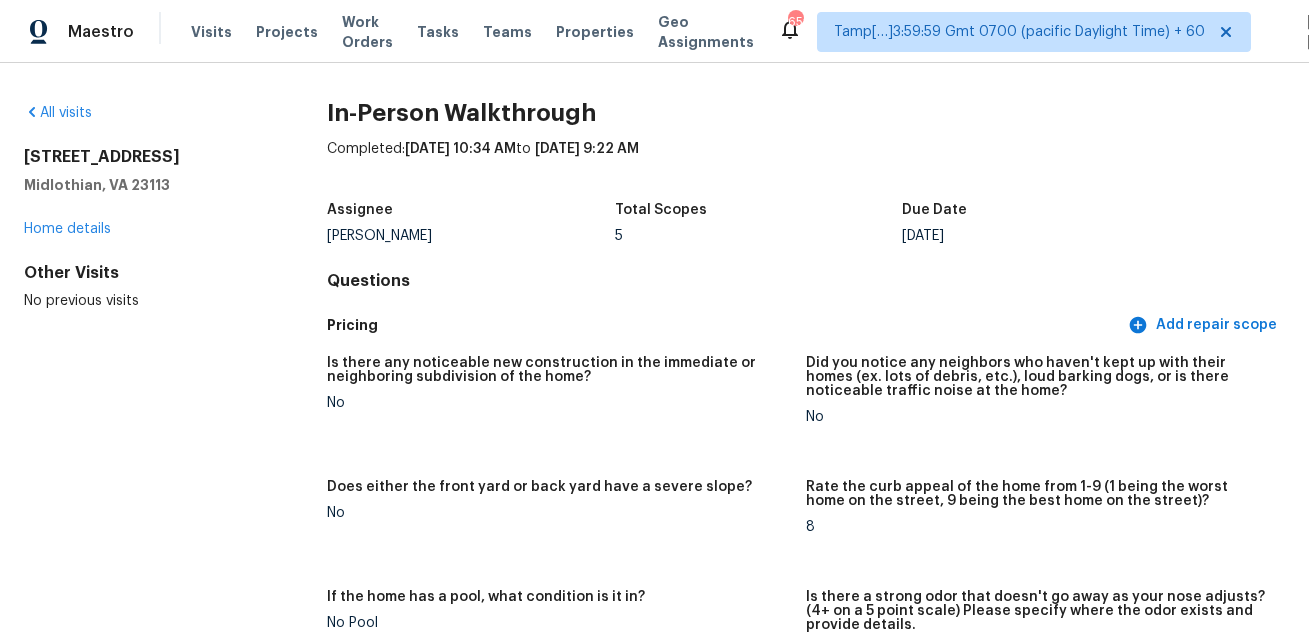 scroll, scrollTop: 0, scrollLeft: 0, axis: both 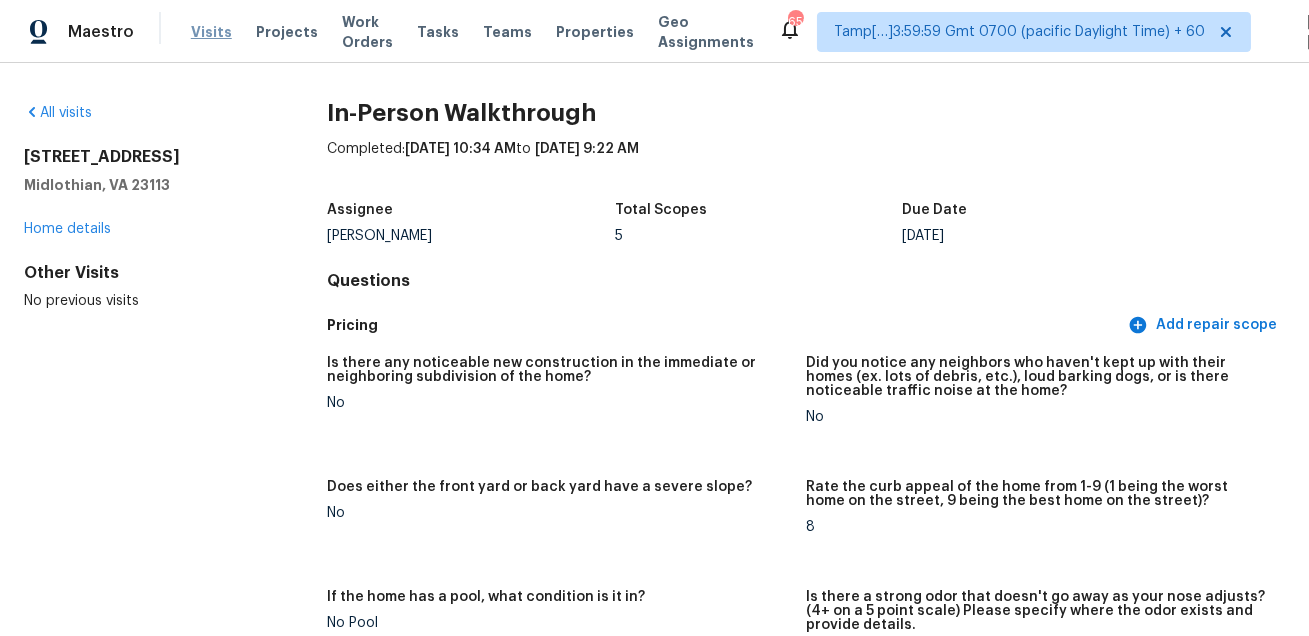 click on "Visits" at bounding box center (211, 32) 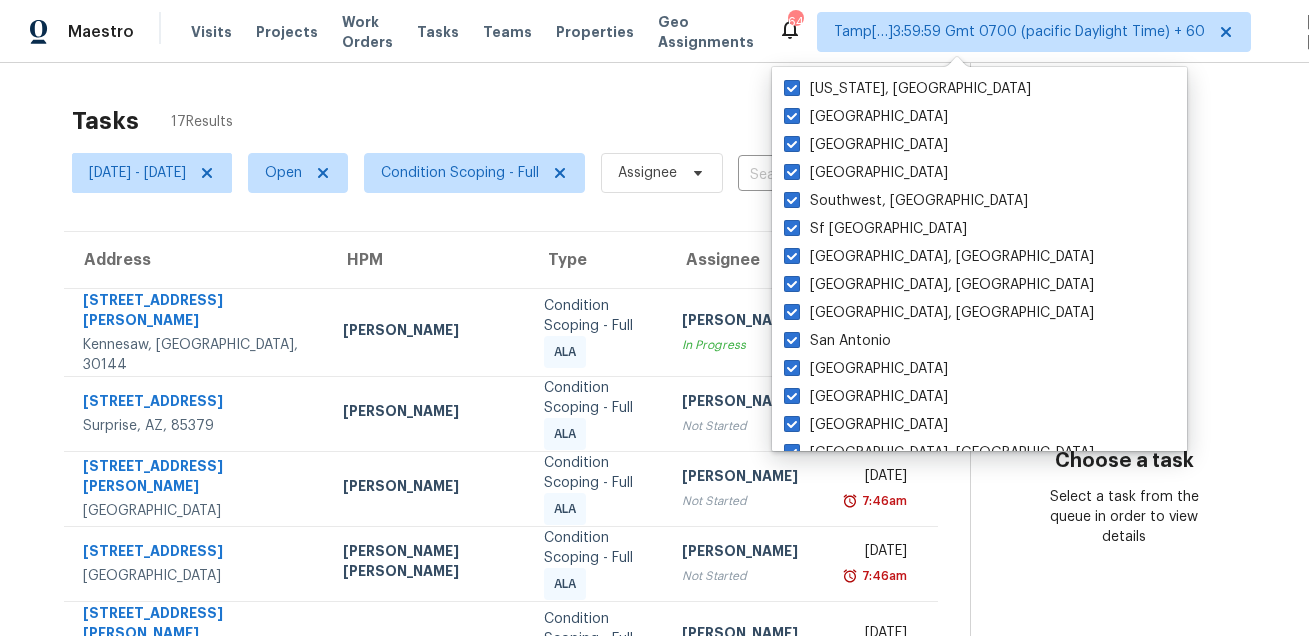 scroll, scrollTop: 0, scrollLeft: 0, axis: both 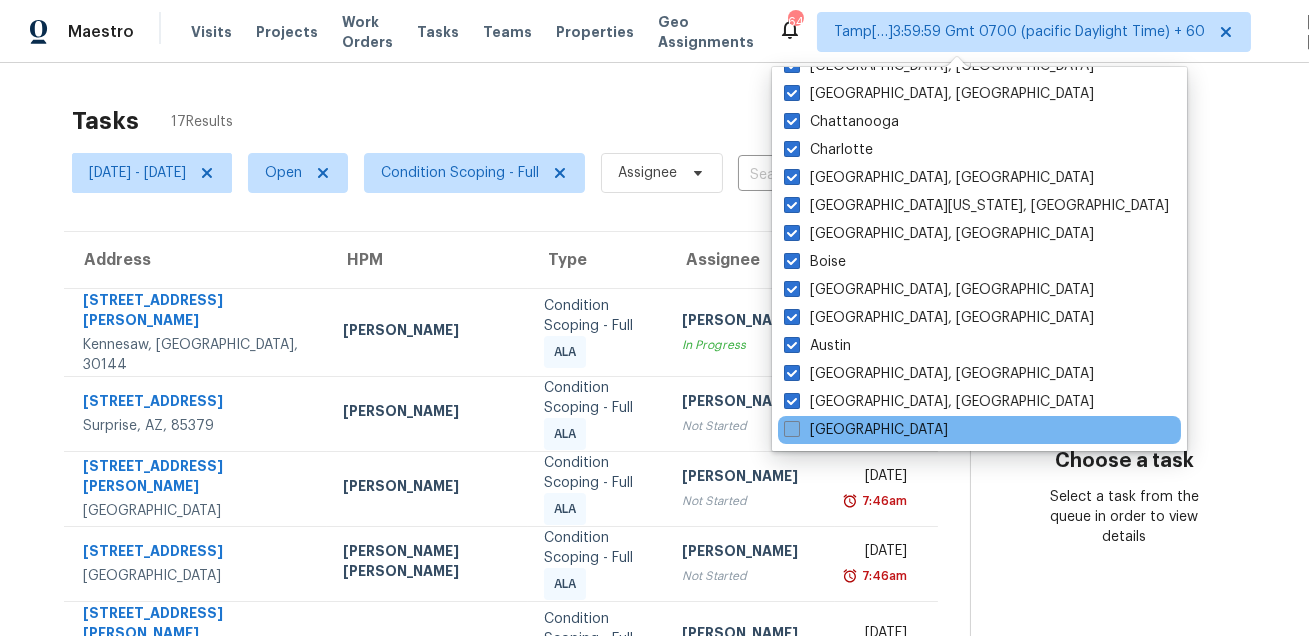 click on "[GEOGRAPHIC_DATA]" at bounding box center [866, 430] 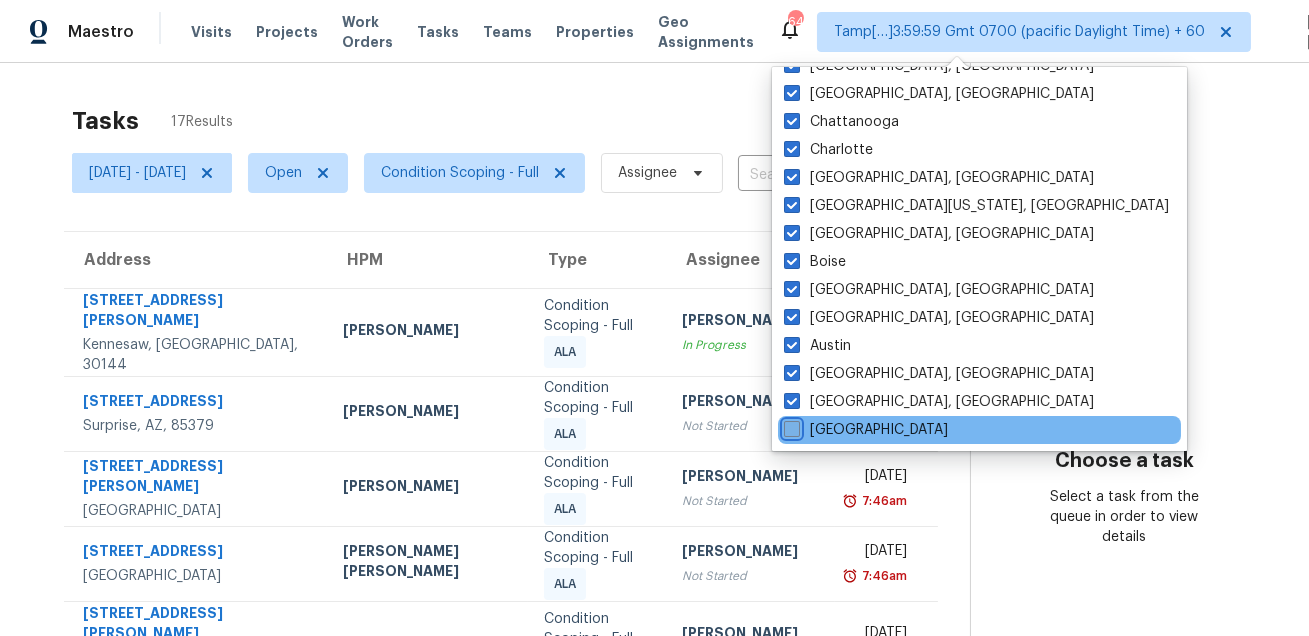 click on "[GEOGRAPHIC_DATA]" at bounding box center (790, 426) 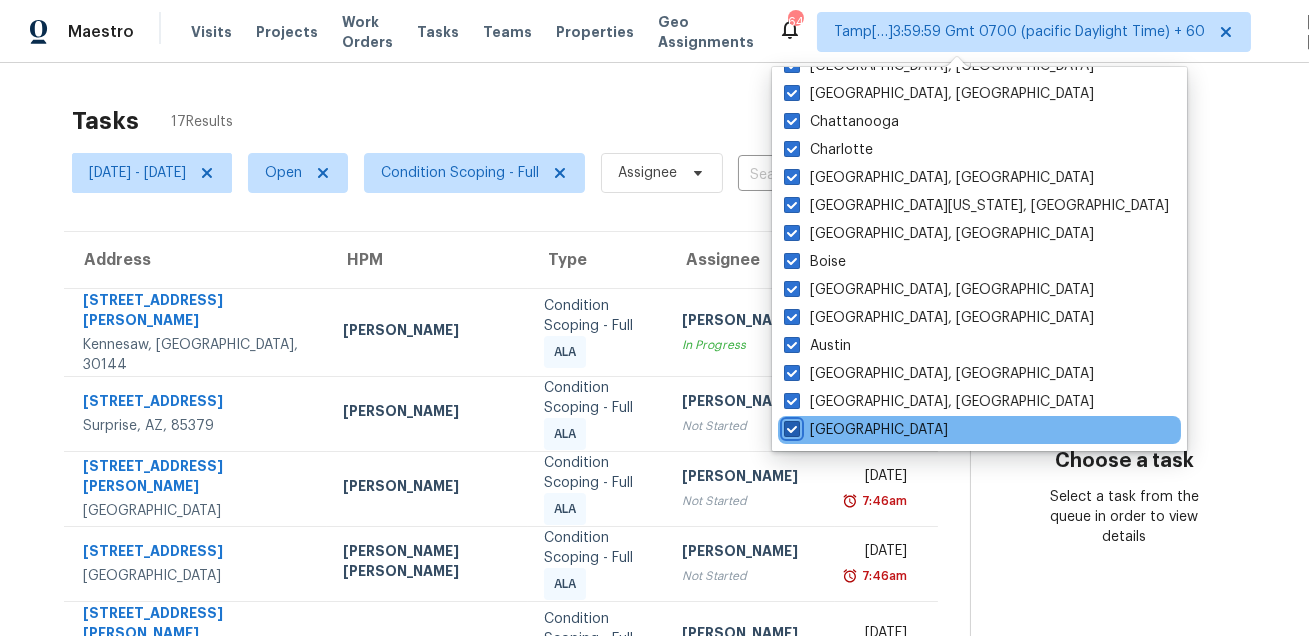 checkbox on "true" 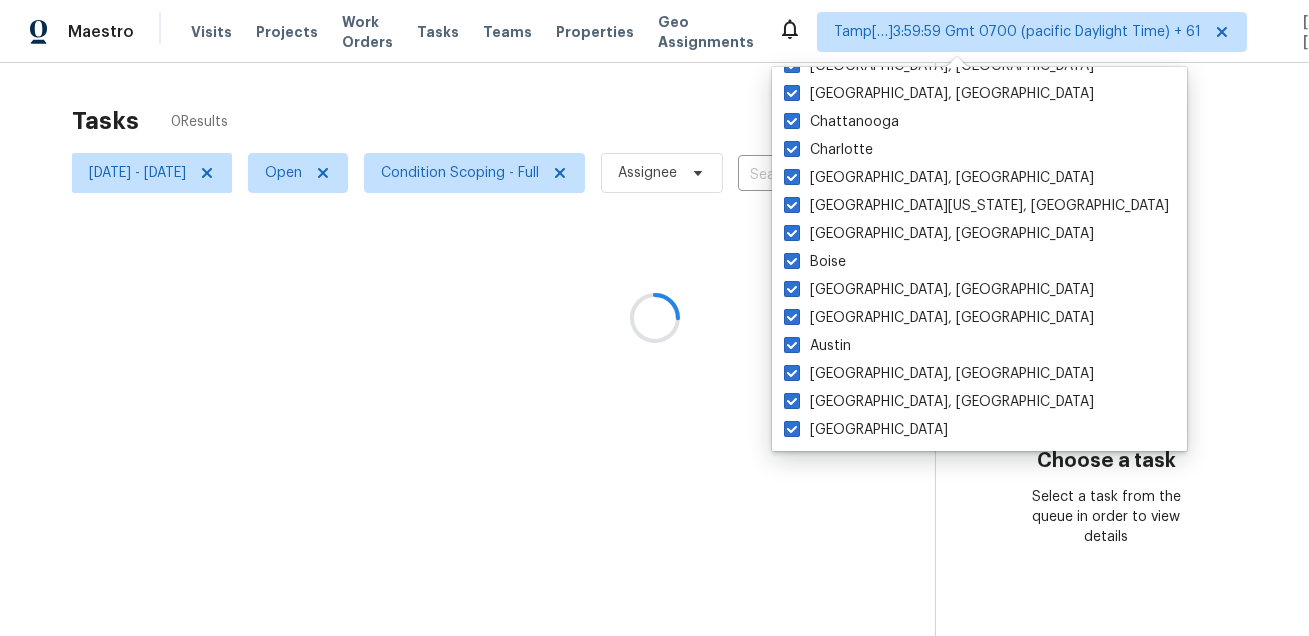 click at bounding box center [654, 318] 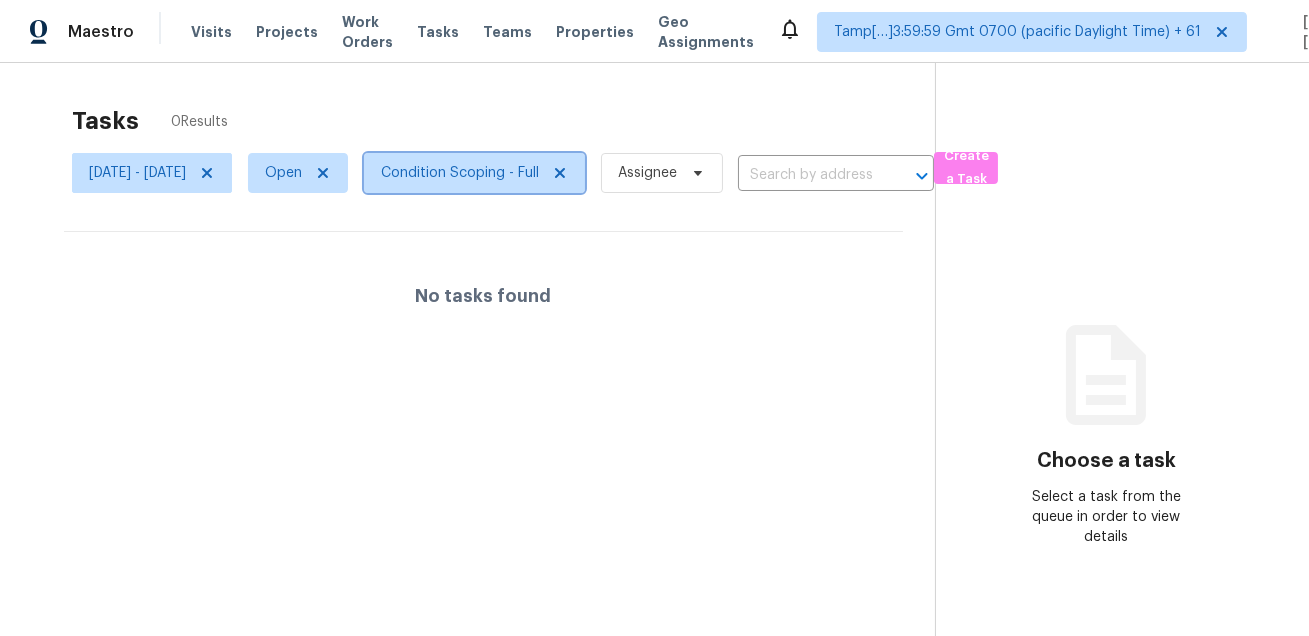 click on "Condition Scoping - Full" at bounding box center (474, 173) 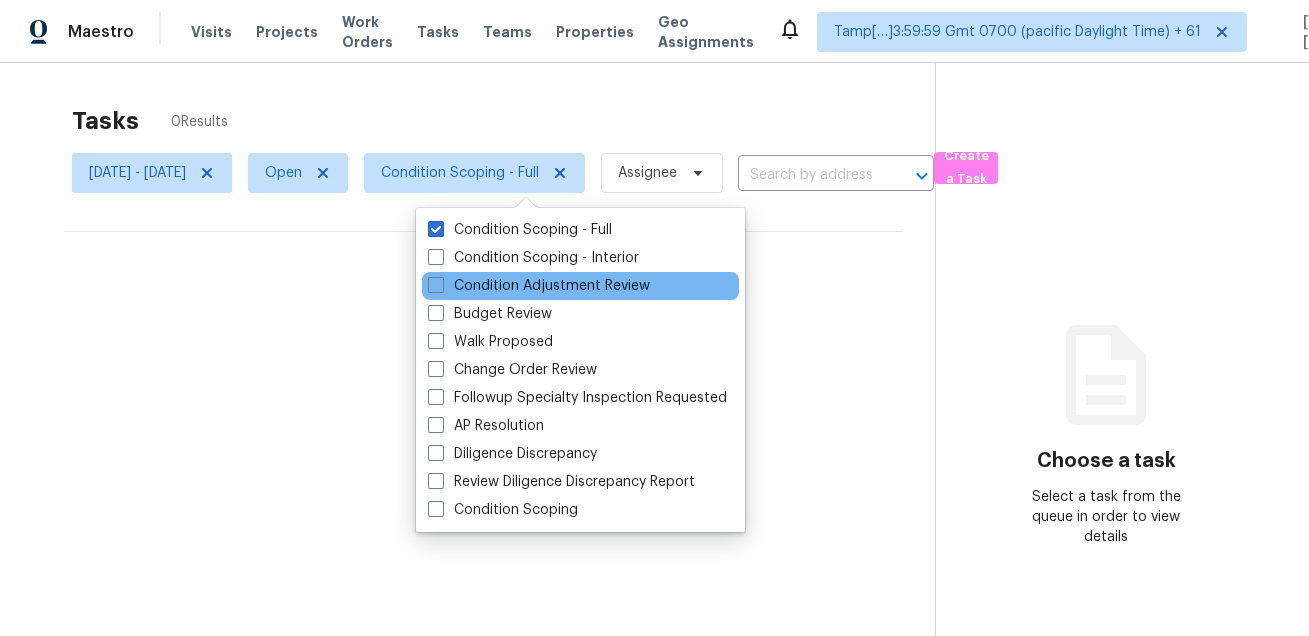 click on "Condition Adjustment Review" at bounding box center [580, 286] 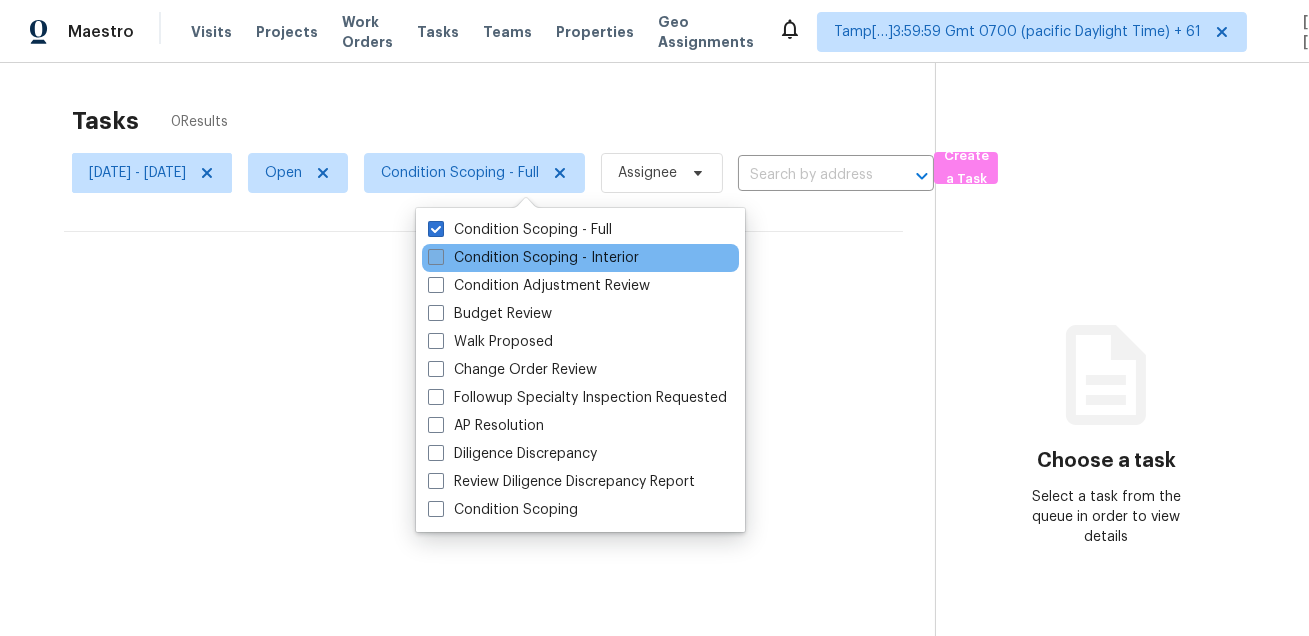 click on "Condition Scoping - Interior" at bounding box center [533, 258] 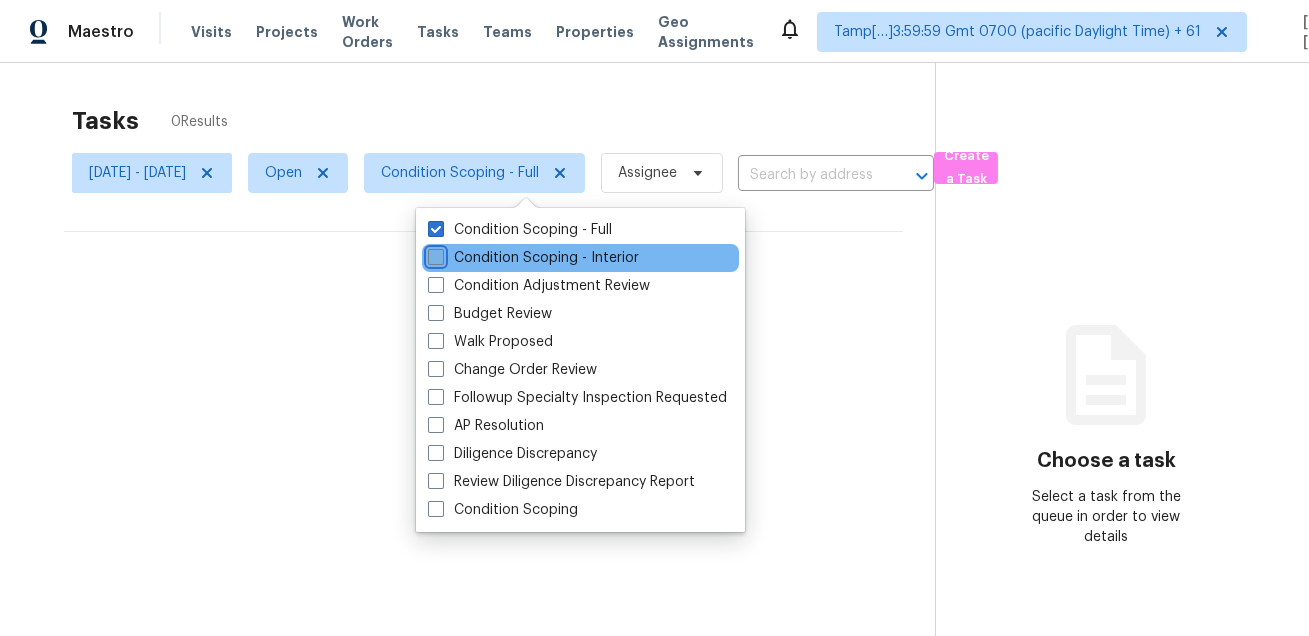 click on "Condition Scoping - Interior" at bounding box center [434, 254] 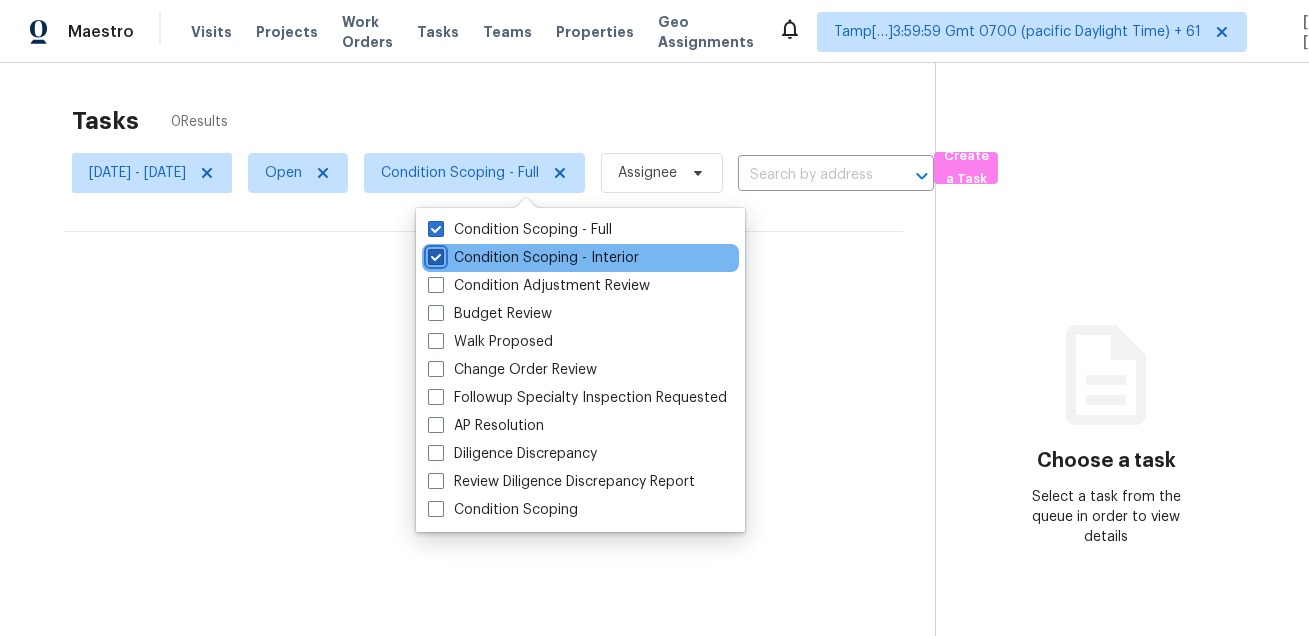 checkbox on "true" 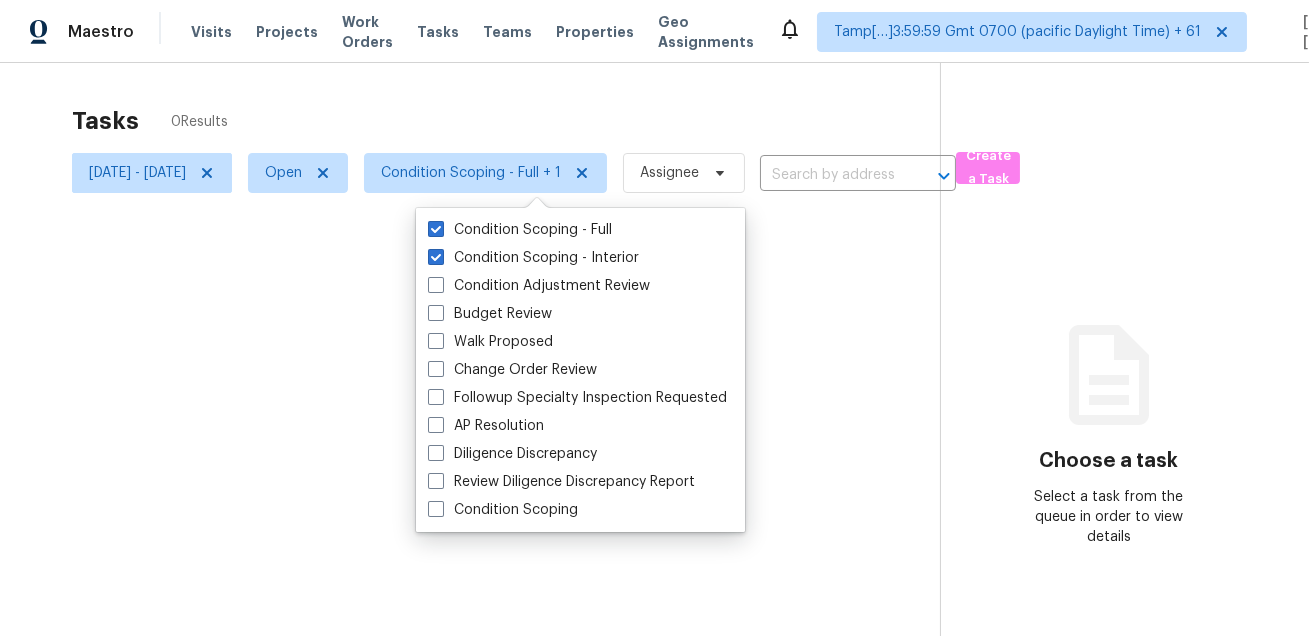 click at bounding box center [654, 318] 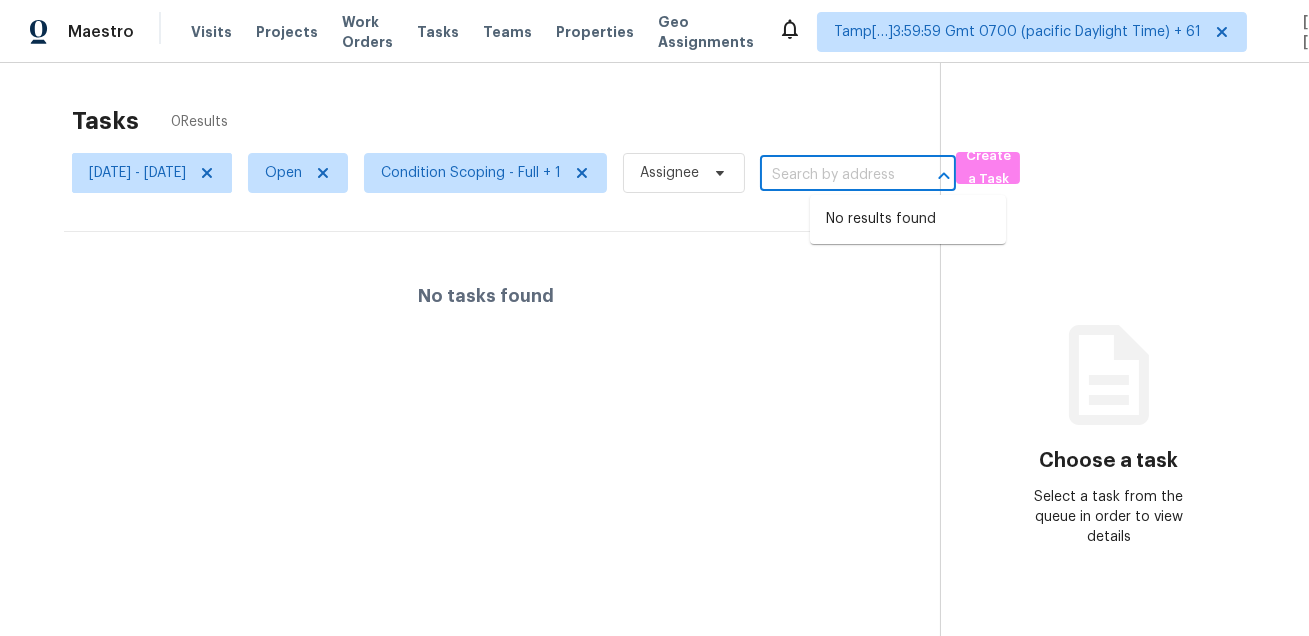 click at bounding box center [830, 175] 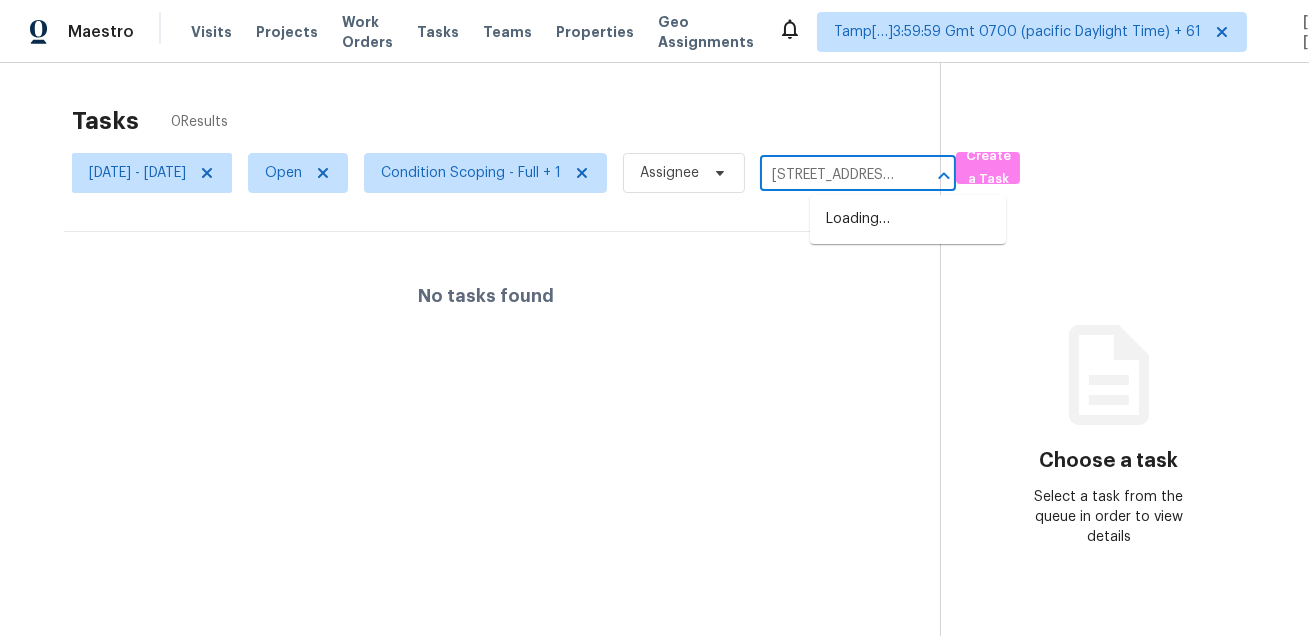 scroll, scrollTop: 0, scrollLeft: 135, axis: horizontal 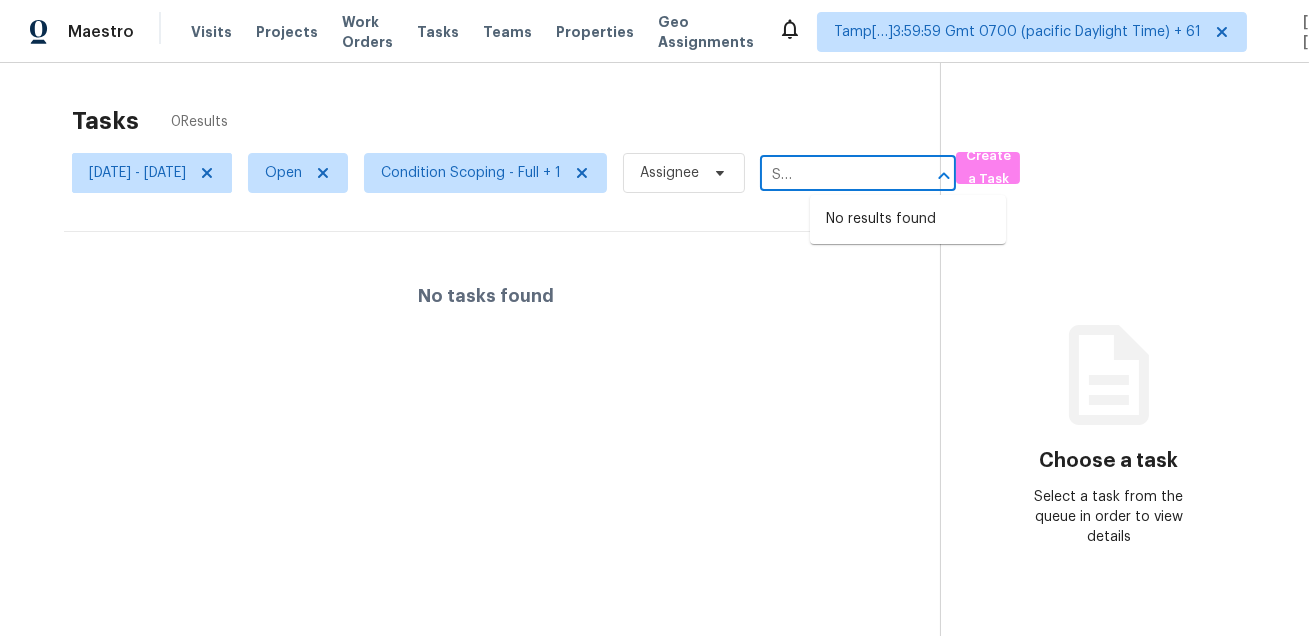 type on "1912 Wild Orchard Ln Crandall, TX, 75114" 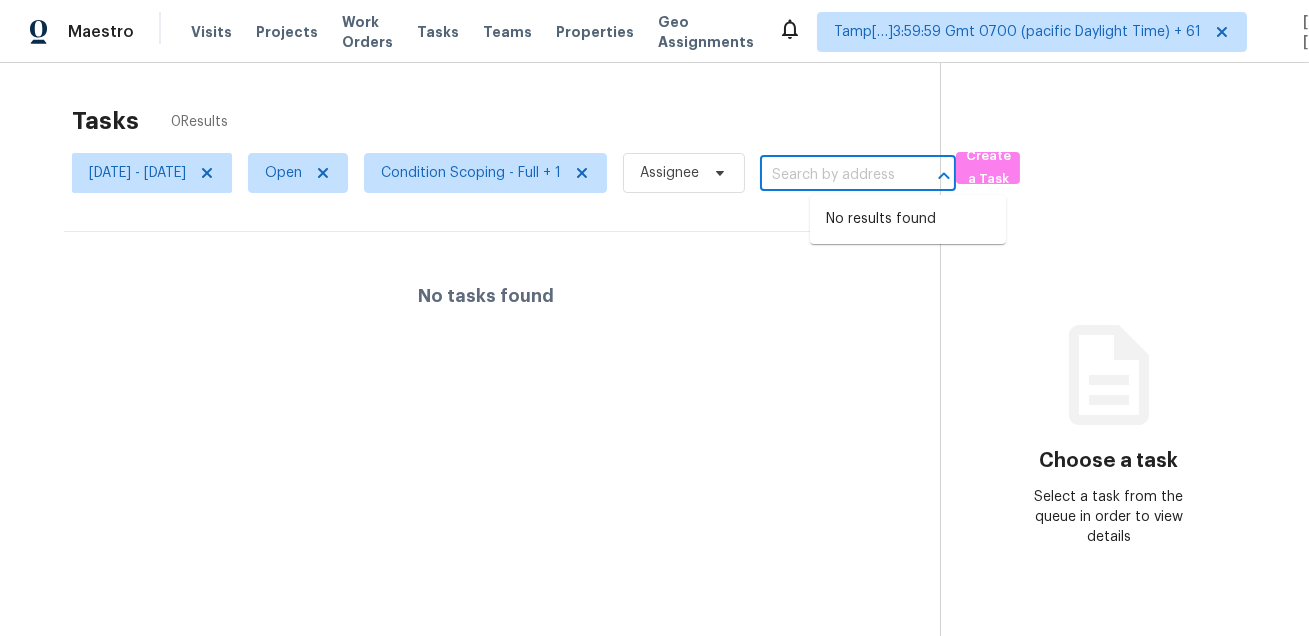 click on "Tasks 0  Results" at bounding box center (506, 121) 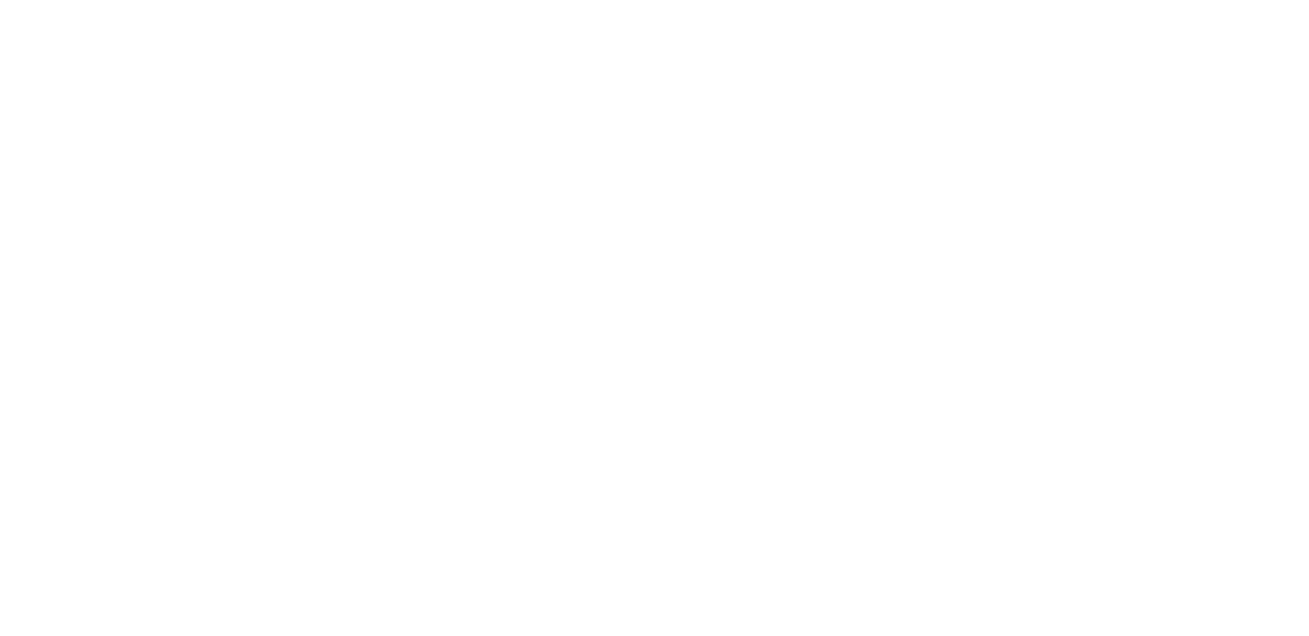 scroll, scrollTop: 0, scrollLeft: 0, axis: both 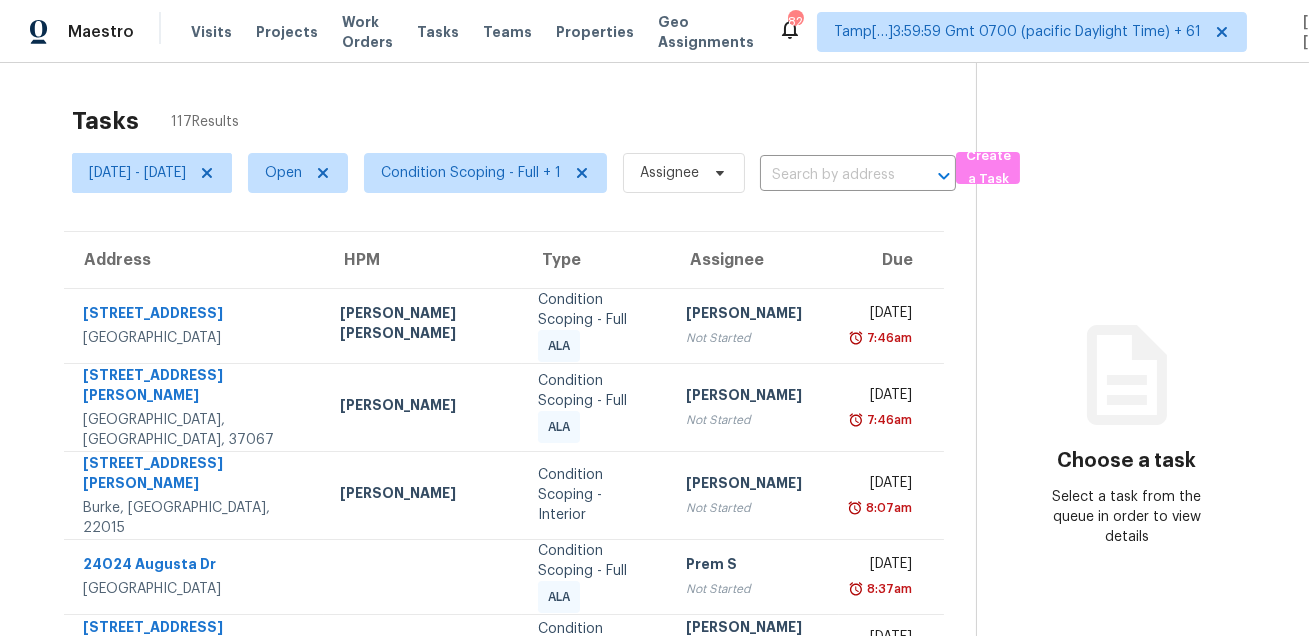 click on "Tasks 117  Results" at bounding box center [524, 121] 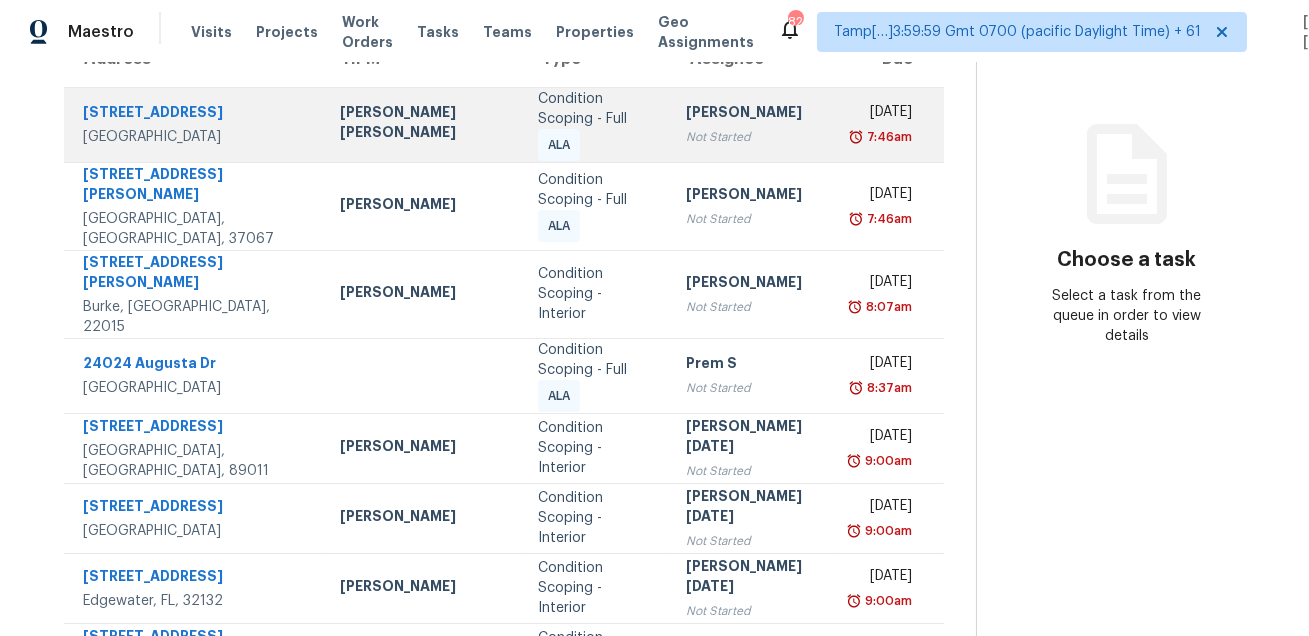 scroll, scrollTop: 53, scrollLeft: 0, axis: vertical 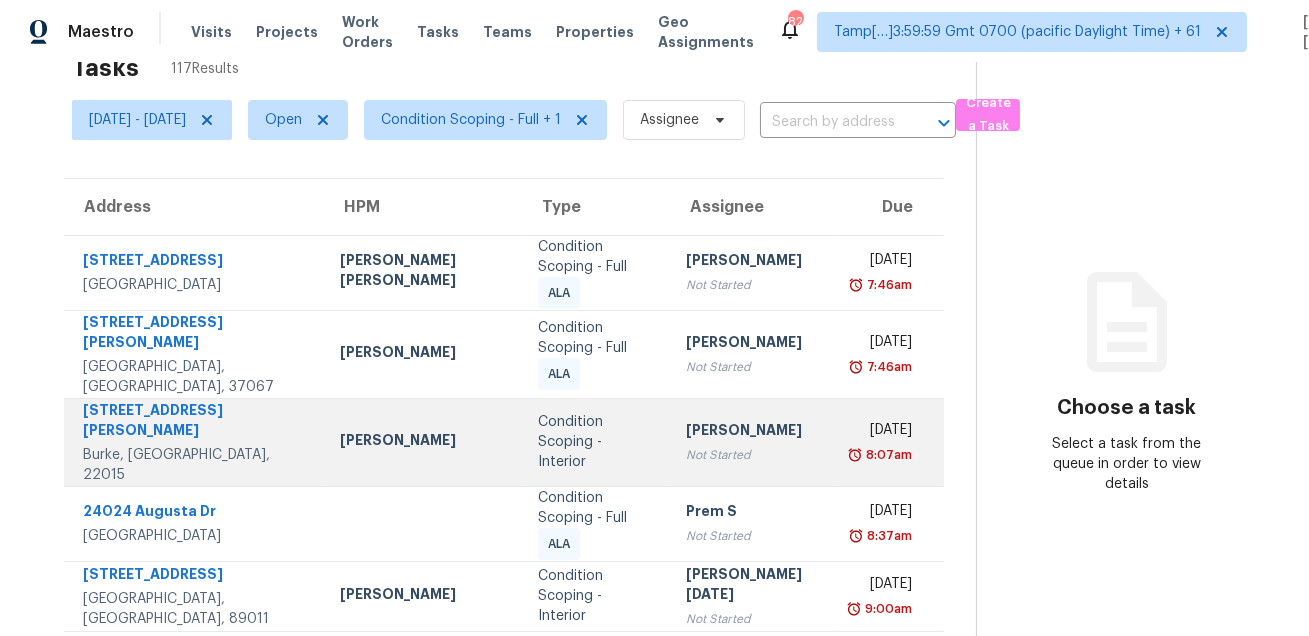 click on "10117 Schoolhouse Woods Ct" at bounding box center (195, 422) 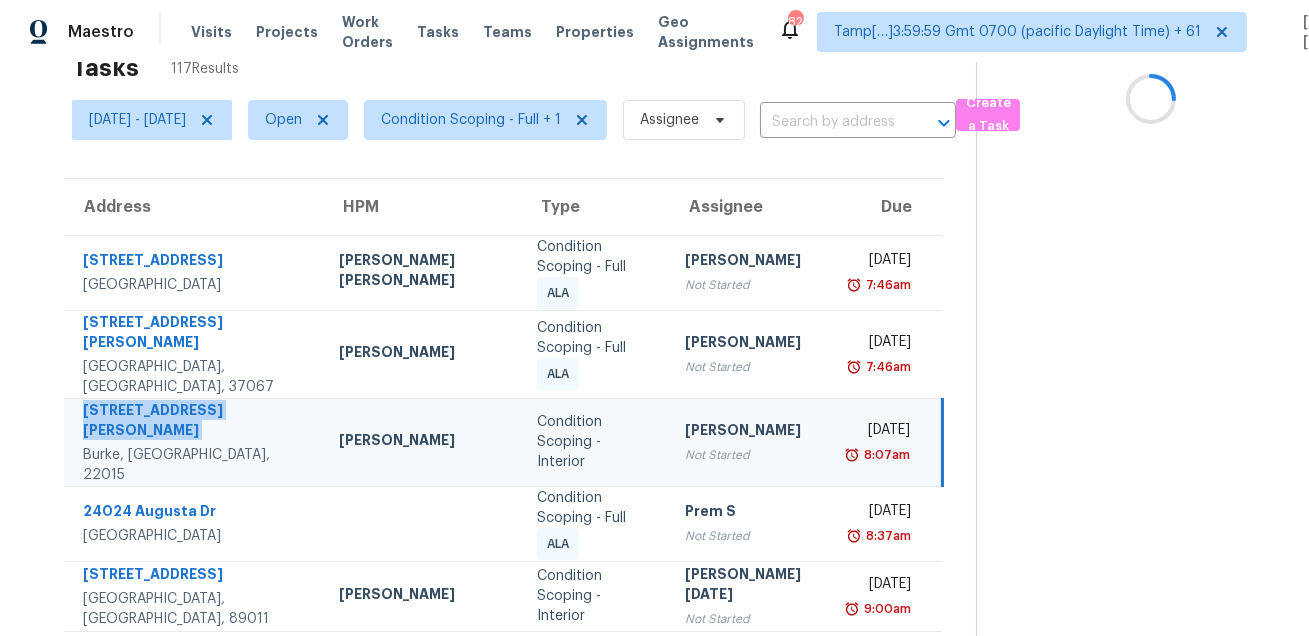 click on "10117 Schoolhouse Woods Ct" at bounding box center [195, 422] 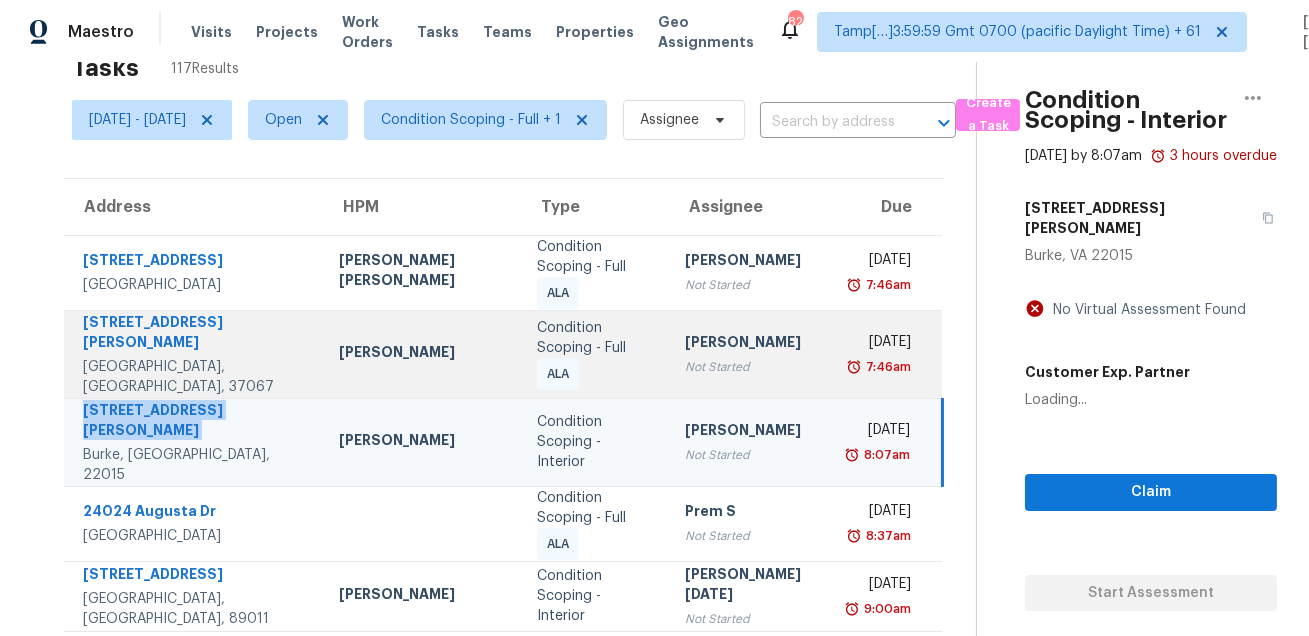 copy on "10117 Schoolhouse Woods Ct" 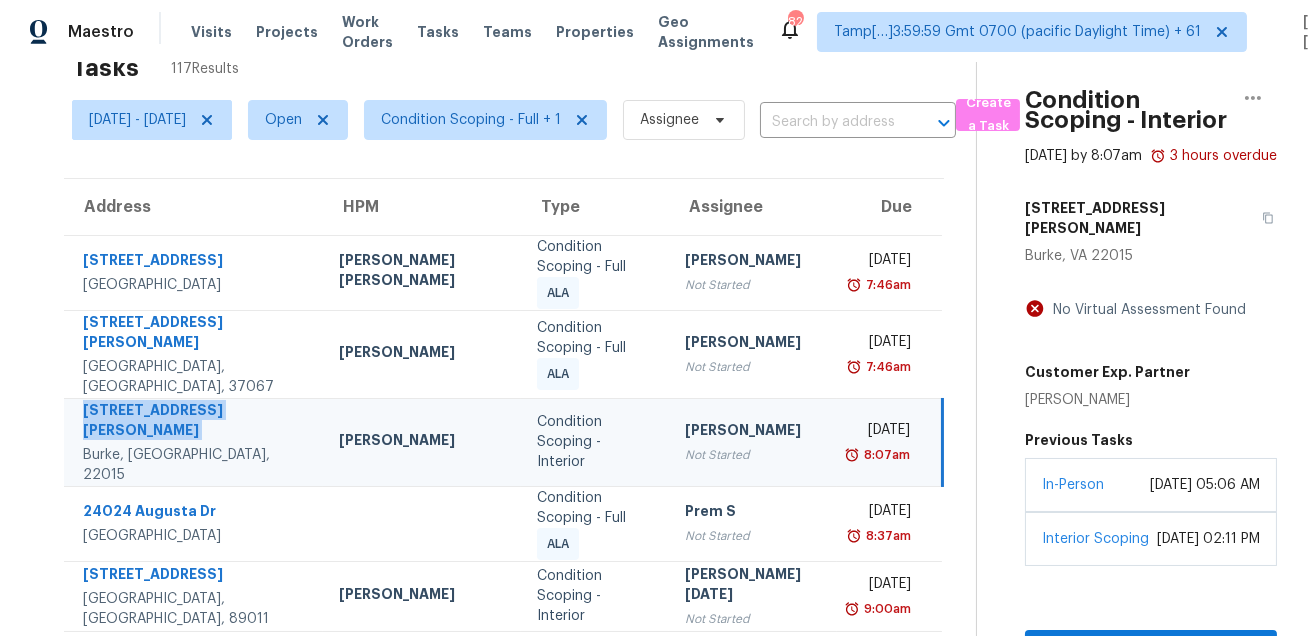 scroll, scrollTop: 0, scrollLeft: 0, axis: both 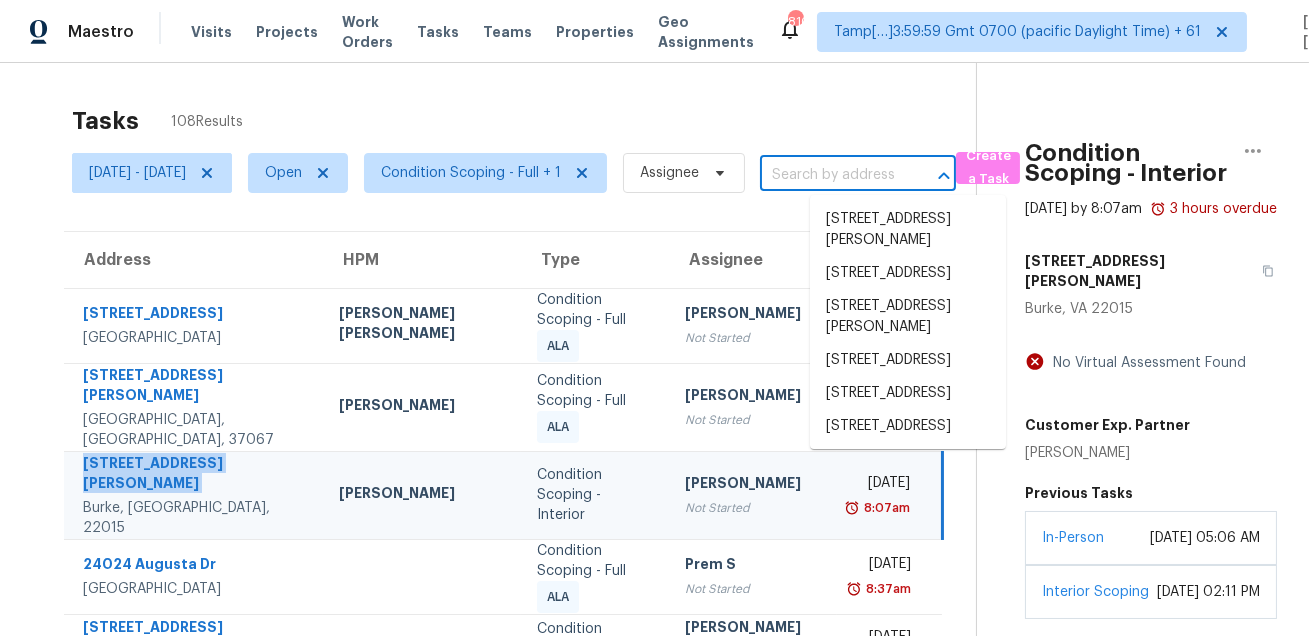 click at bounding box center [830, 175] 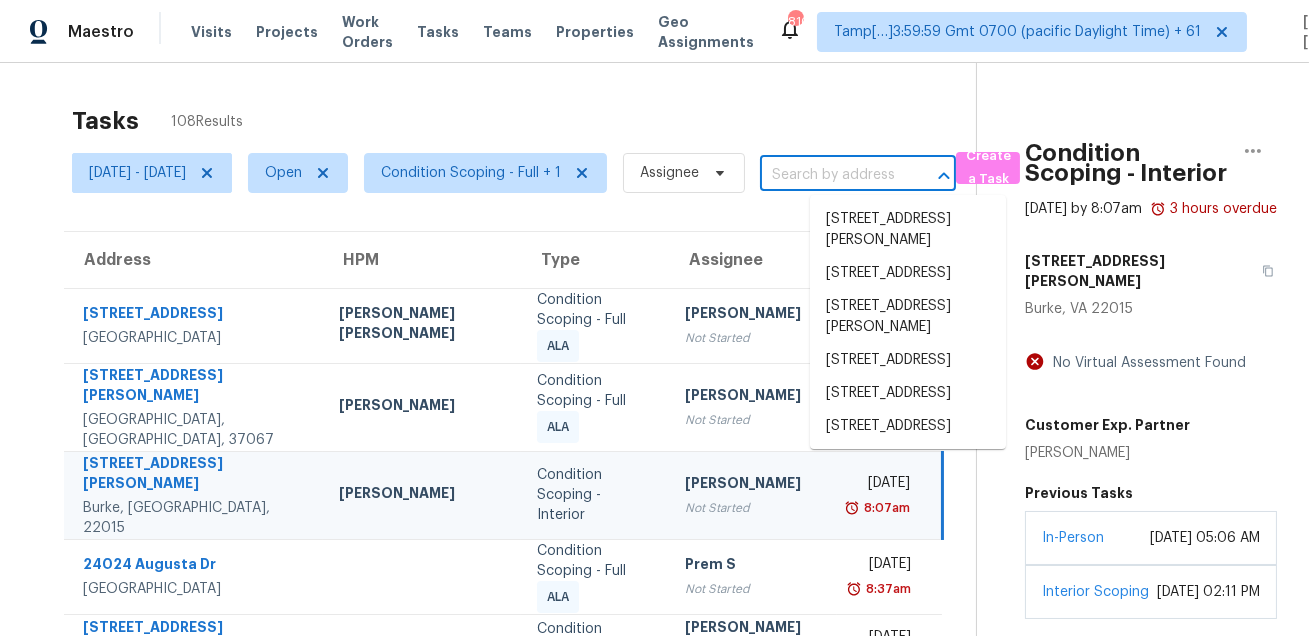 paste on "[STREET_ADDRESS][PERSON_NAME]" 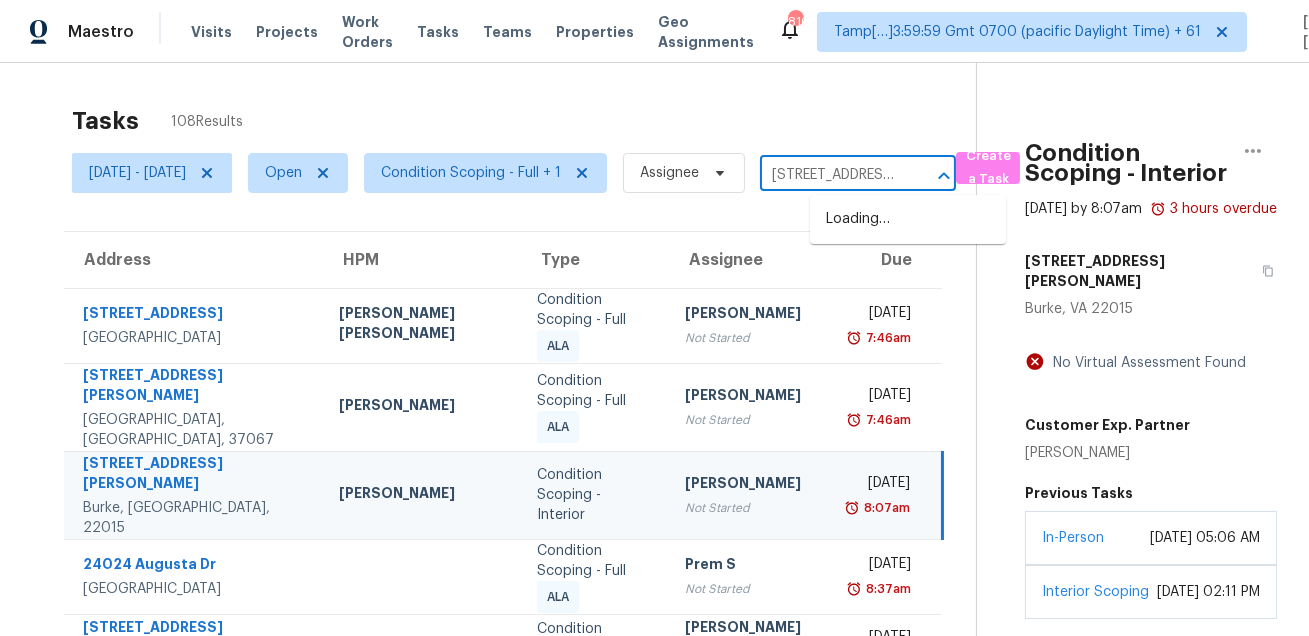 scroll, scrollTop: 0, scrollLeft: 135, axis: horizontal 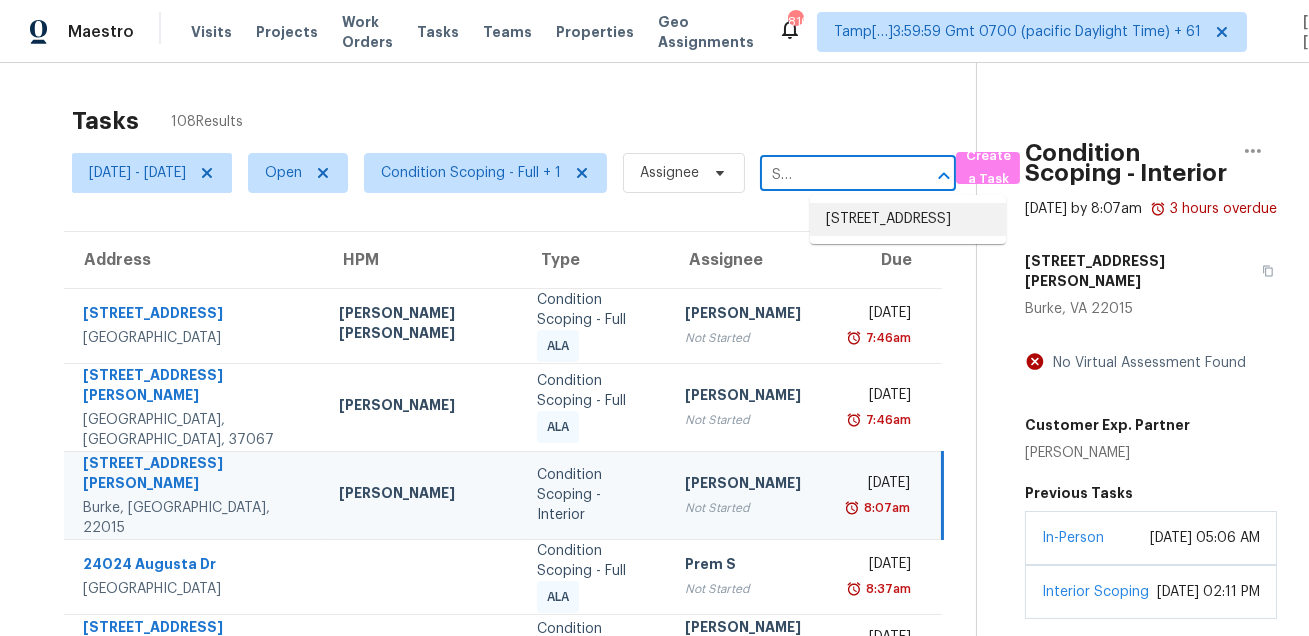 click on "1912 Wild Orchard Ln, Crandall, TX 75114" at bounding box center (908, 219) 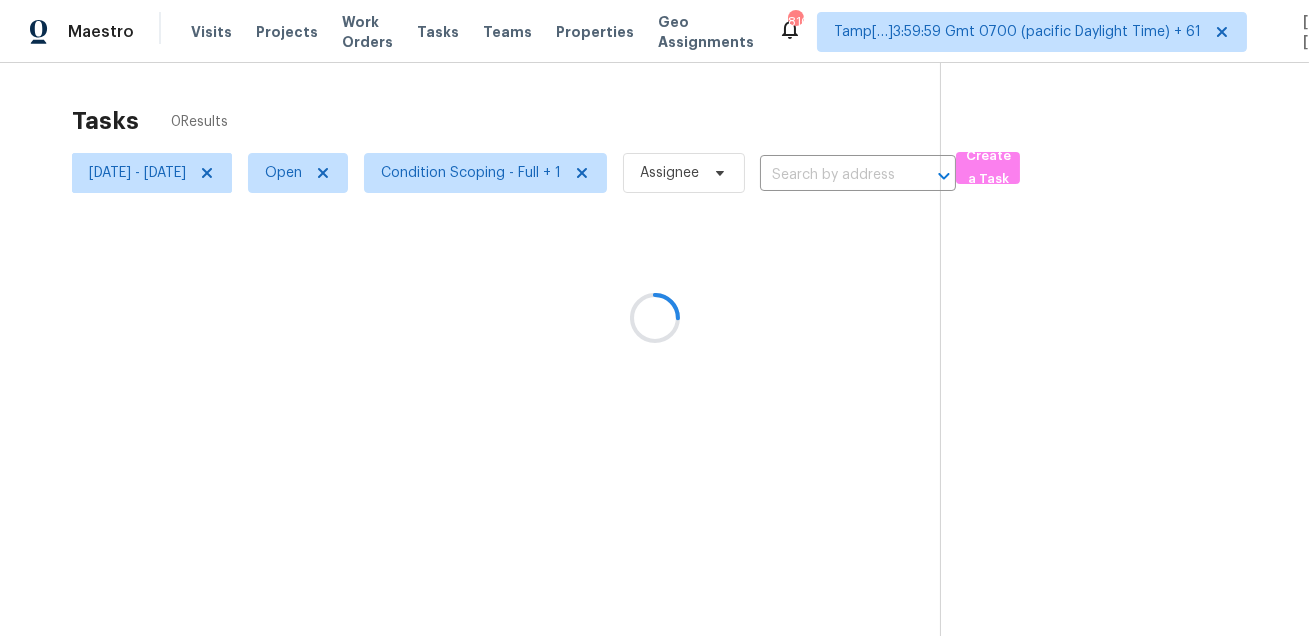 type on "1912 Wild Orchard Ln, Crandall, TX 75114" 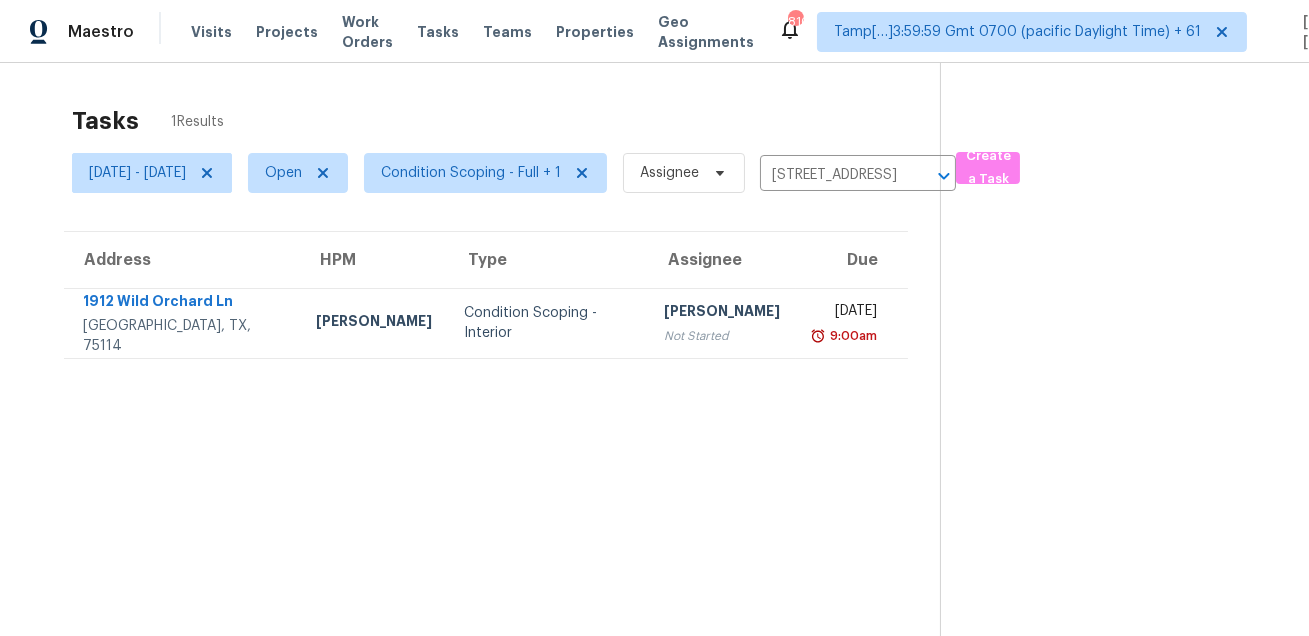 scroll, scrollTop: 62, scrollLeft: 0, axis: vertical 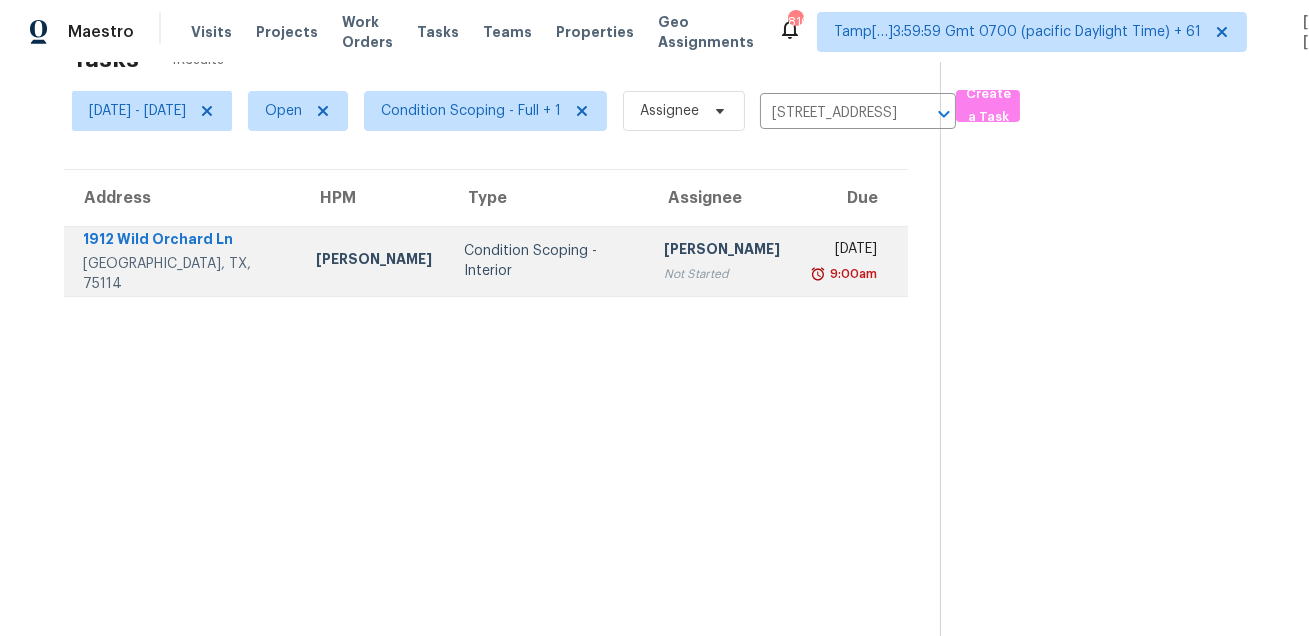 click on "Sakthivel Chandran" at bounding box center (722, 251) 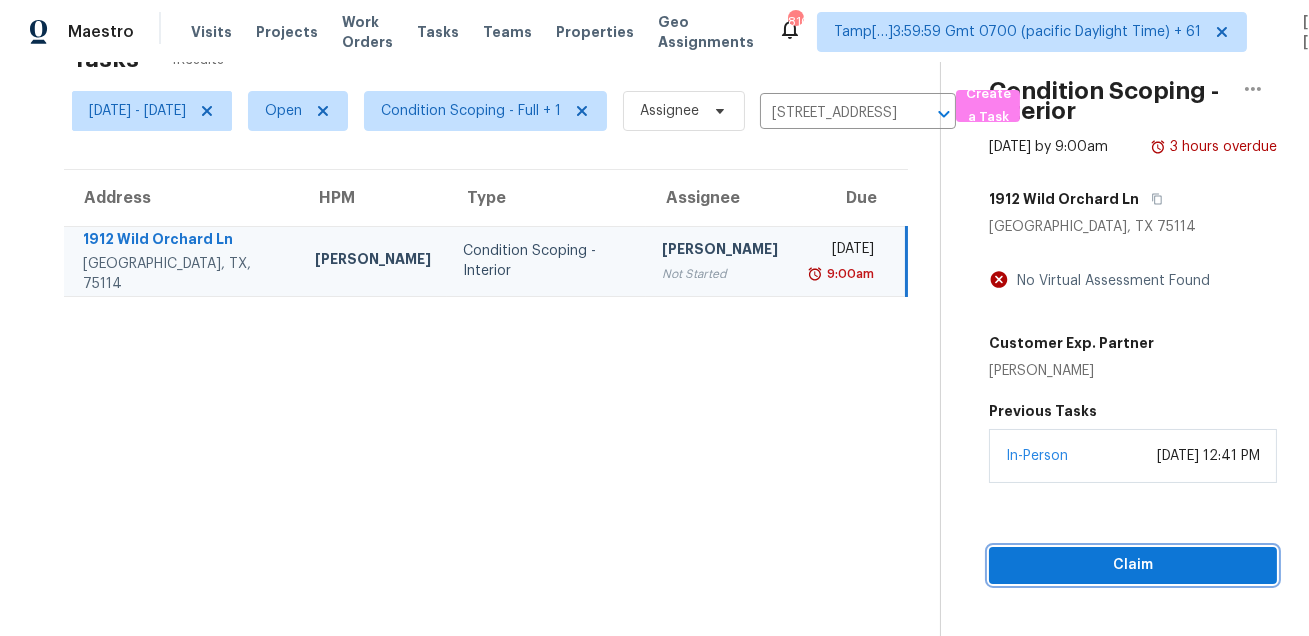 click on "Claim" at bounding box center [1133, 565] 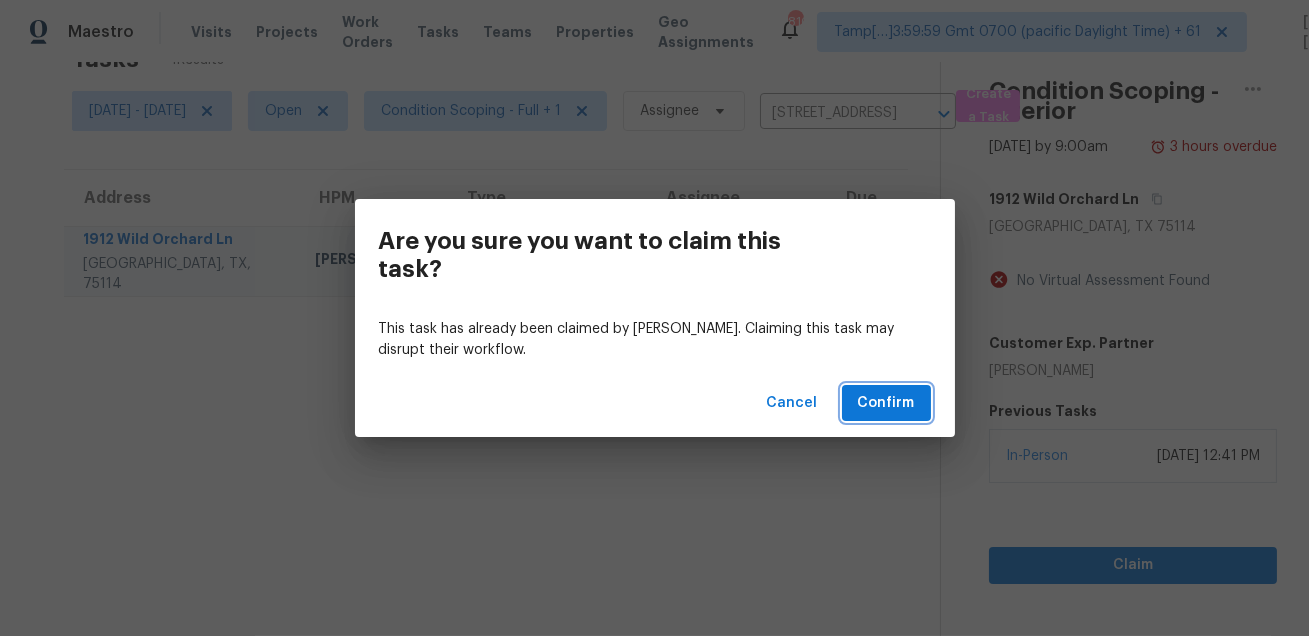 click on "Confirm" at bounding box center (886, 403) 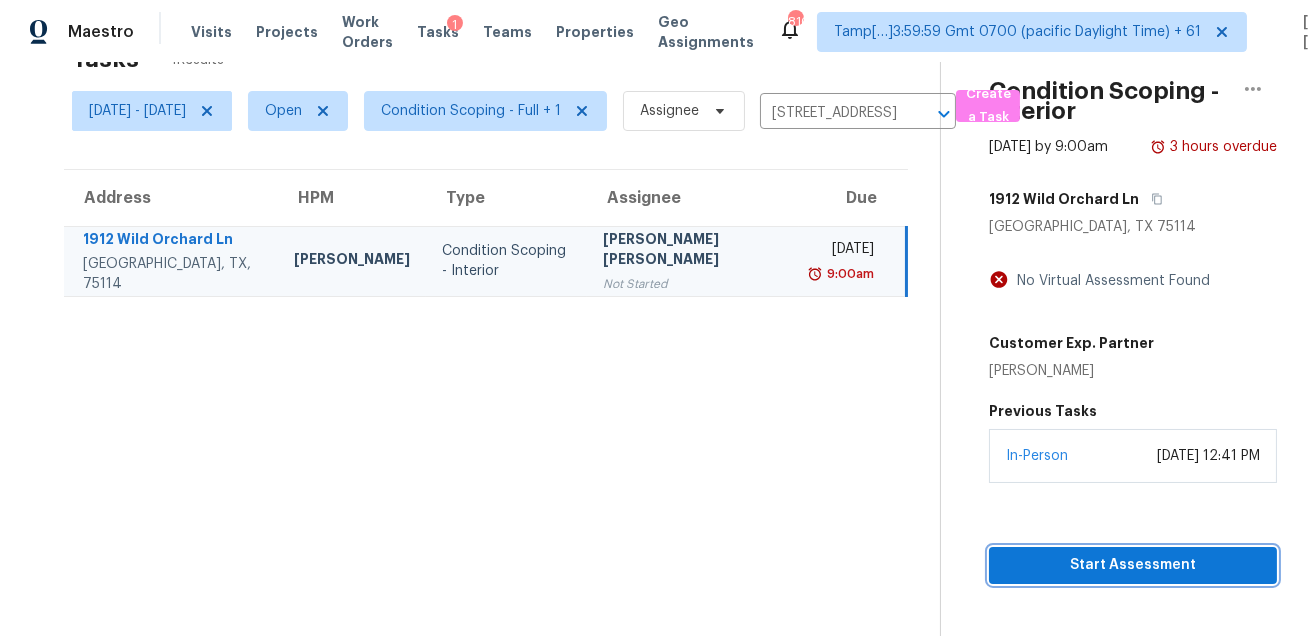 click on "Start Assessment" at bounding box center [1133, 565] 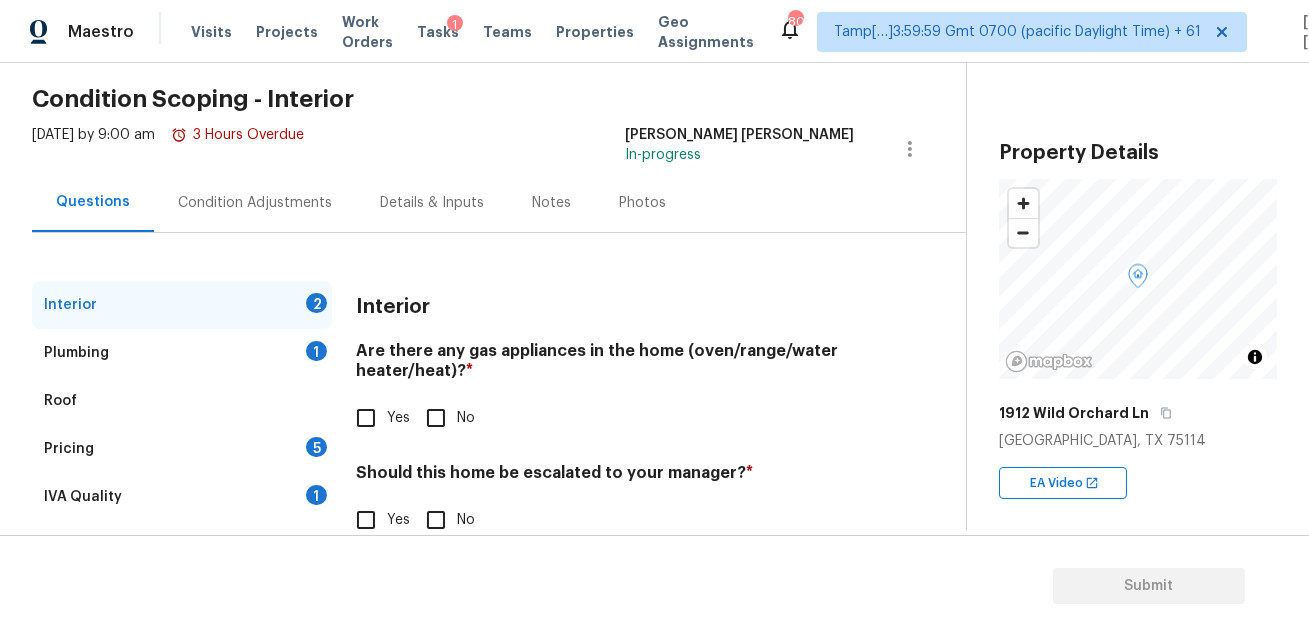 scroll, scrollTop: 113, scrollLeft: 0, axis: vertical 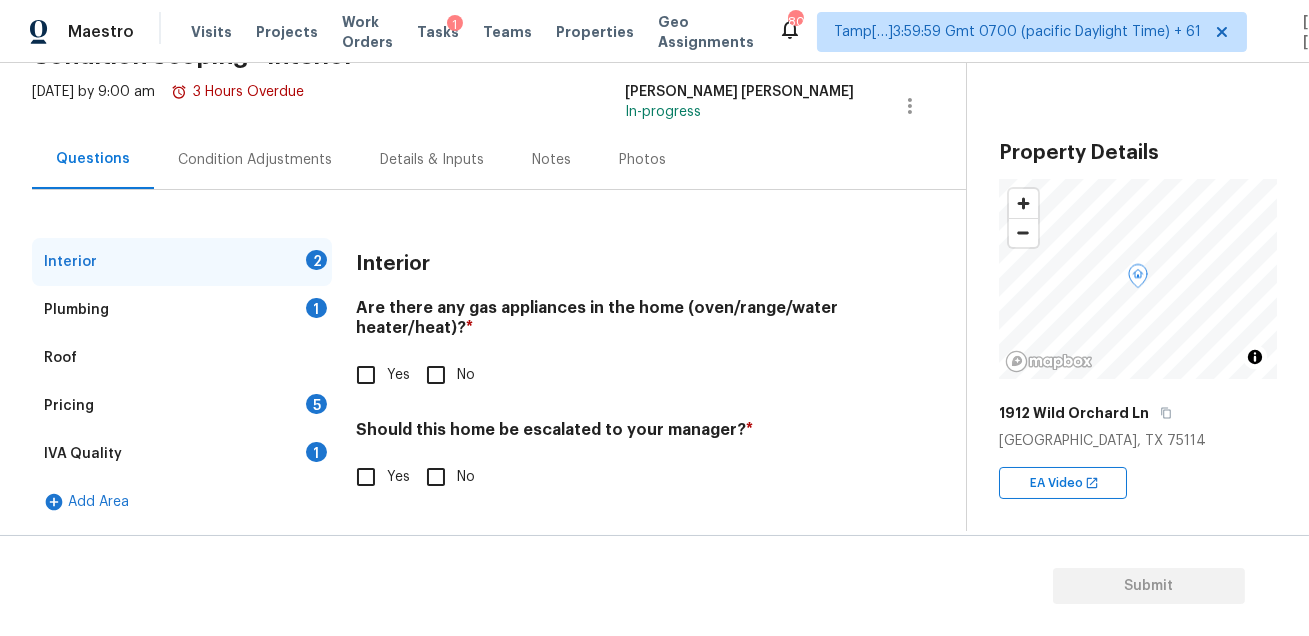 click on "Yes" at bounding box center [366, 375] 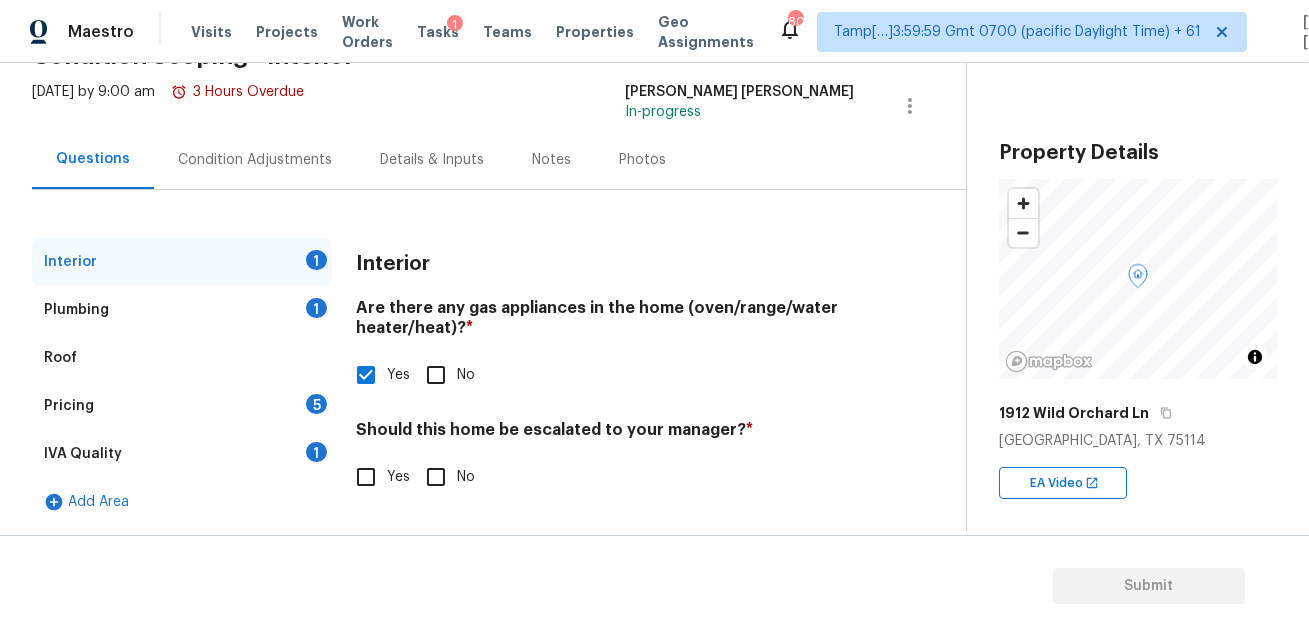 click on "No" at bounding box center [436, 477] 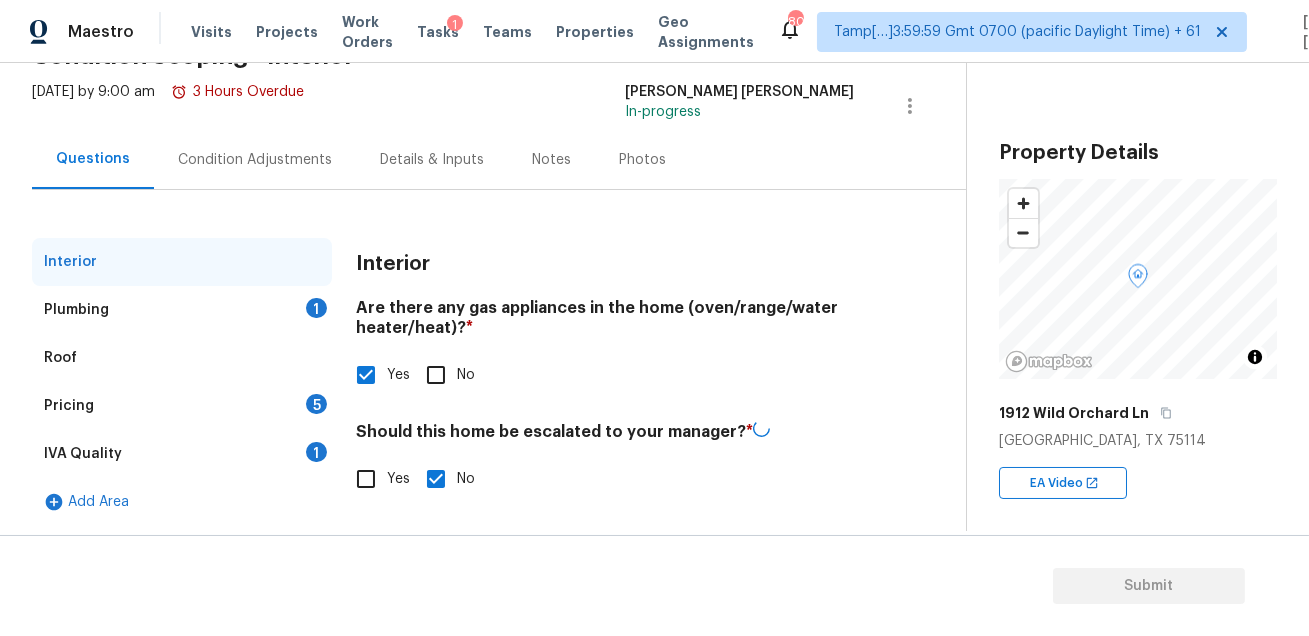 click on "IVA Quality 1" at bounding box center (182, 454) 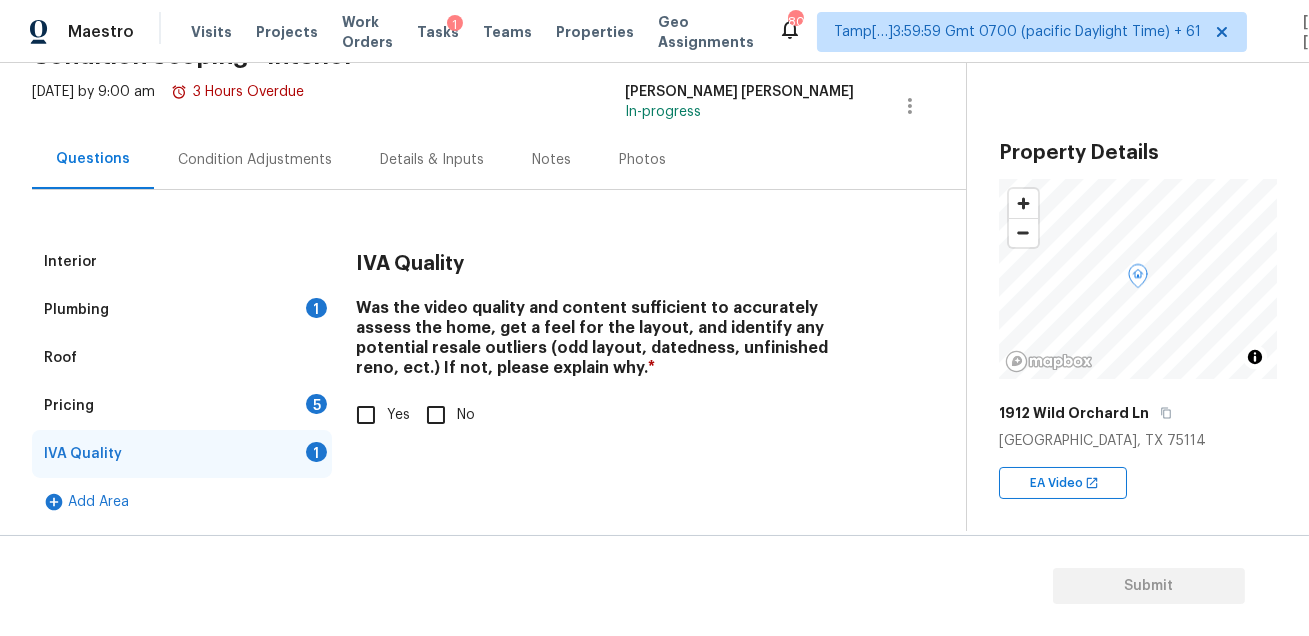 click on "Yes" at bounding box center (366, 415) 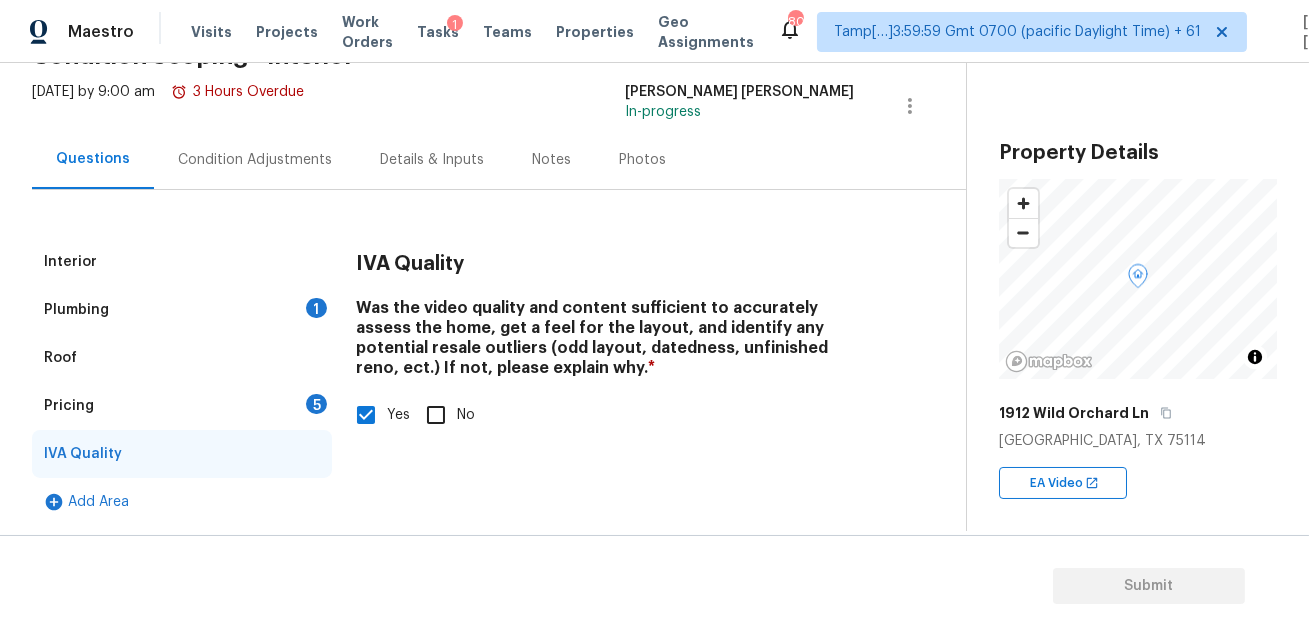 click on "Plumbing 1" at bounding box center (182, 310) 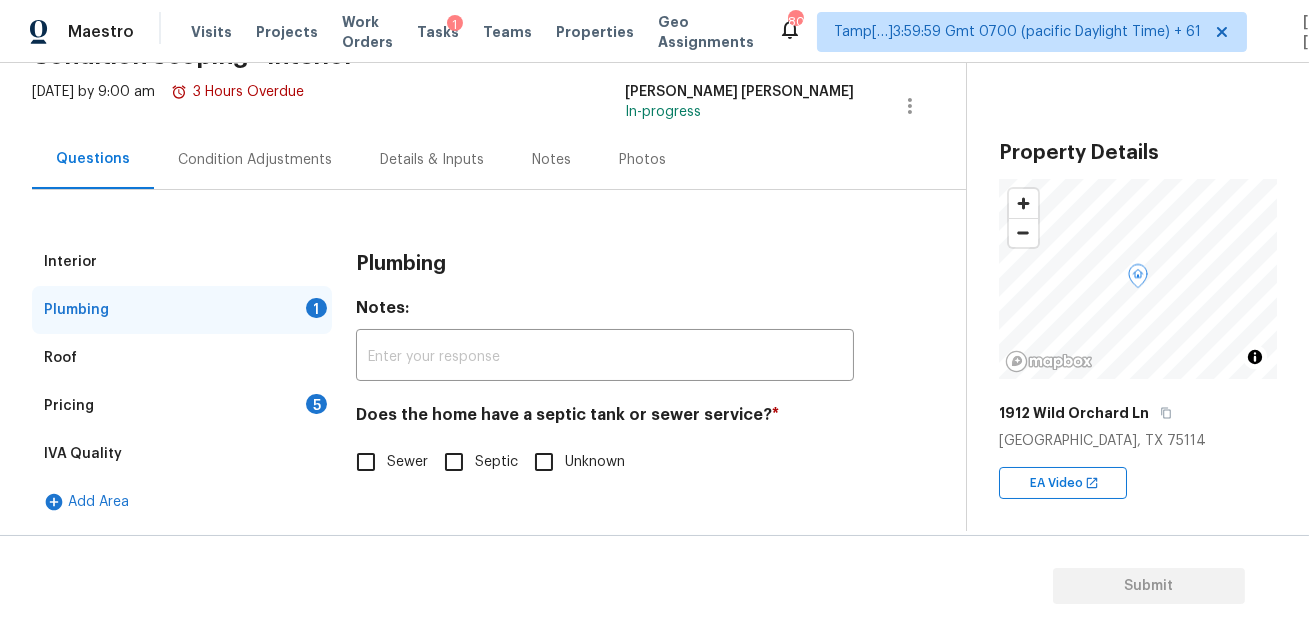 click on "Sewer" at bounding box center [366, 462] 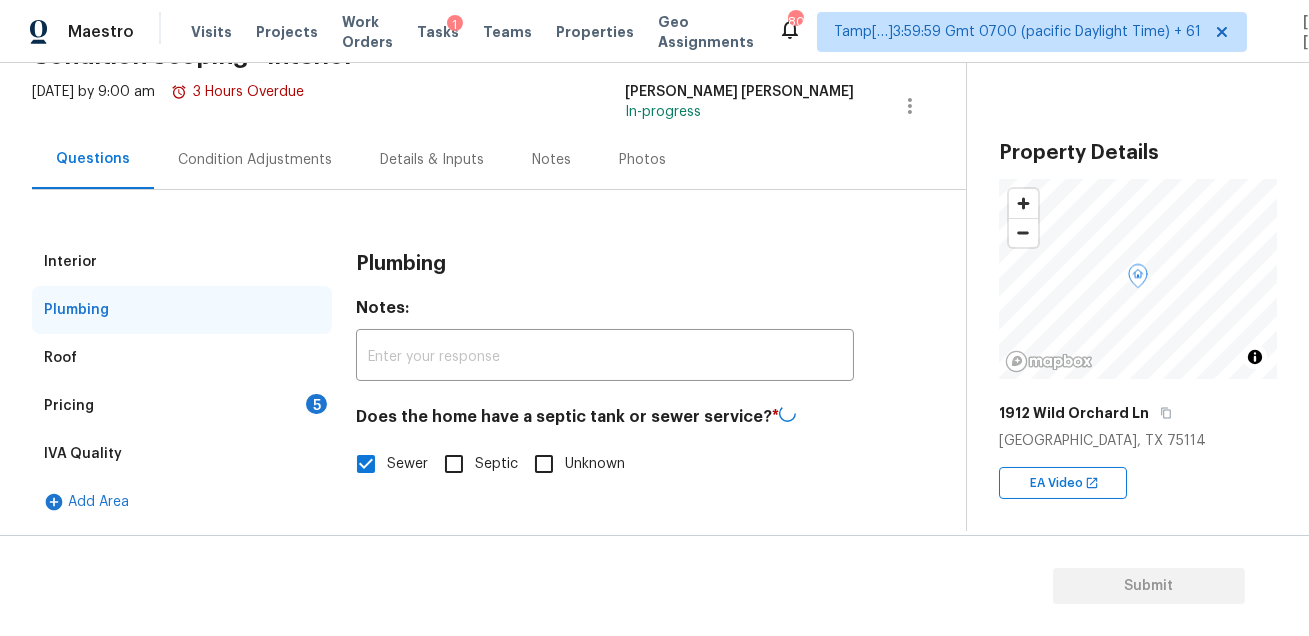 click on "Pricing 5" at bounding box center (182, 406) 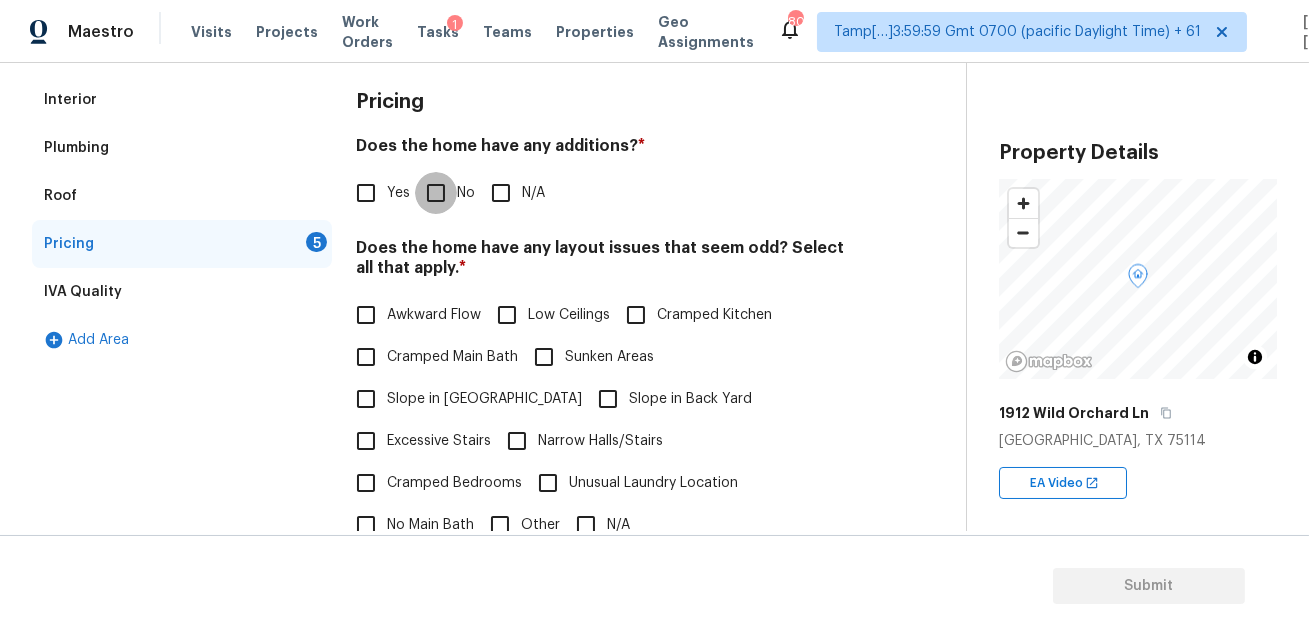 click on "No" at bounding box center [436, 193] 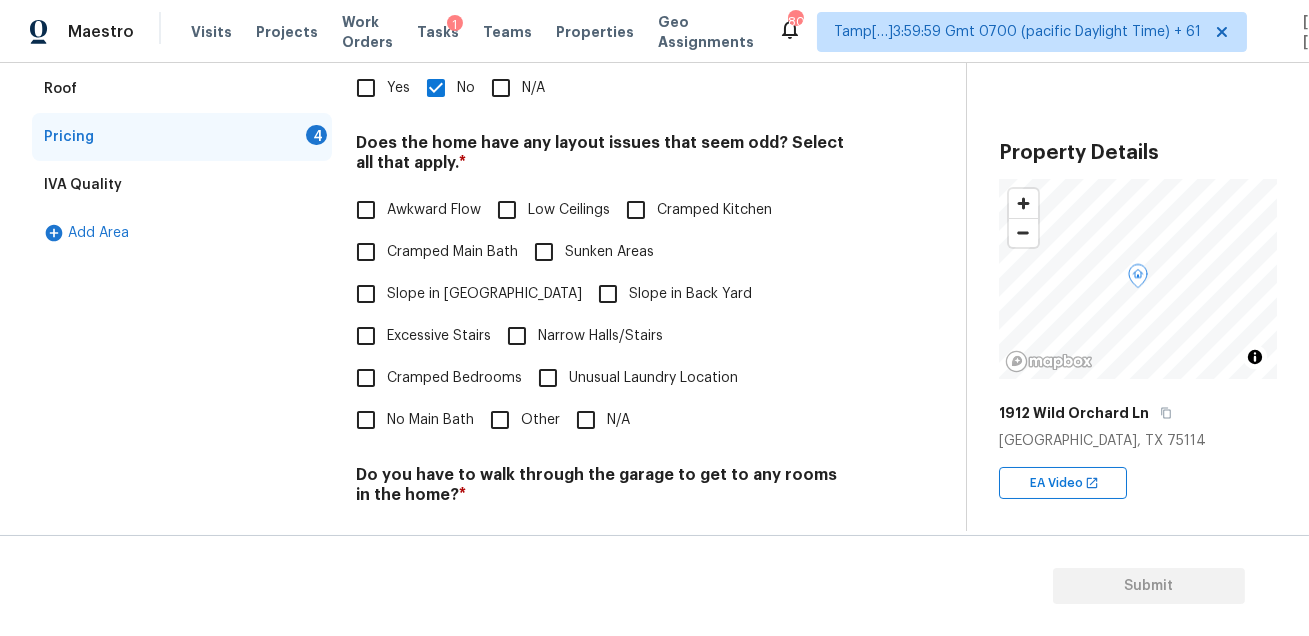 scroll, scrollTop: 560, scrollLeft: 0, axis: vertical 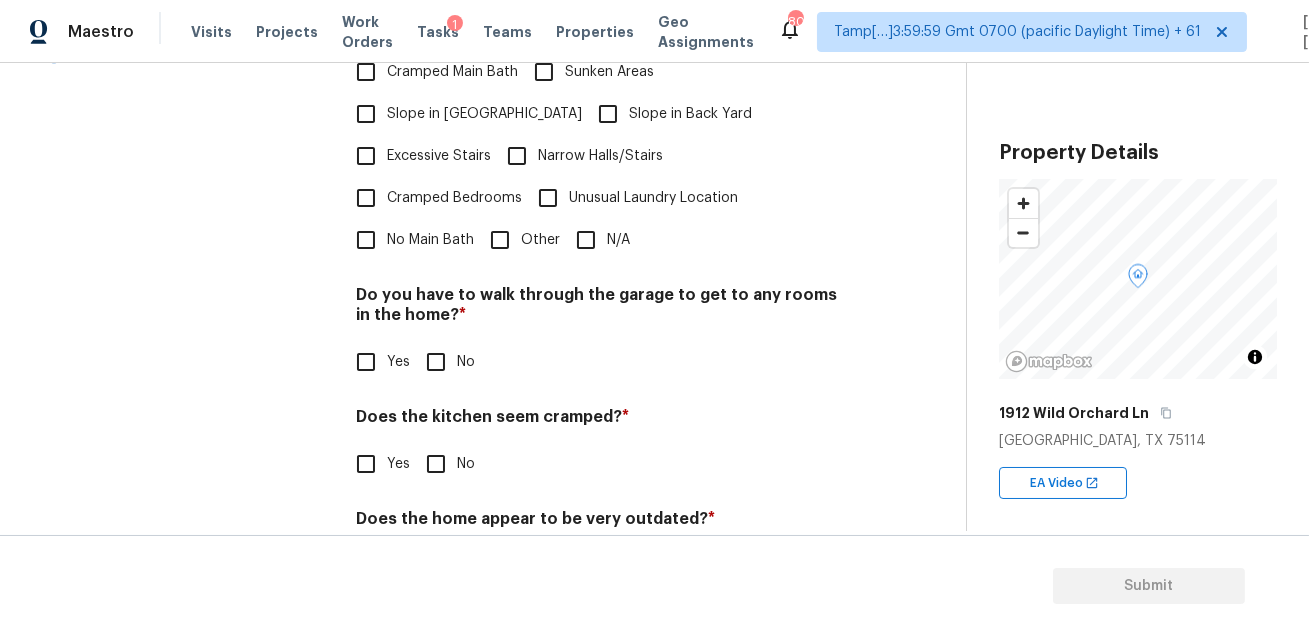 click on "N/A" at bounding box center [586, 240] 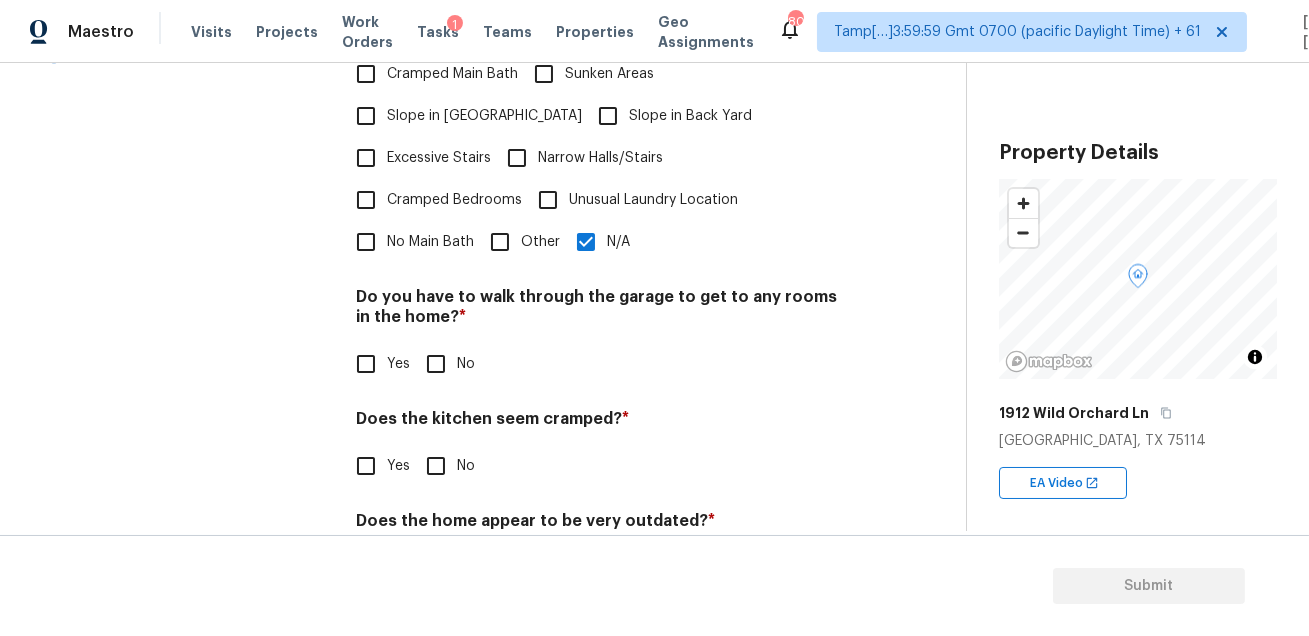 scroll, scrollTop: 603, scrollLeft: 0, axis: vertical 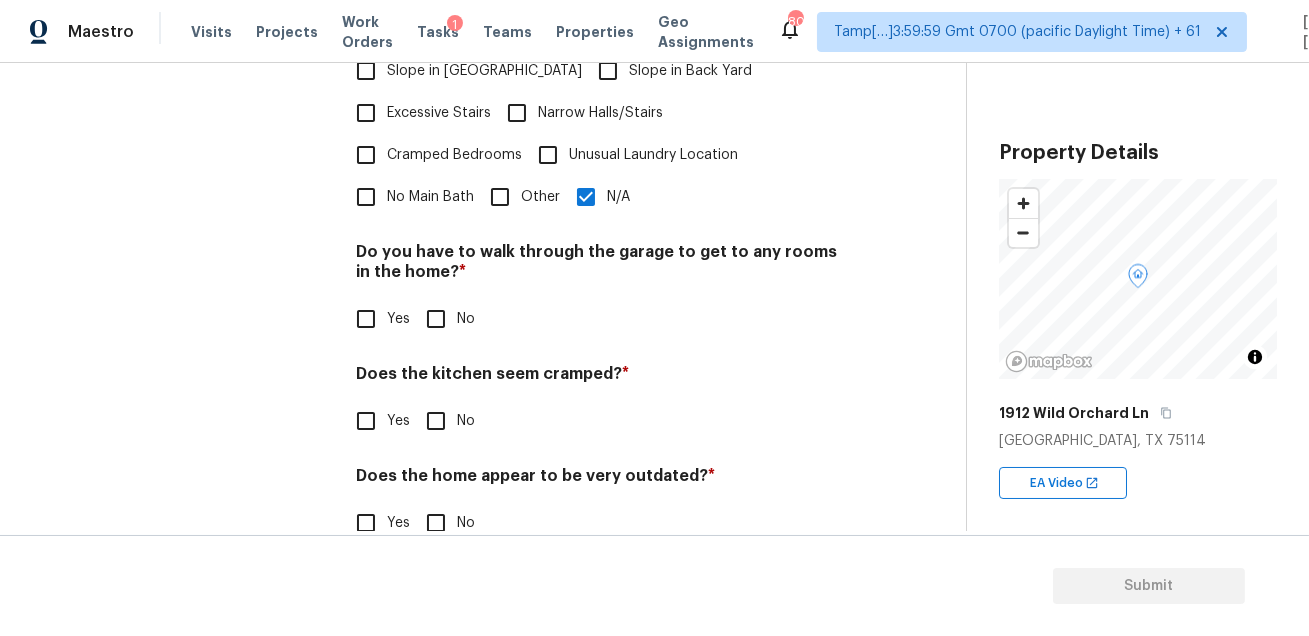 click on "No" at bounding box center [436, 319] 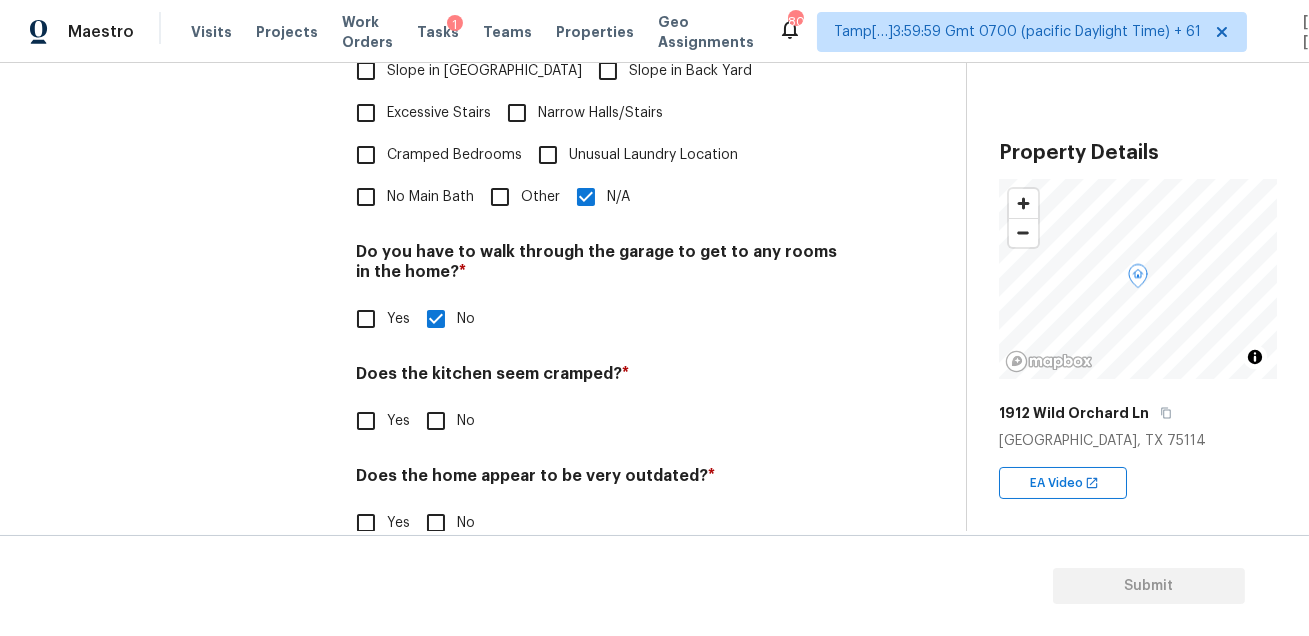 click on "No" at bounding box center (436, 421) 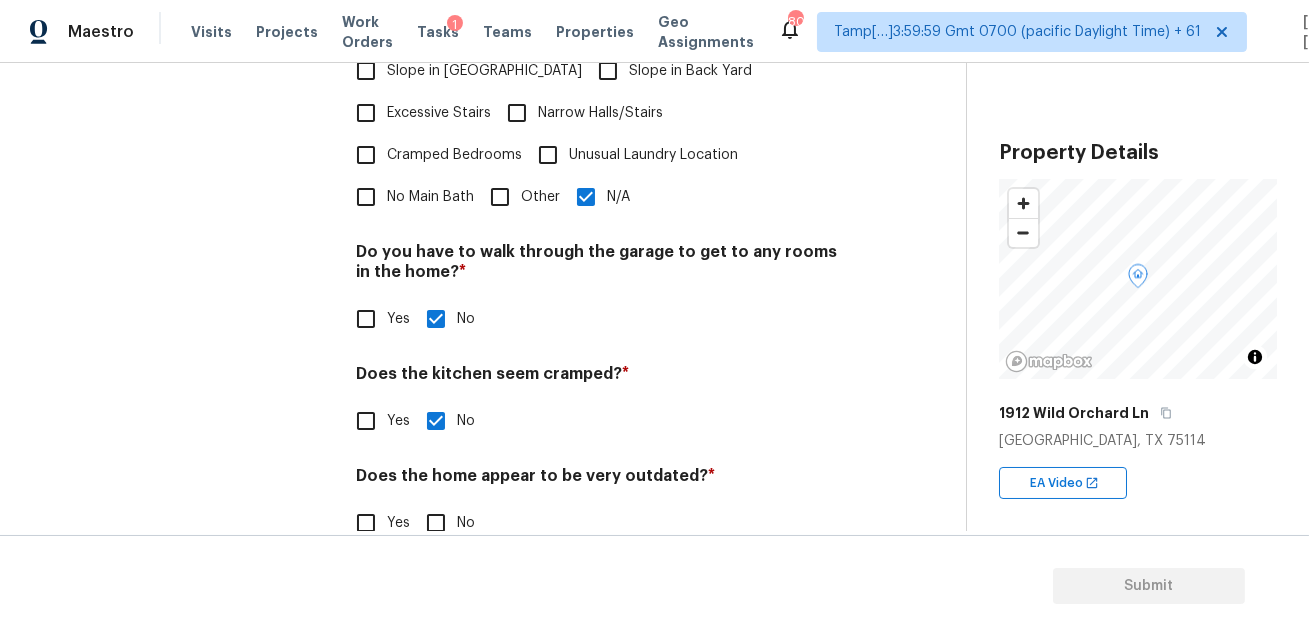 click on "No" at bounding box center [436, 523] 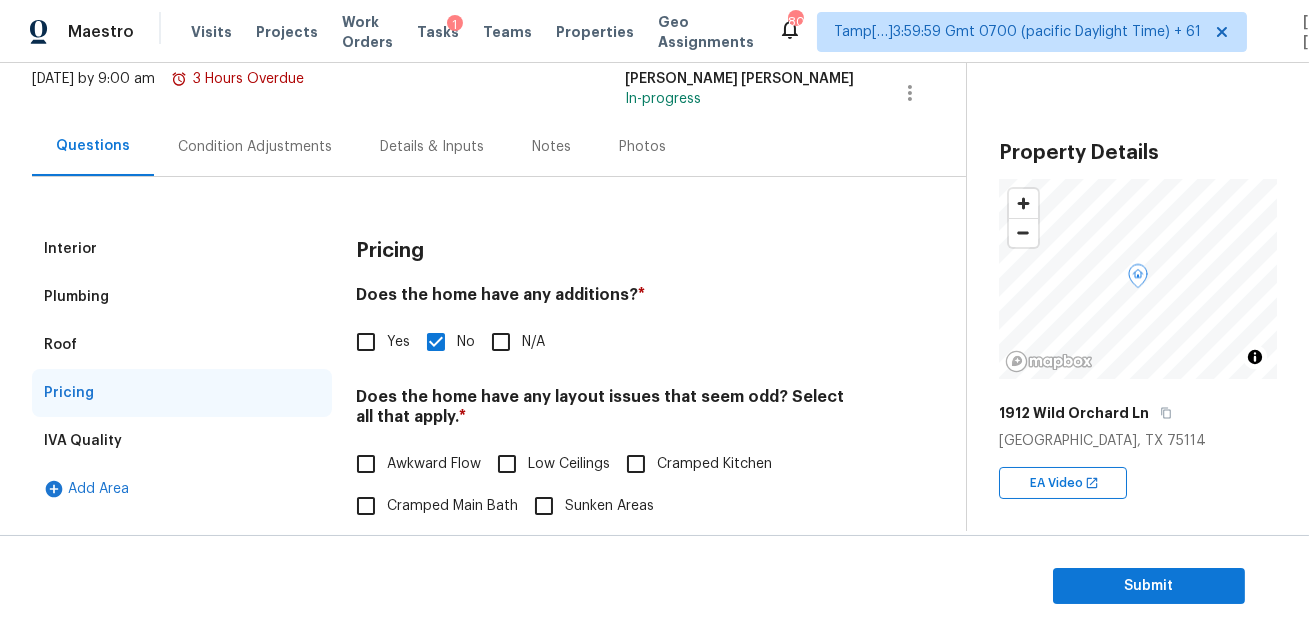 scroll, scrollTop: 11, scrollLeft: 0, axis: vertical 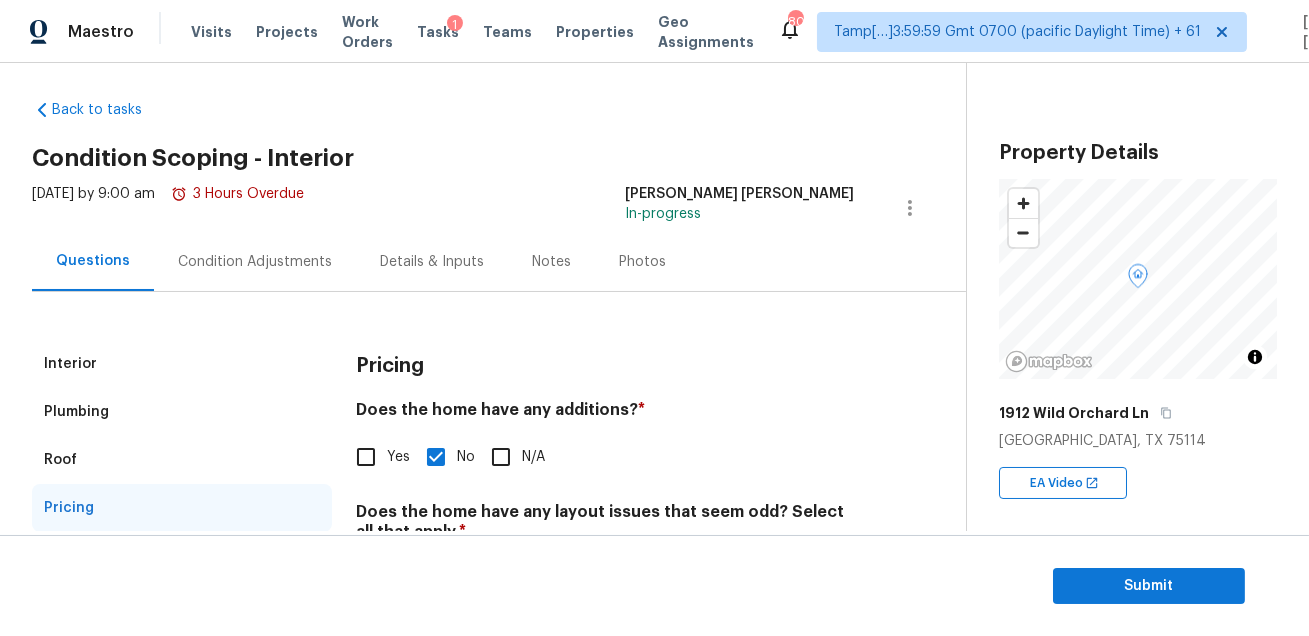 click on "Condition Adjustments" at bounding box center [255, 261] 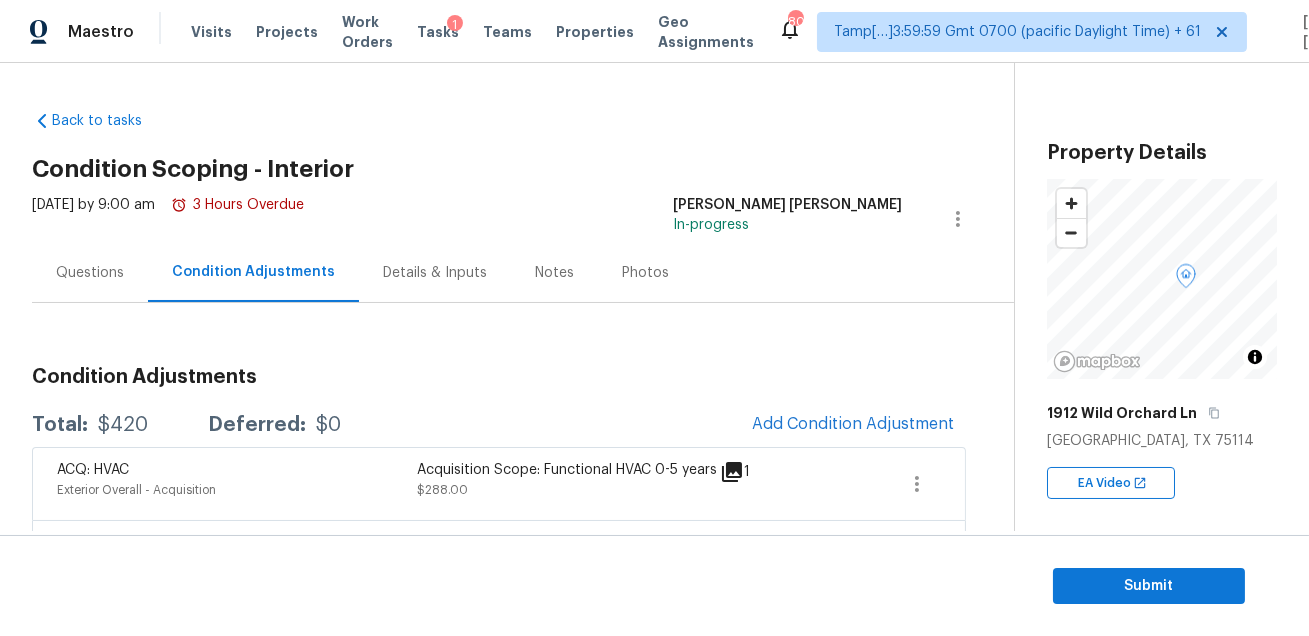 scroll, scrollTop: 80, scrollLeft: 0, axis: vertical 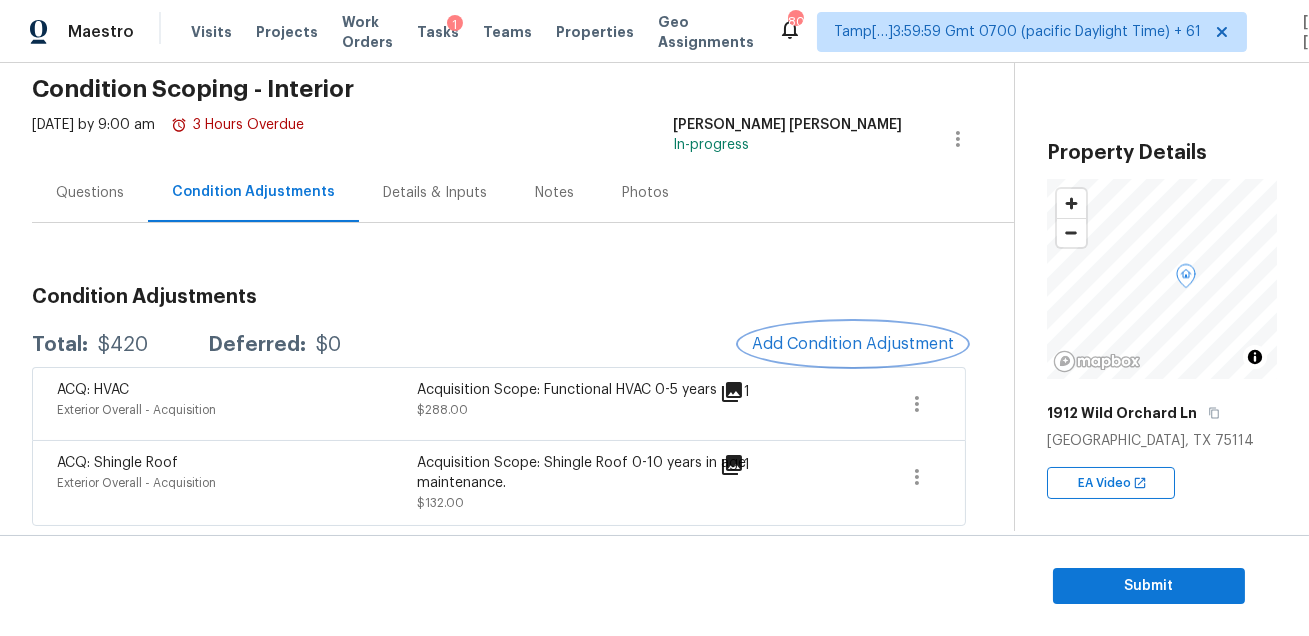 click on "Add Condition Adjustment" at bounding box center (853, 344) 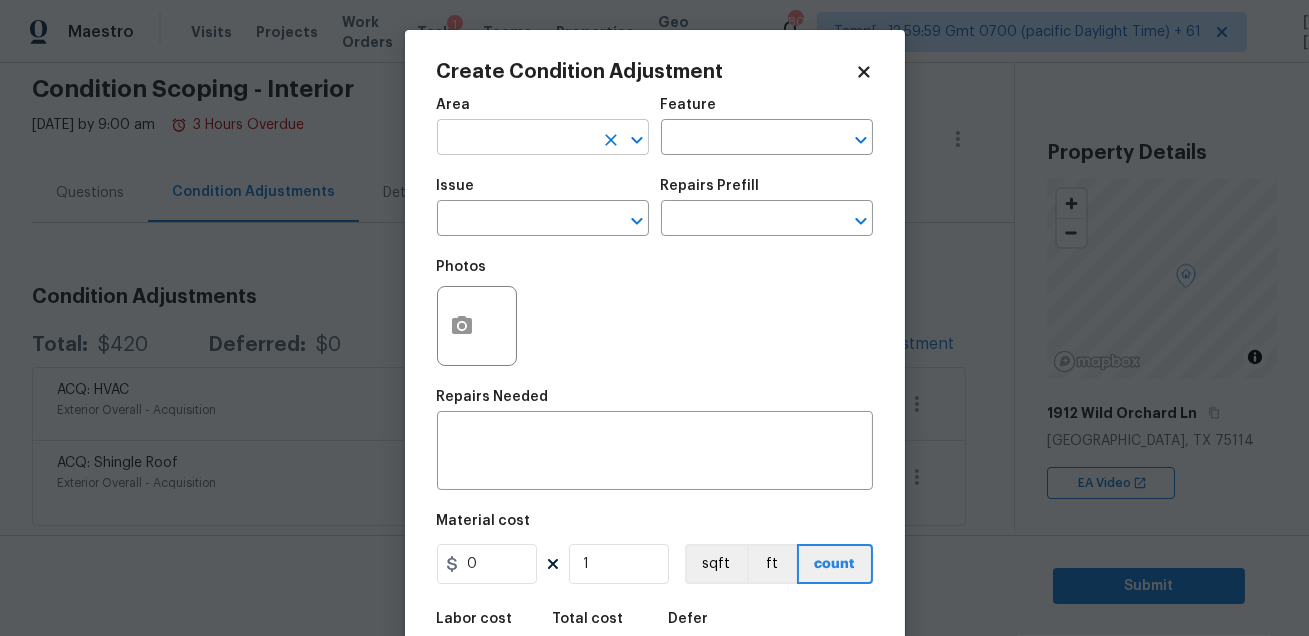 click at bounding box center [515, 139] 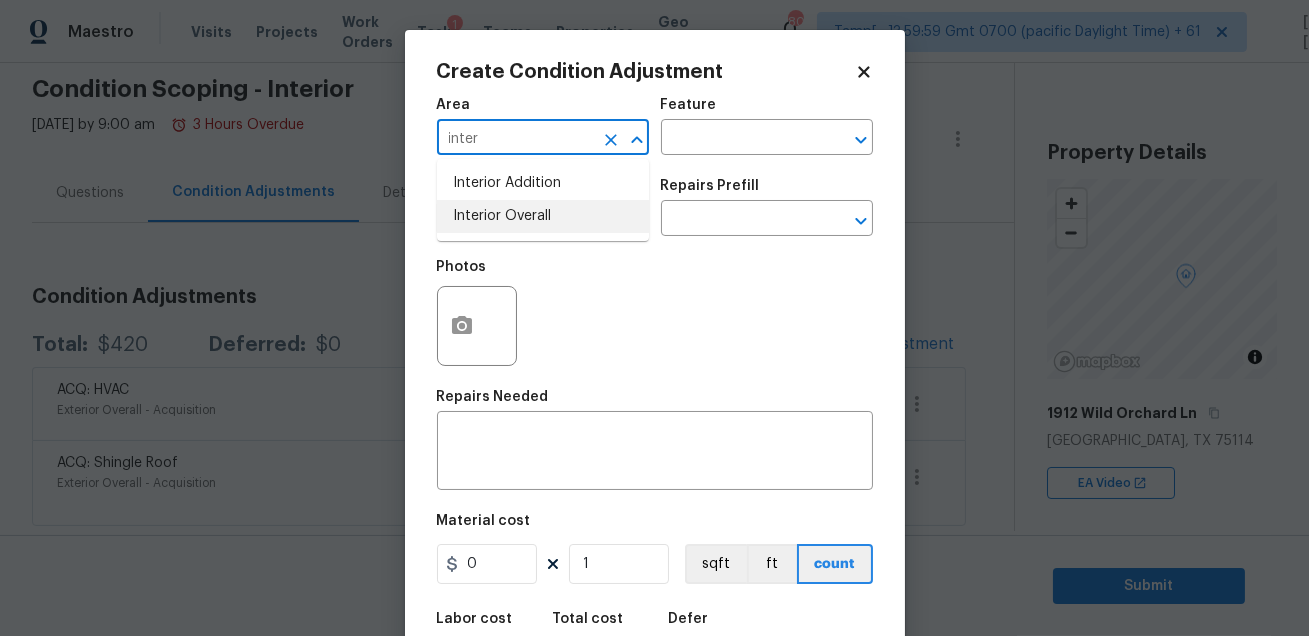 click on "Interior Overall" at bounding box center (543, 216) 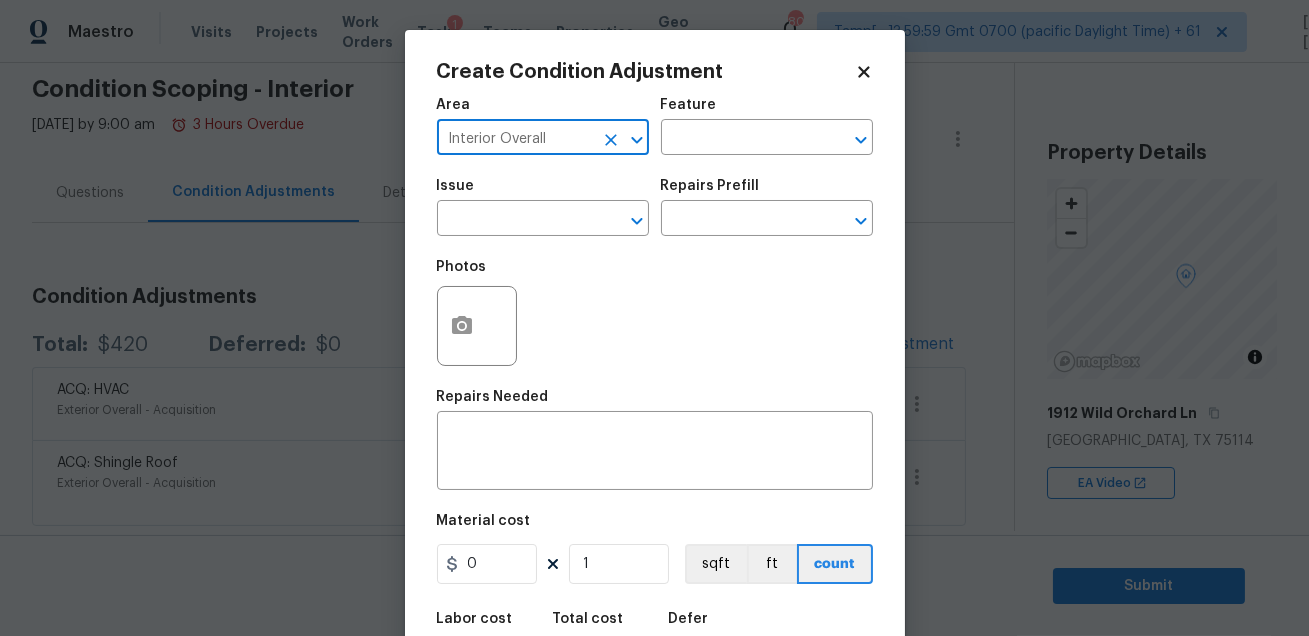 type on "Interior Overall" 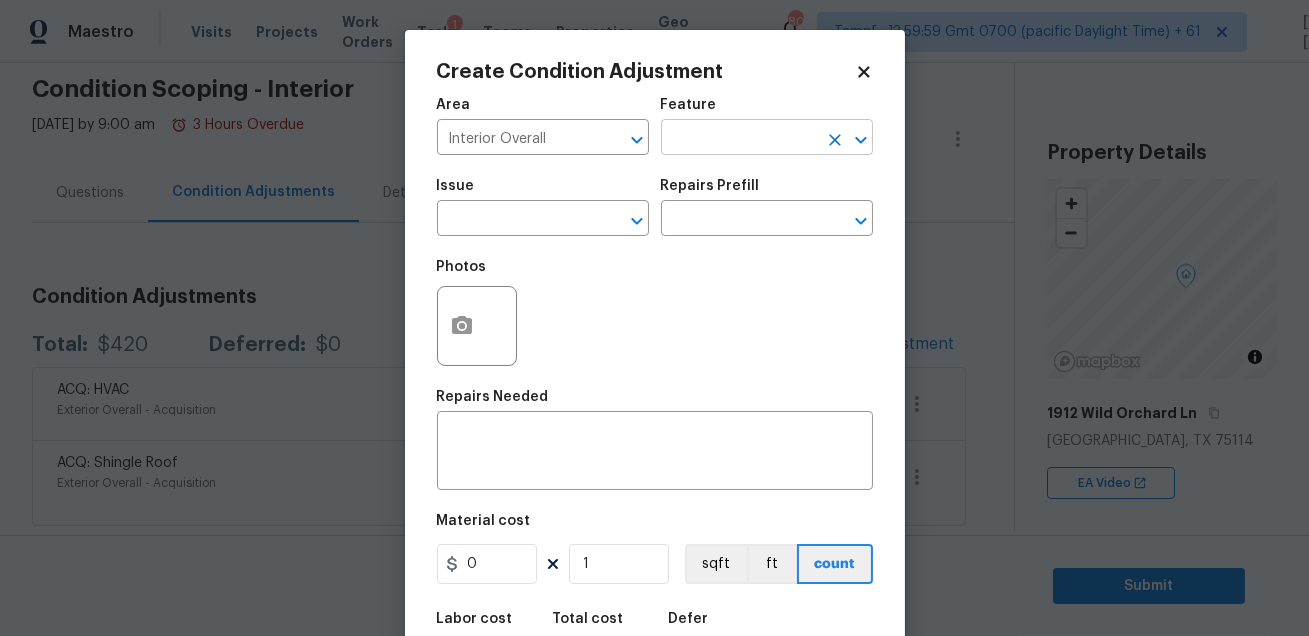 click at bounding box center [739, 139] 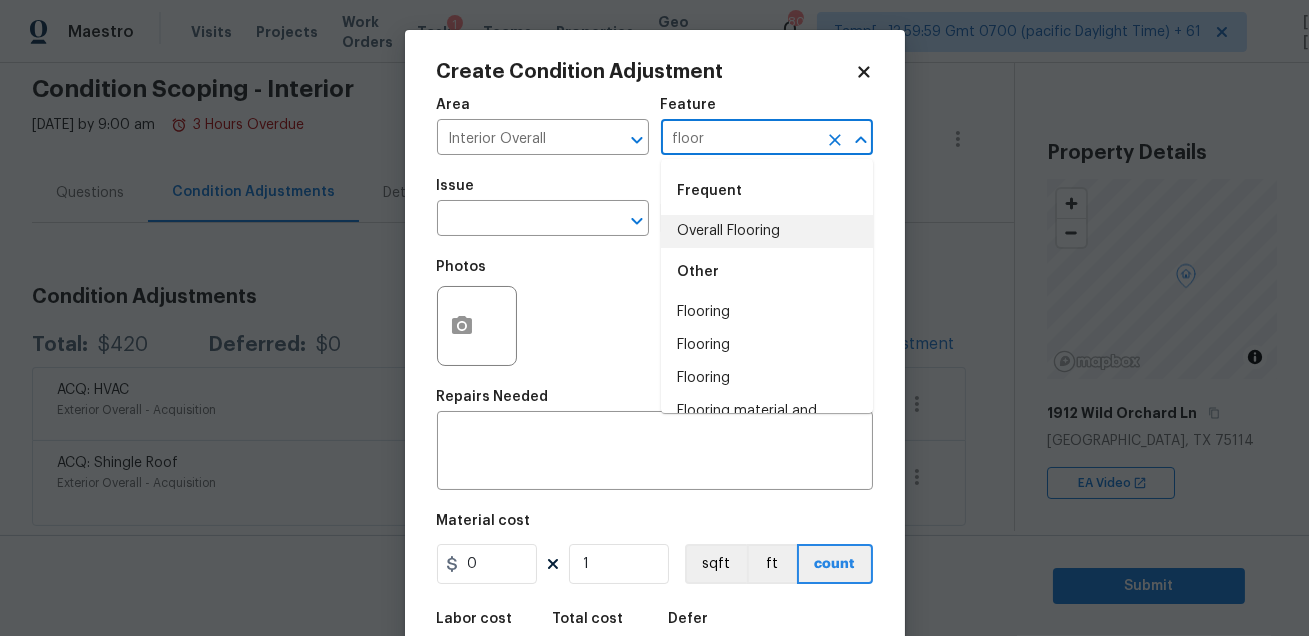 click on "Overall Flooring" at bounding box center (767, 231) 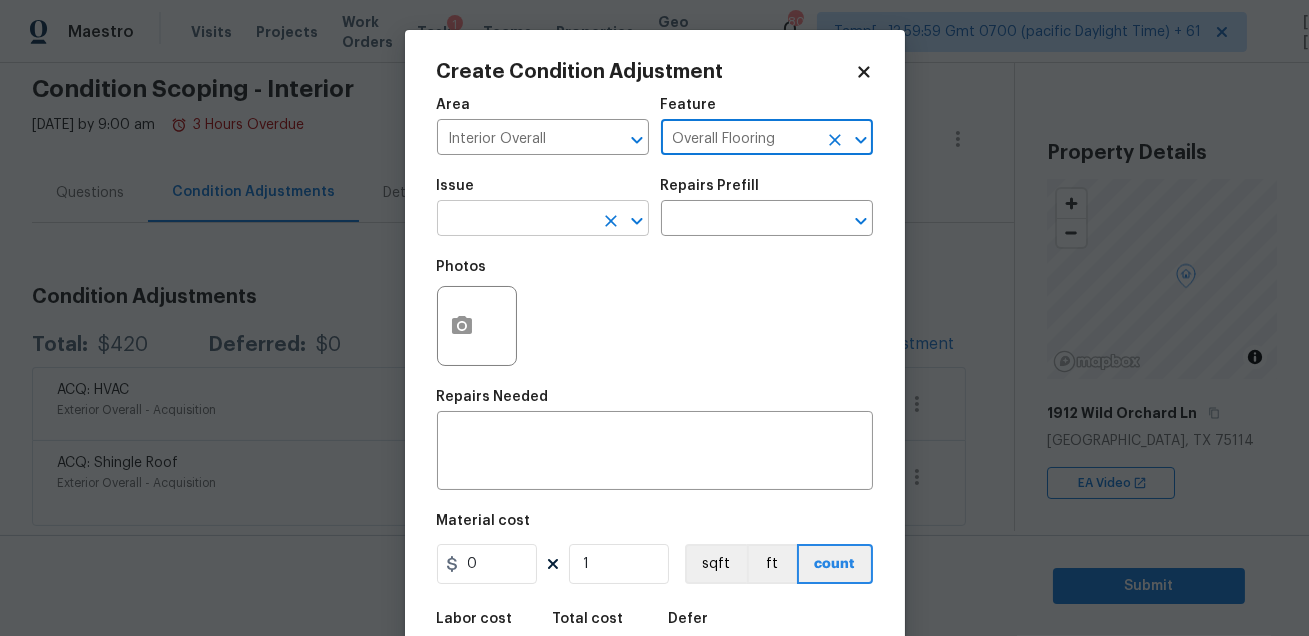 type on "Overall Flooring" 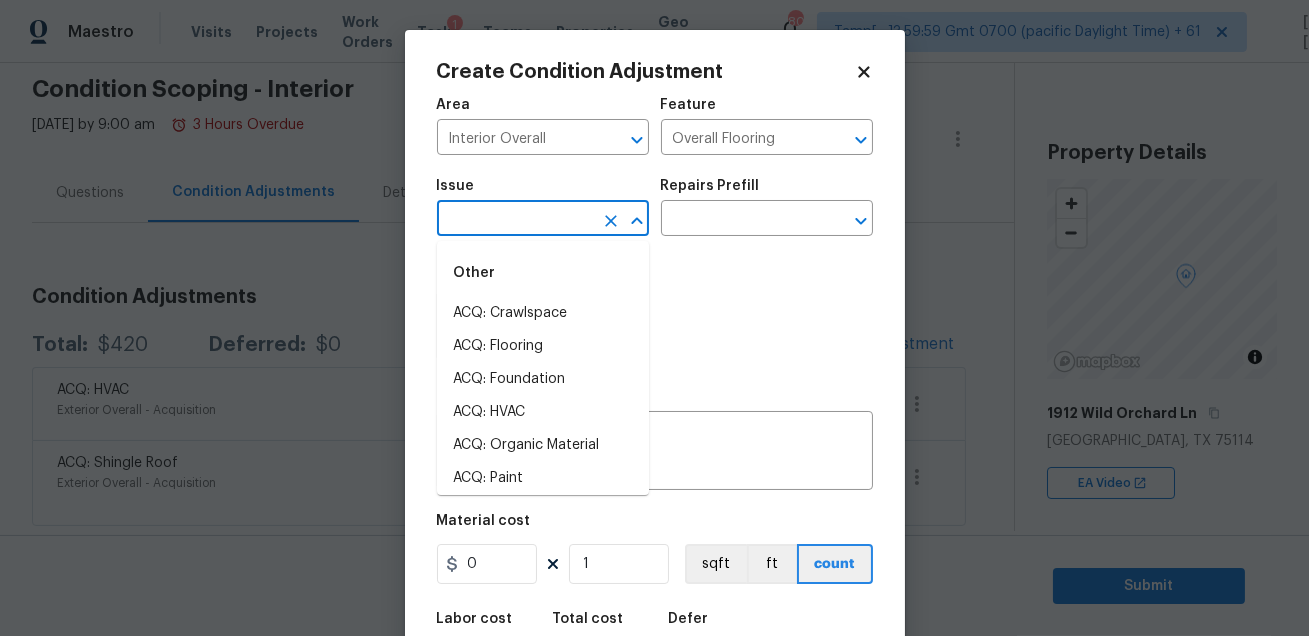 click at bounding box center [515, 220] 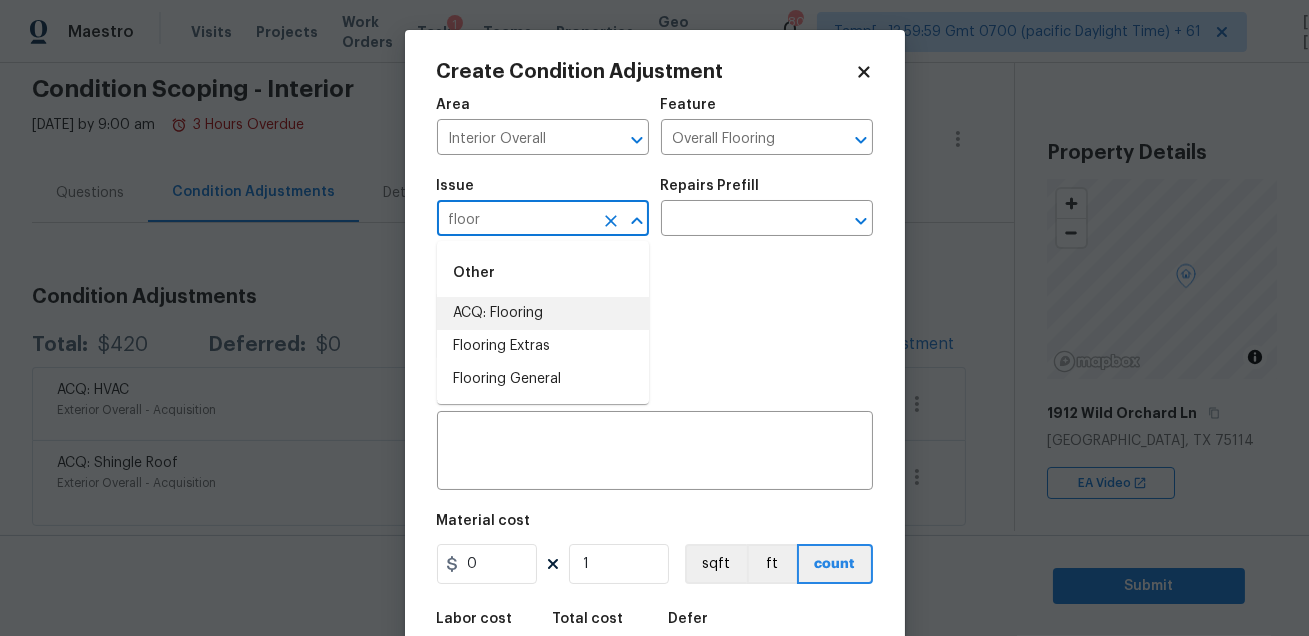 click on "ACQ: Flooring" at bounding box center [543, 313] 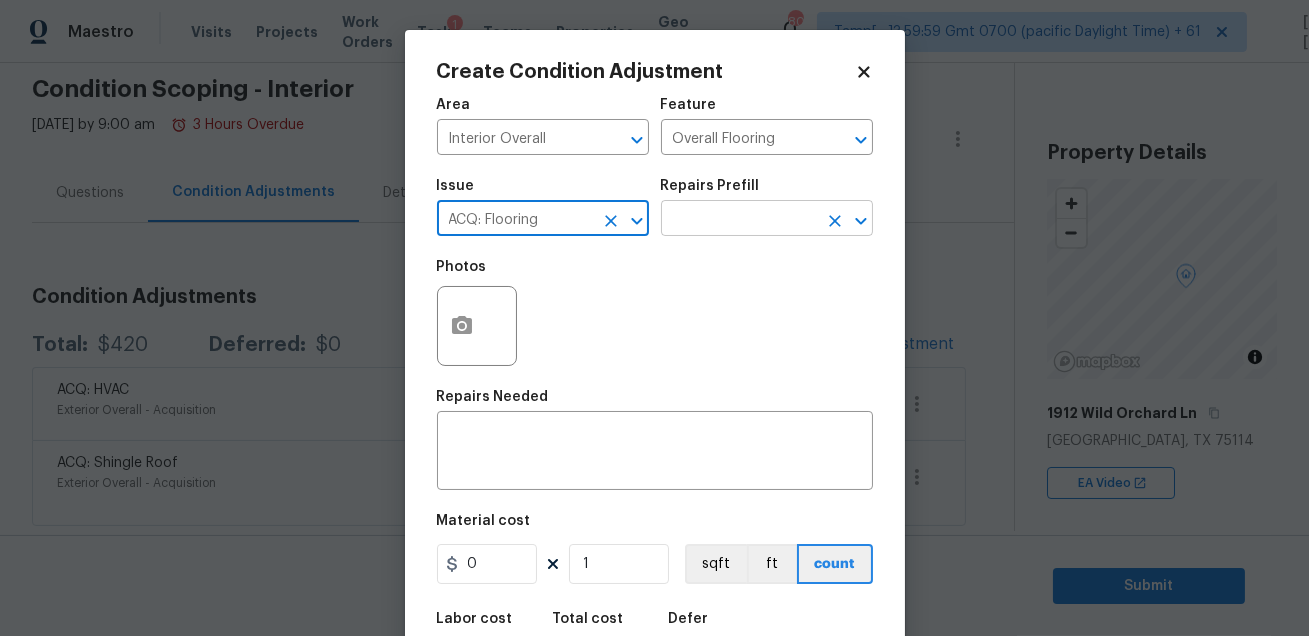 type on "ACQ: Flooring" 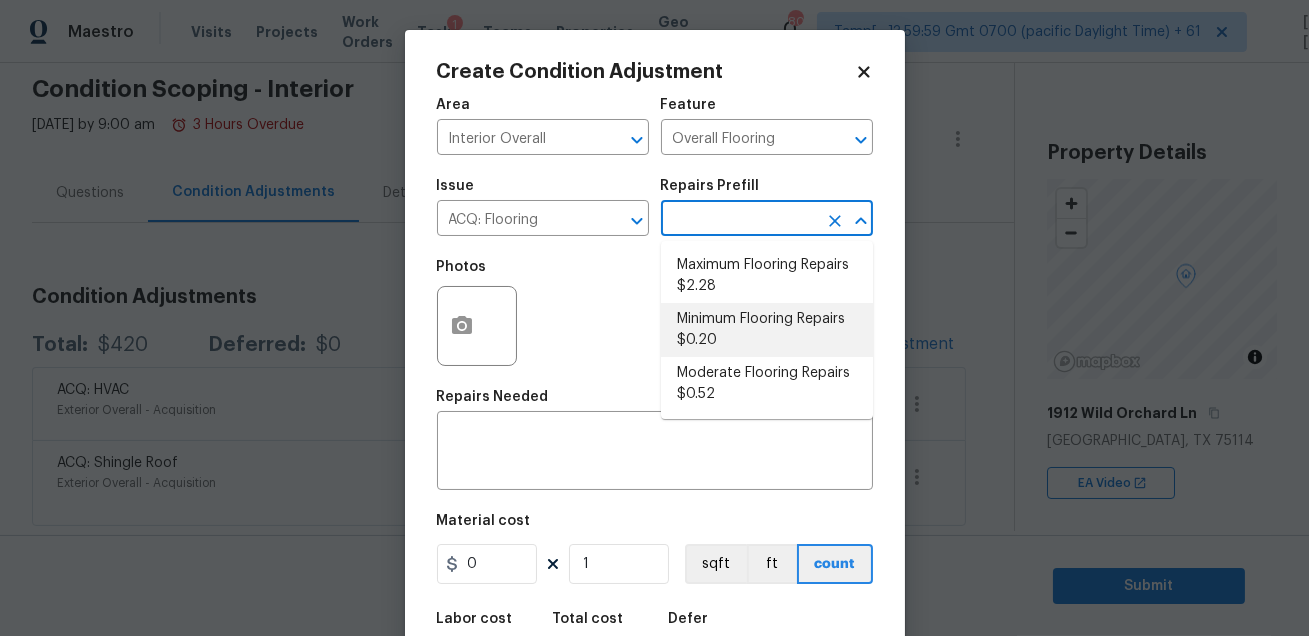 click on "Minimum Flooring Repairs $0.20" at bounding box center [767, 330] 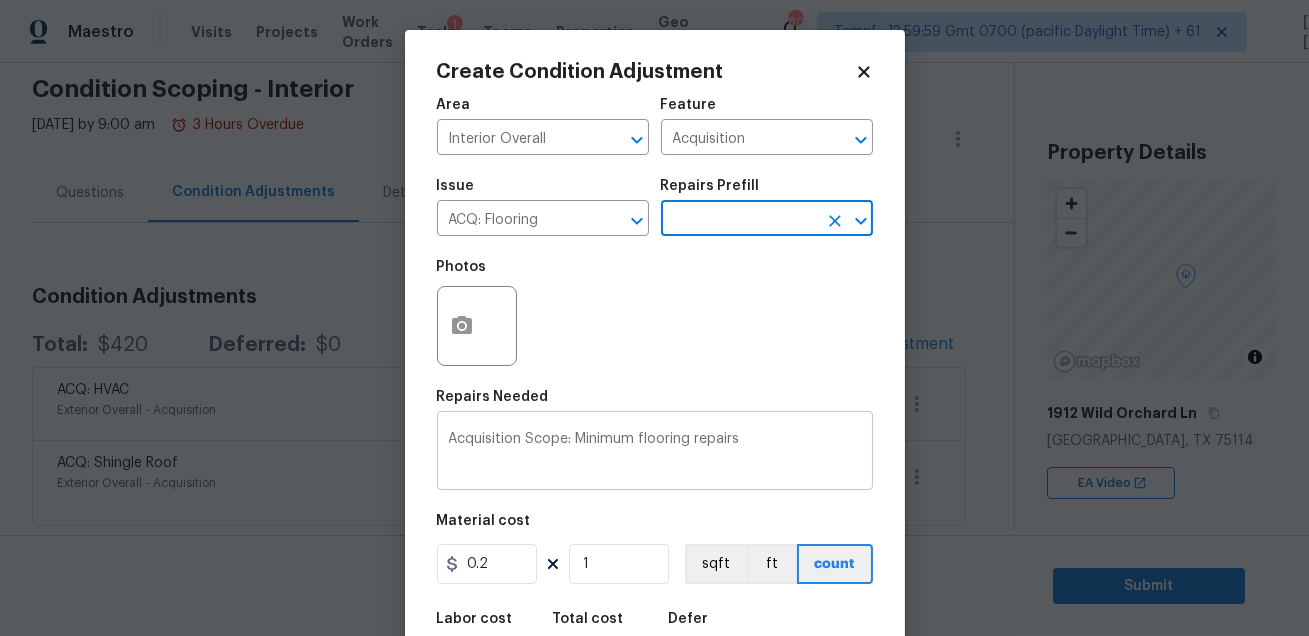 scroll, scrollTop: 110, scrollLeft: 0, axis: vertical 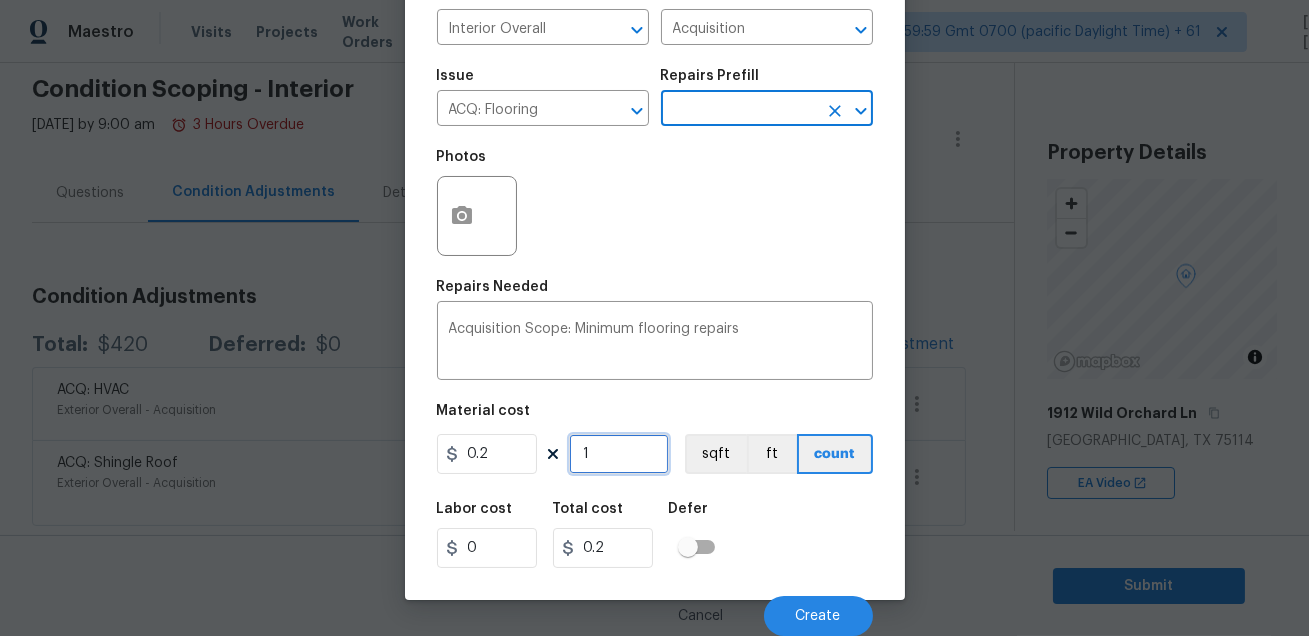 click on "1" at bounding box center (619, 454) 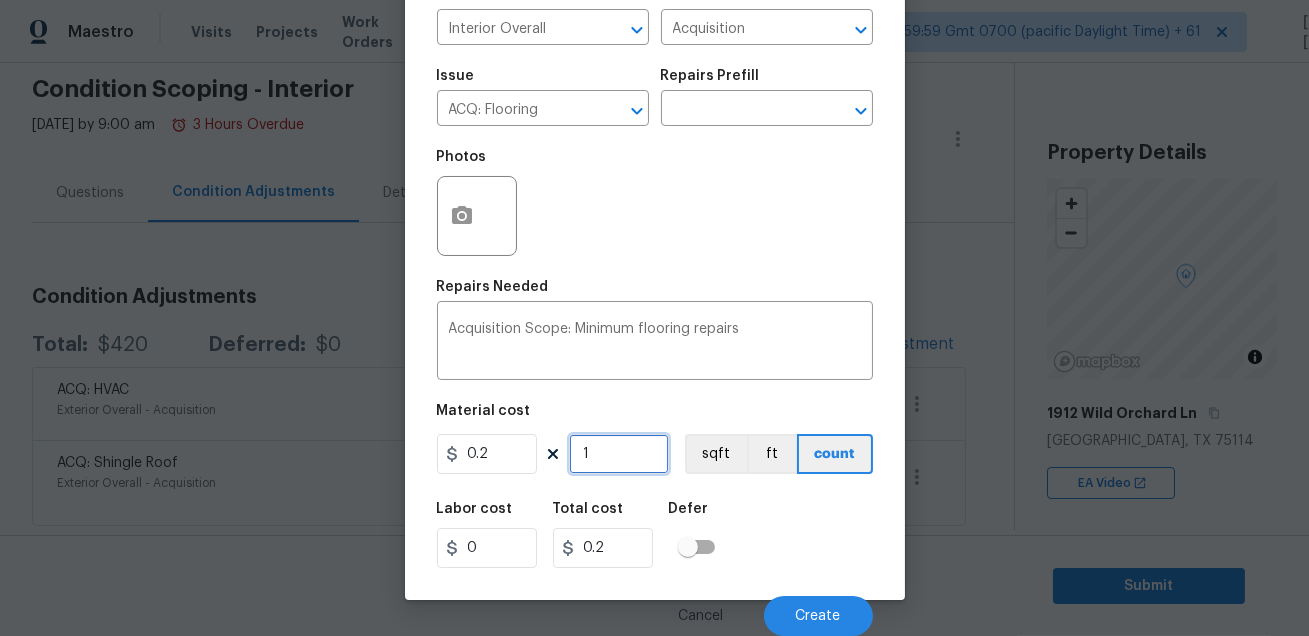 type on "0" 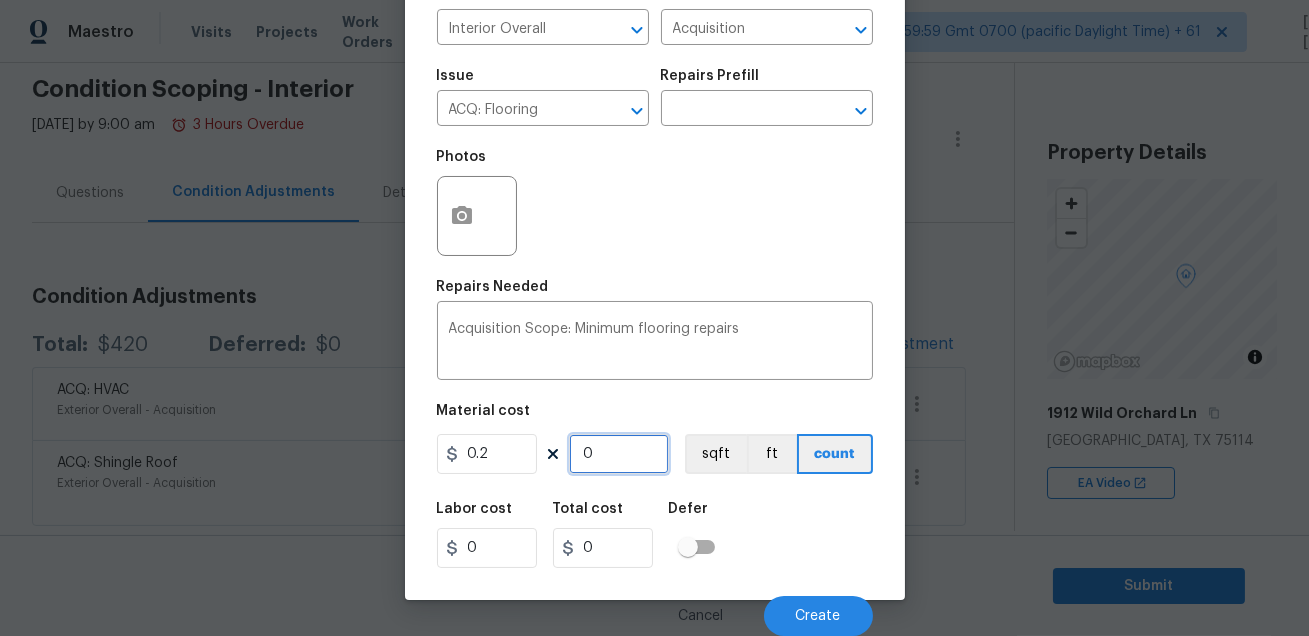 type on "1" 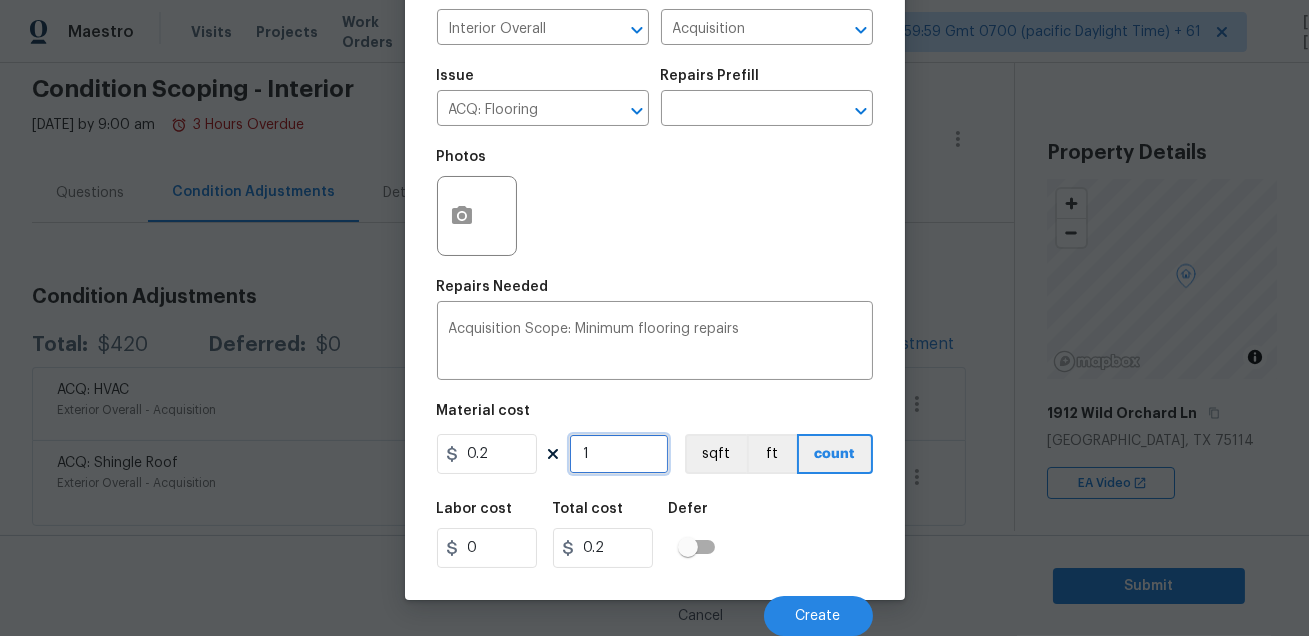 type on "14" 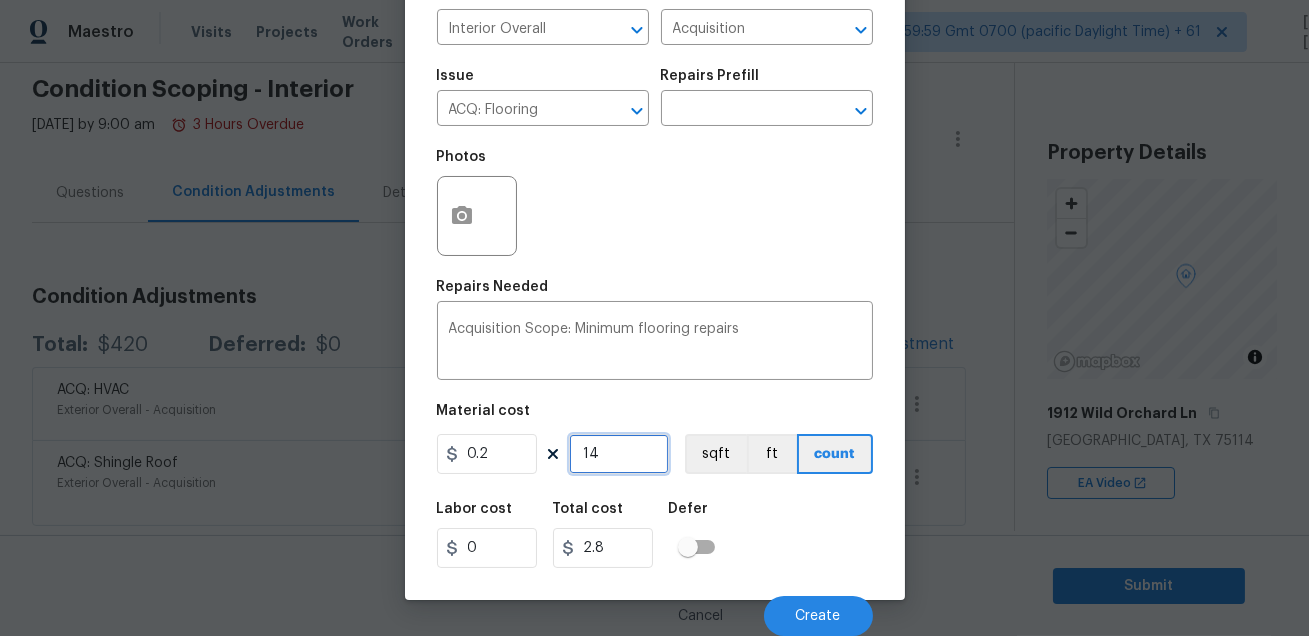 type on "141" 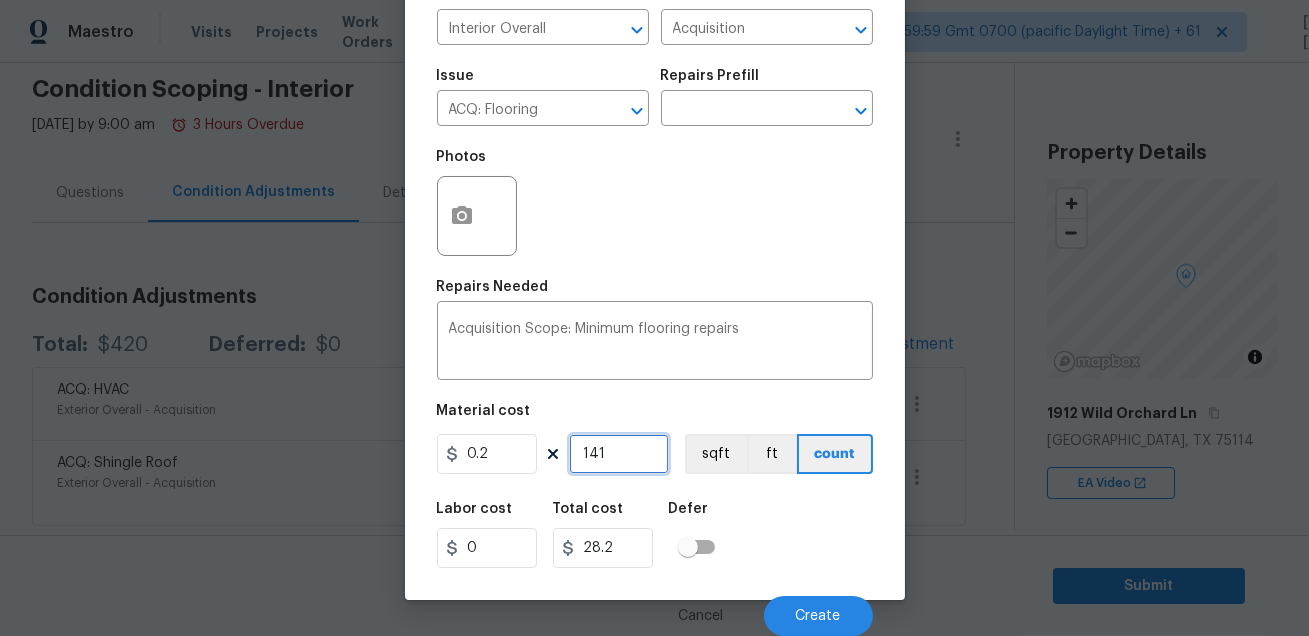 type on "1411" 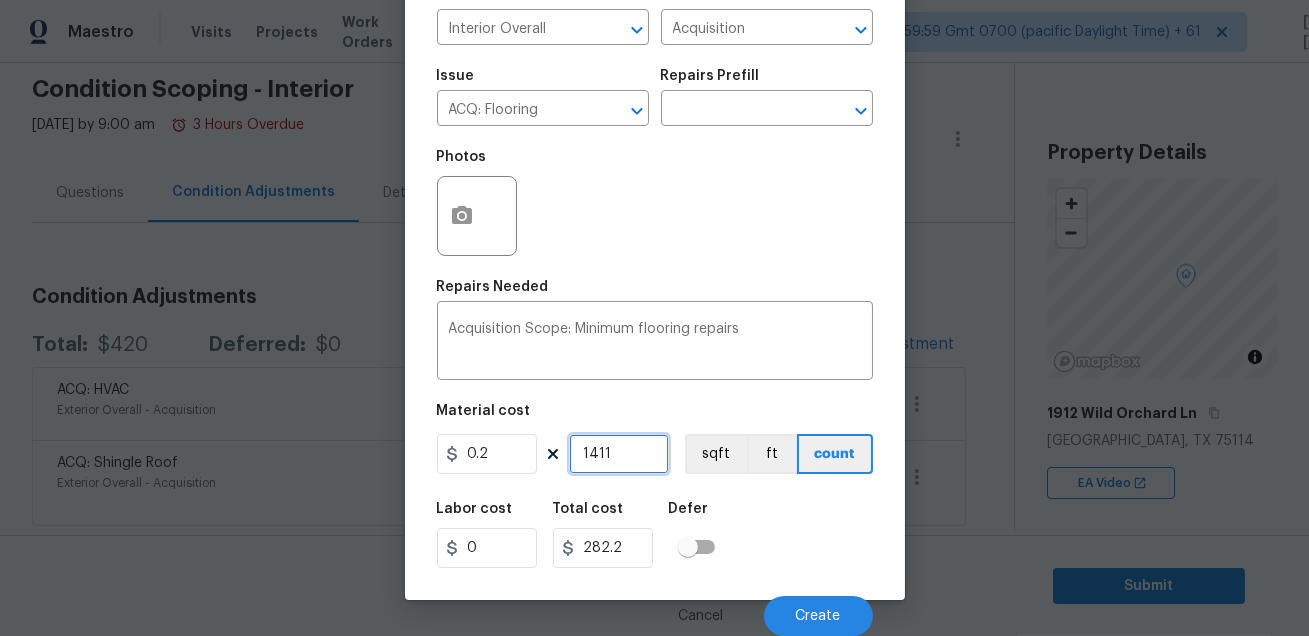 type on "1411" 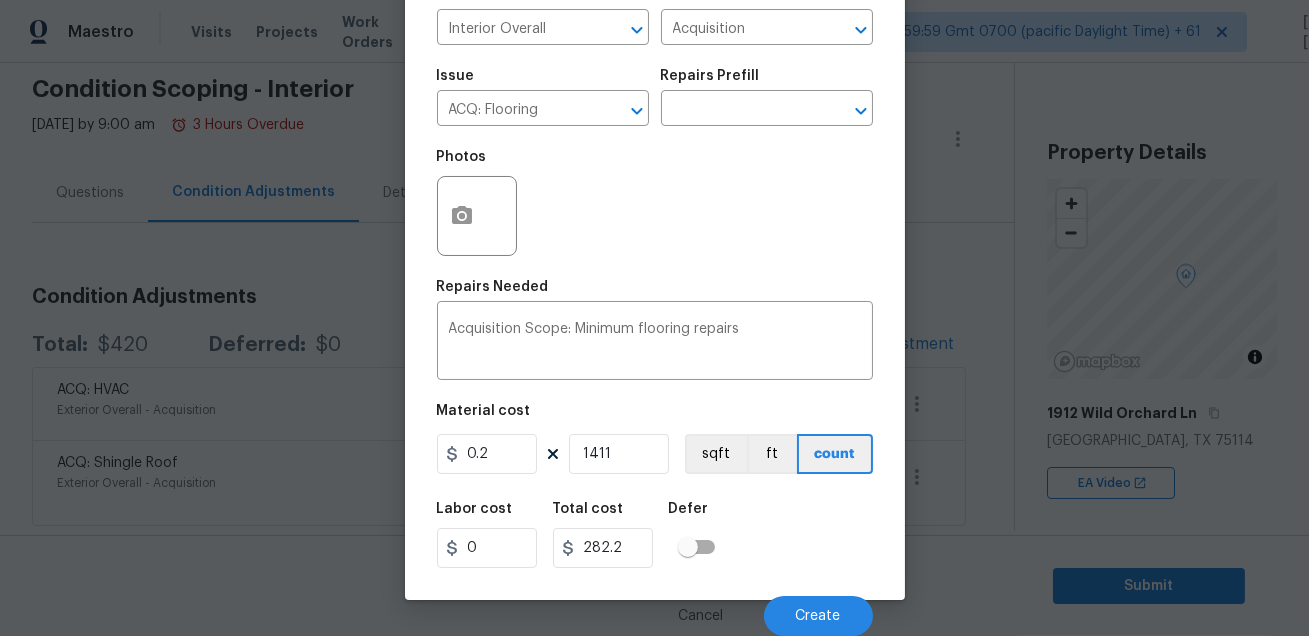 click on "Labor cost 0 Total cost 282.2 Defer" at bounding box center (655, 535) 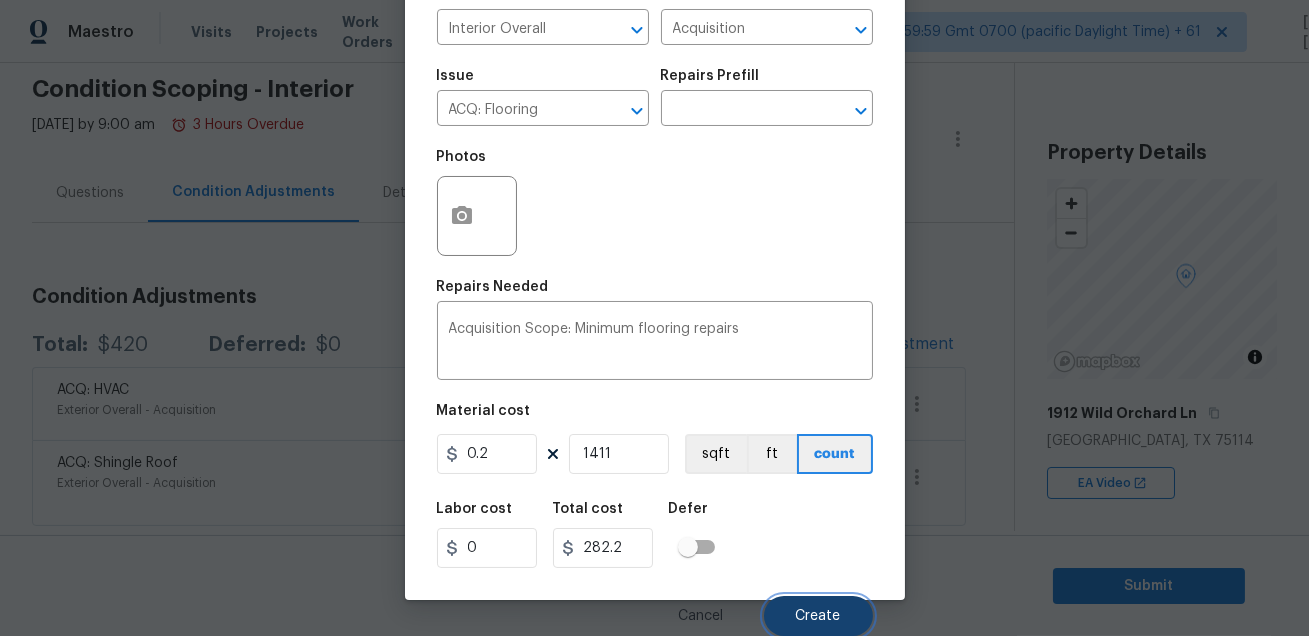 click on "Create" at bounding box center [818, 616] 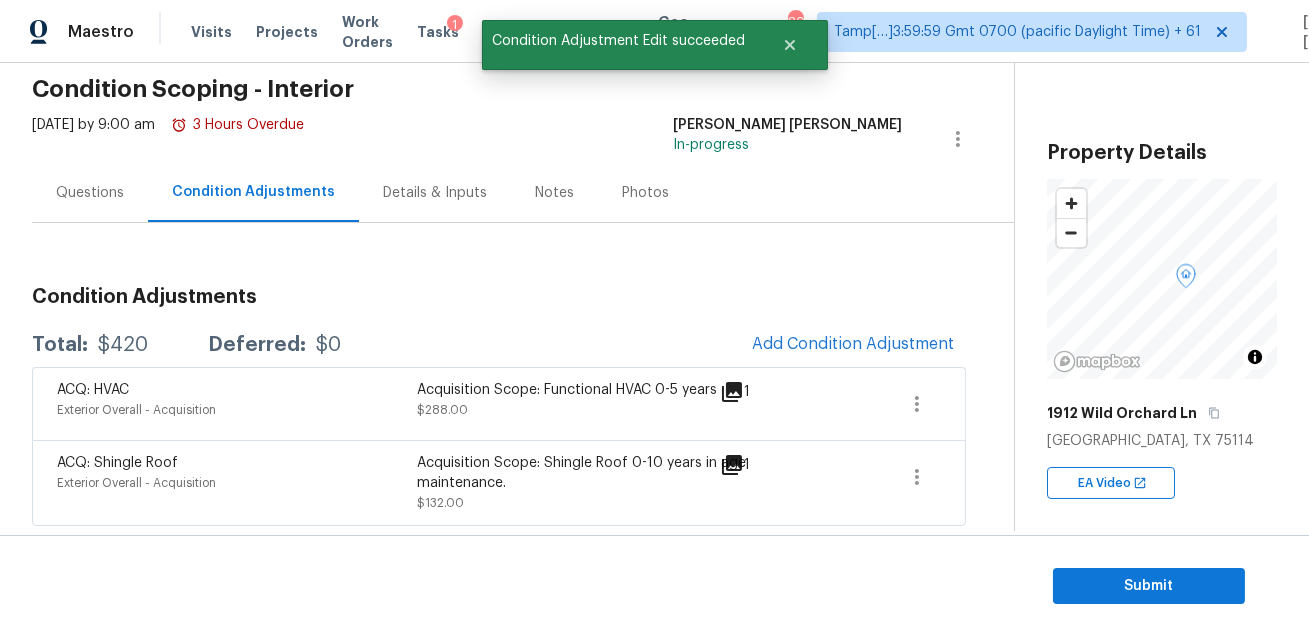 scroll, scrollTop: 103, scrollLeft: 0, axis: vertical 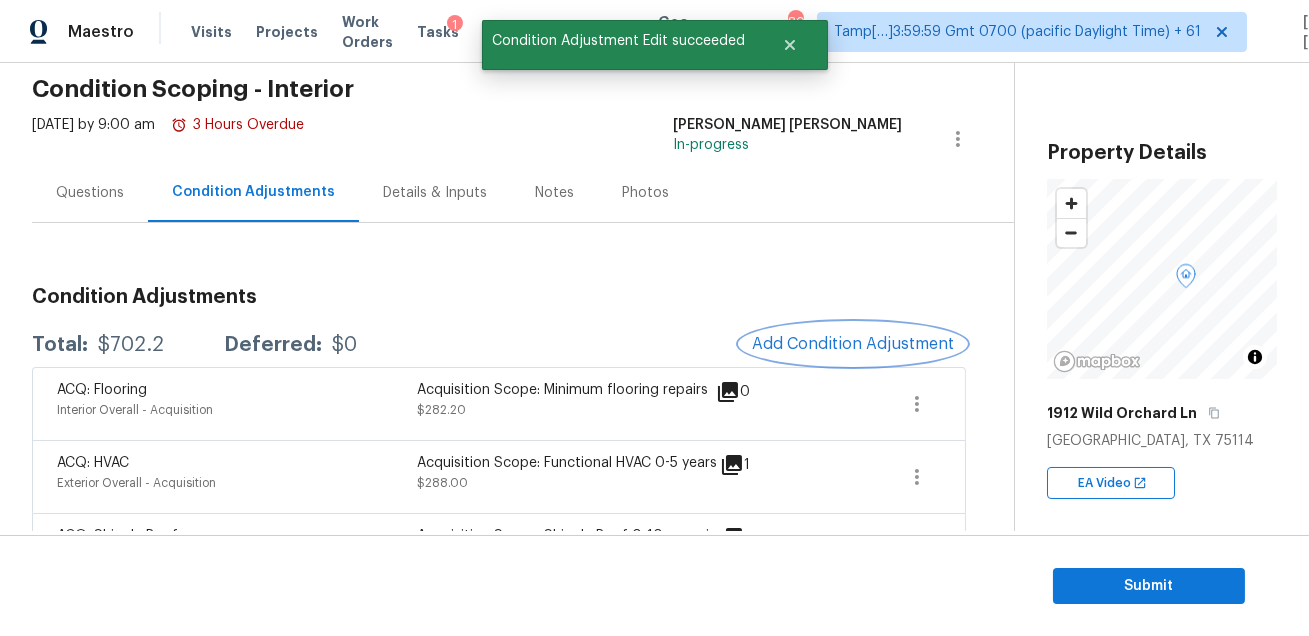 click on "Add Condition Adjustment" at bounding box center (853, 344) 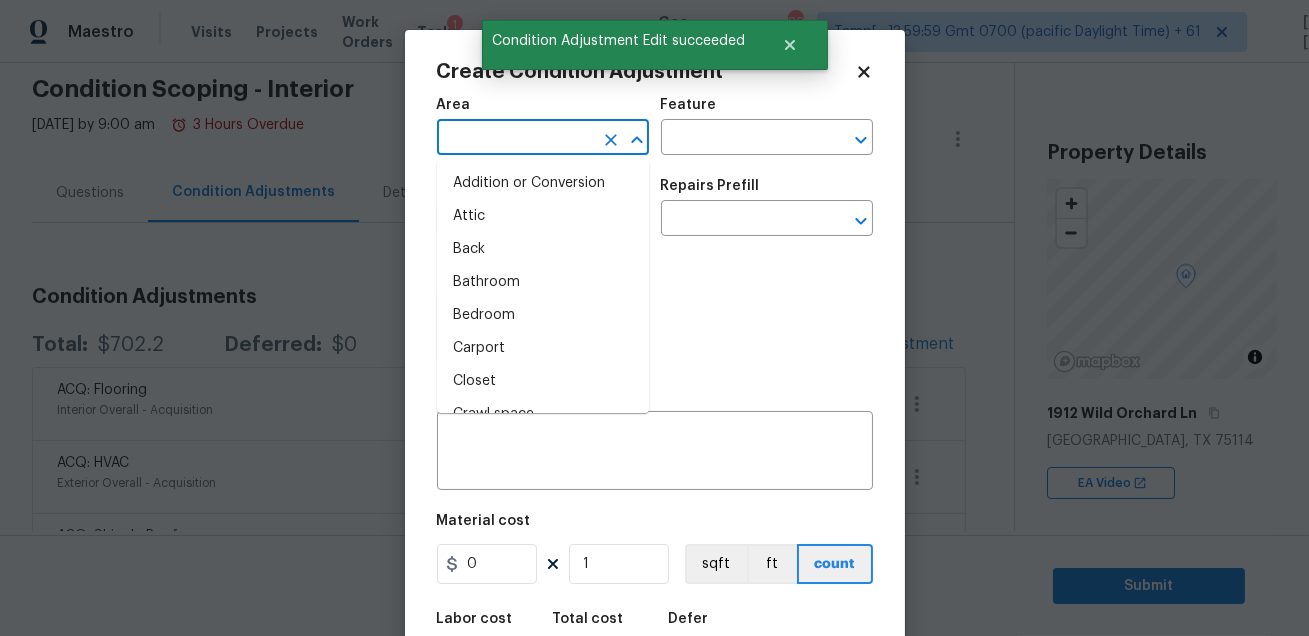 click at bounding box center [515, 139] 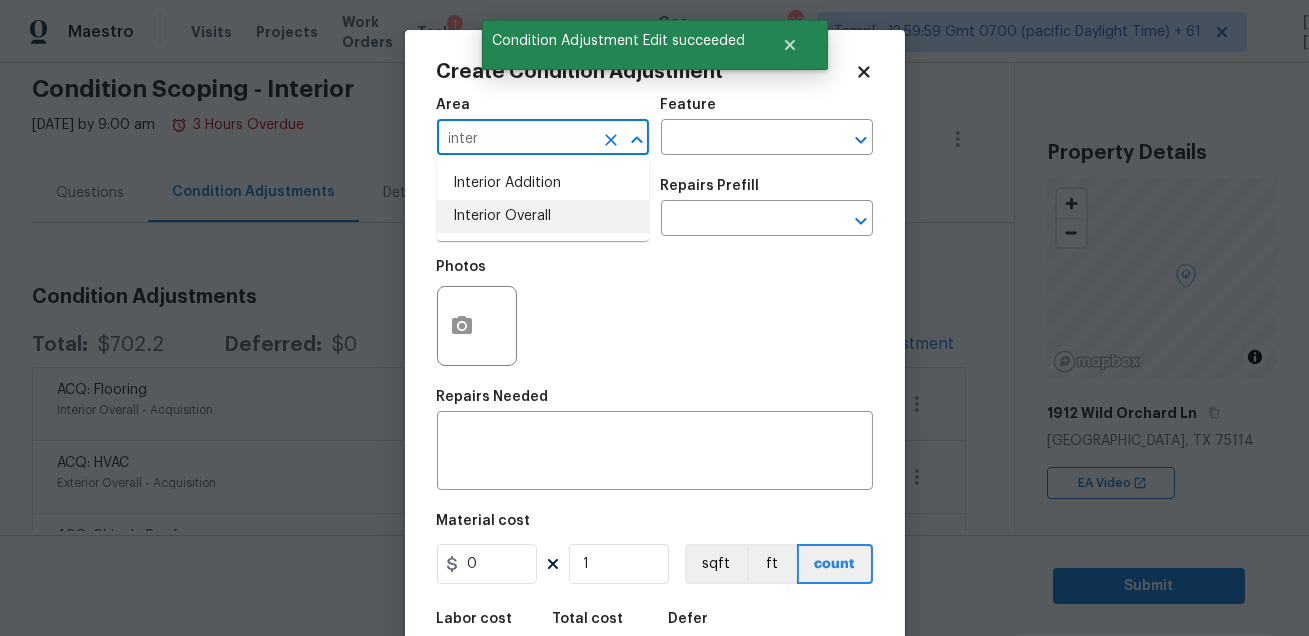 click on "Interior Overall" at bounding box center (543, 216) 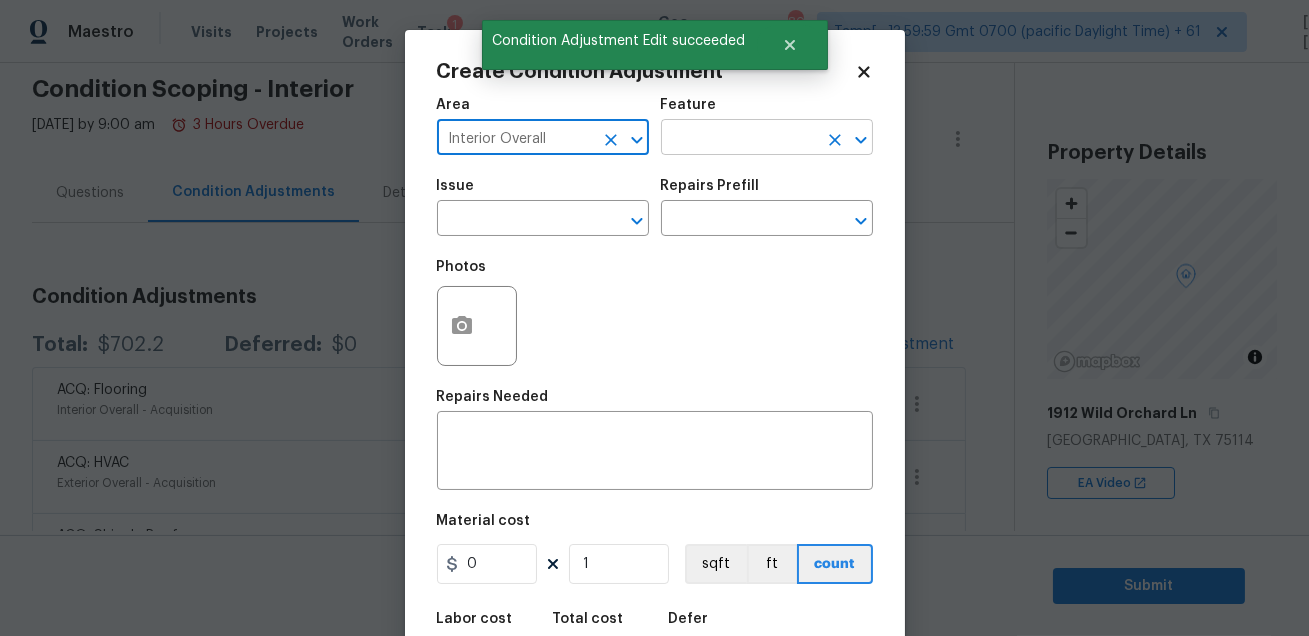 type on "Interior Overall" 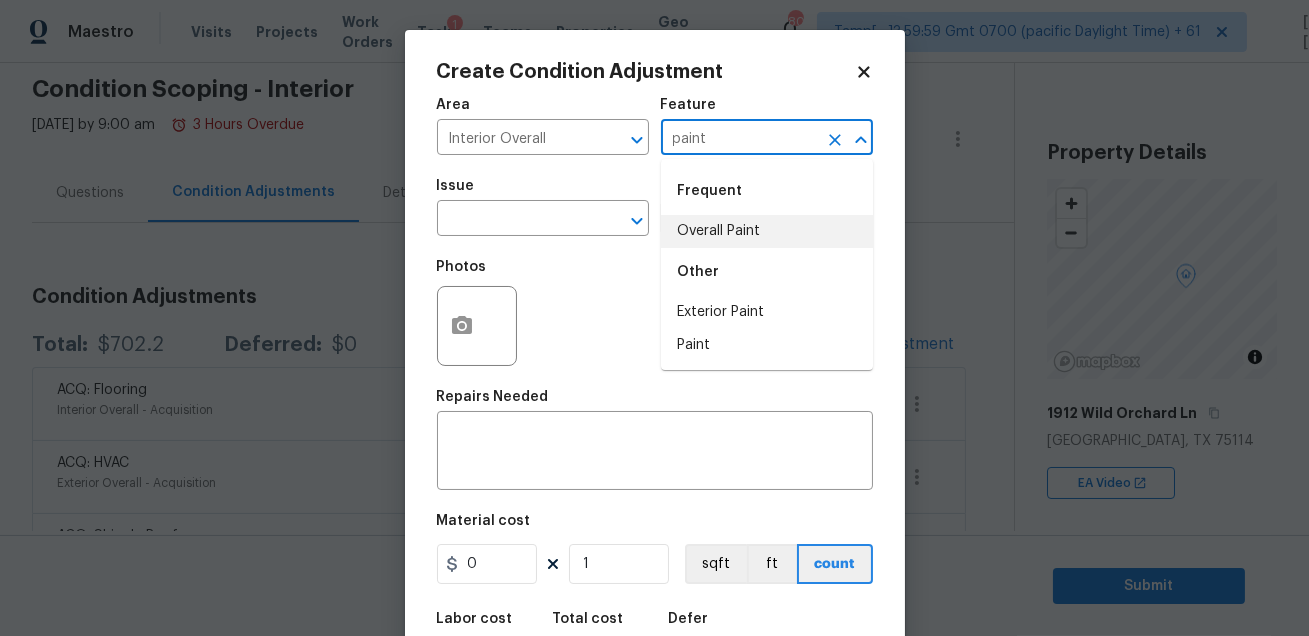 click on "Overall Paint" at bounding box center (767, 231) 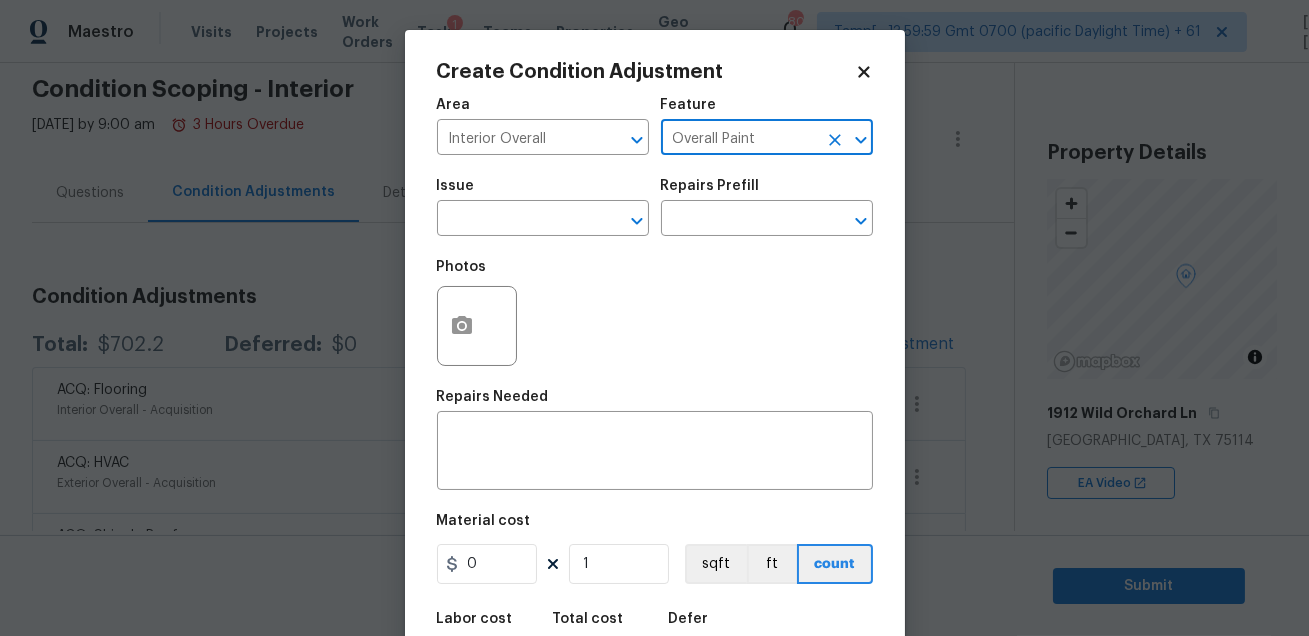 type on "Overall Paint" 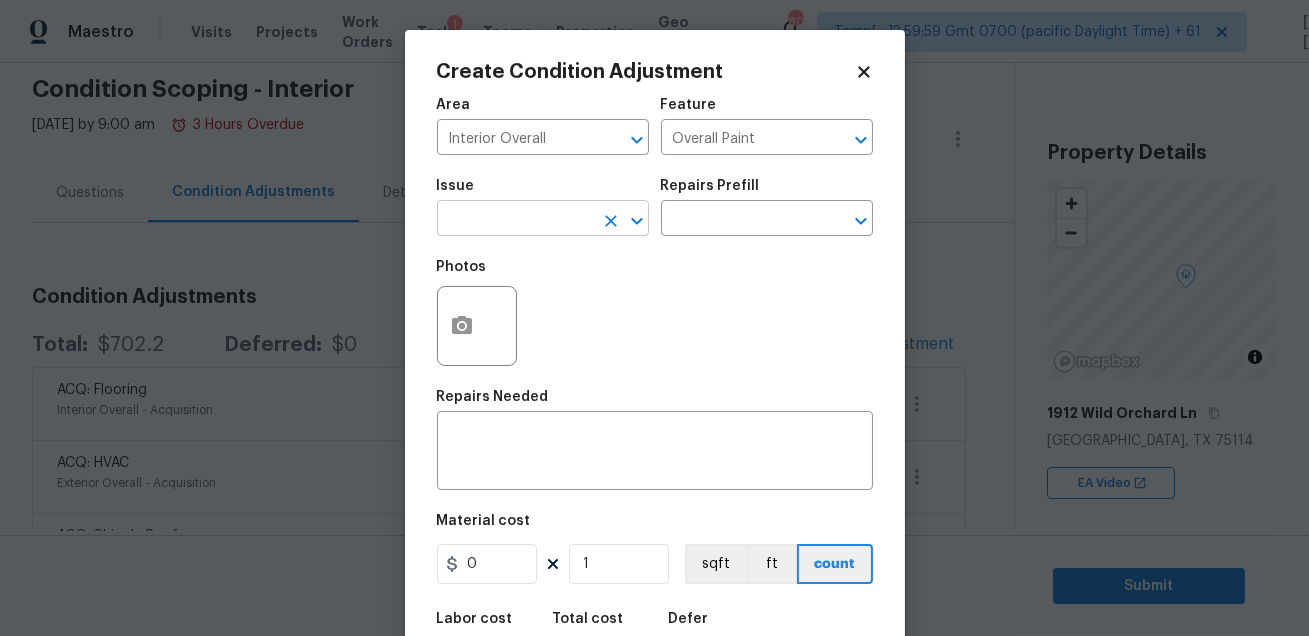 click at bounding box center [515, 220] 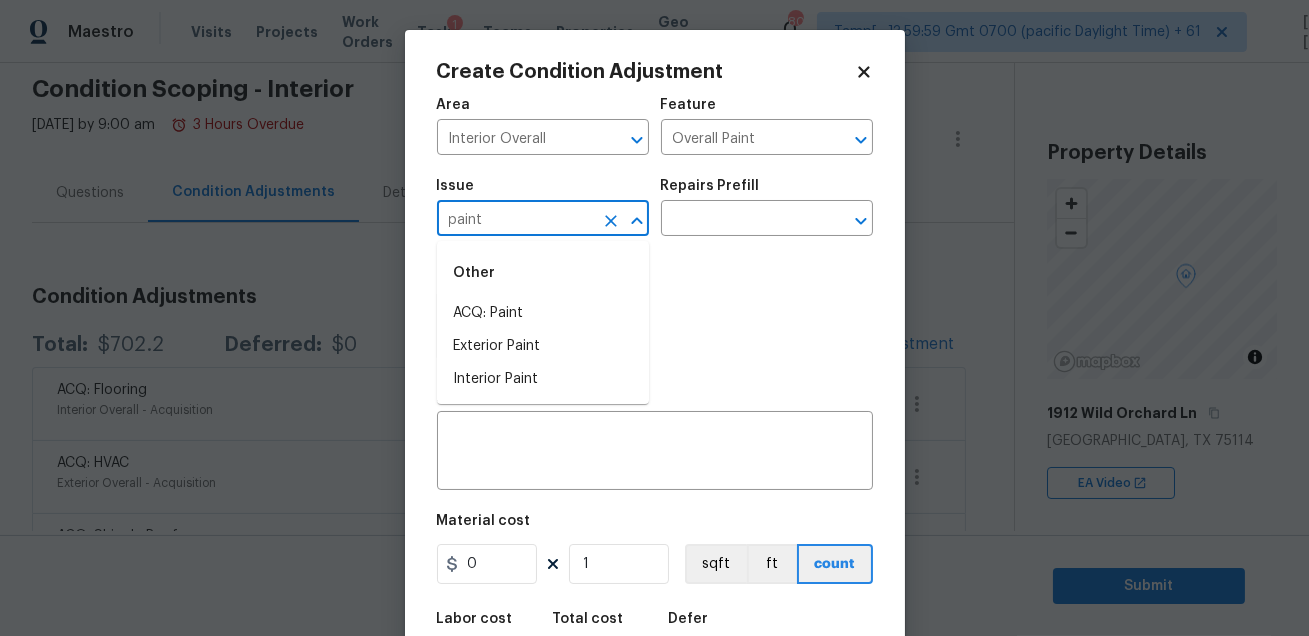 click on "ACQ: Paint" at bounding box center [543, 313] 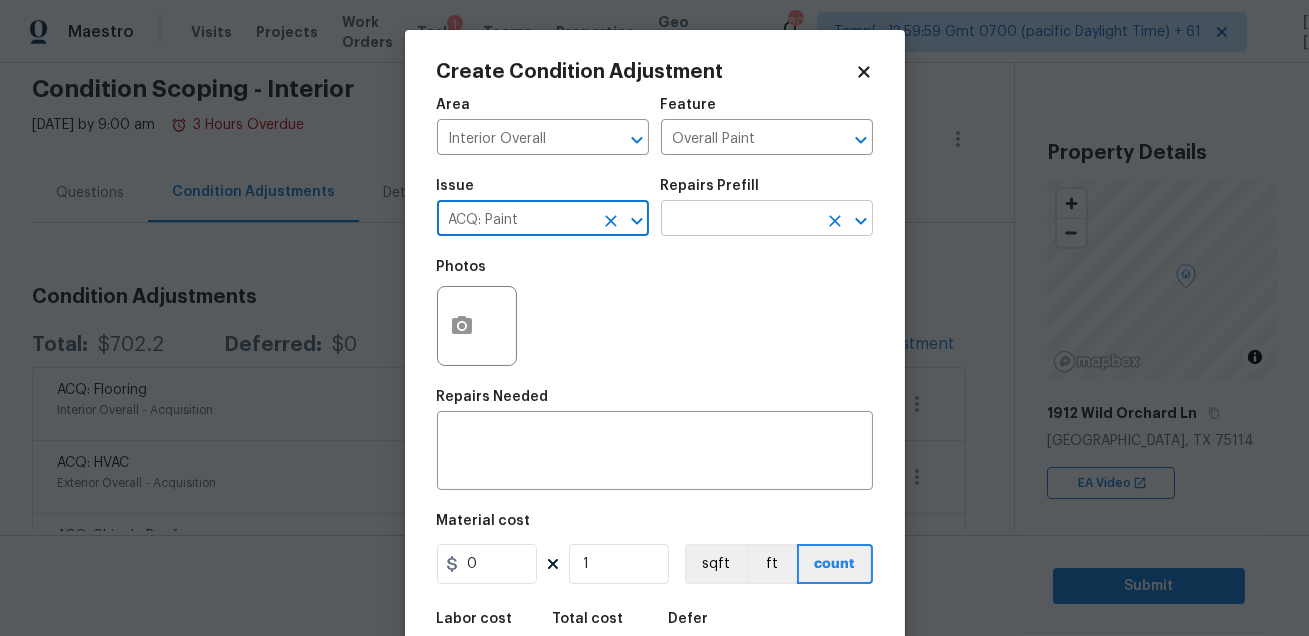 type on "ACQ: Paint" 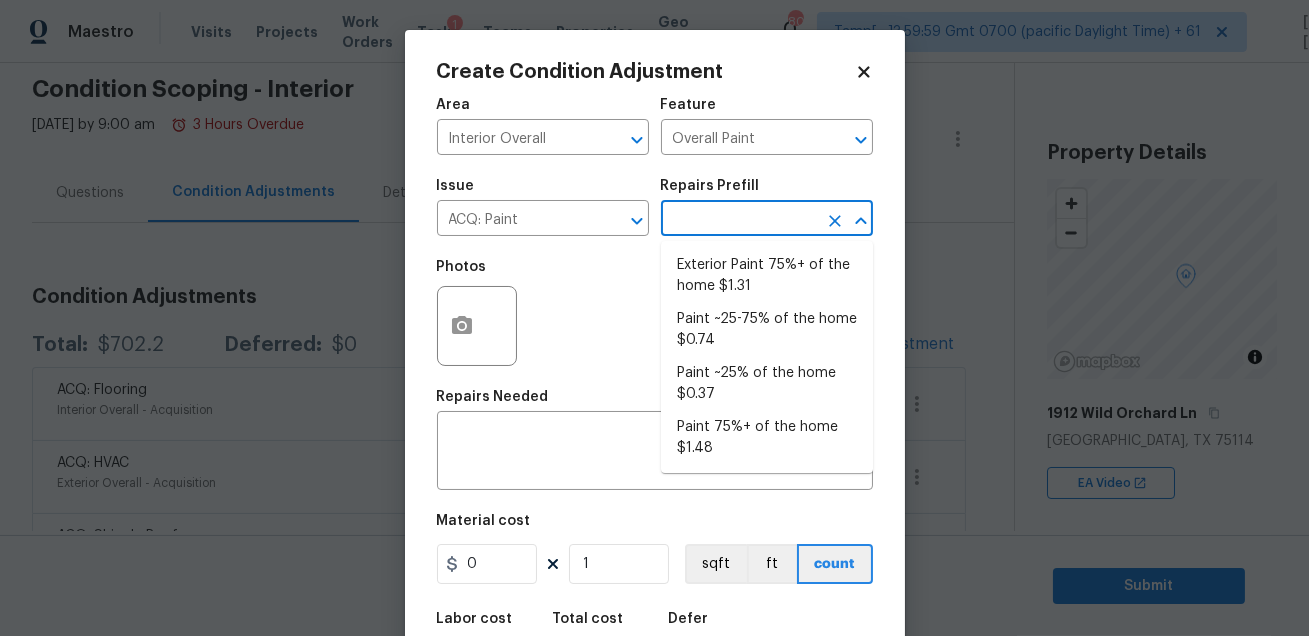 click at bounding box center [739, 220] 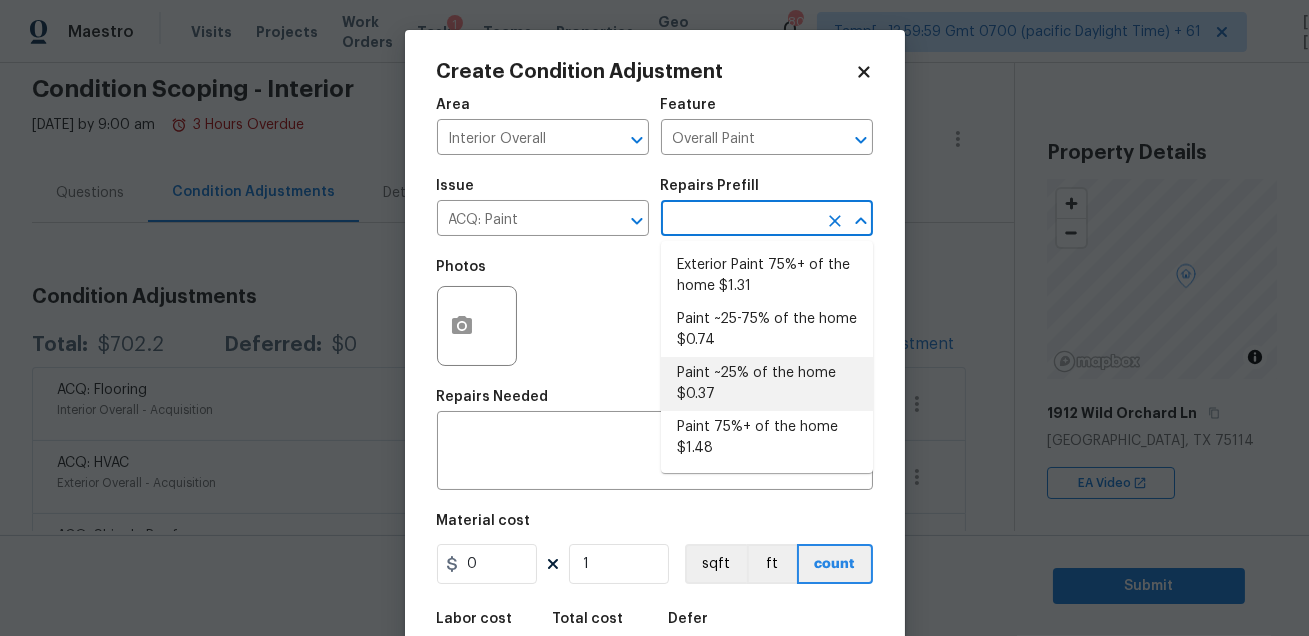 click on "Paint ~25% of the home $0.37" at bounding box center (767, 384) 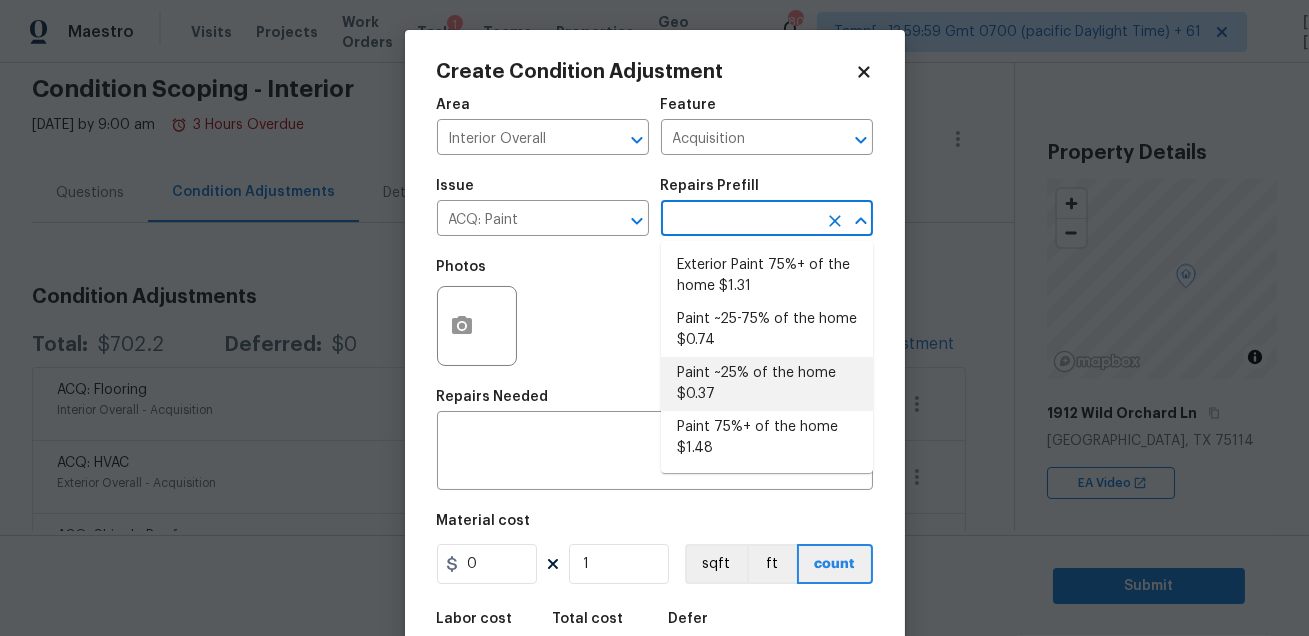 type 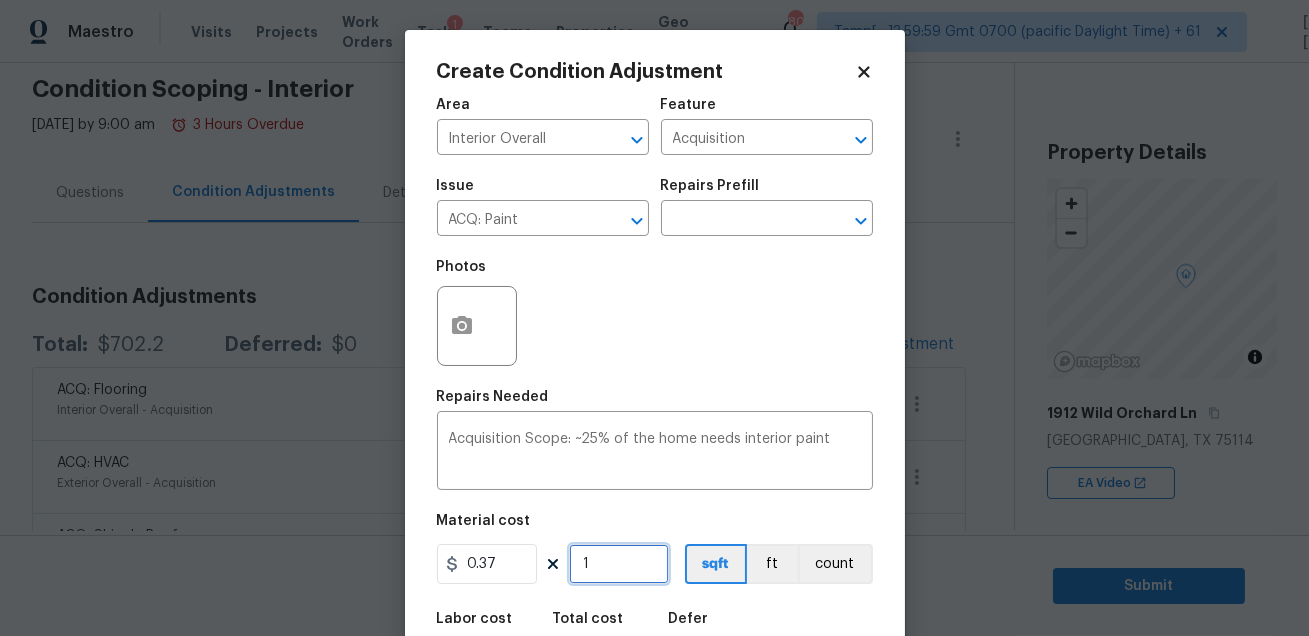 click on "1" at bounding box center (619, 564) 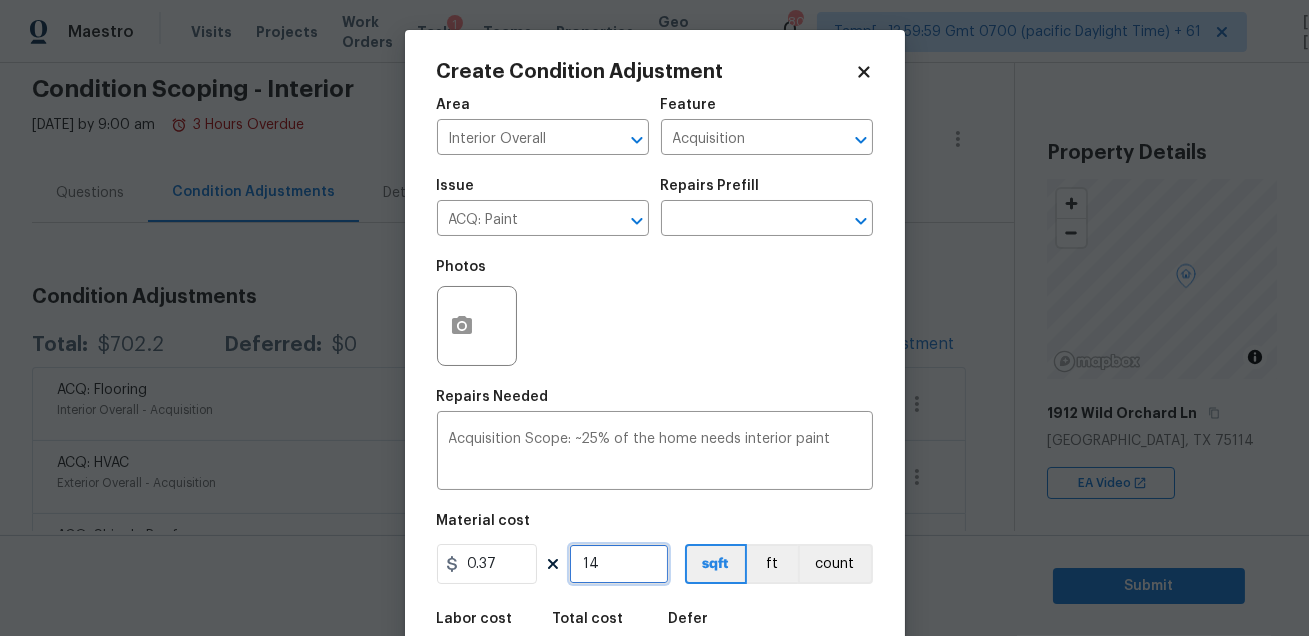 type on "141" 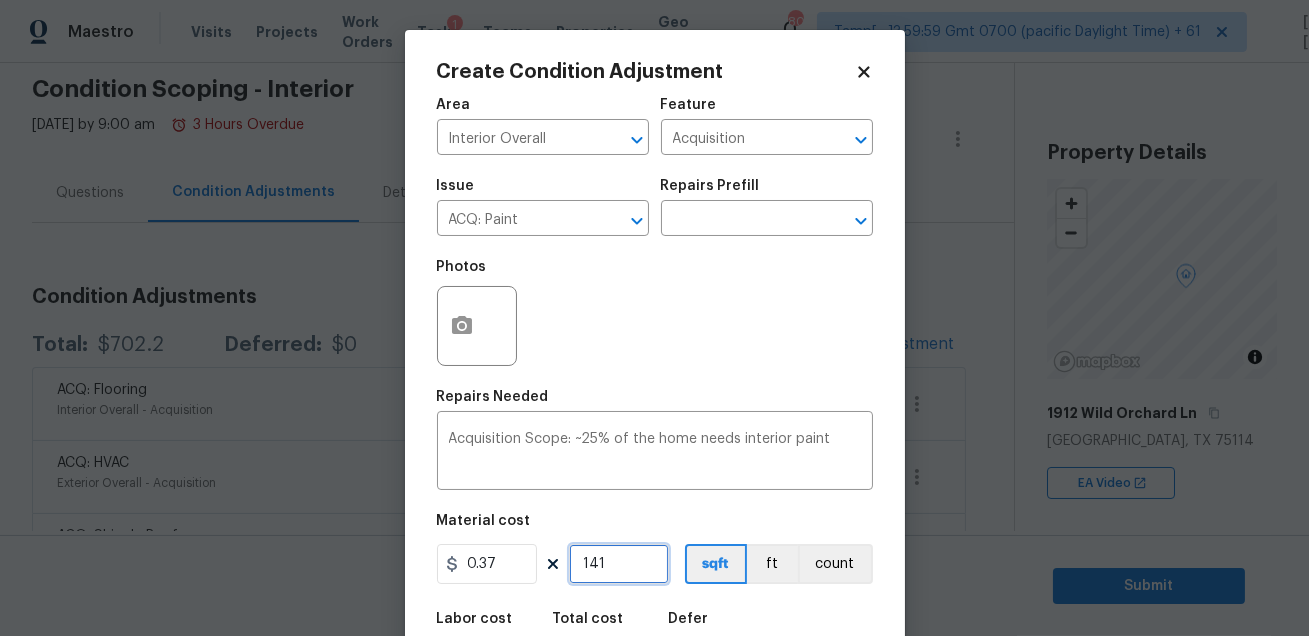 type on "1411" 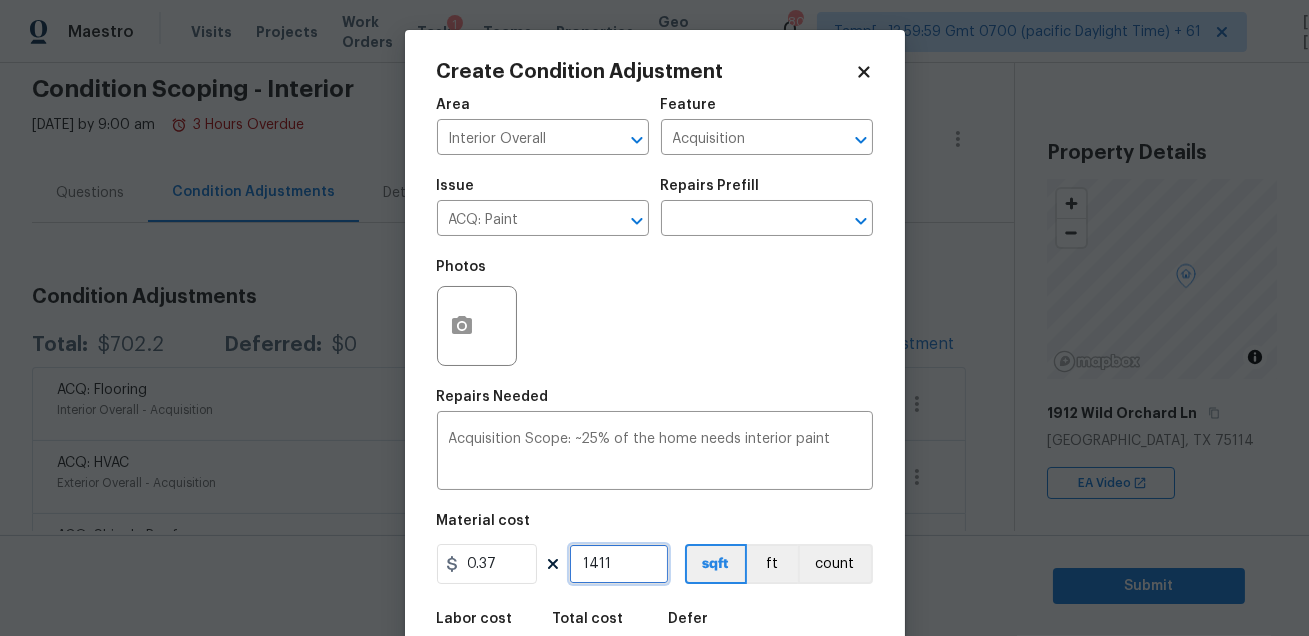 scroll, scrollTop: 110, scrollLeft: 0, axis: vertical 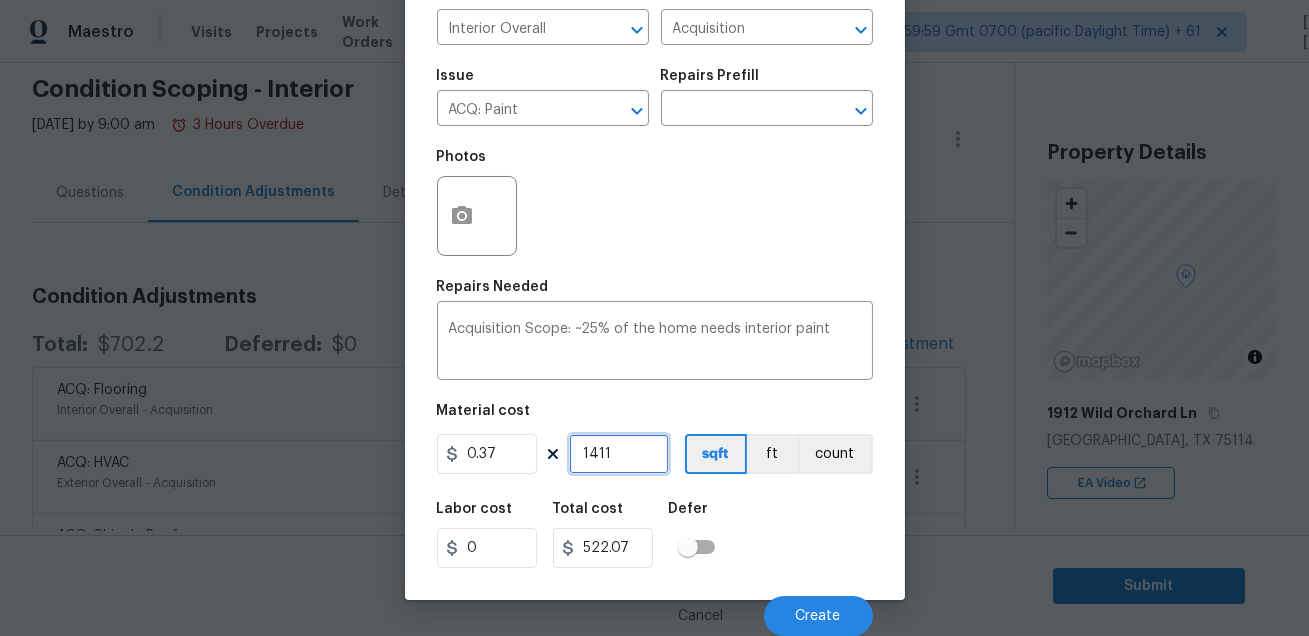 type on "1411" 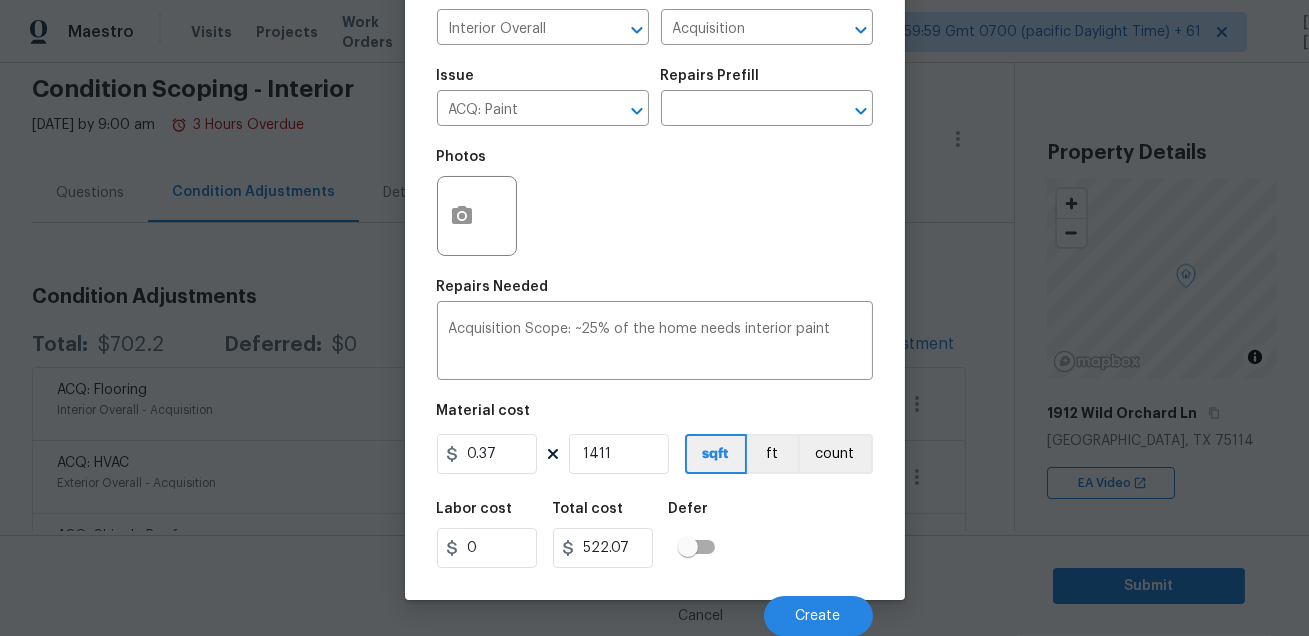 click on "Labor cost 0 Total cost 522.07 Defer" at bounding box center (655, 535) 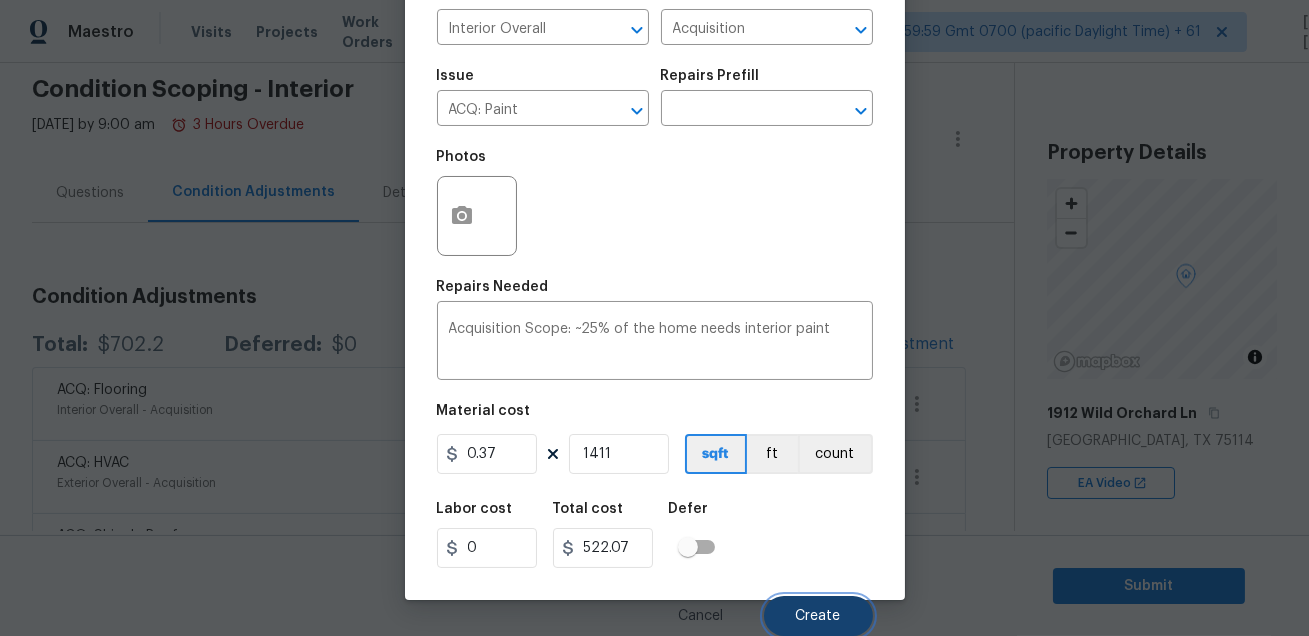 click on "Create" at bounding box center (818, 616) 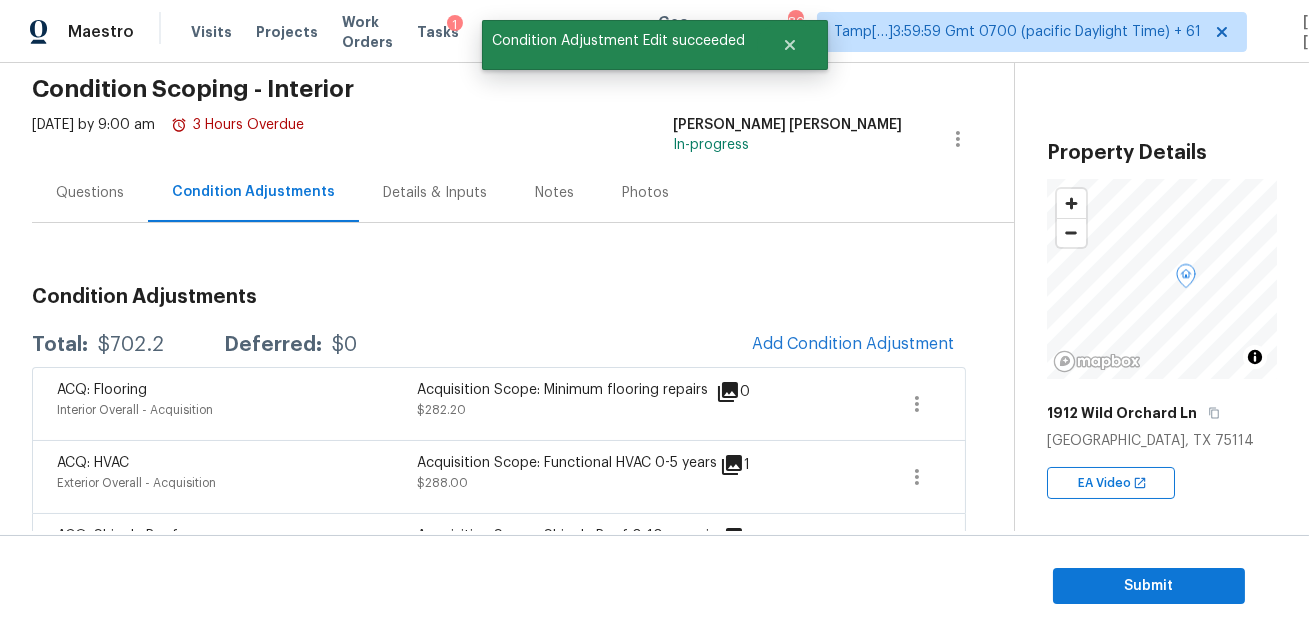 scroll, scrollTop: 103, scrollLeft: 0, axis: vertical 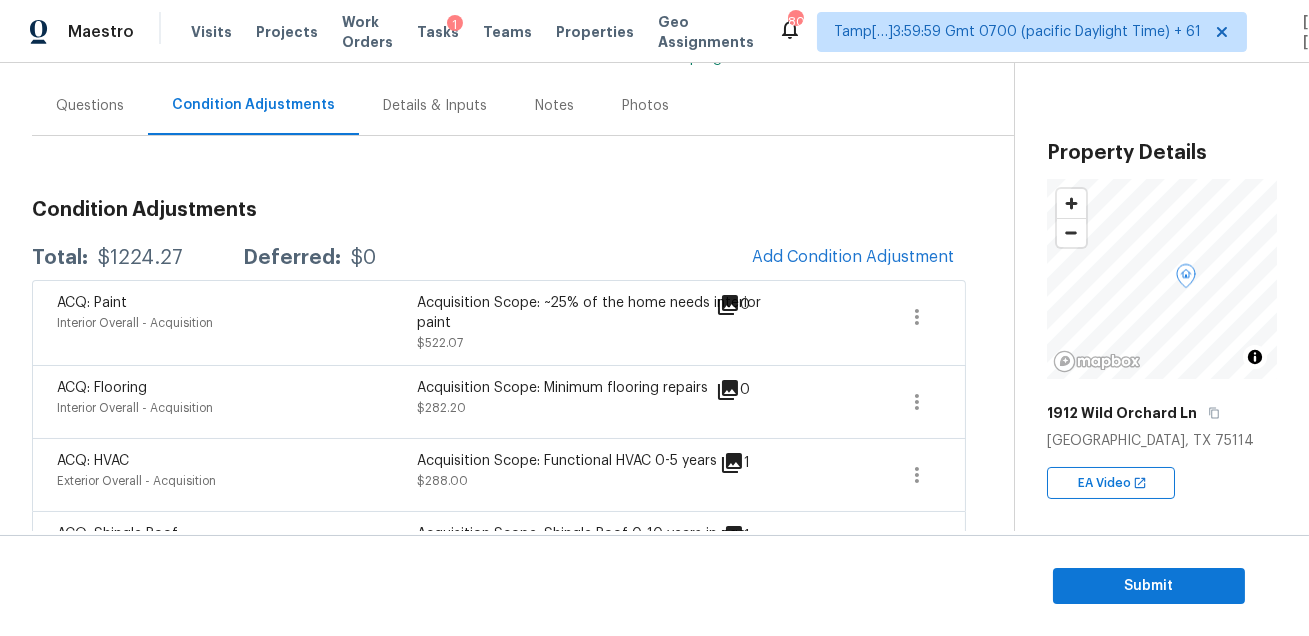 click on "Condition Adjustments Total:  $1224.27 Deferred:  $0 Add Condition Adjustment ACQ: Paint Interior Overall - Acquisition Acquisition Scope: ~25% of the home needs interior paint $522.07   0 ACQ: Flooring Interior Overall - Acquisition Acquisition Scope: Minimum flooring repairs $282.20   0 ACQ: HVAC Exterior Overall - Acquisition Acquisition Scope: Functional HVAC 0-5 years $288.00   1 ACQ: Shingle Roof Exterior Overall - Acquisition Acquisition Scope: Shingle Roof 0-10 years in age maintenance. $132.00   1" at bounding box center (499, 390) 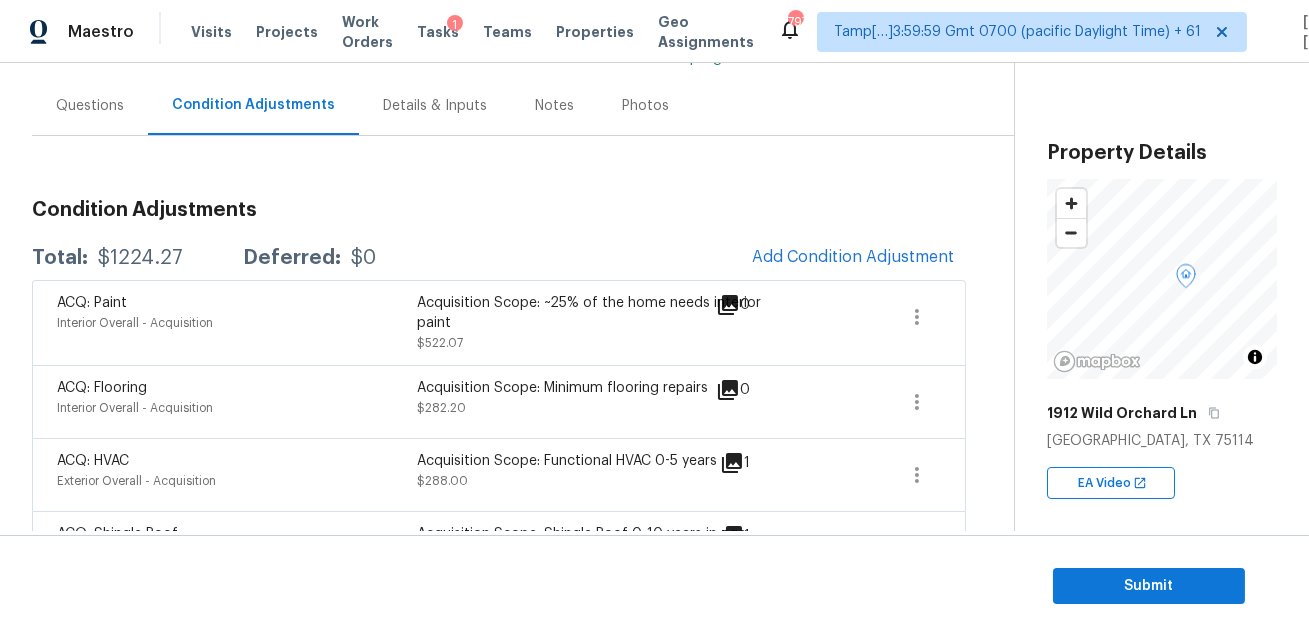 click on "Condition Adjustments Total:  $1224.27 Deferred:  $0 Add Condition Adjustment ACQ: Paint Interior Overall - Acquisition Acquisition Scope: ~25% of the home needs interior paint $522.07   0 ACQ: Flooring Interior Overall - Acquisition Acquisition Scope: Minimum flooring repairs $282.20   0 ACQ: HVAC Exterior Overall - Acquisition Acquisition Scope: Functional HVAC 0-5 years $288.00   1 ACQ: Shingle Roof Exterior Overall - Acquisition Acquisition Scope: Shingle Roof 0-10 years in age maintenance. $132.00   1" at bounding box center (499, 366) 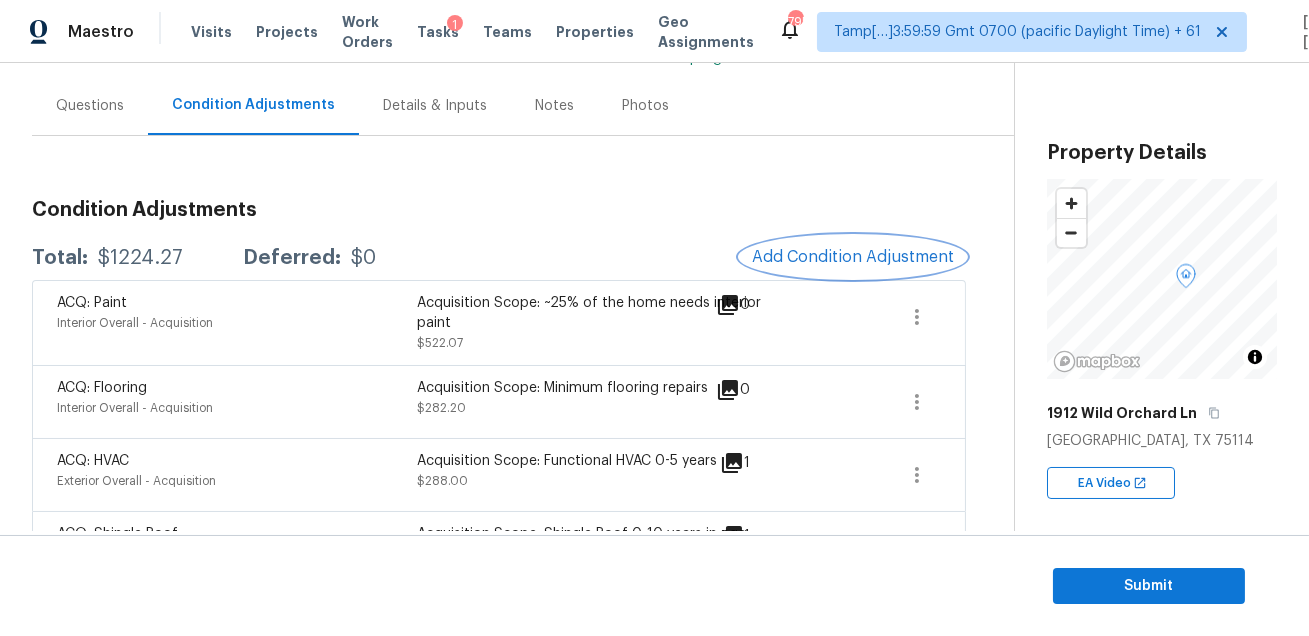 click on "Add Condition Adjustment" at bounding box center [853, 257] 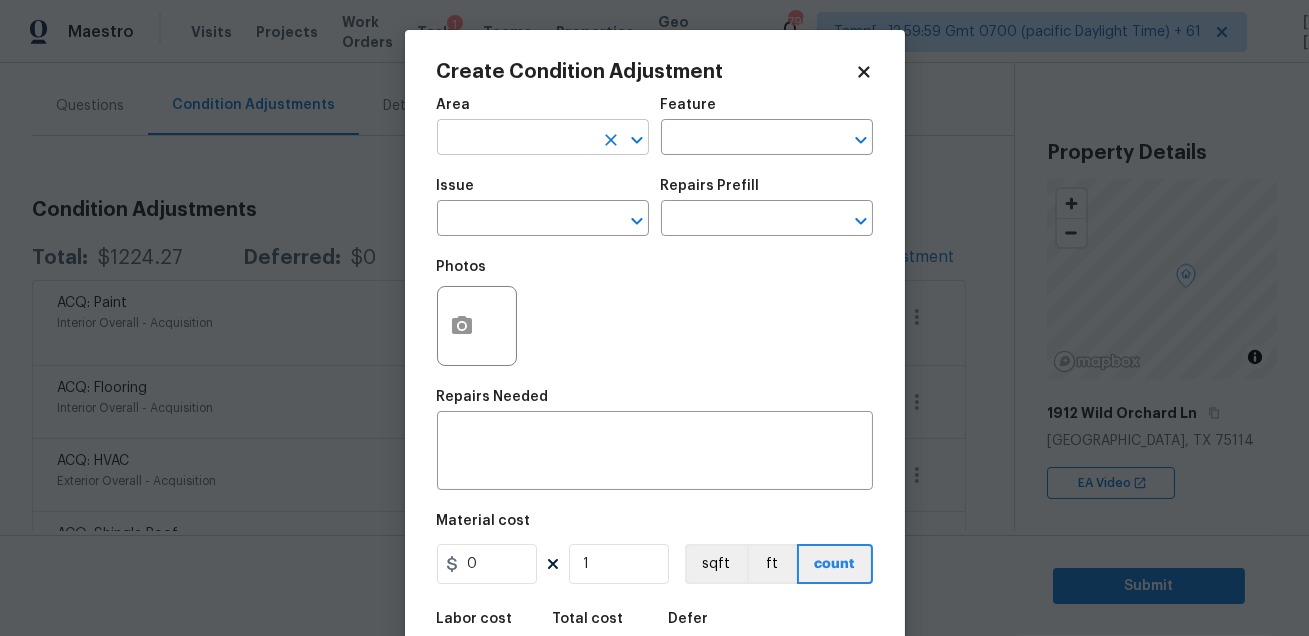 click at bounding box center [515, 139] 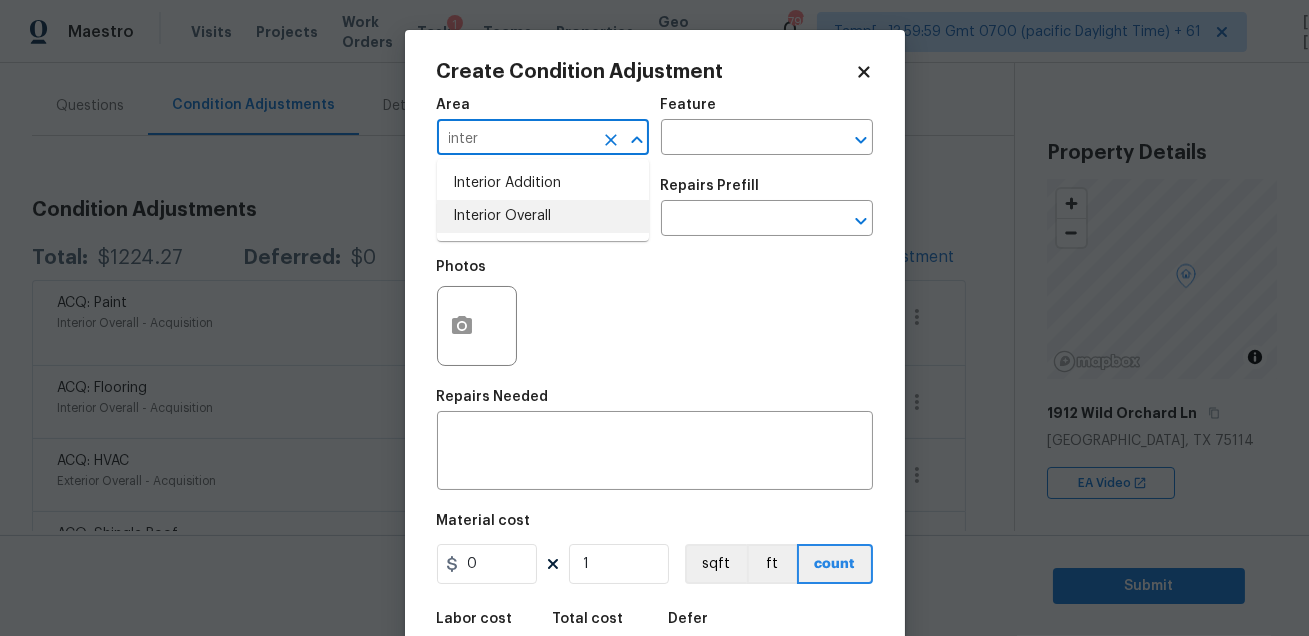 click on "Interior Overall" at bounding box center (543, 216) 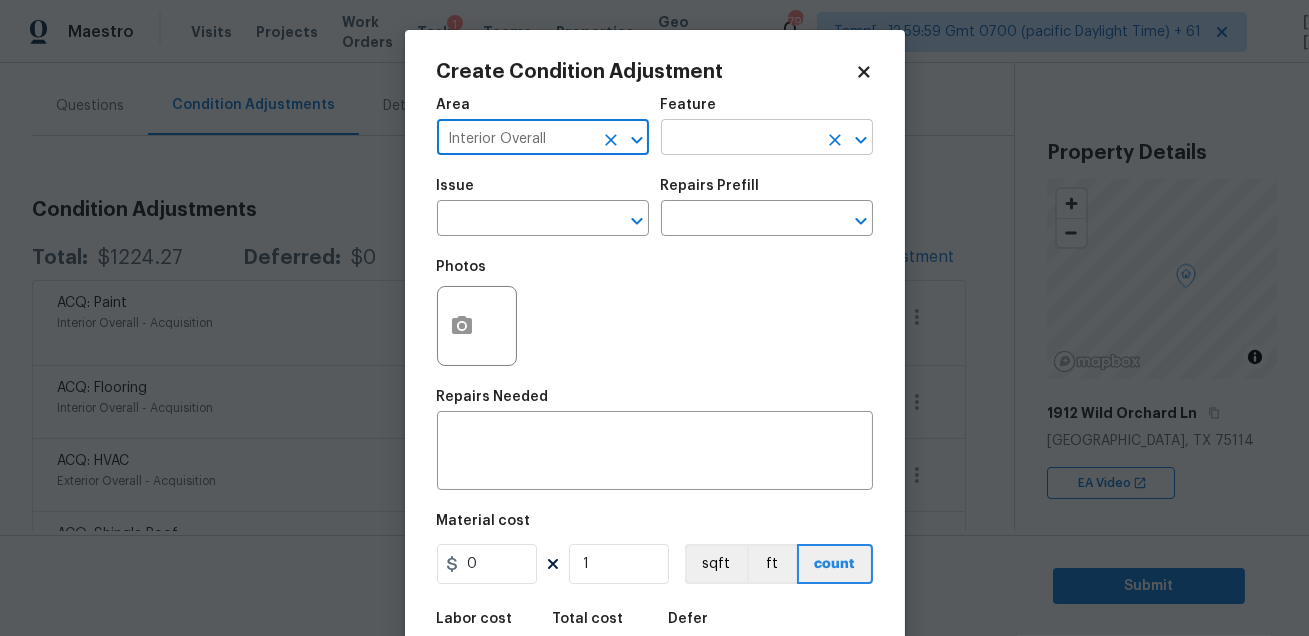 type on "Interior Overall" 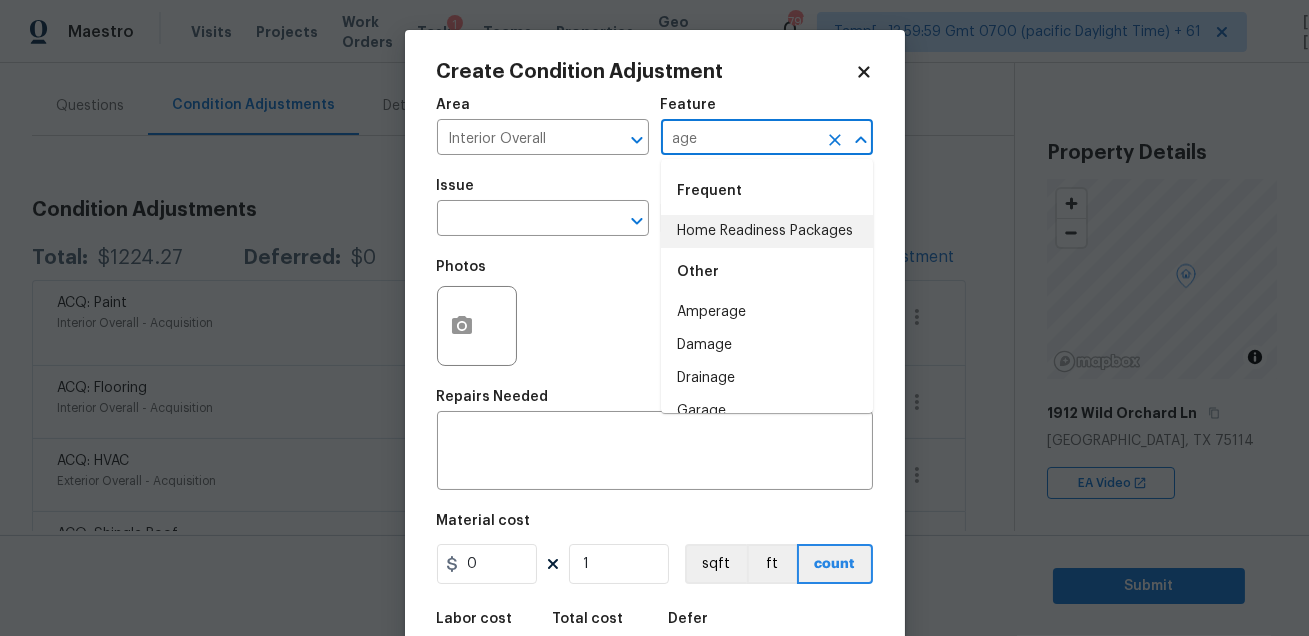 click on "Other" at bounding box center (767, 272) 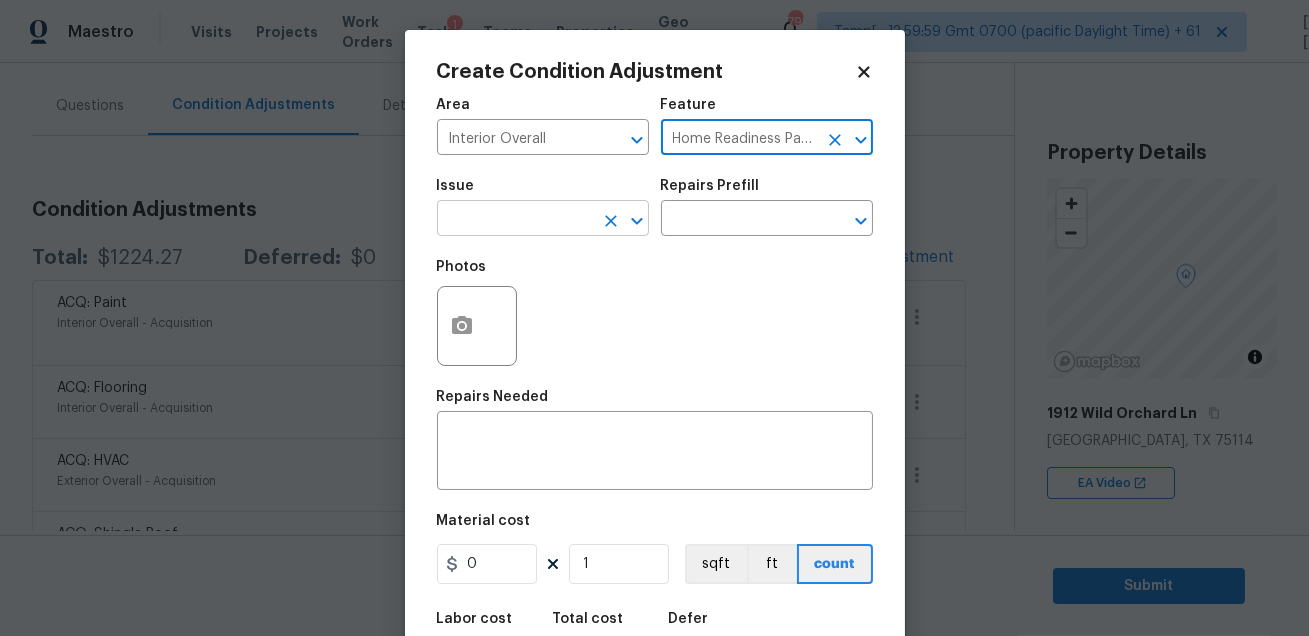 type on "Home Readiness Packages" 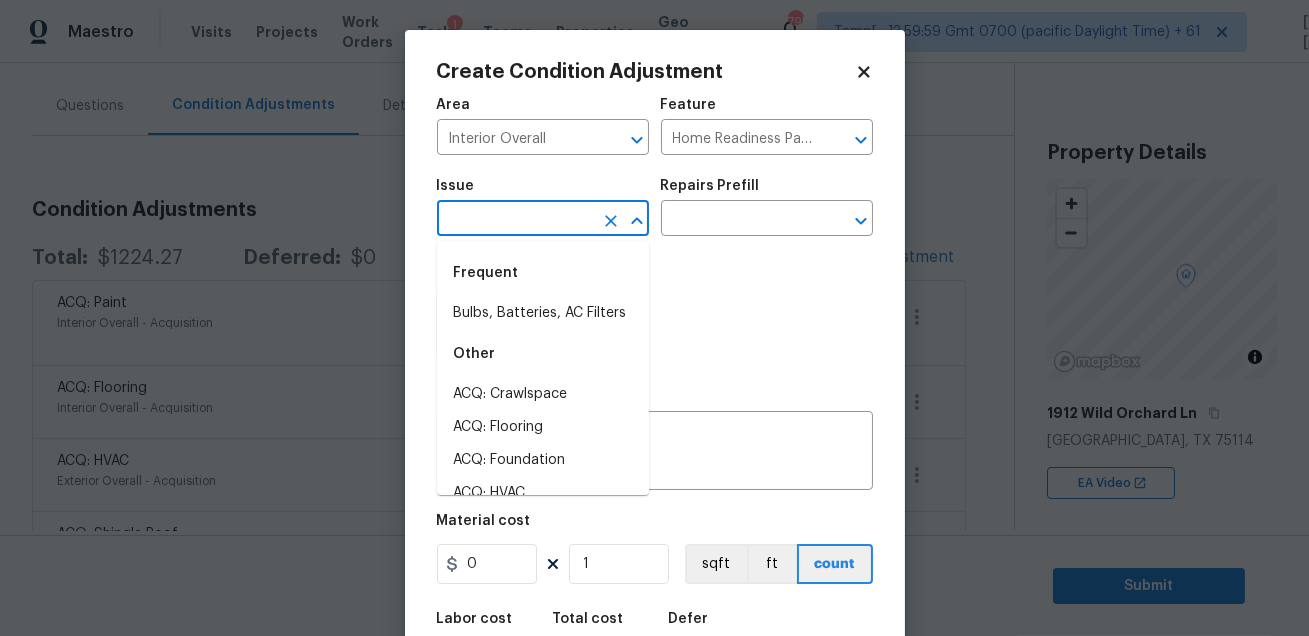 click at bounding box center (515, 220) 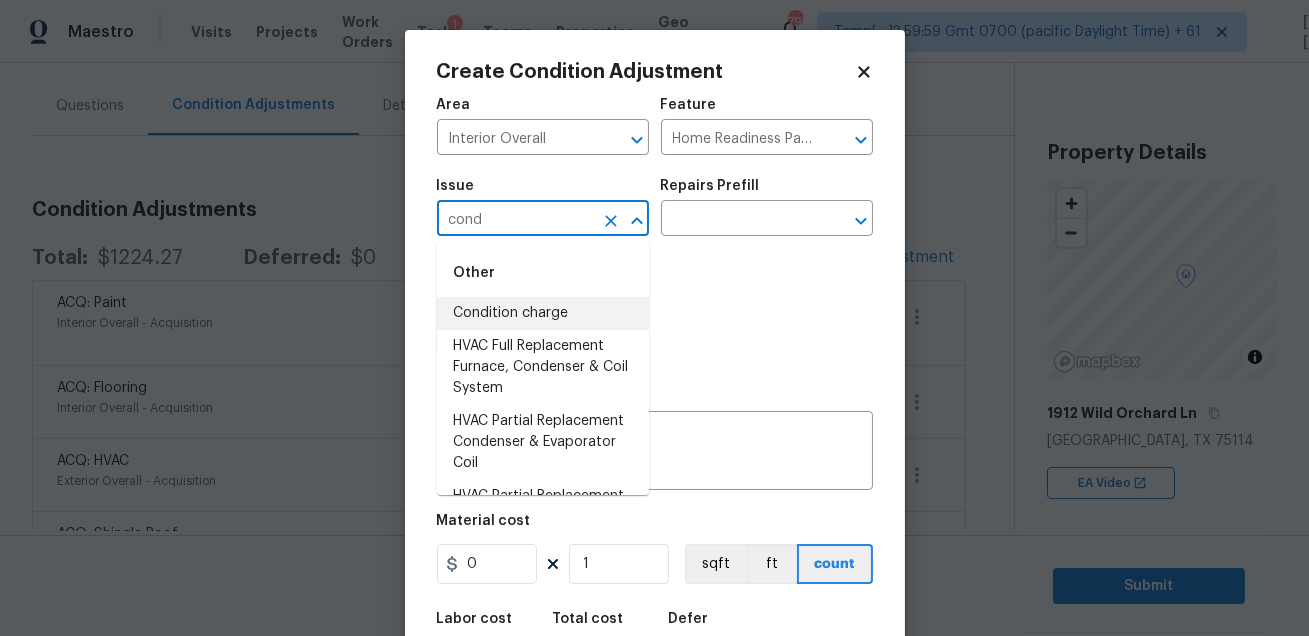 click on "Condition charge" at bounding box center [543, 313] 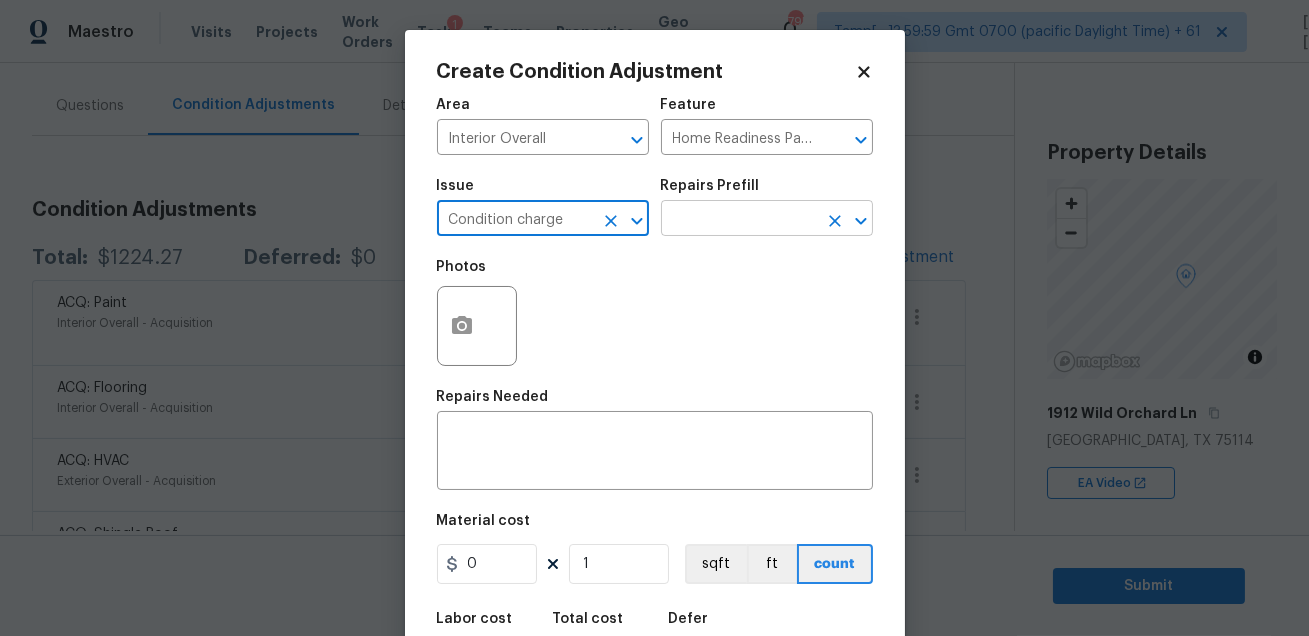 type on "Condition charge" 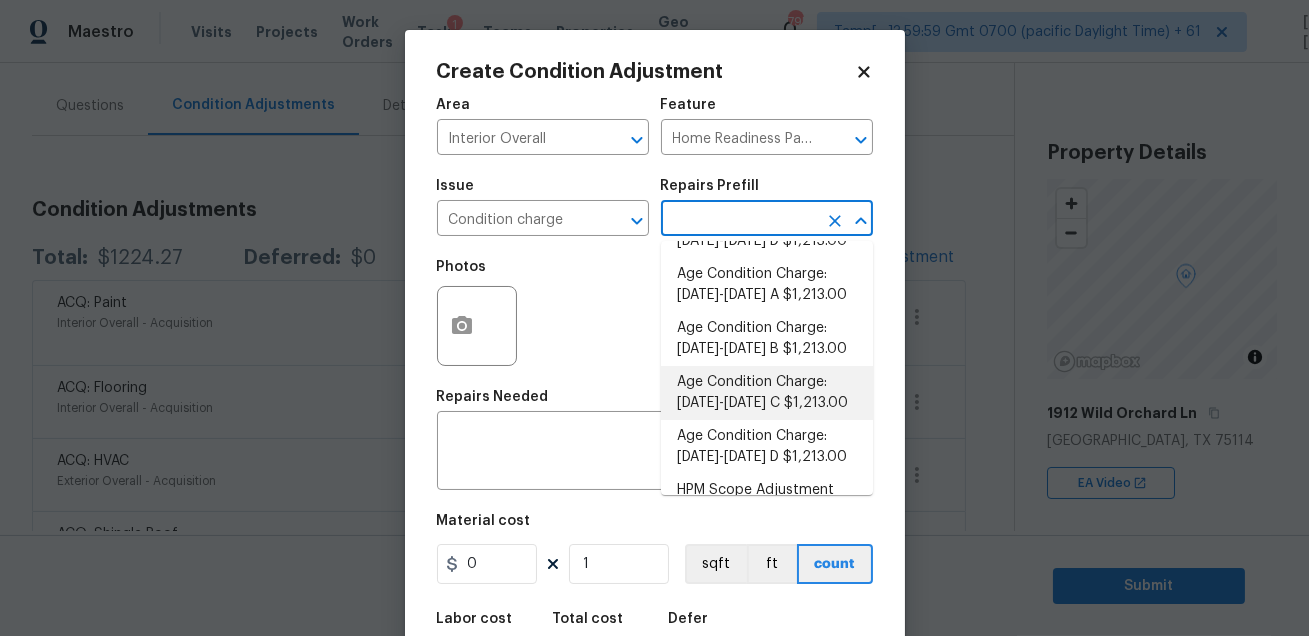 scroll, scrollTop: 640, scrollLeft: 0, axis: vertical 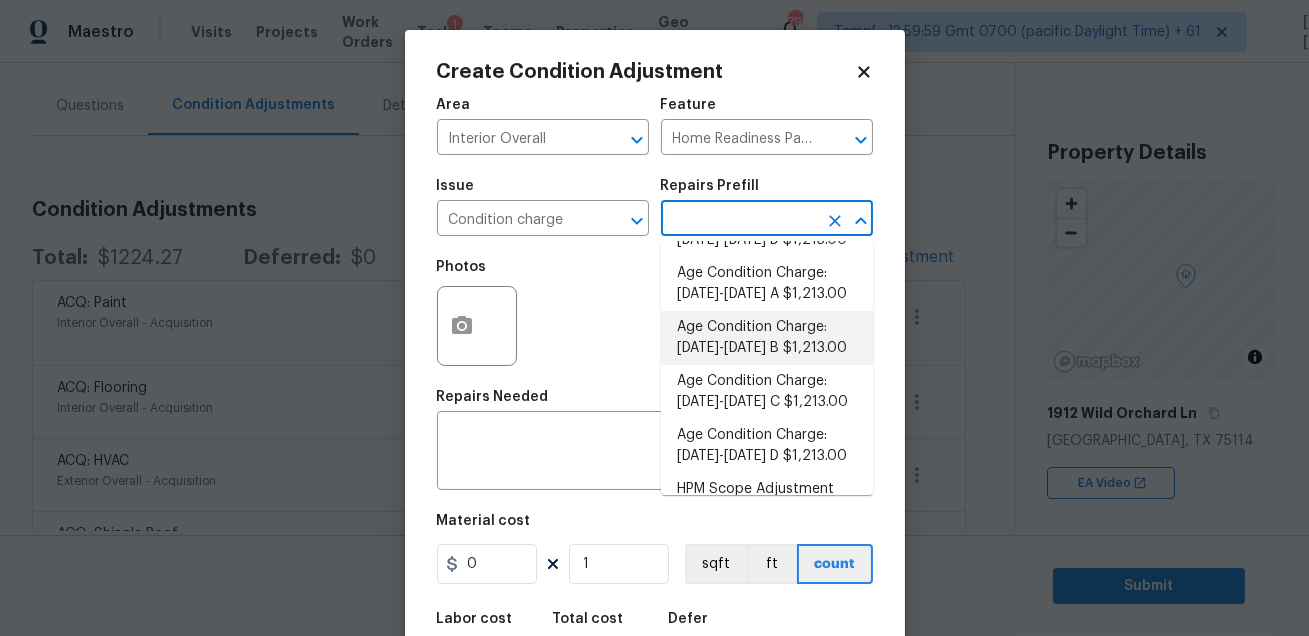 click on "Age Condition Charge: 2009-2023 B	 $1,213.00" at bounding box center (767, 338) 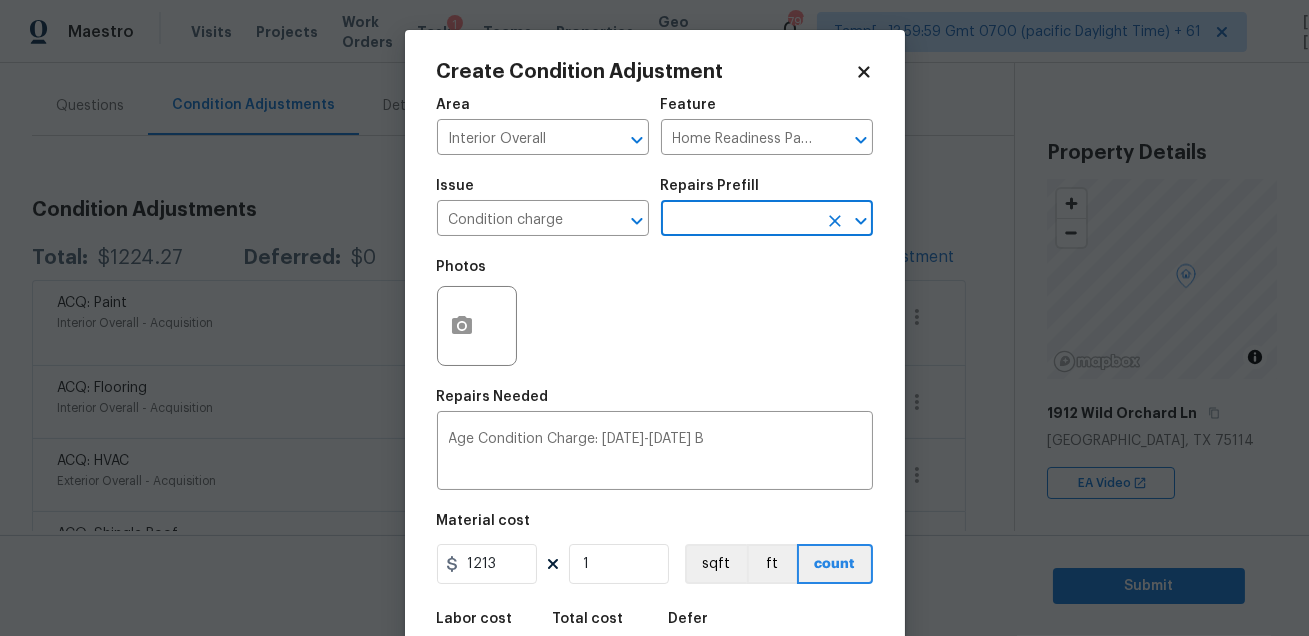 scroll, scrollTop: 110, scrollLeft: 0, axis: vertical 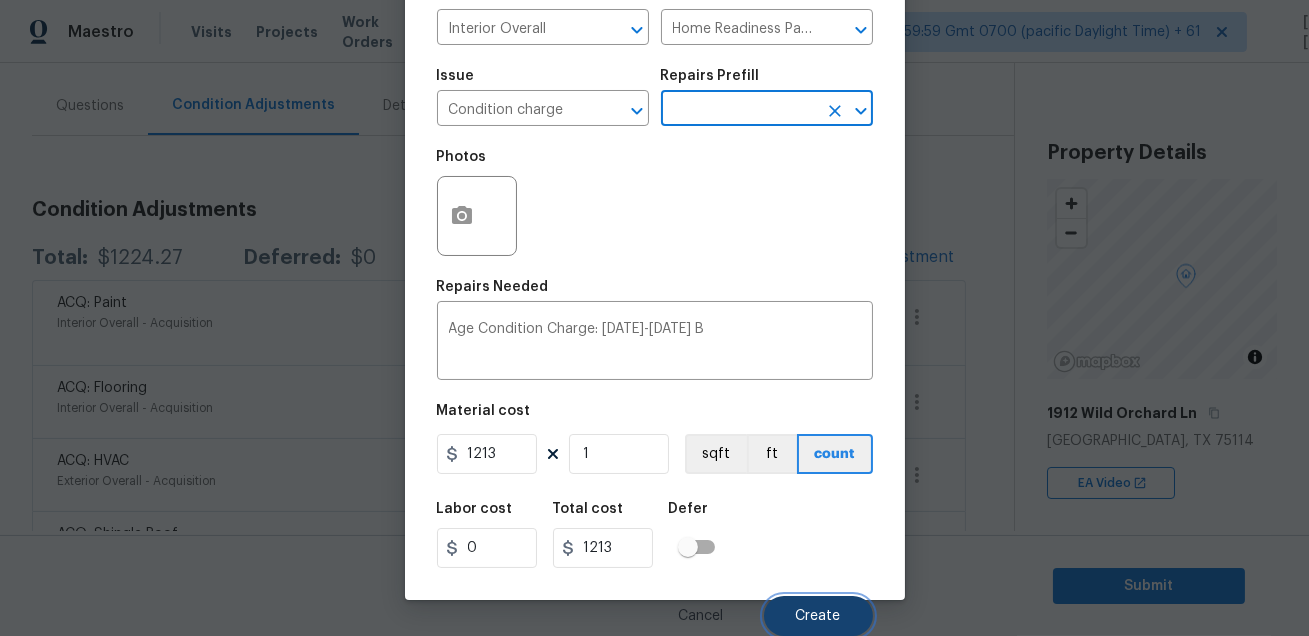 click on "Create" at bounding box center (818, 616) 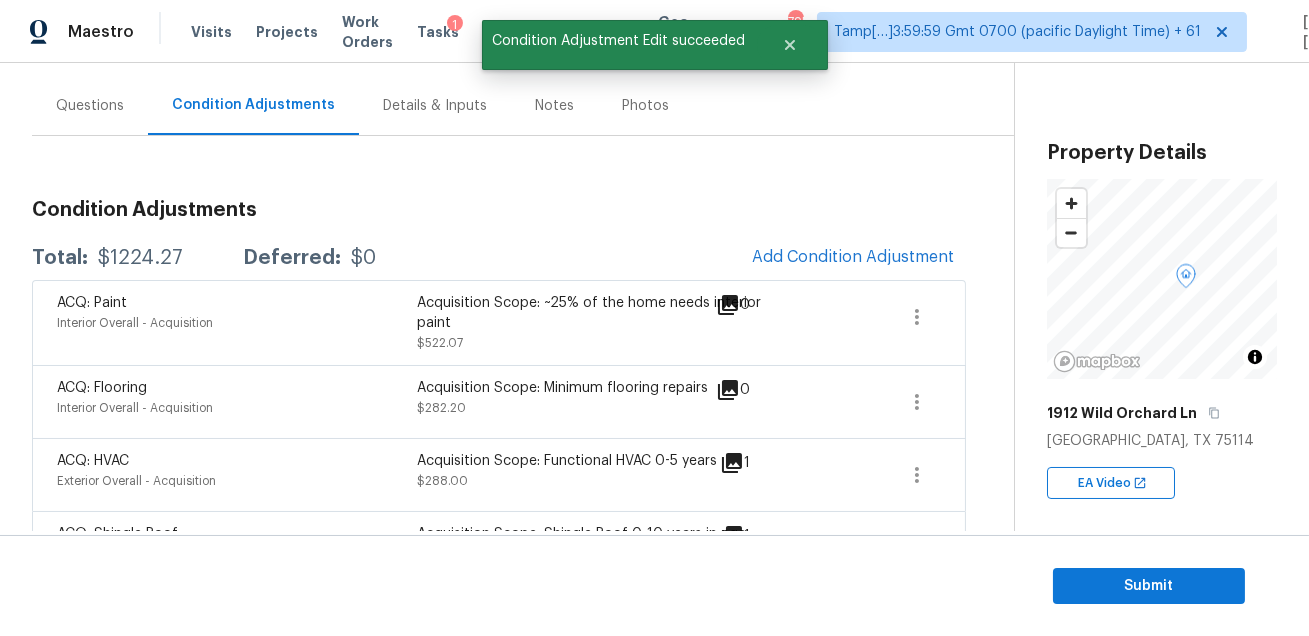 scroll, scrollTop: 103, scrollLeft: 0, axis: vertical 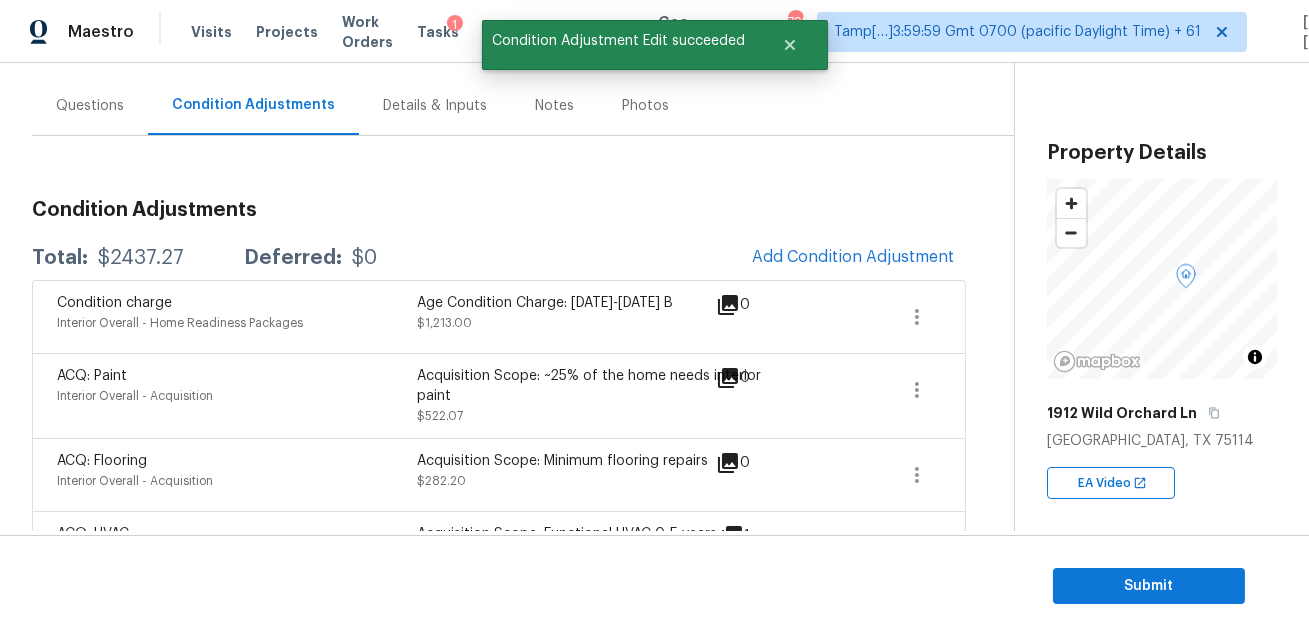 click on "$2437.27" at bounding box center [141, 258] 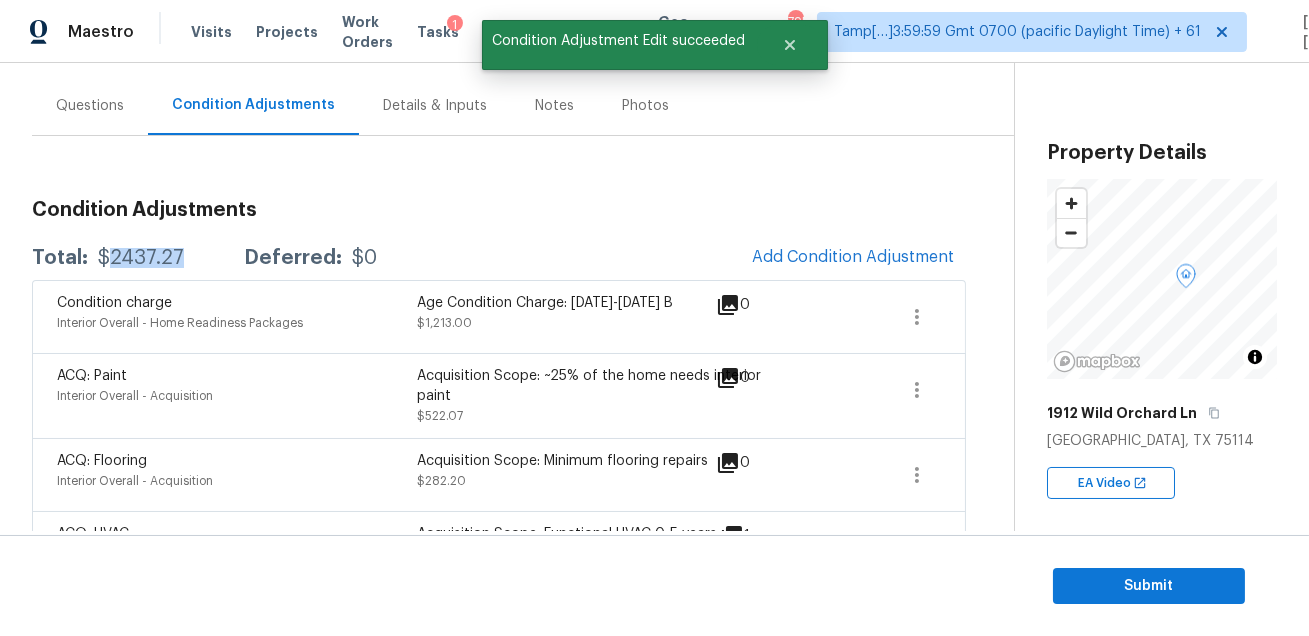 click on "$2437.27" at bounding box center [141, 258] 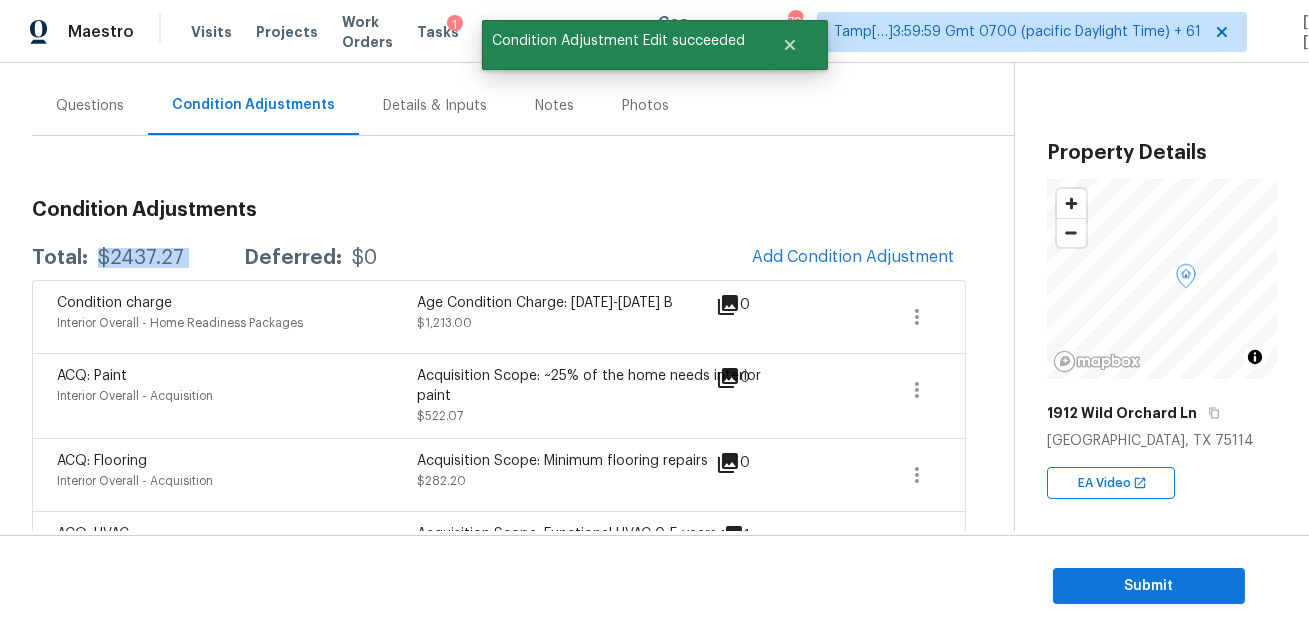copy on "$2437.27" 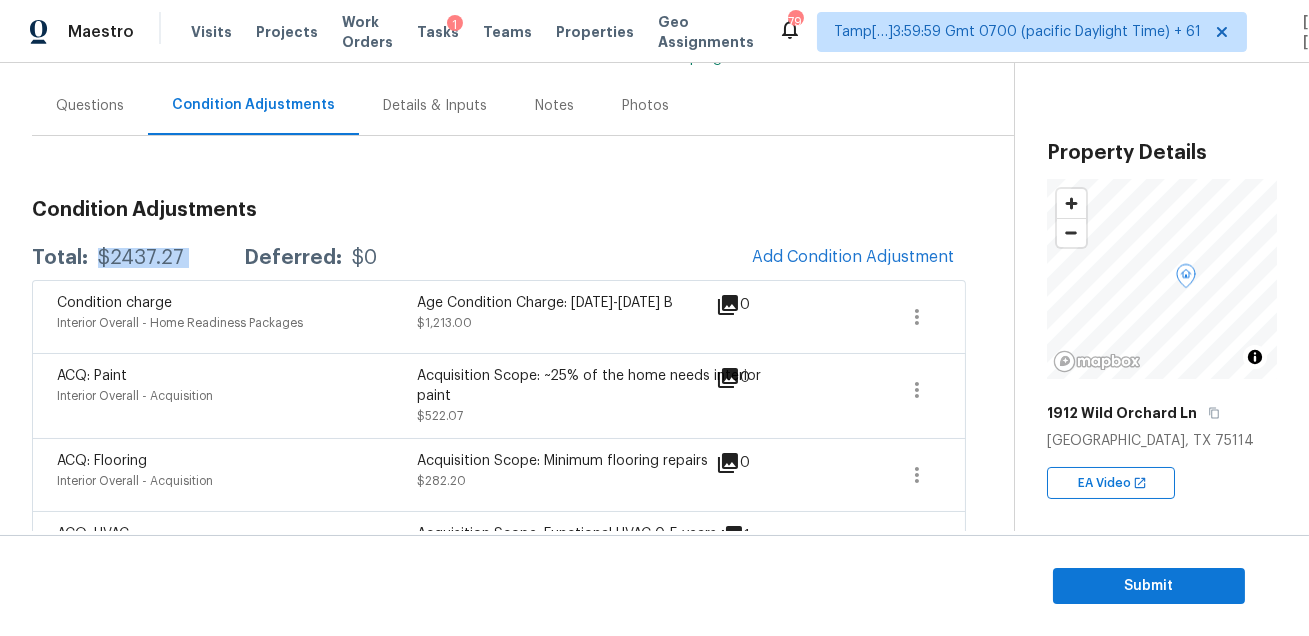 click on "Condition charge" at bounding box center [114, 303] 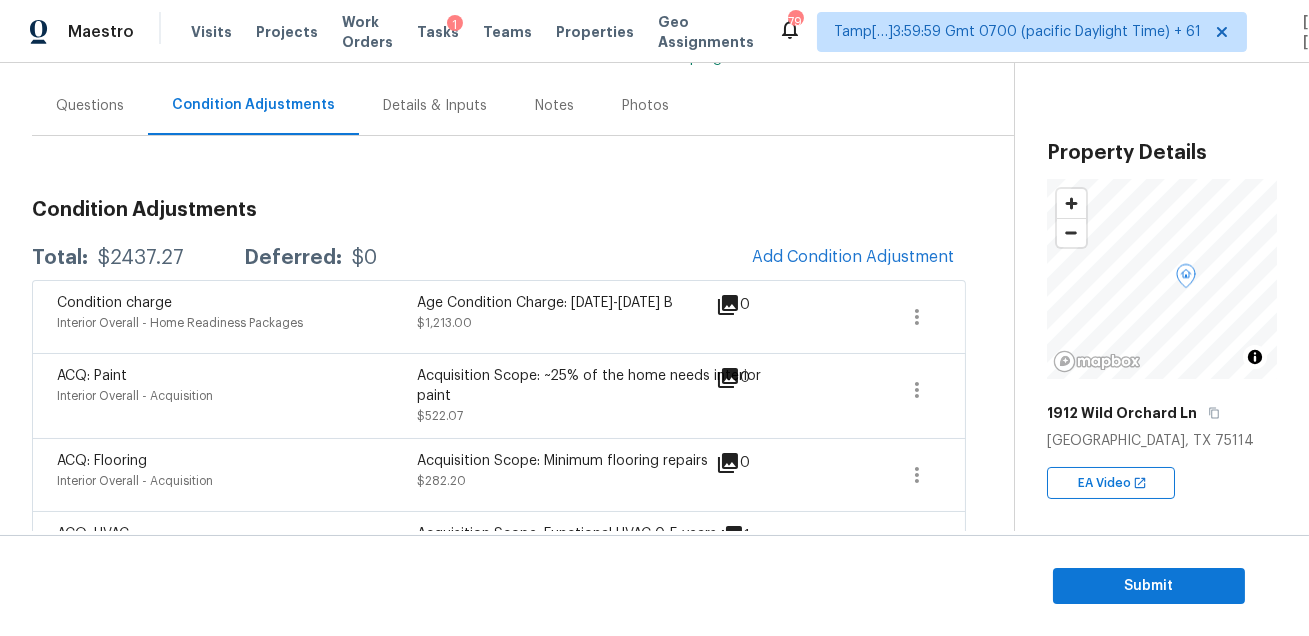 click on "$2437.27" at bounding box center [141, 258] 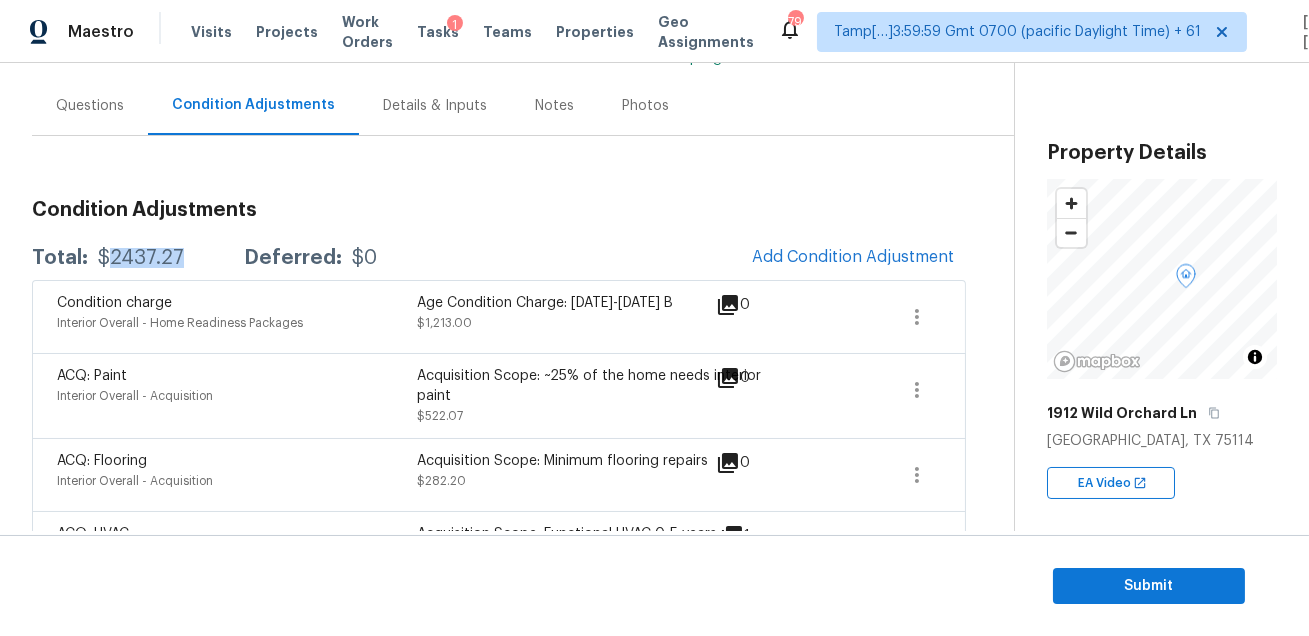 click on "$2437.27" at bounding box center (141, 258) 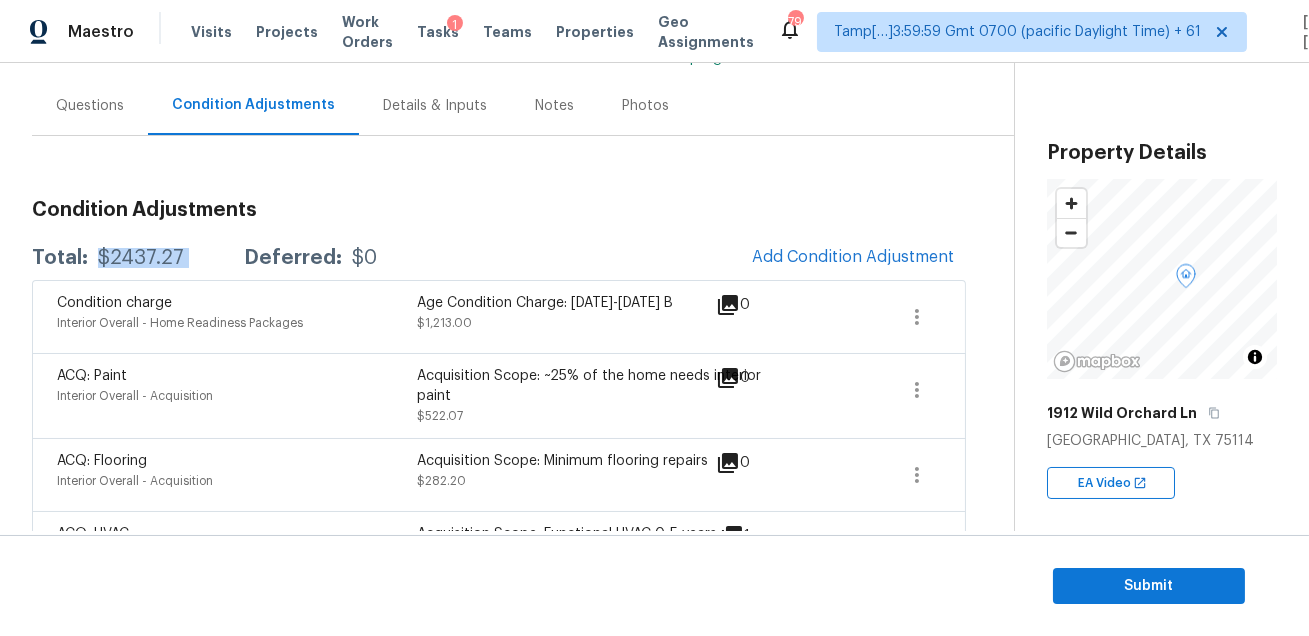 copy on "$2437.27" 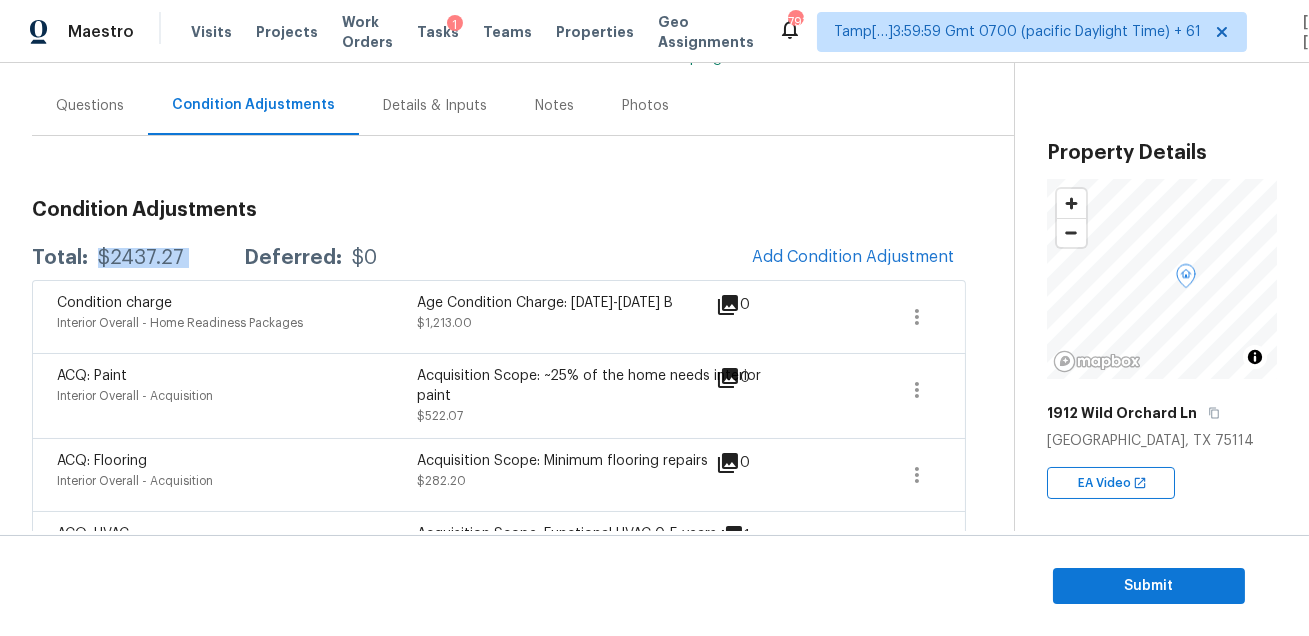 scroll, scrollTop: 186, scrollLeft: 0, axis: vertical 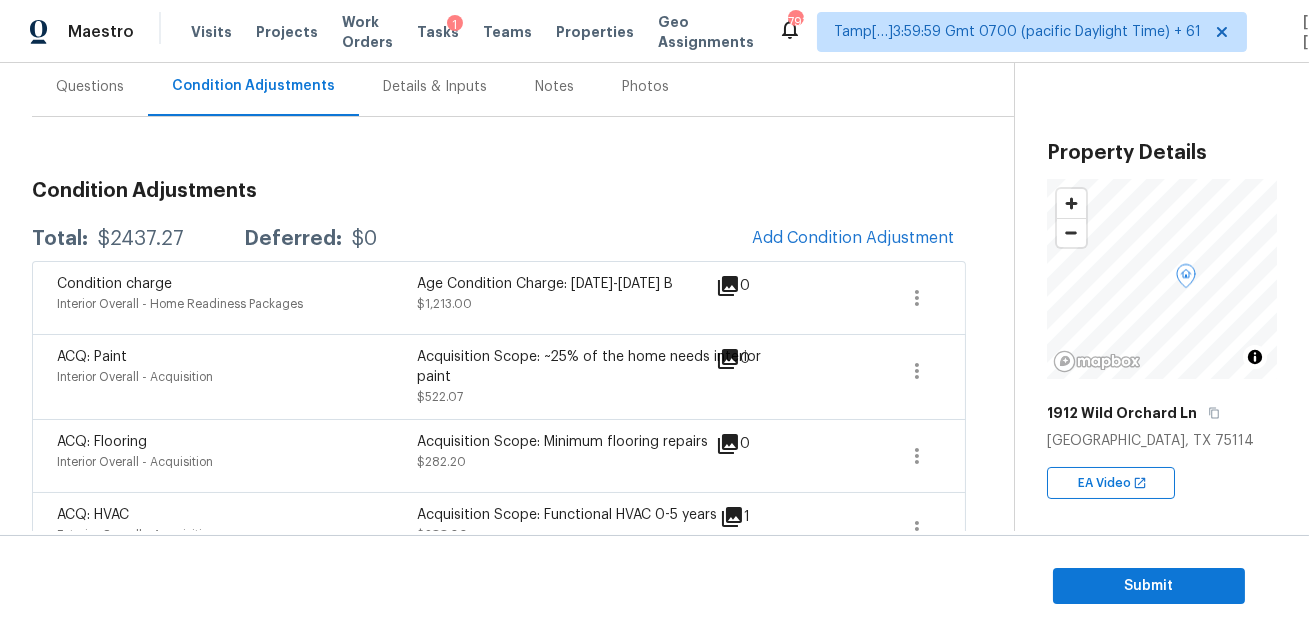 click on "Condition charge Interior Overall - Home Readiness Packages Age Condition Charge: 2009-2023 B	 $1,213.00   0" at bounding box center [499, 297] 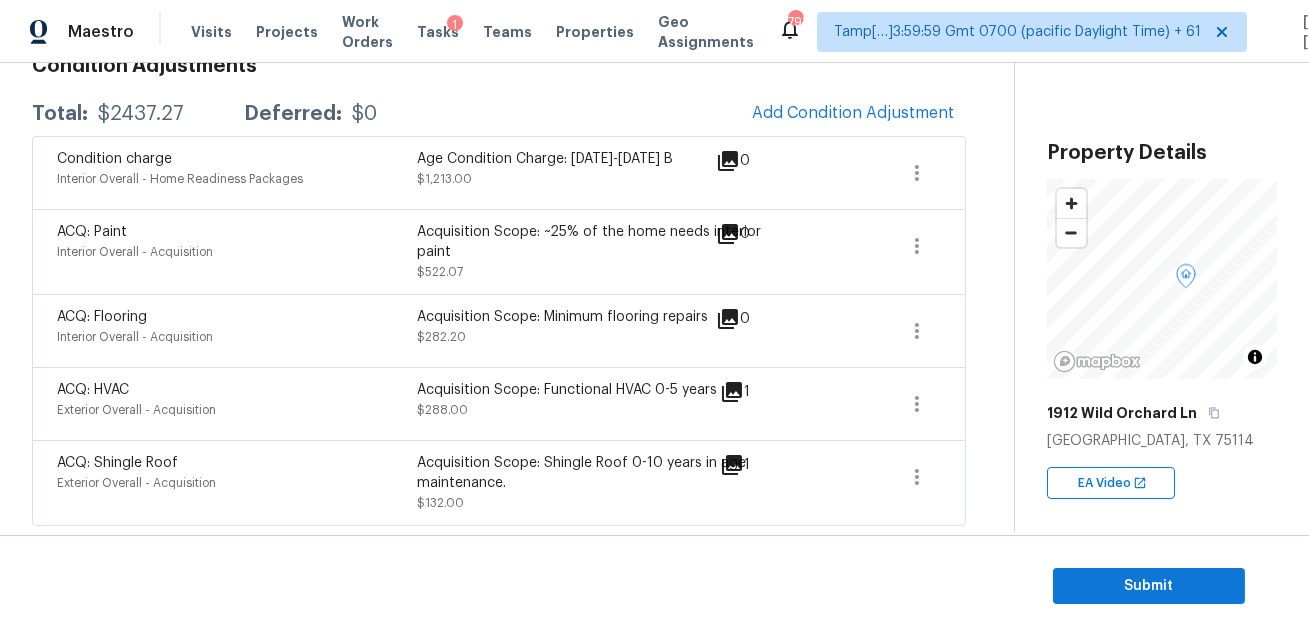 scroll, scrollTop: 0, scrollLeft: 0, axis: both 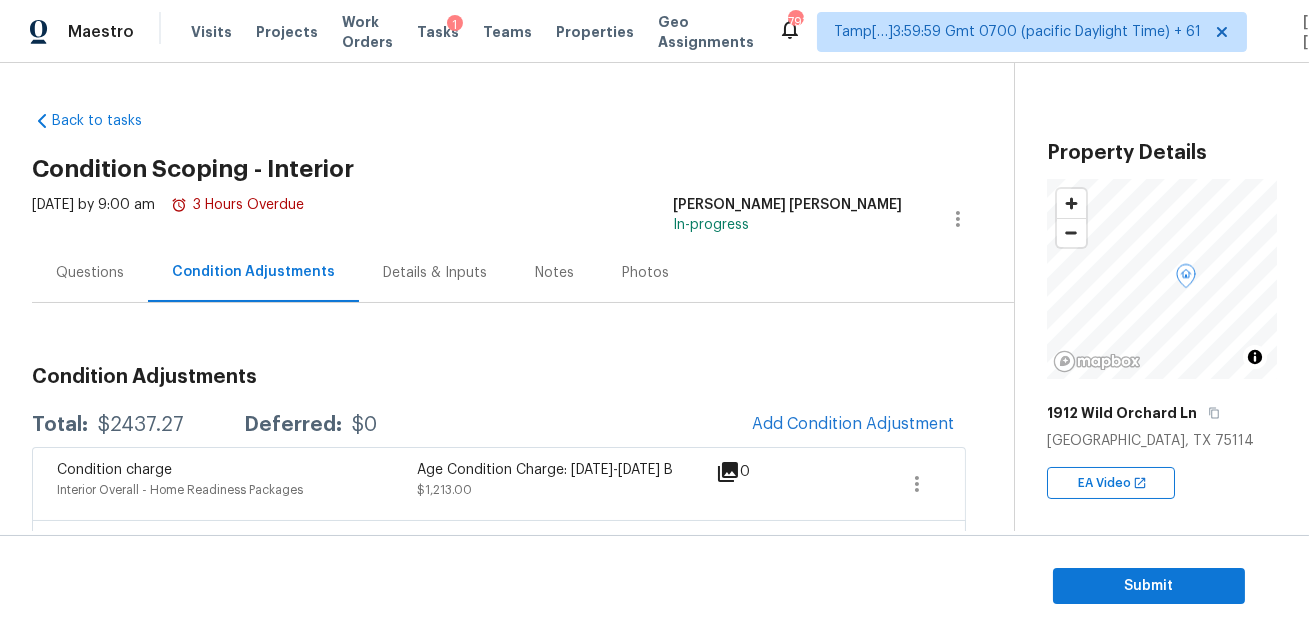click on "Questions" at bounding box center [90, 273] 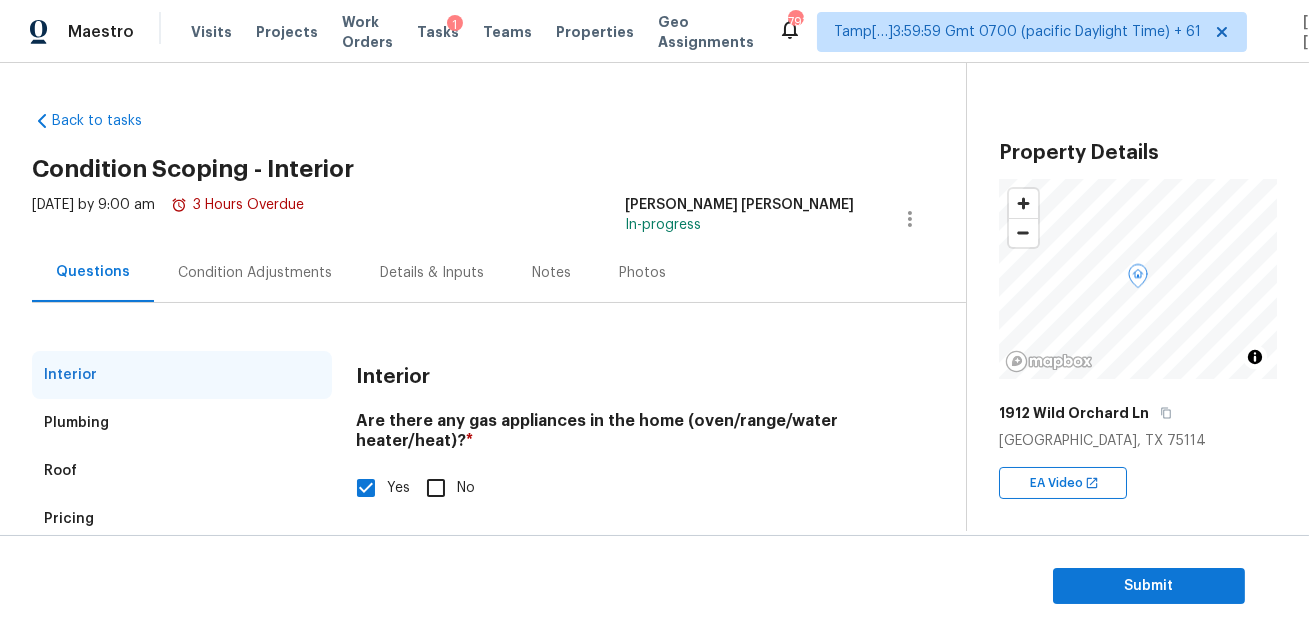 scroll, scrollTop: 113, scrollLeft: 0, axis: vertical 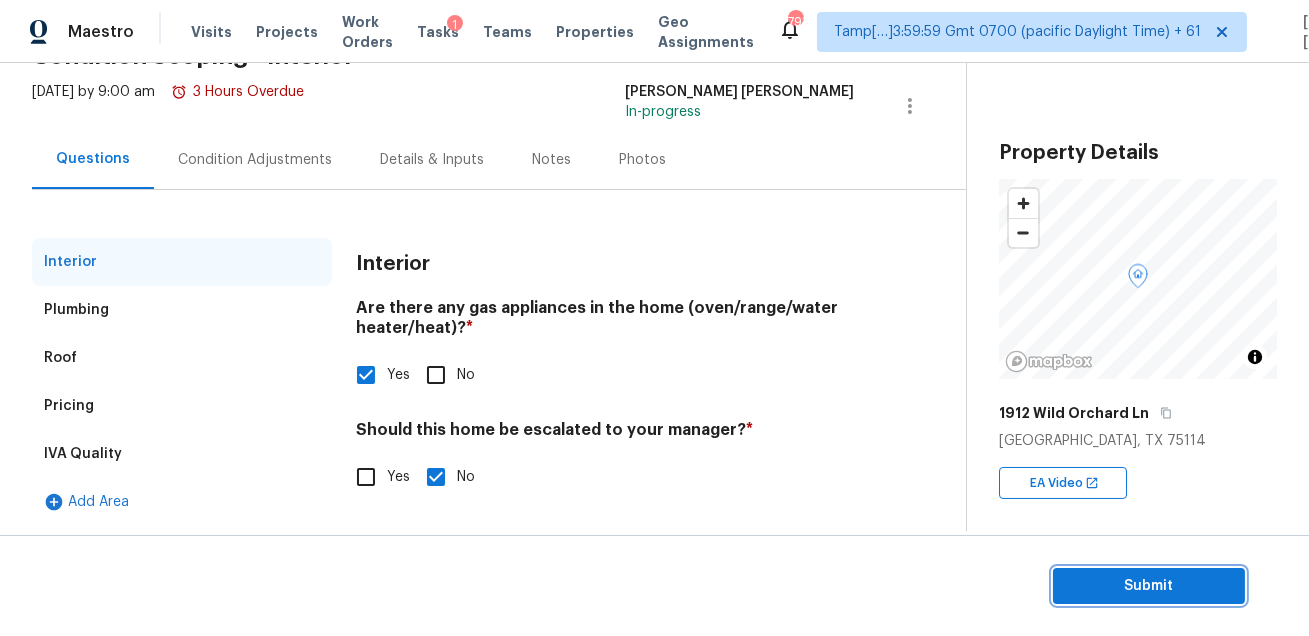 click on "Submit" at bounding box center (1149, 586) 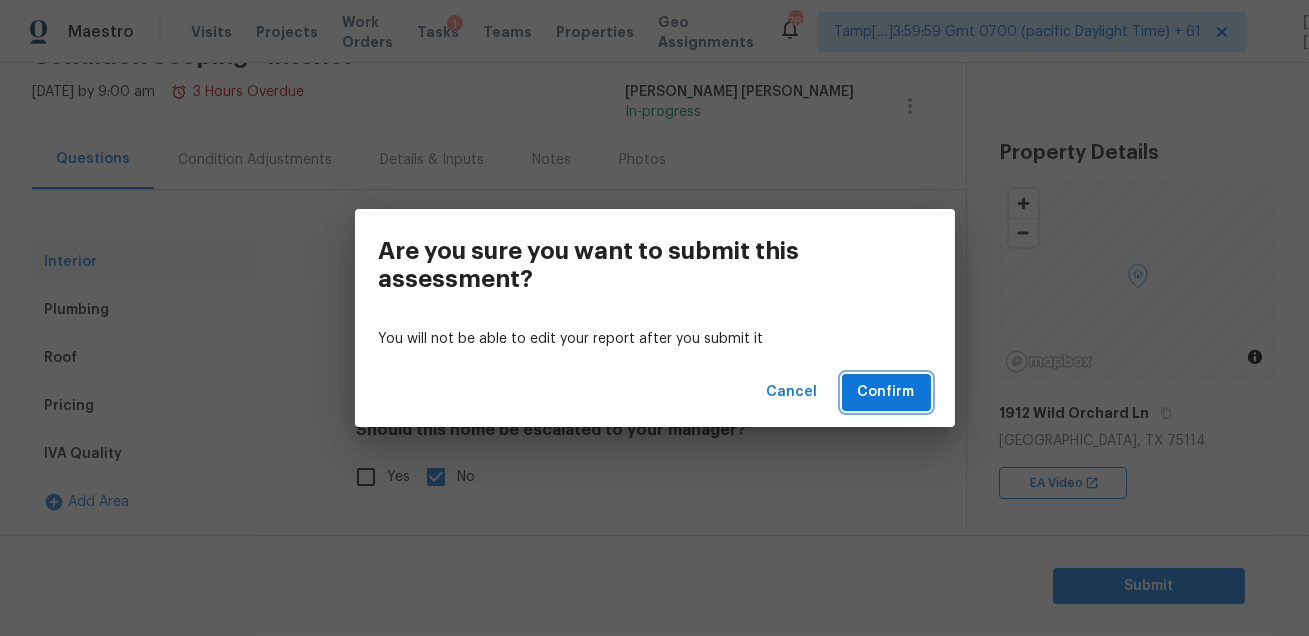 click on "Confirm" at bounding box center (886, 392) 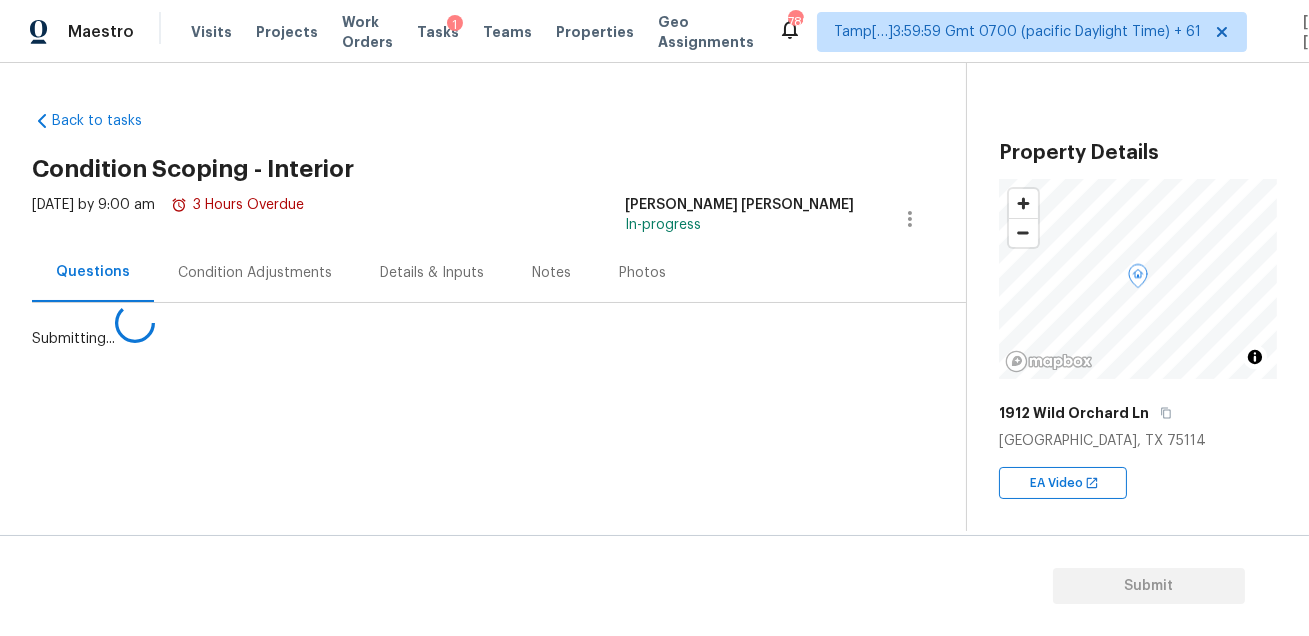 scroll, scrollTop: 0, scrollLeft: 0, axis: both 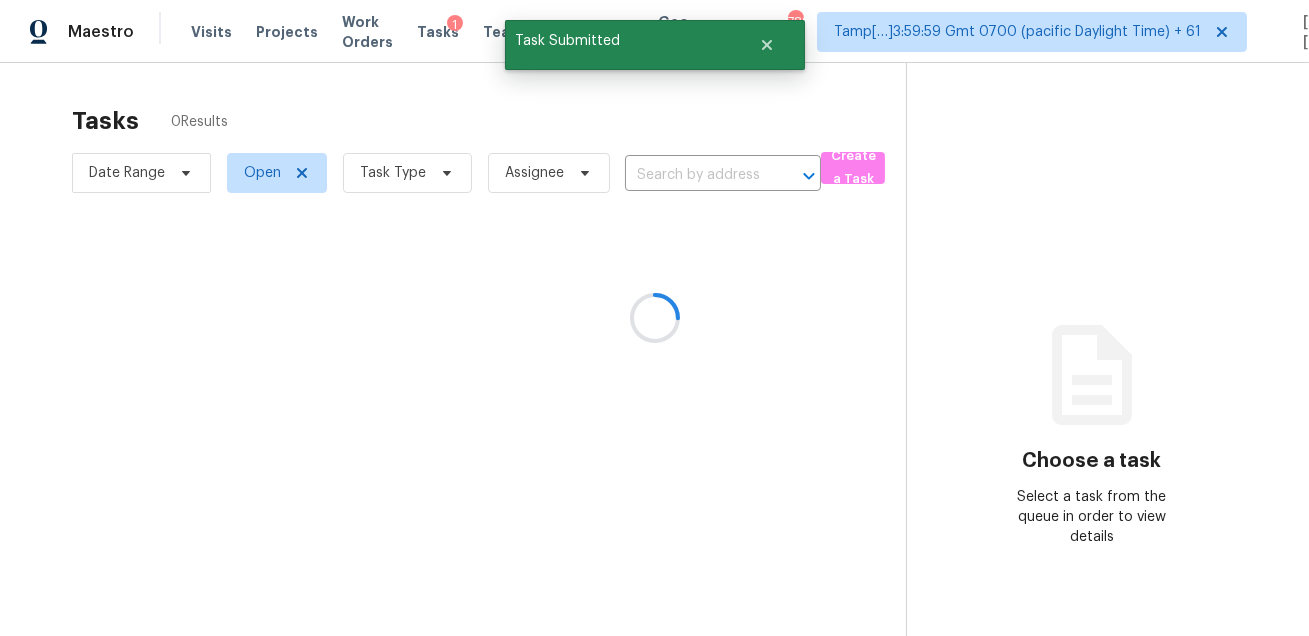 click at bounding box center (654, 318) 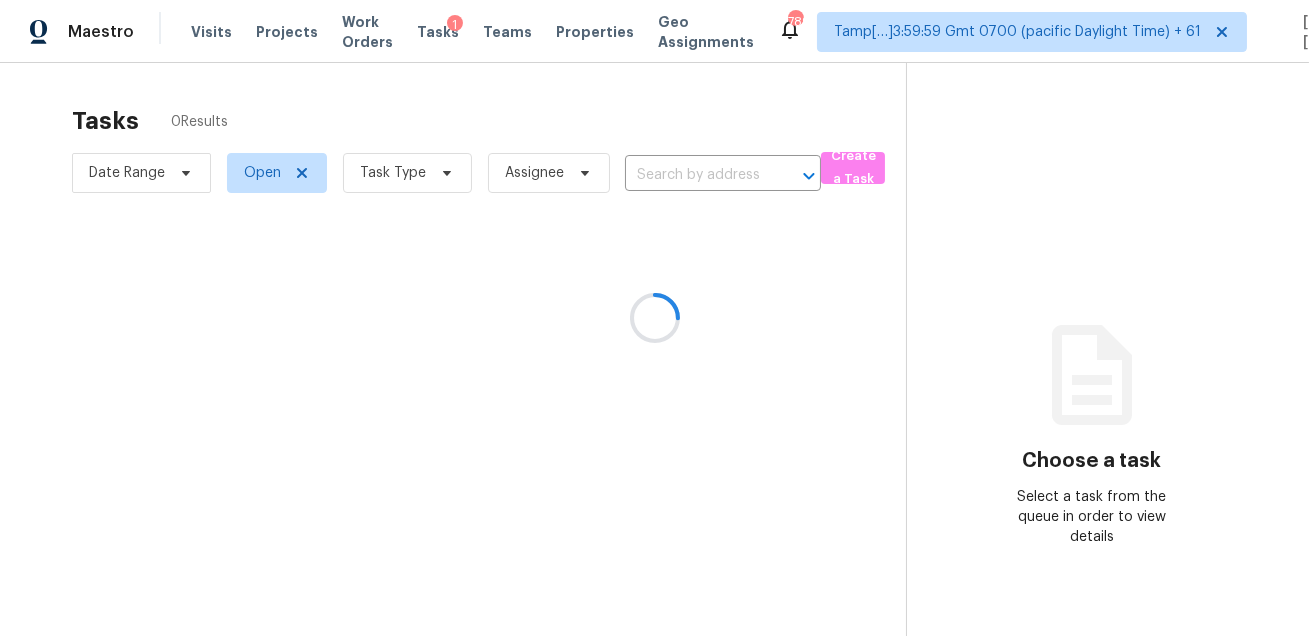 click at bounding box center (654, 318) 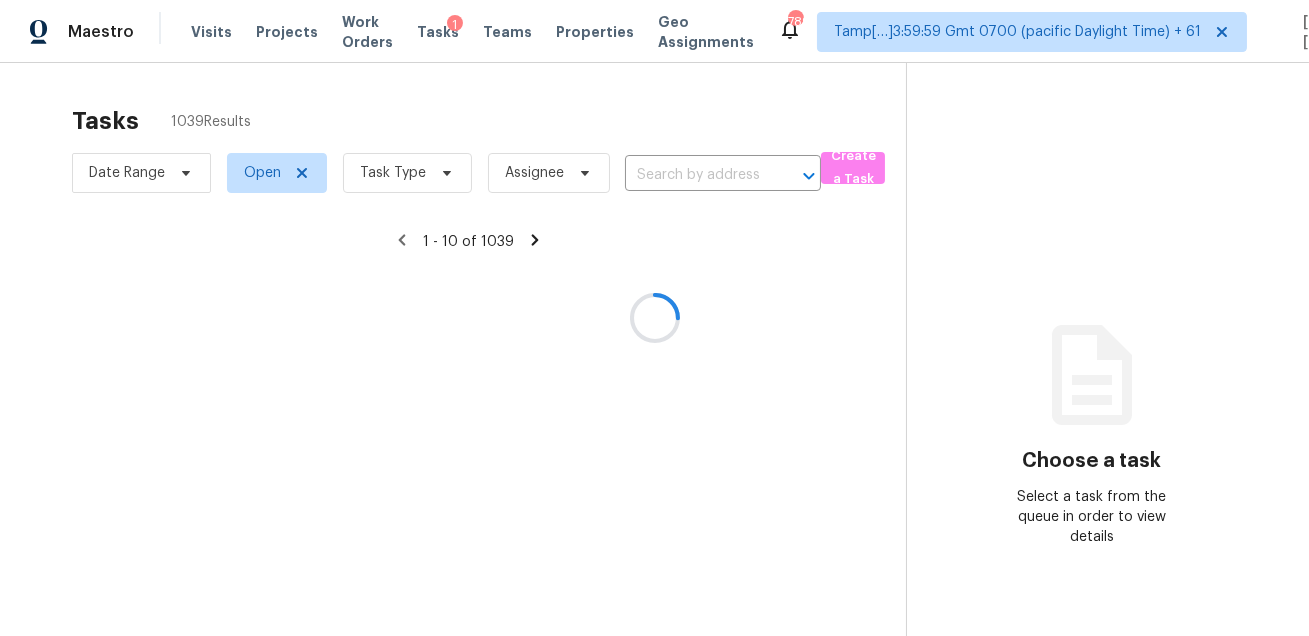click at bounding box center [654, 318] 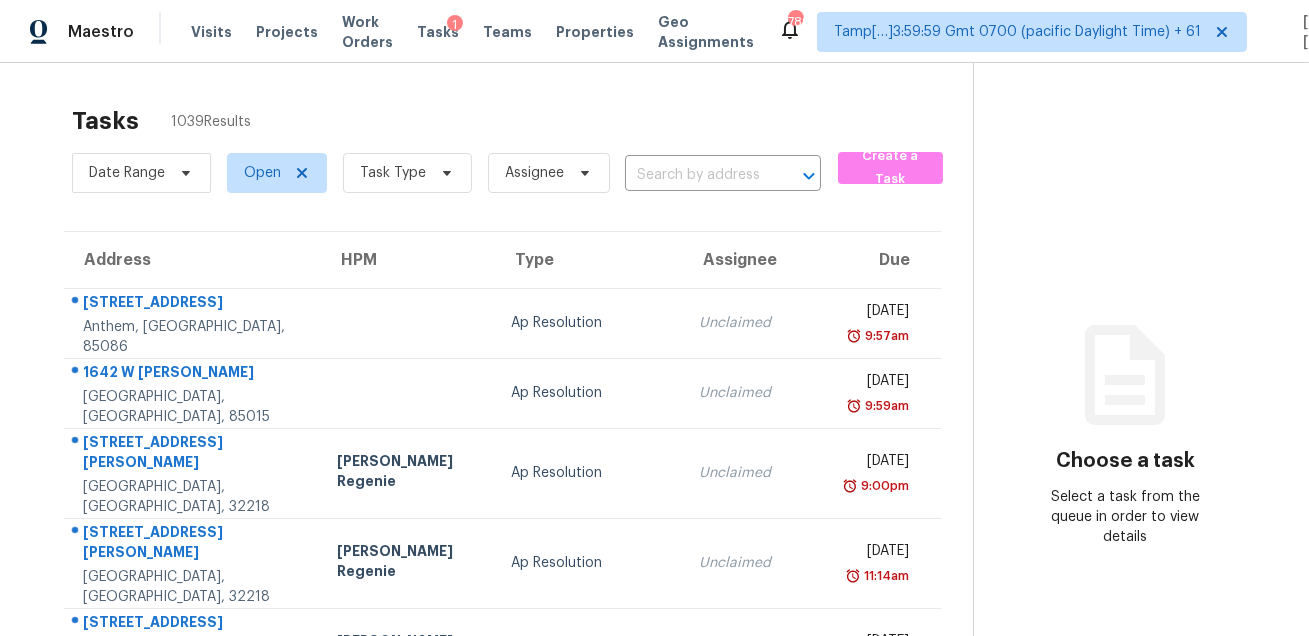 click at bounding box center (695, 175) 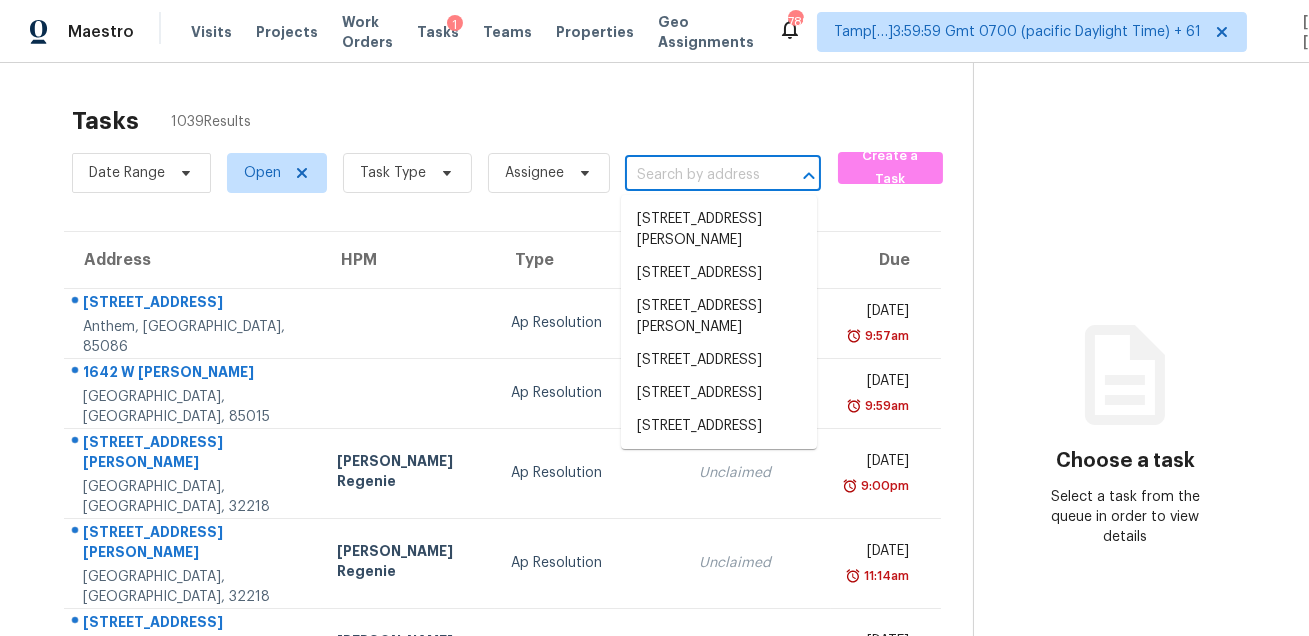 paste on "929 Cardinal Ridge Ave Fort Worth, TX, 76115" 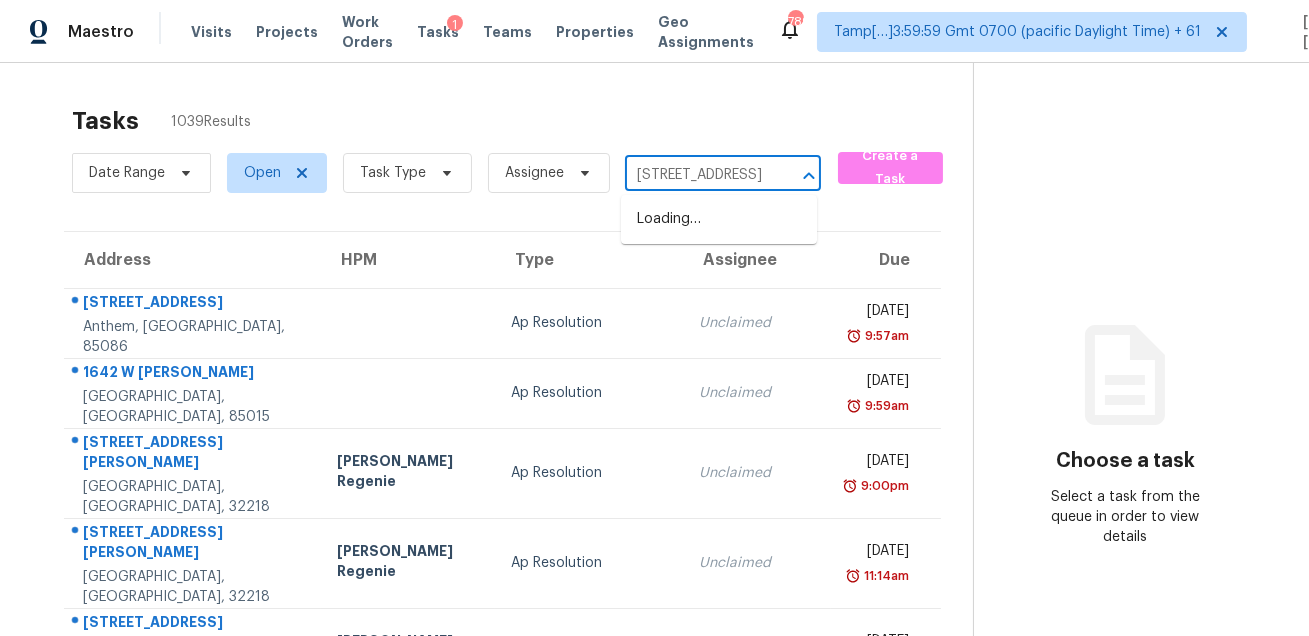 scroll, scrollTop: 0, scrollLeft: 165, axis: horizontal 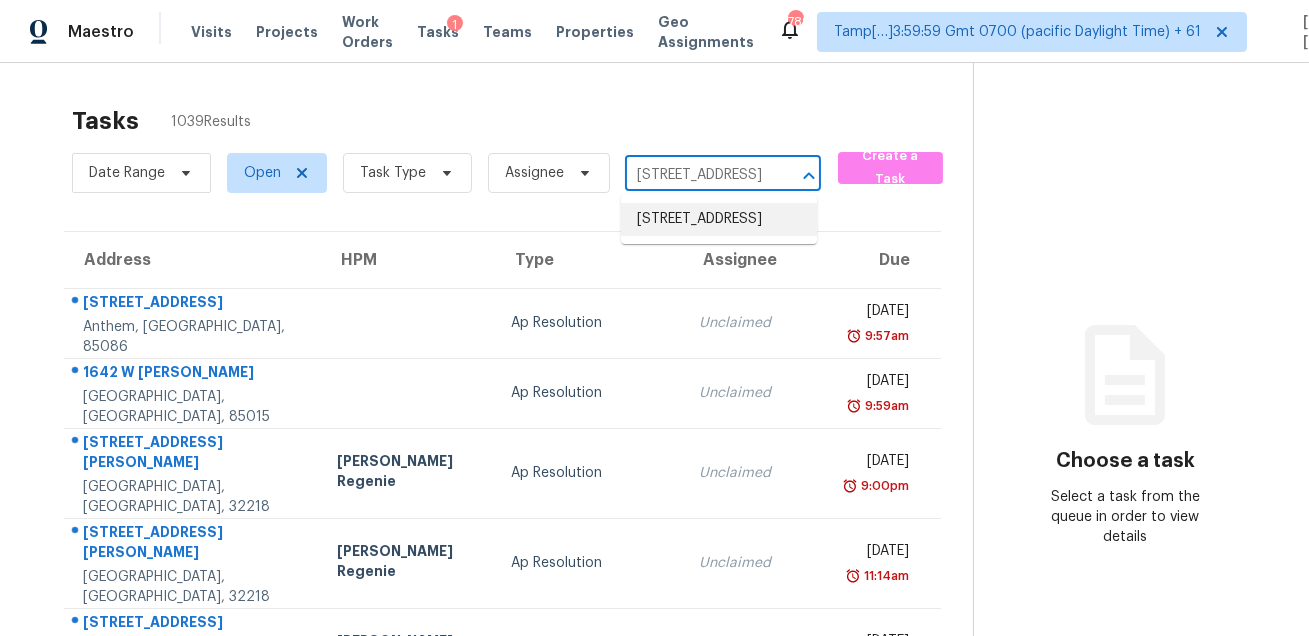 click on "929 Cardinal Ridge Ave, Fort Worth, TX 76115" at bounding box center (719, 219) 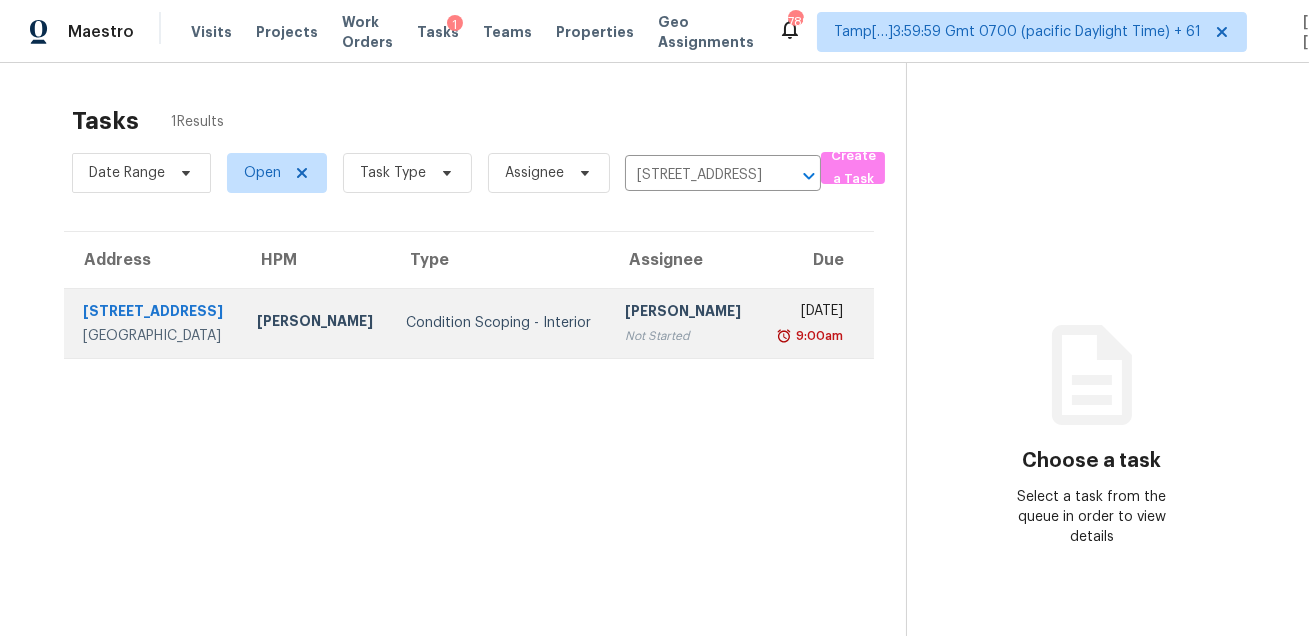 click on "Thu, Jul 10th 2025 9:00am" at bounding box center (816, 323) 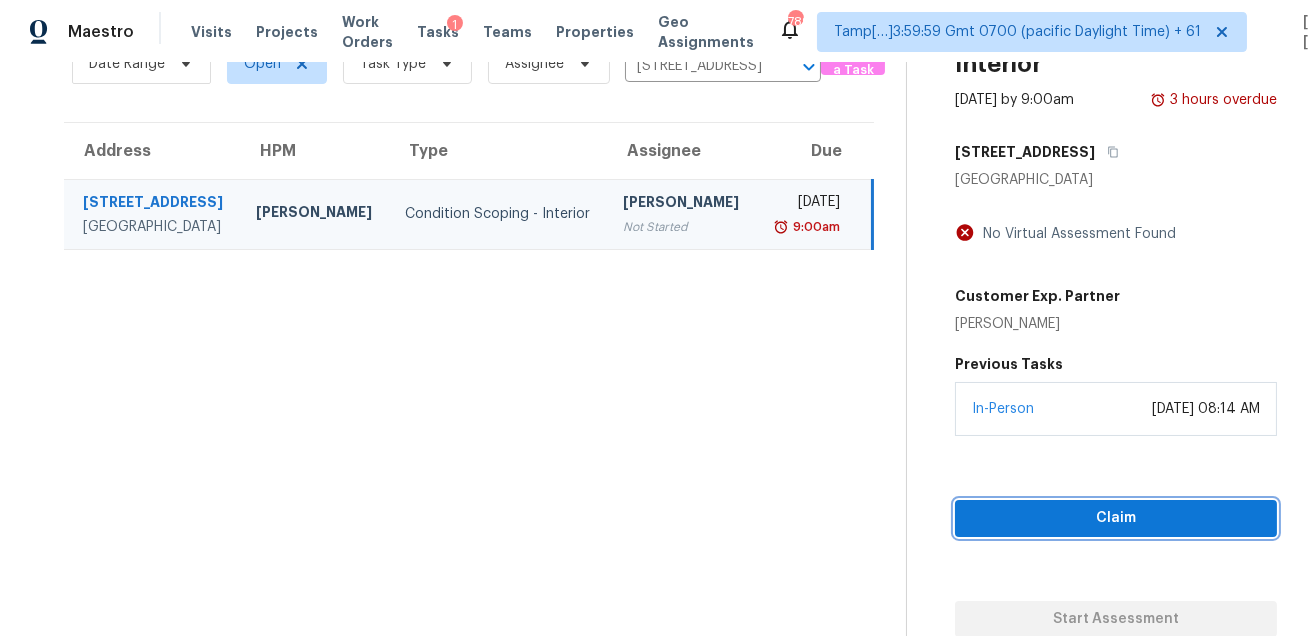 click on "Claim" at bounding box center [1116, 518] 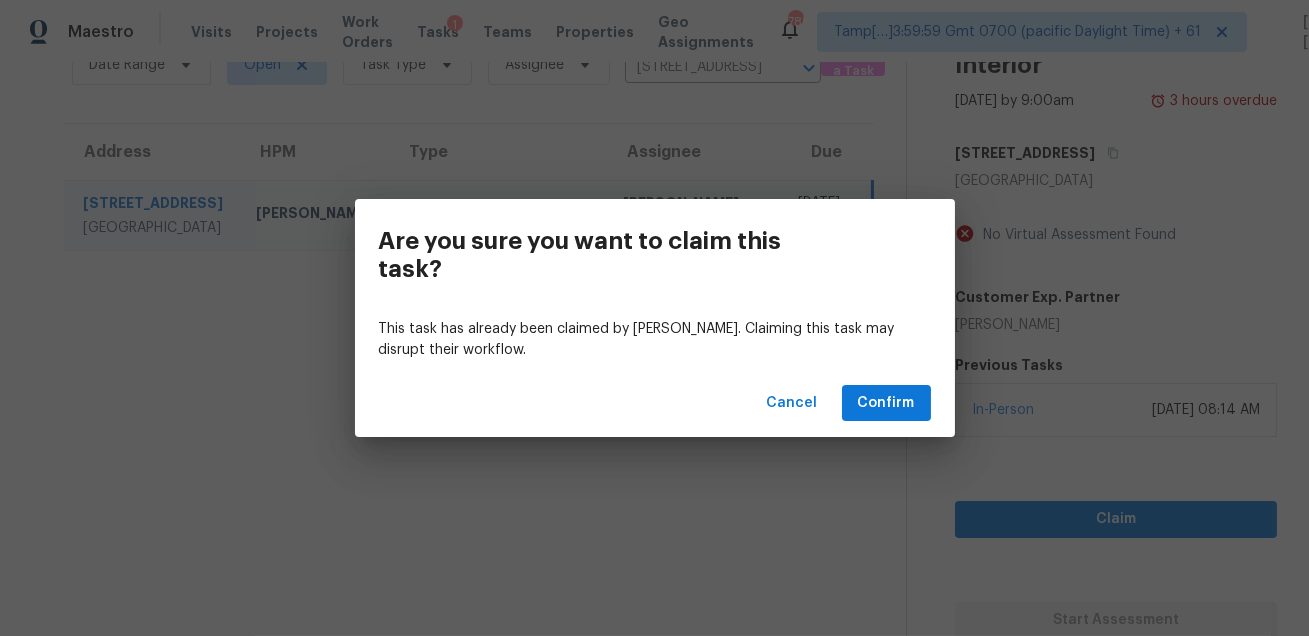 scroll, scrollTop: 109, scrollLeft: 0, axis: vertical 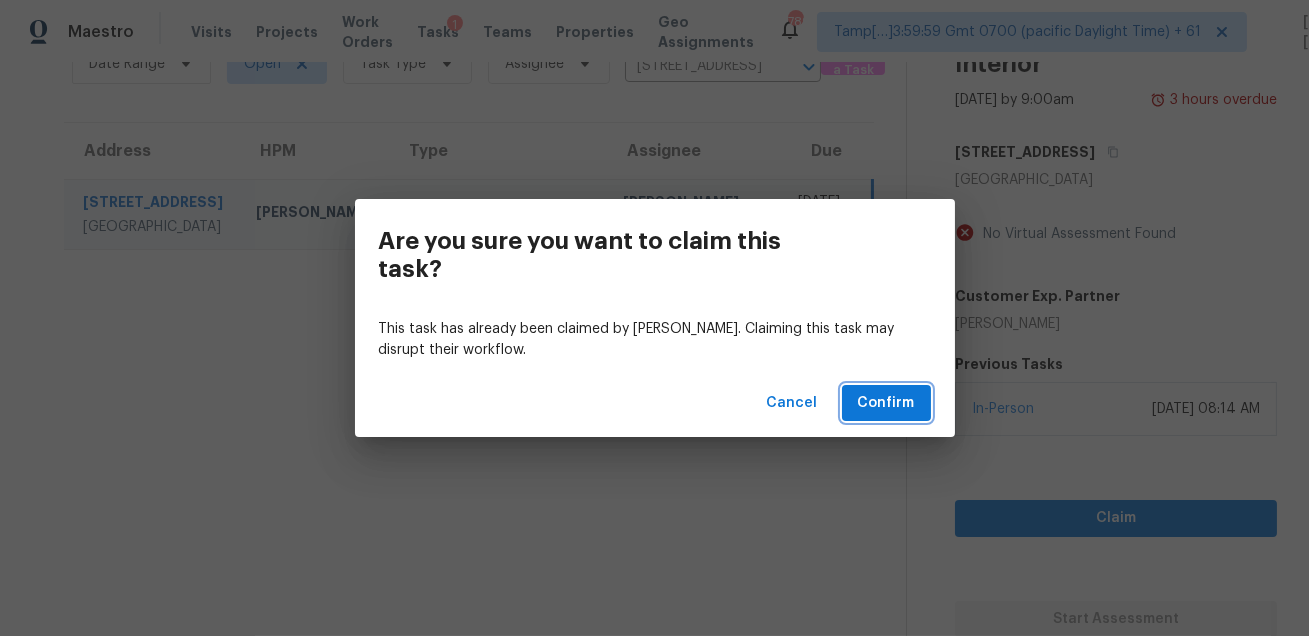 click on "Confirm" at bounding box center [886, 403] 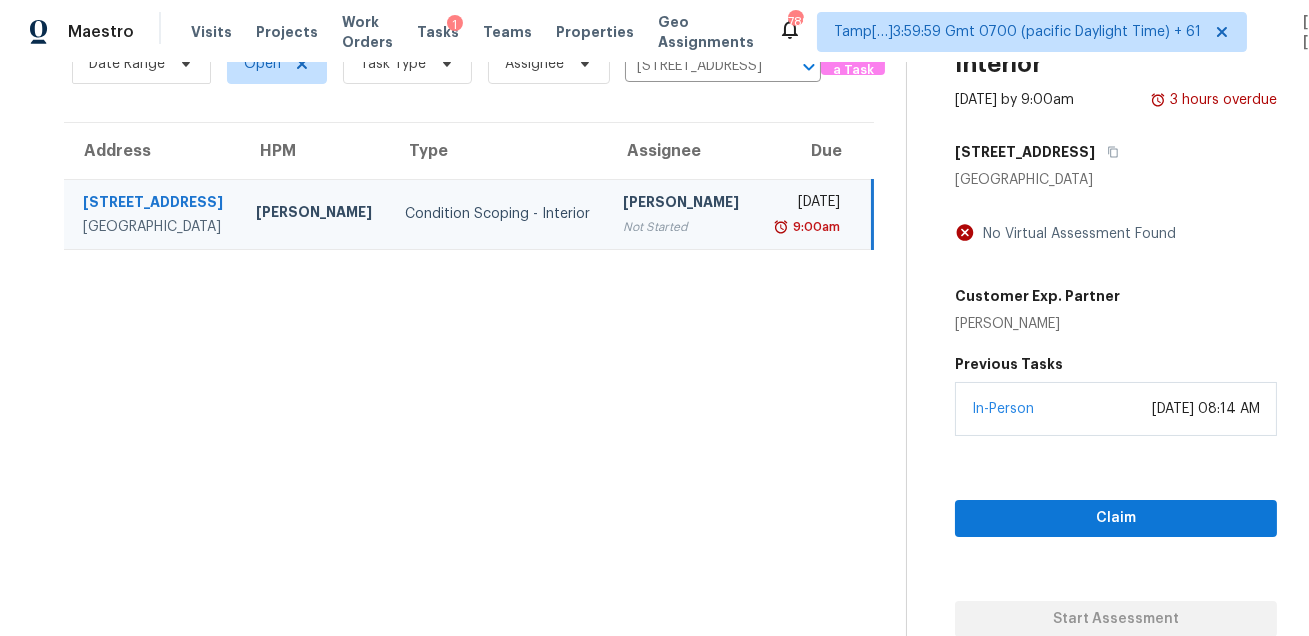 scroll, scrollTop: 62, scrollLeft: 0, axis: vertical 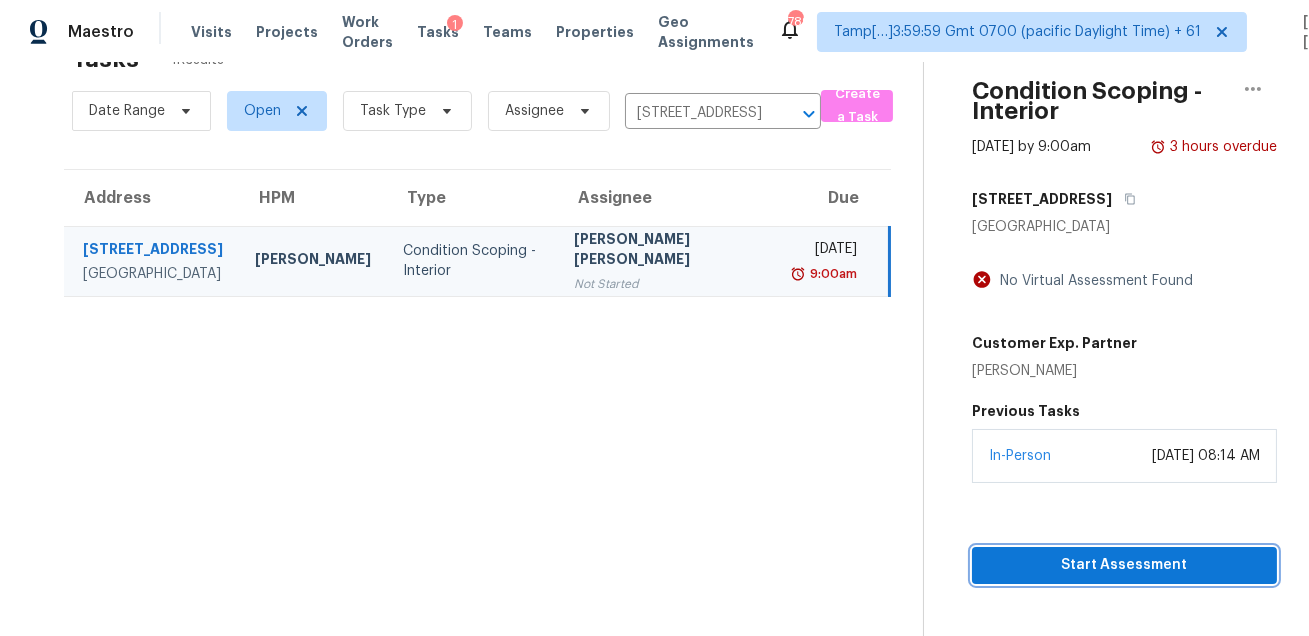 click on "Start Assessment" at bounding box center [1124, 565] 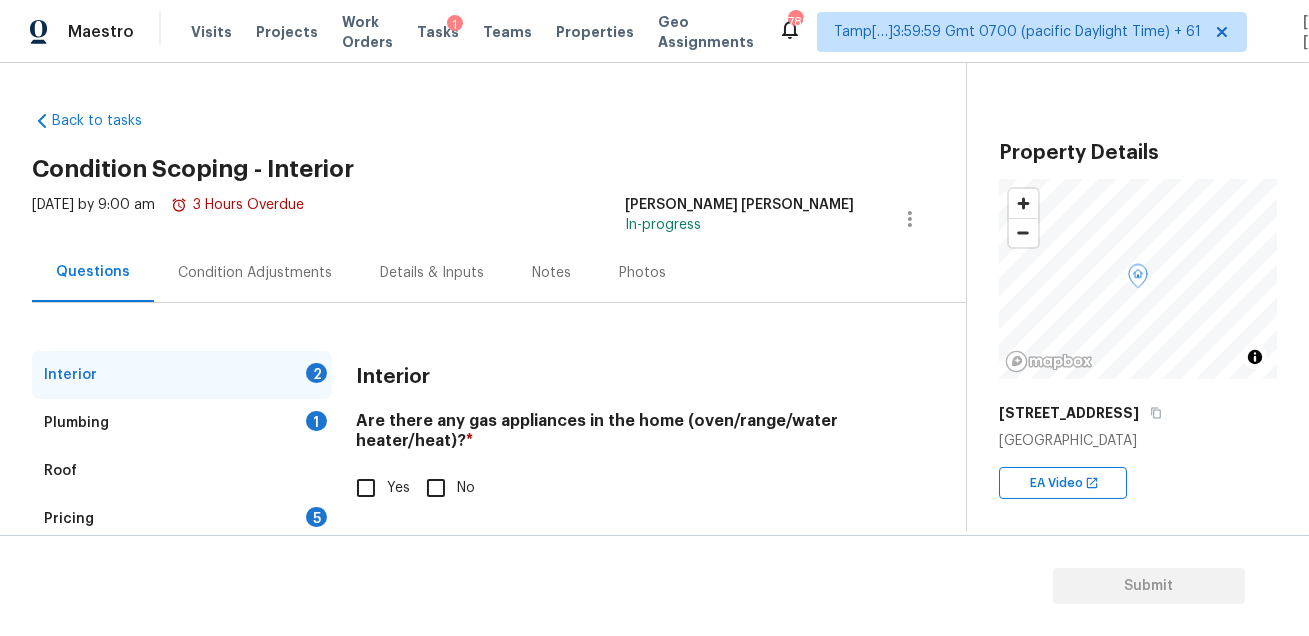 click on "Back to tasks Condition Scoping - Interior Thu, Jul 10 2025 by 9:00 am   3 Hours Overdue Mohammed Moshin Ali In-progress Questions Condition Adjustments Details & Inputs Notes Photos Interior 2 Plumbing 1 Roof Pricing 5 IVA Quality 1 Add Area Interior Are there any gas appliances in the home (oven/range/water heater/heat)?  * Yes No Should this home be escalated to your manager?  * Yes No" at bounding box center [499, 370] 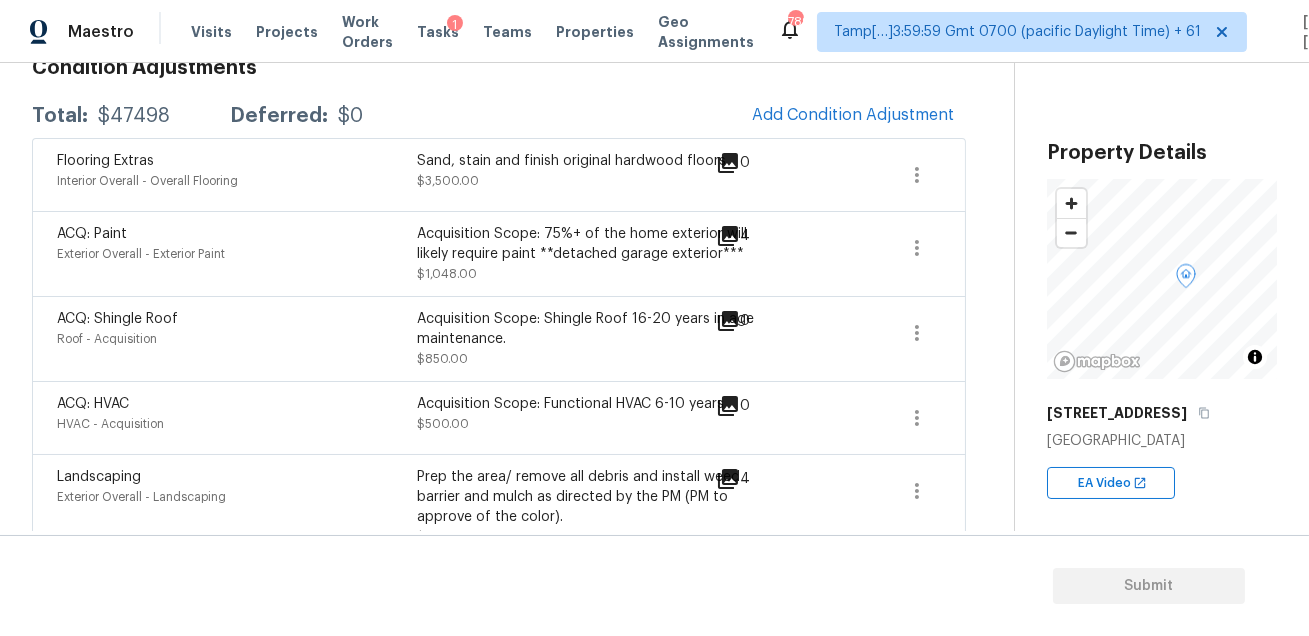 scroll, scrollTop: 313, scrollLeft: 0, axis: vertical 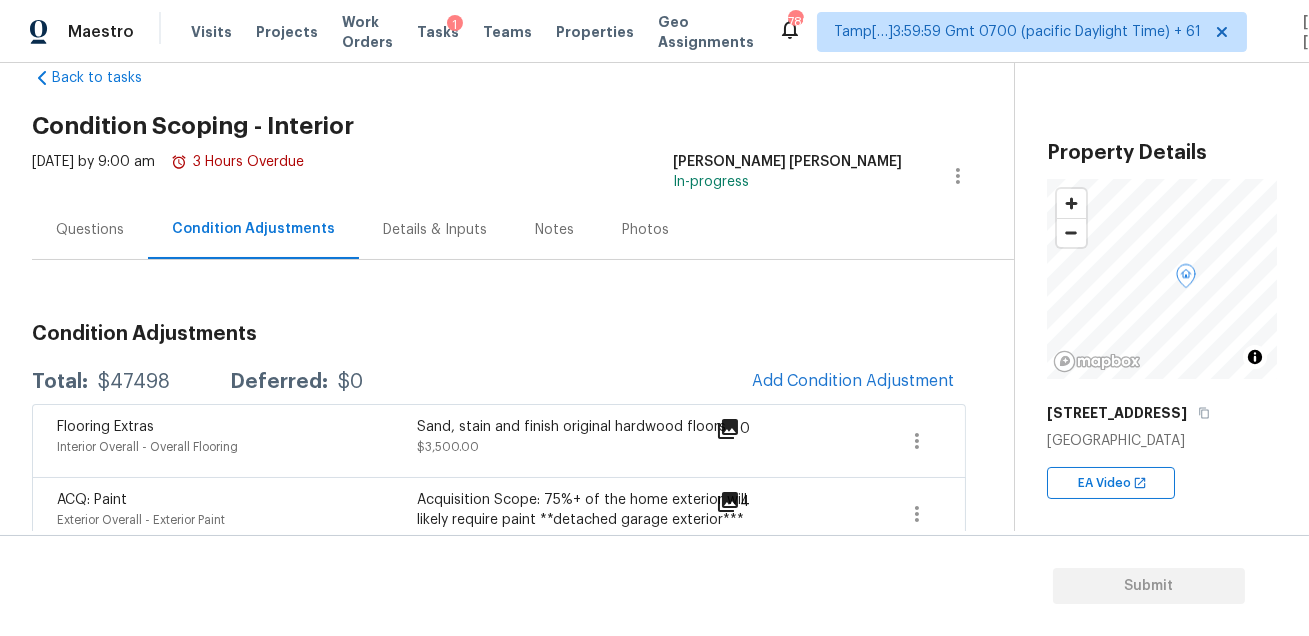 click on "Questions" at bounding box center (90, 230) 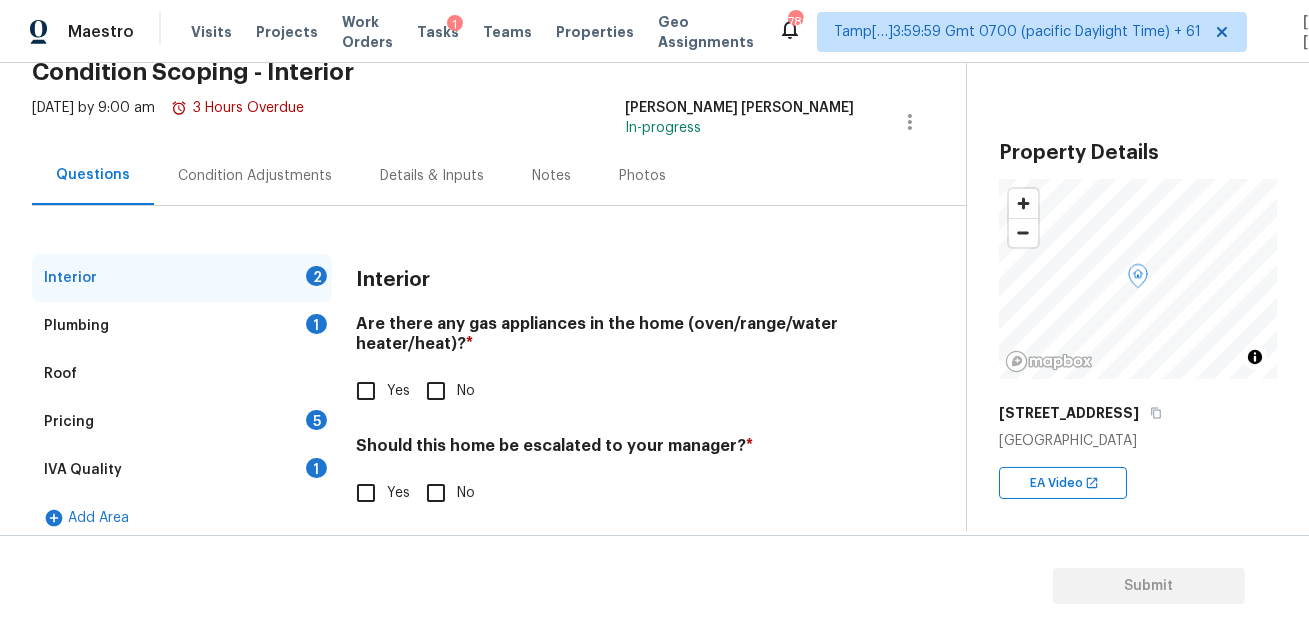 scroll, scrollTop: 113, scrollLeft: 0, axis: vertical 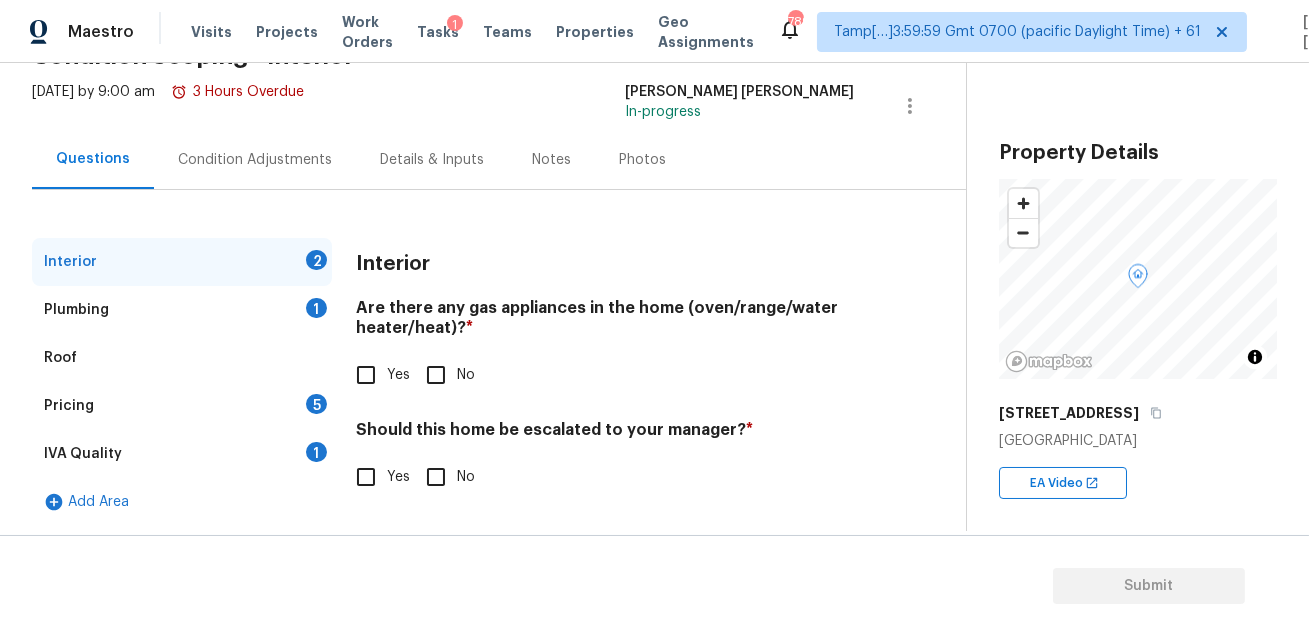 click on "Yes" at bounding box center [366, 375] 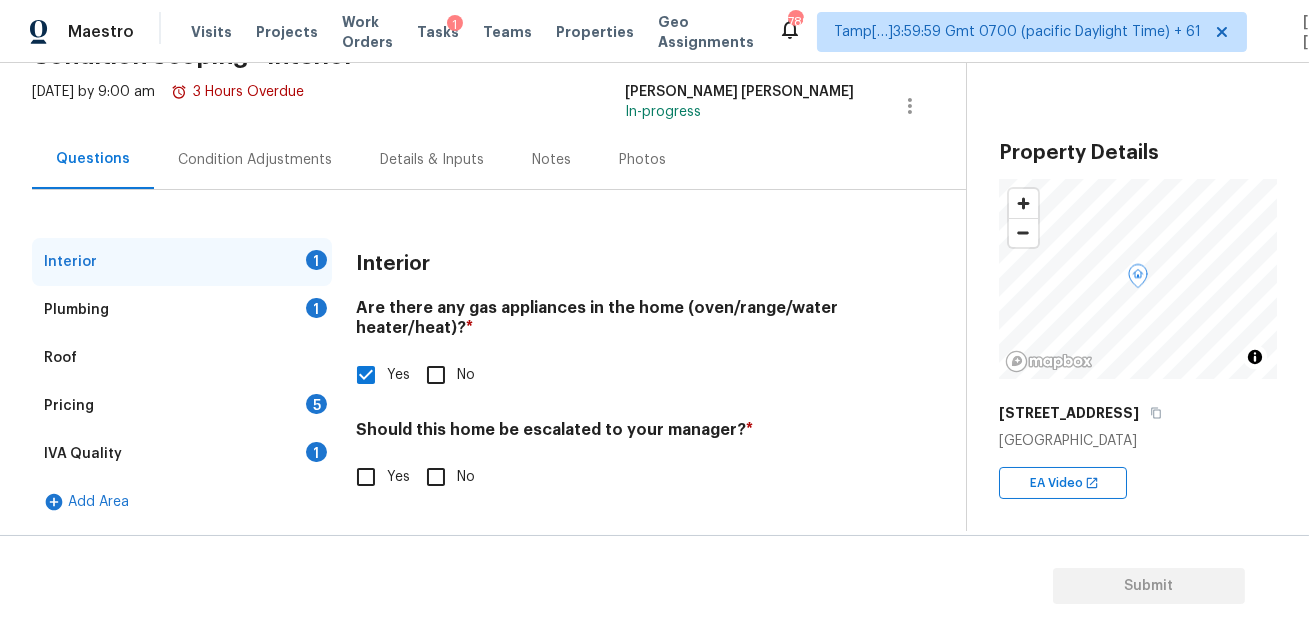 click on "Yes" at bounding box center [366, 477] 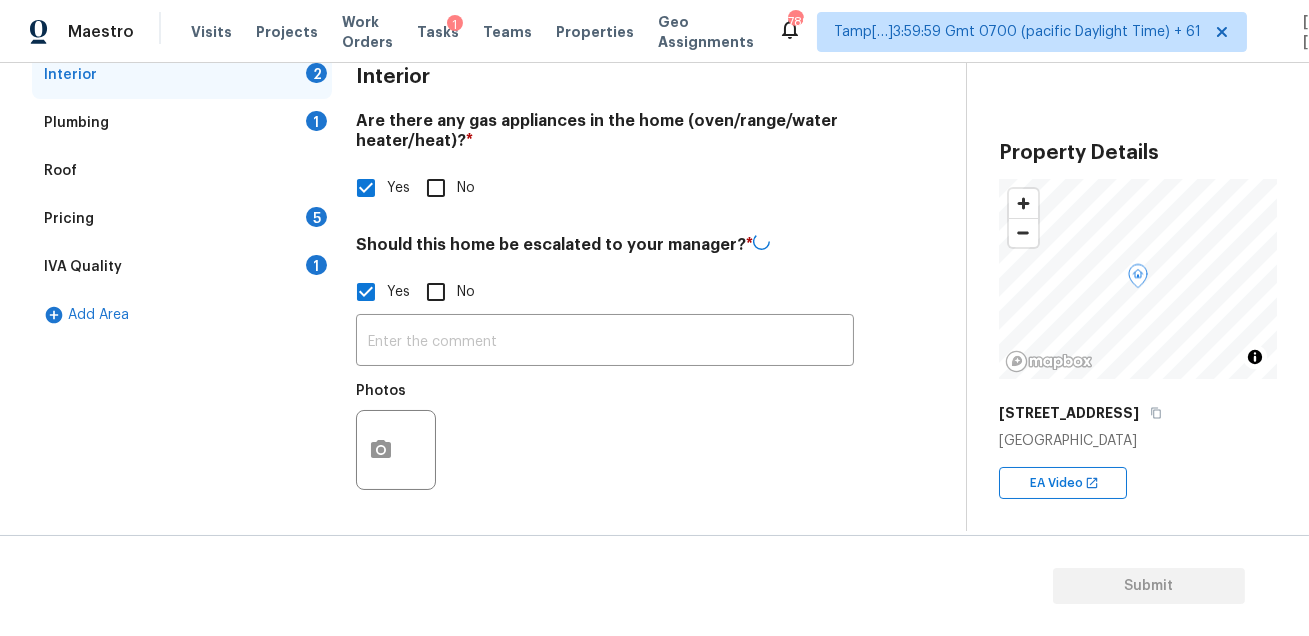 scroll, scrollTop: 298, scrollLeft: 0, axis: vertical 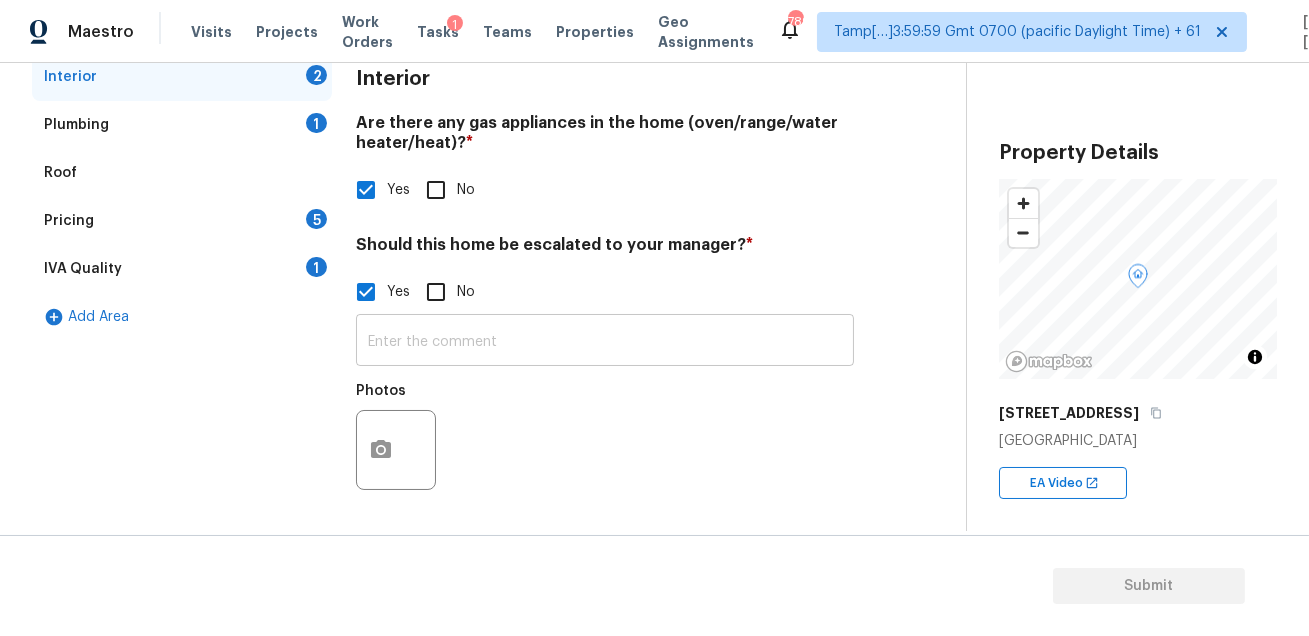 click at bounding box center (605, 342) 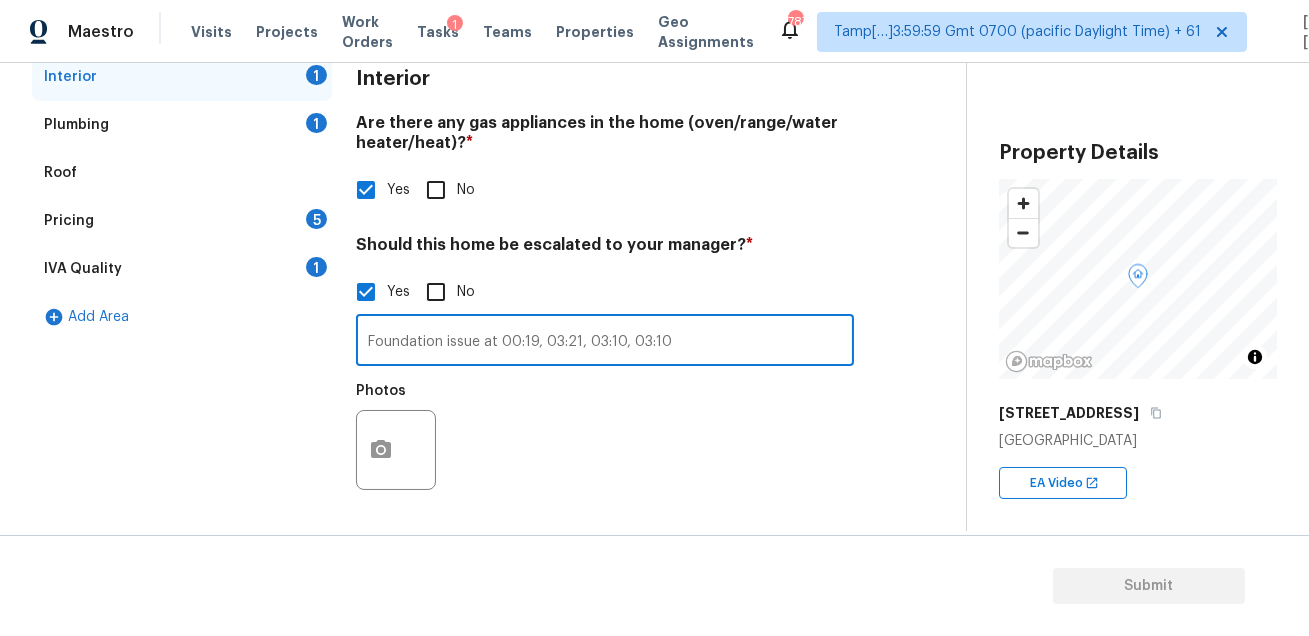type on "Foundation issue at 00:19, 03:21, 03:10, 03:10" 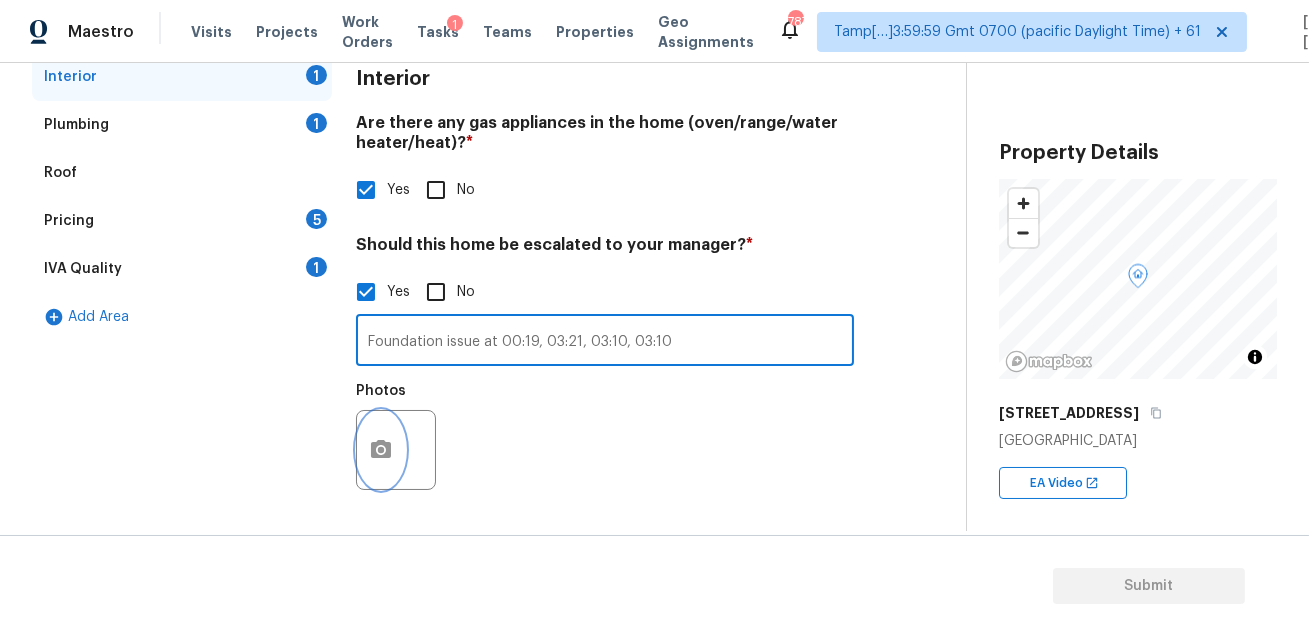 click 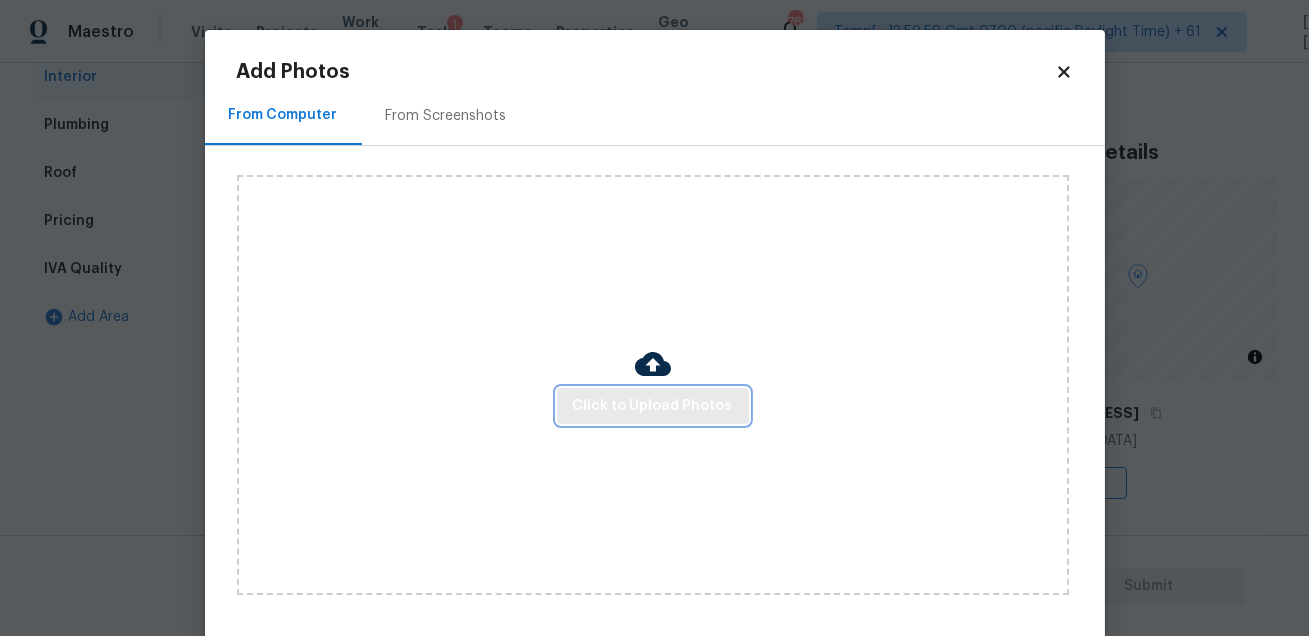 click on "Click to Upload Photos" at bounding box center [653, 406] 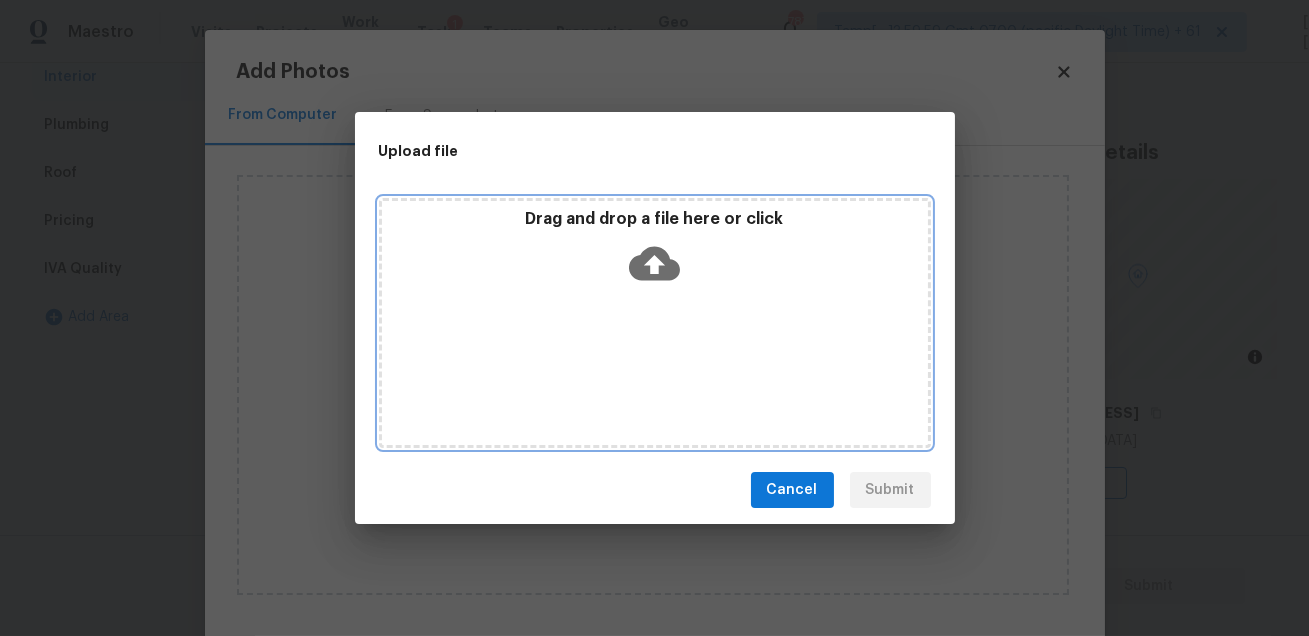 click 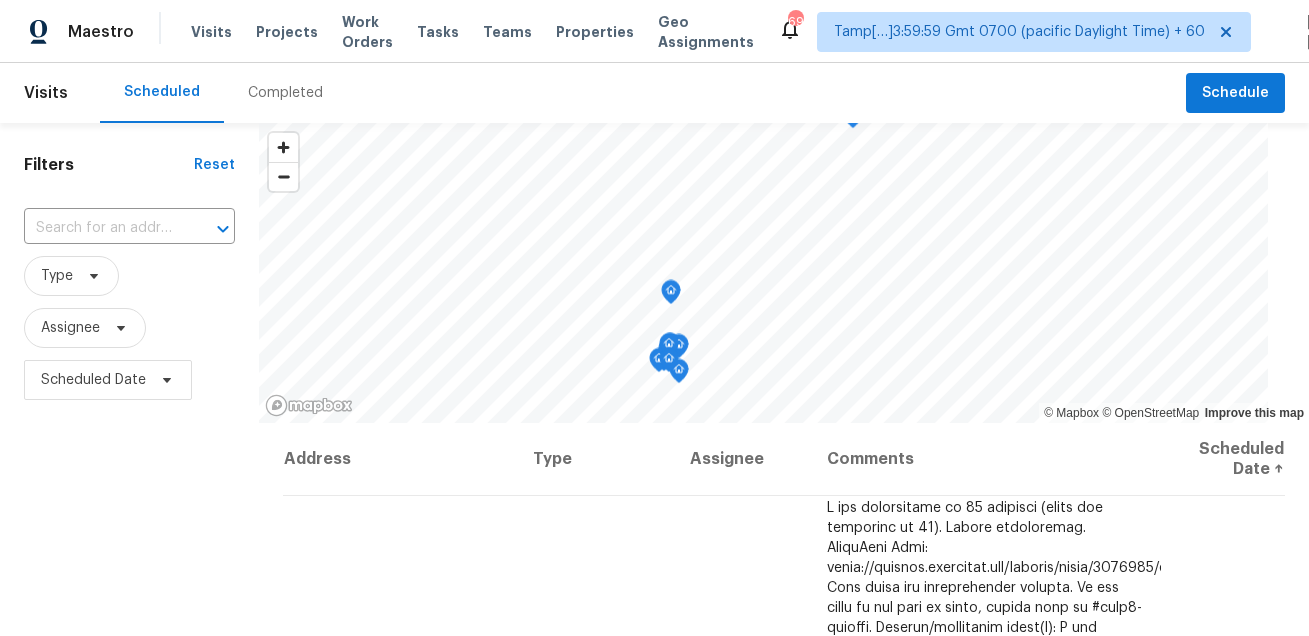 scroll, scrollTop: 0, scrollLeft: 0, axis: both 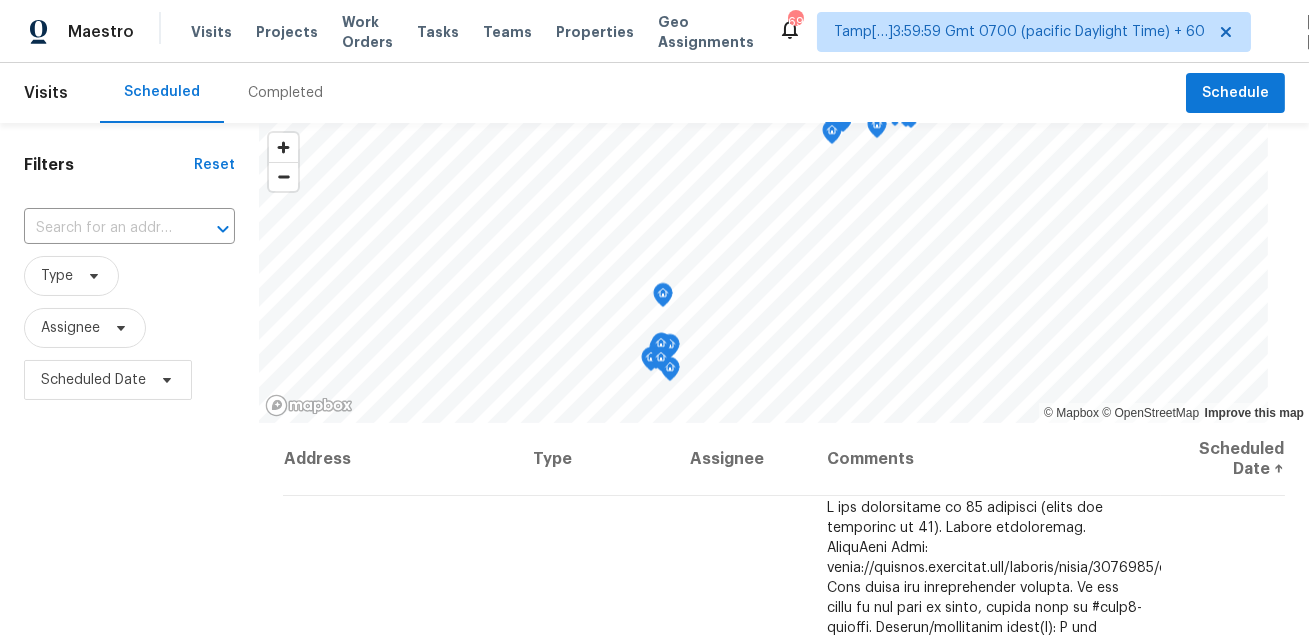 click on "Completed" at bounding box center (285, 93) 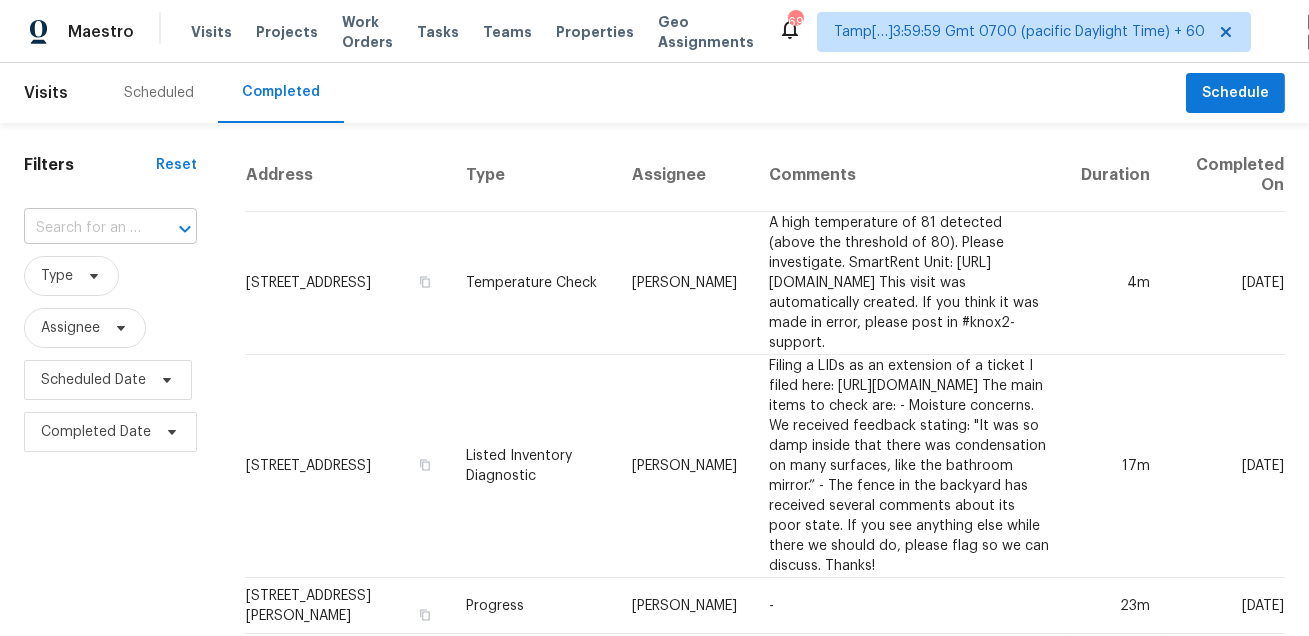 click at bounding box center [171, 229] 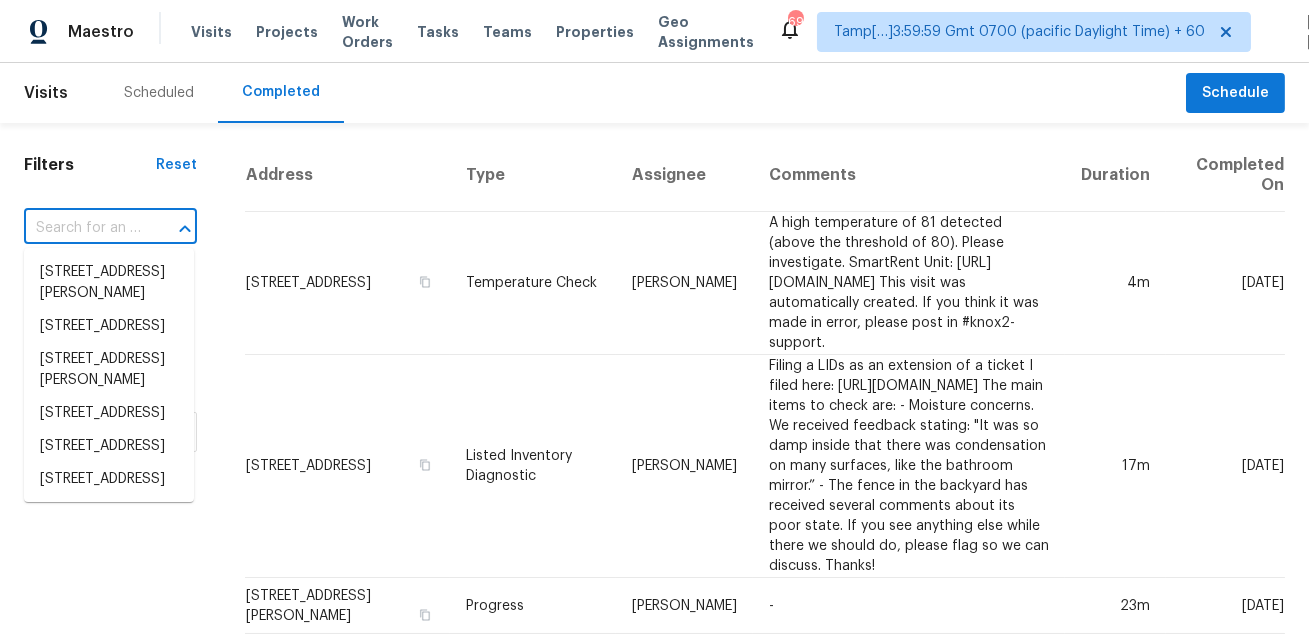 paste on "[STREET_ADDRESS][PERSON_NAME]" 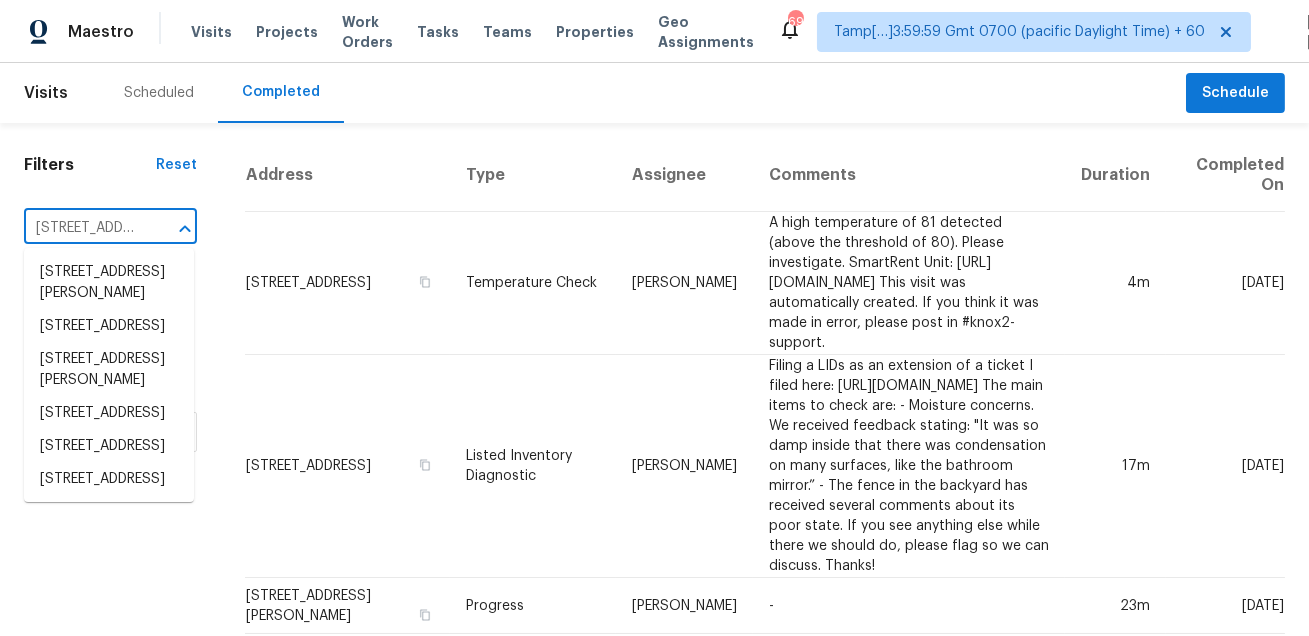 scroll, scrollTop: 0, scrollLeft: 160, axis: horizontal 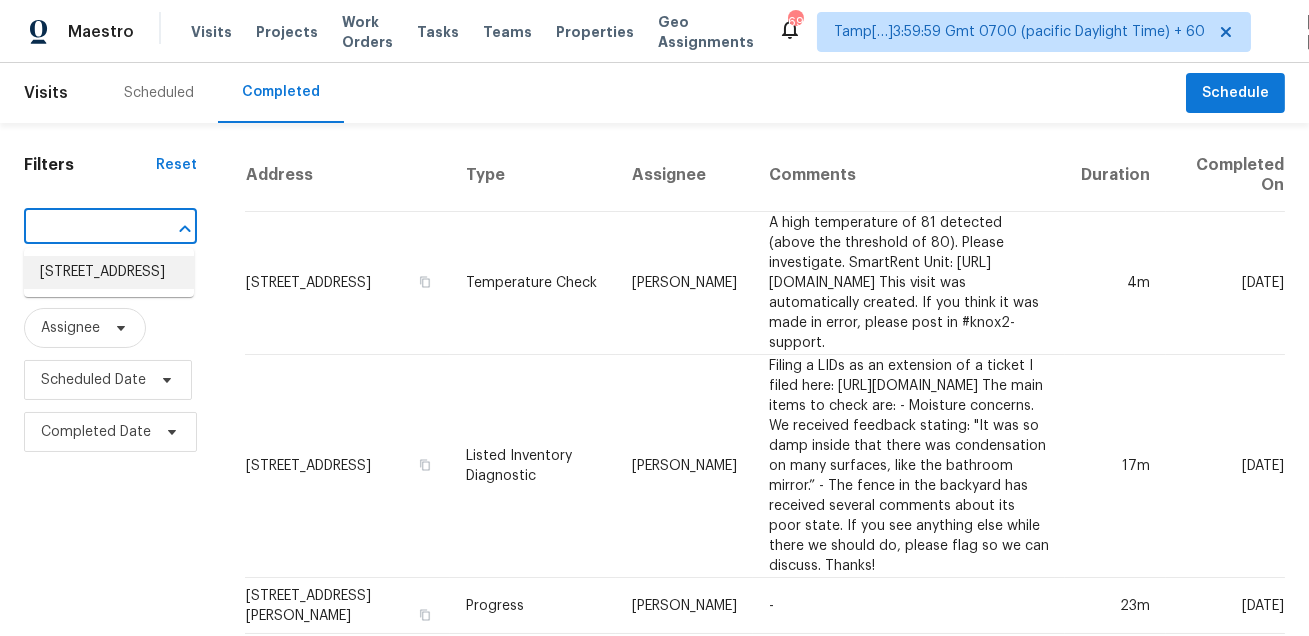 click on "1912 Wild Orchard Ln, Crandall, TX 75114" at bounding box center (109, 272) 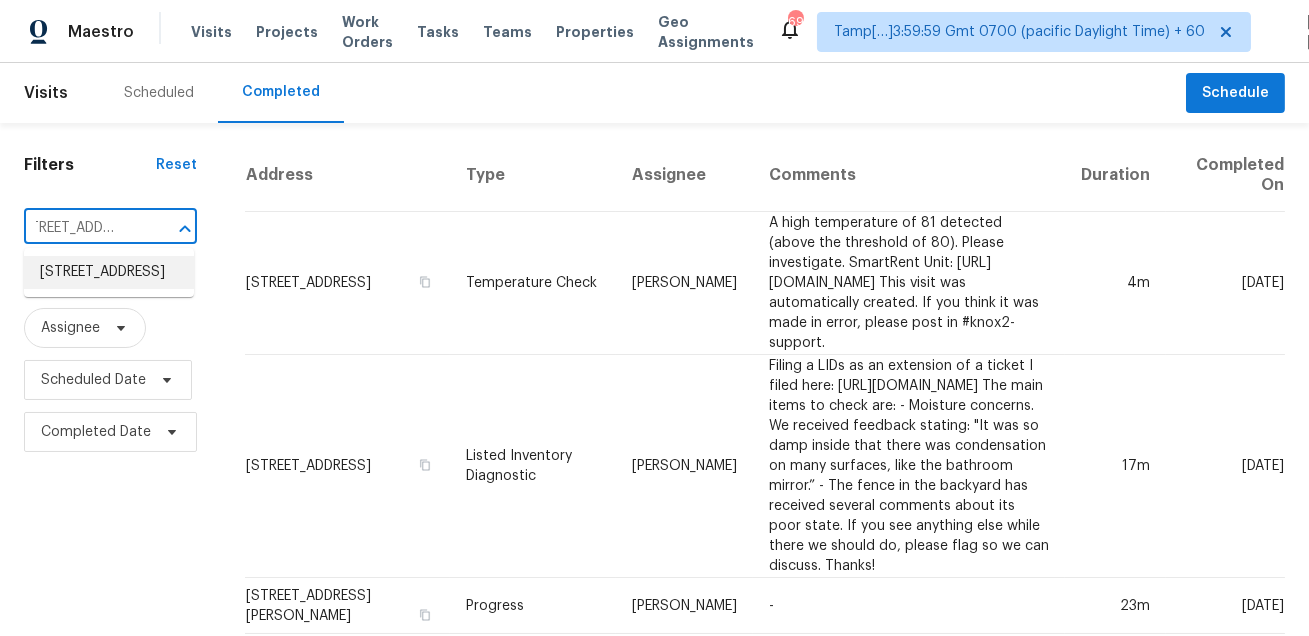 scroll, scrollTop: 0, scrollLeft: 0, axis: both 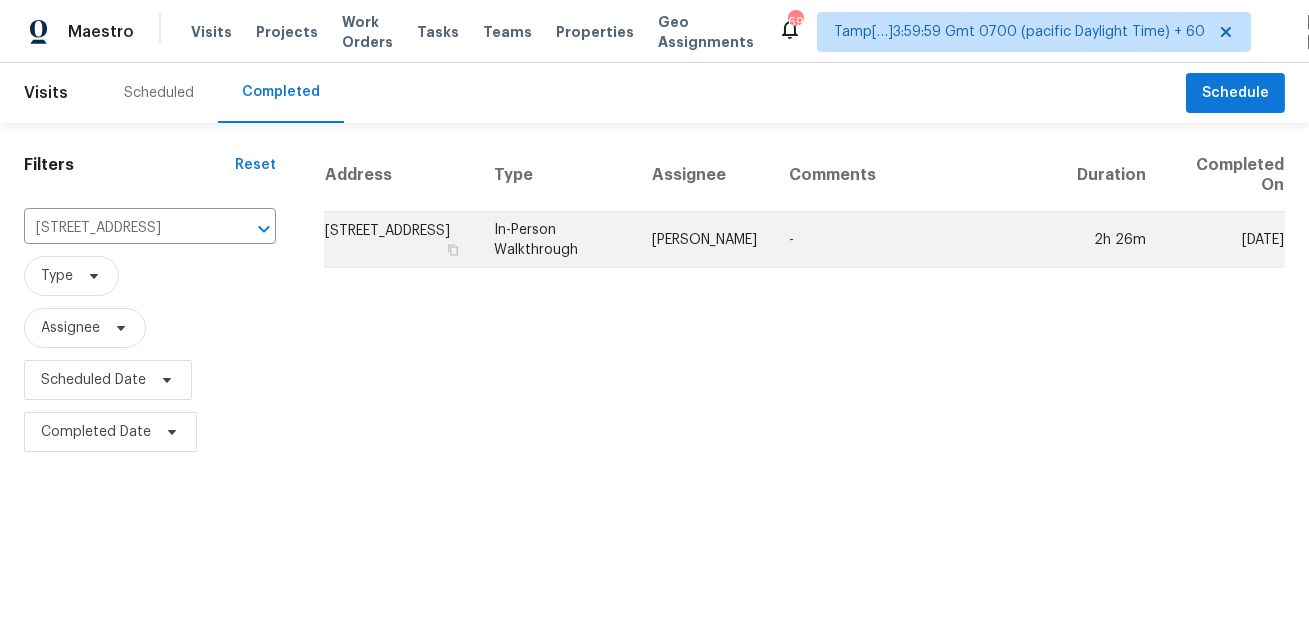 click on "-" at bounding box center (917, 240) 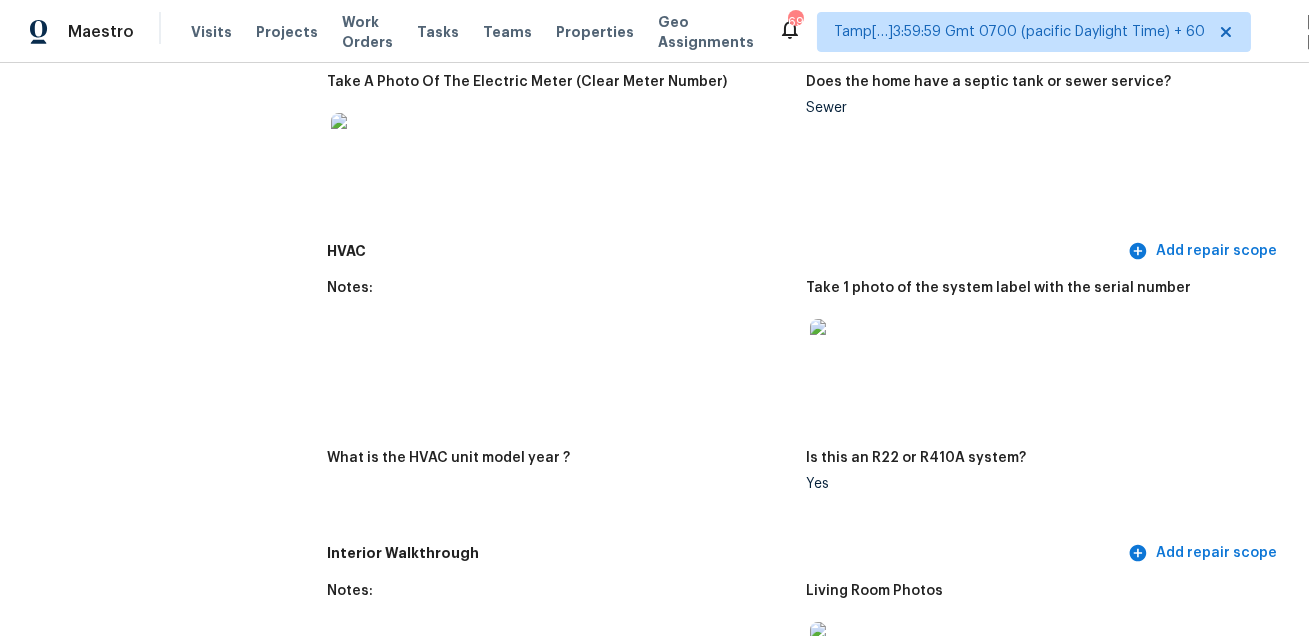 click on "What is the HVAC unit model year ?" at bounding box center [566, 487] 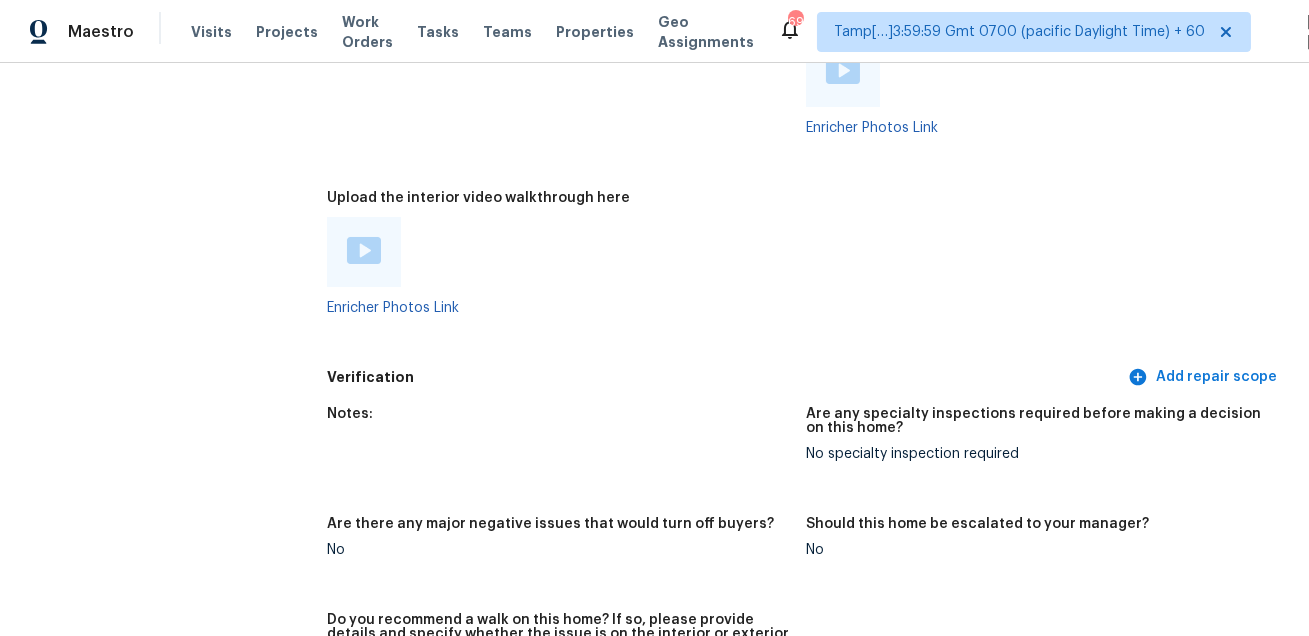 scroll, scrollTop: 3620, scrollLeft: 0, axis: vertical 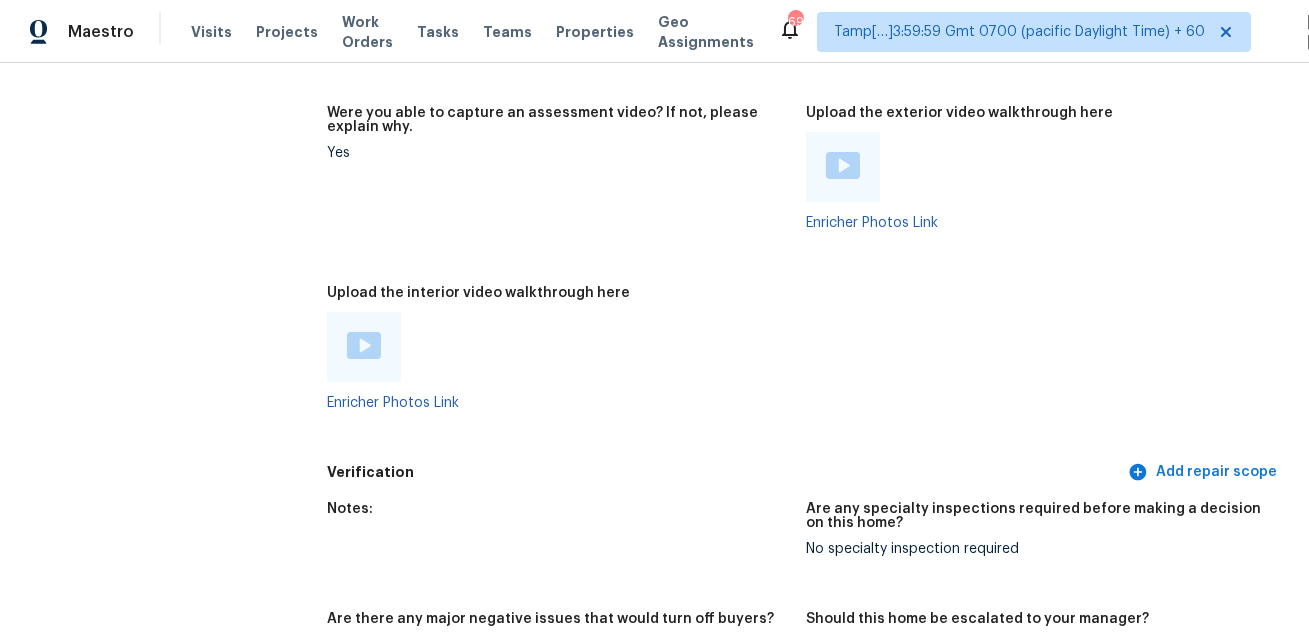 click at bounding box center [364, 345] 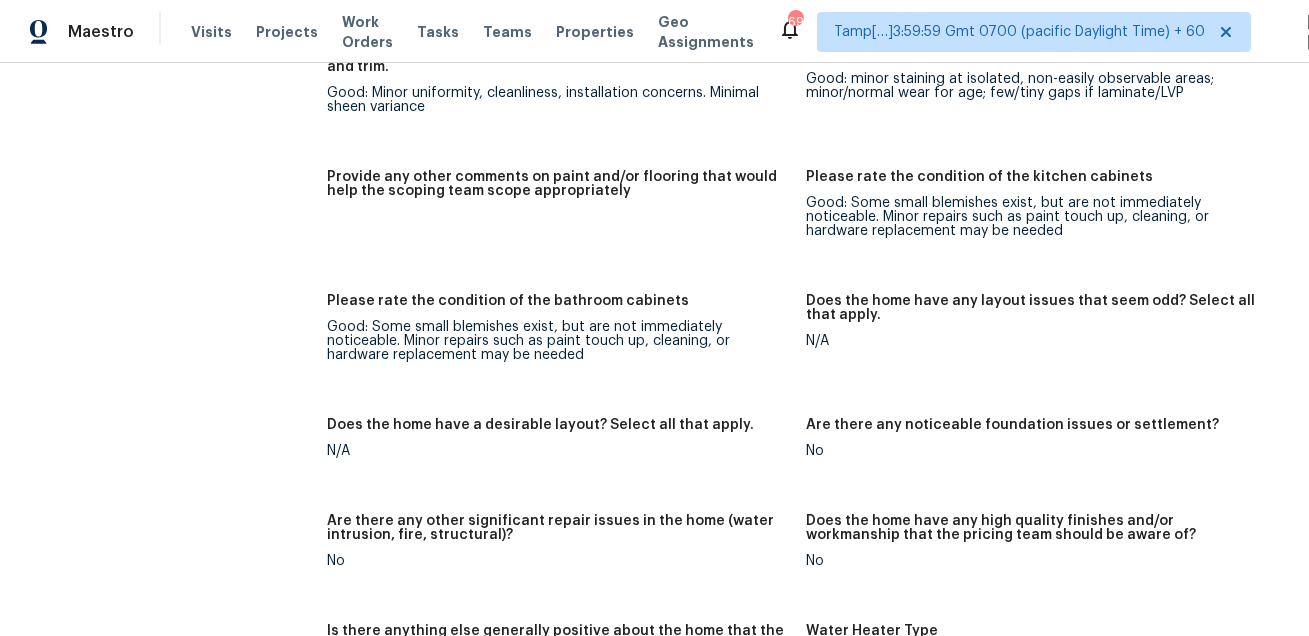 scroll, scrollTop: 2524, scrollLeft: 0, axis: vertical 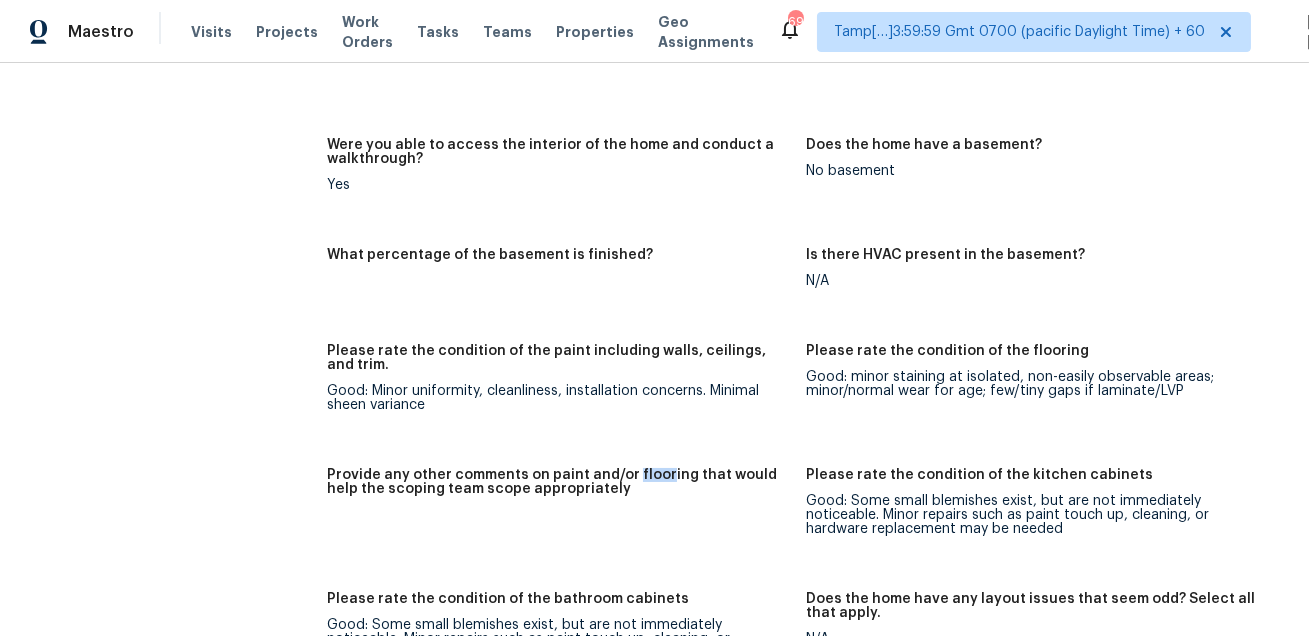 click on "Notes: Living Room Photos Kitchen Photos Main Bedroom Photos Bathroom Photos Add optional photos here Were you able to access the interior of the home and conduct a walkthrough? Yes Does the home have a basement? No basement What percentage of the basement is finished? Is there HVAC present in the basement? N/A Please rate the condition of the paint including walls, ceilings, and trim. Good: Minor uniformity, cleanliness, installation concerns. Minimal sheen variance Please rate the condition of the flooring Good: minor staining at isolated, non-easily observable areas; minor/normal wear for age; few/tiny gaps if laminate/LVP Provide any other comments on paint and/or flooring that would help the scoping team scope appropriately Please rate the condition of the kitchen cabinets Good: Some small blemishes exist, but are not immediately noticeable. Minor repairs such as paint touch up, cleaning, or hardware replacement may be needed Please rate the condition of the bathroom cabinets N/A N/A No No No No Gas Yes" at bounding box center [806, 583] 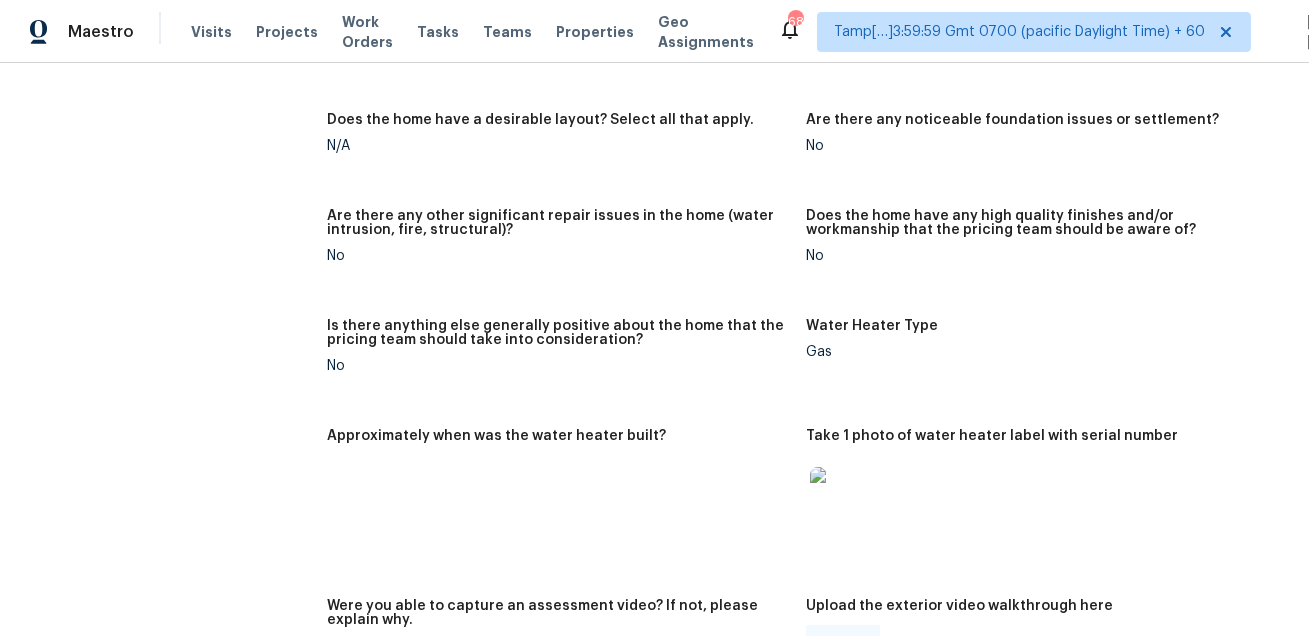 scroll, scrollTop: 1299, scrollLeft: 0, axis: vertical 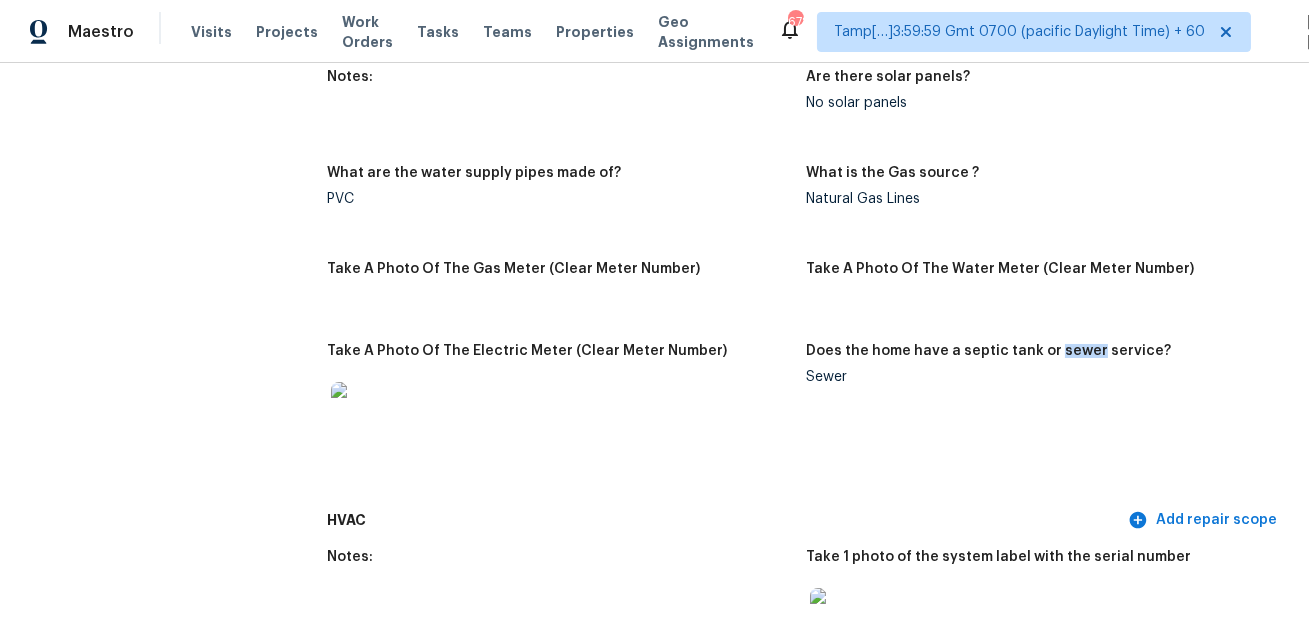 click on "Notes: Are there solar panels? No solar panels What are the water supply pipes made of? PVC What is the Gas source ? Natural Gas Lines Take A Photo Of The Gas Meter (Clear Meter Number) Take A Photo Of The Water Meter (Clear Meter Number) Take A Photo Of The Electric Meter (Clear Meter Number) Does the home have a septic tank or sewer service? Sewer" at bounding box center [806, 280] 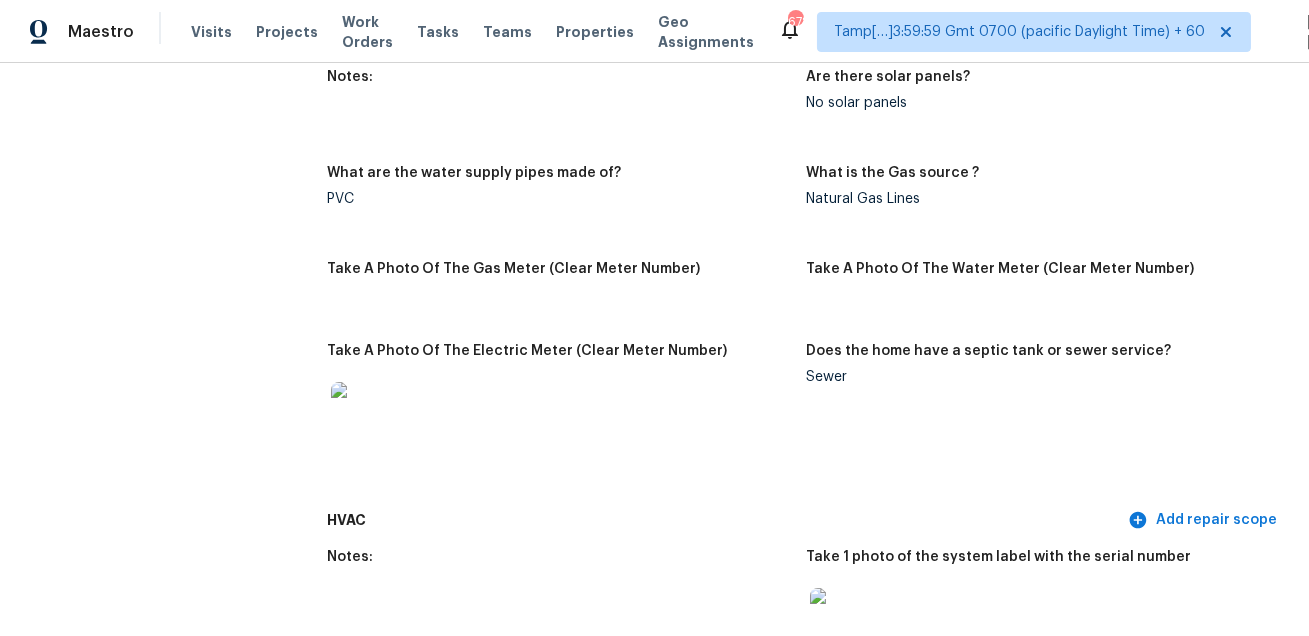 click on "What are the water supply pipes made of?" at bounding box center (558, 179) 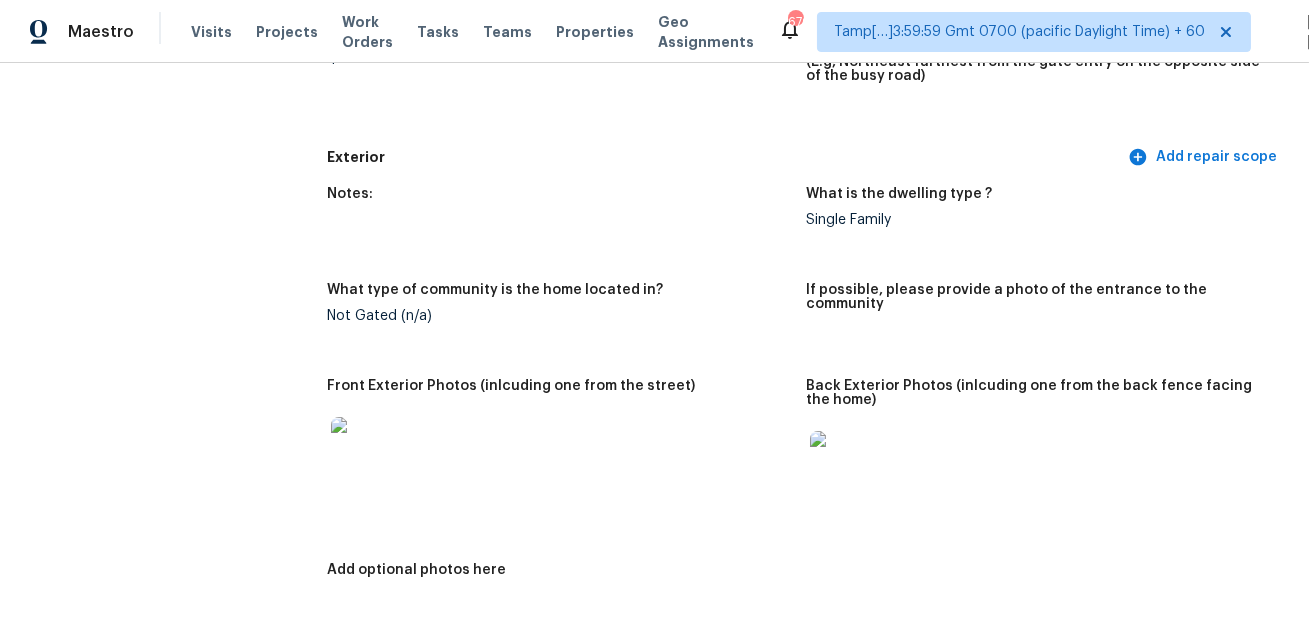 scroll, scrollTop: 0, scrollLeft: 0, axis: both 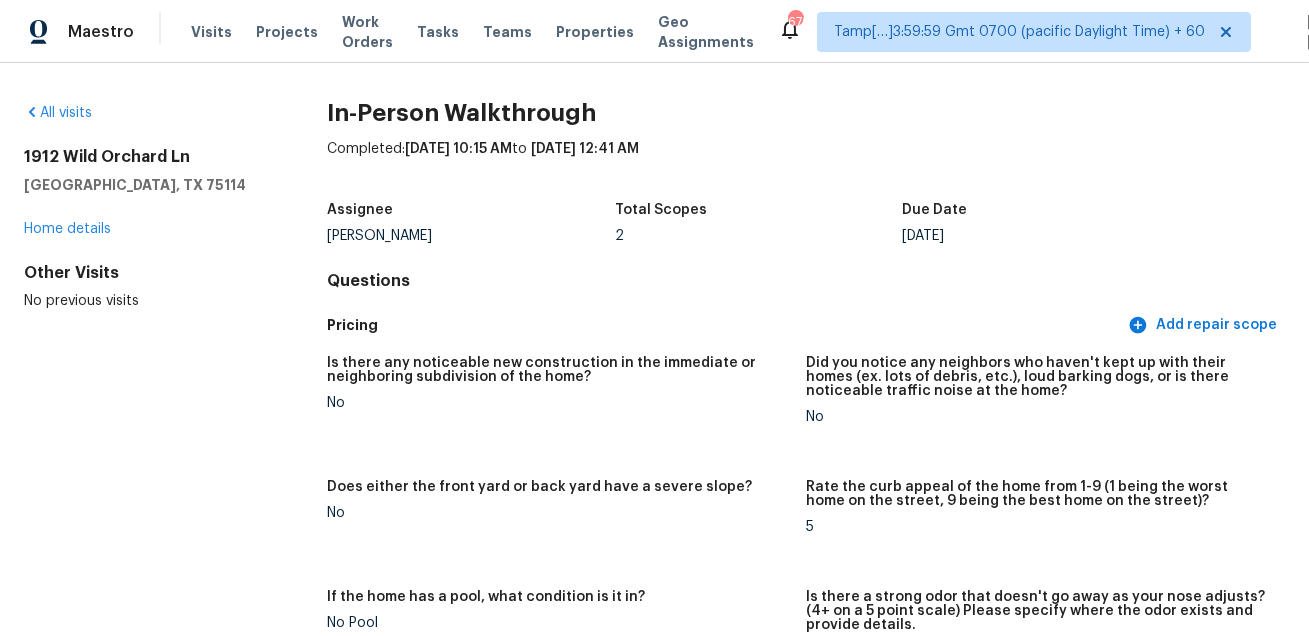 click on "1912 Wild Orchard Ln Crandall, TX 75114 Home details" at bounding box center [143, 193] 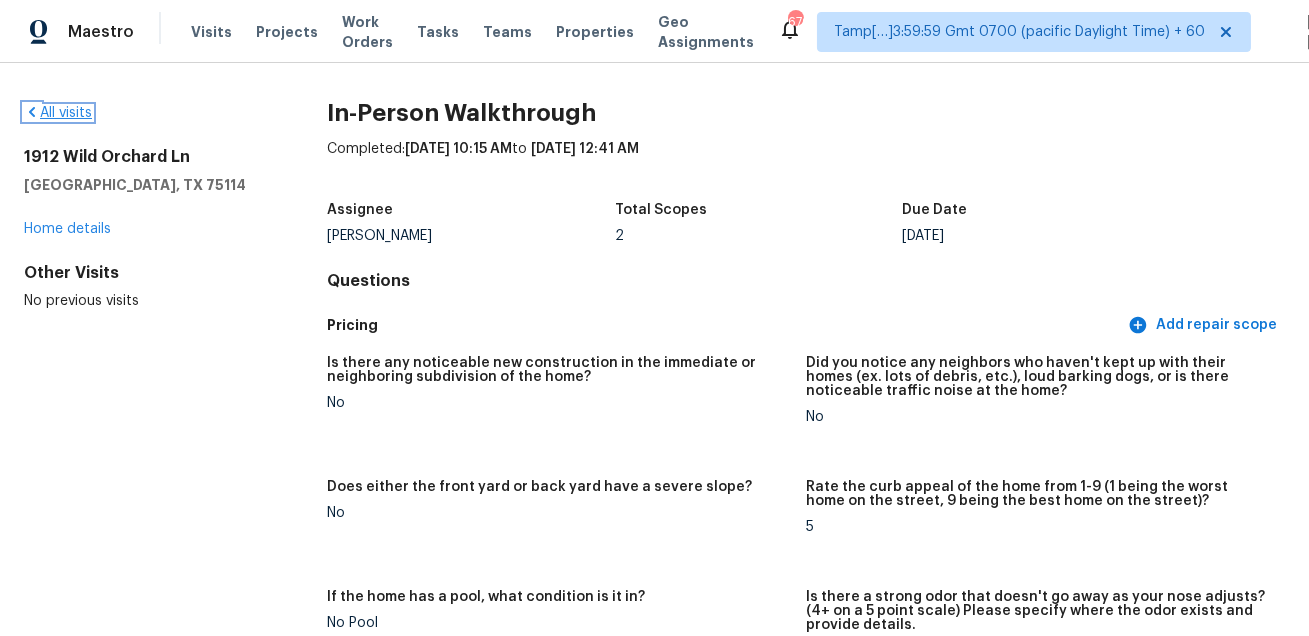 click on "All visits" at bounding box center (58, 113) 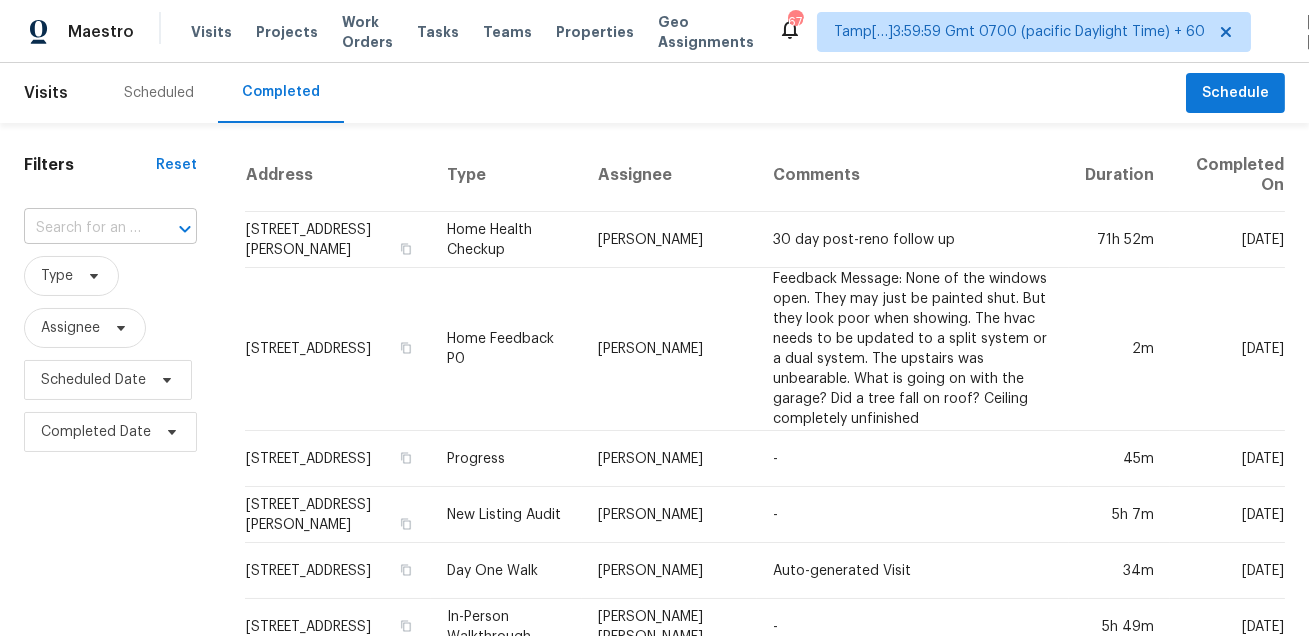 click at bounding box center [82, 228] 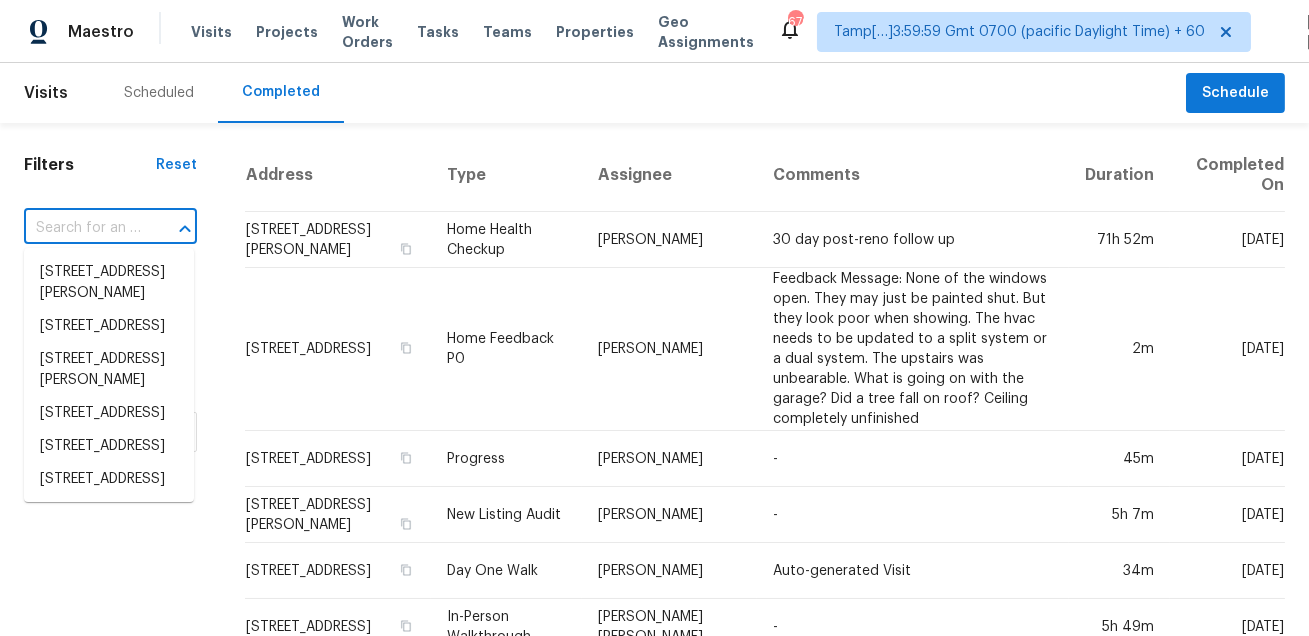 paste on "929 Cardinal Ridge Ave Fort Worth, TX, 76115" 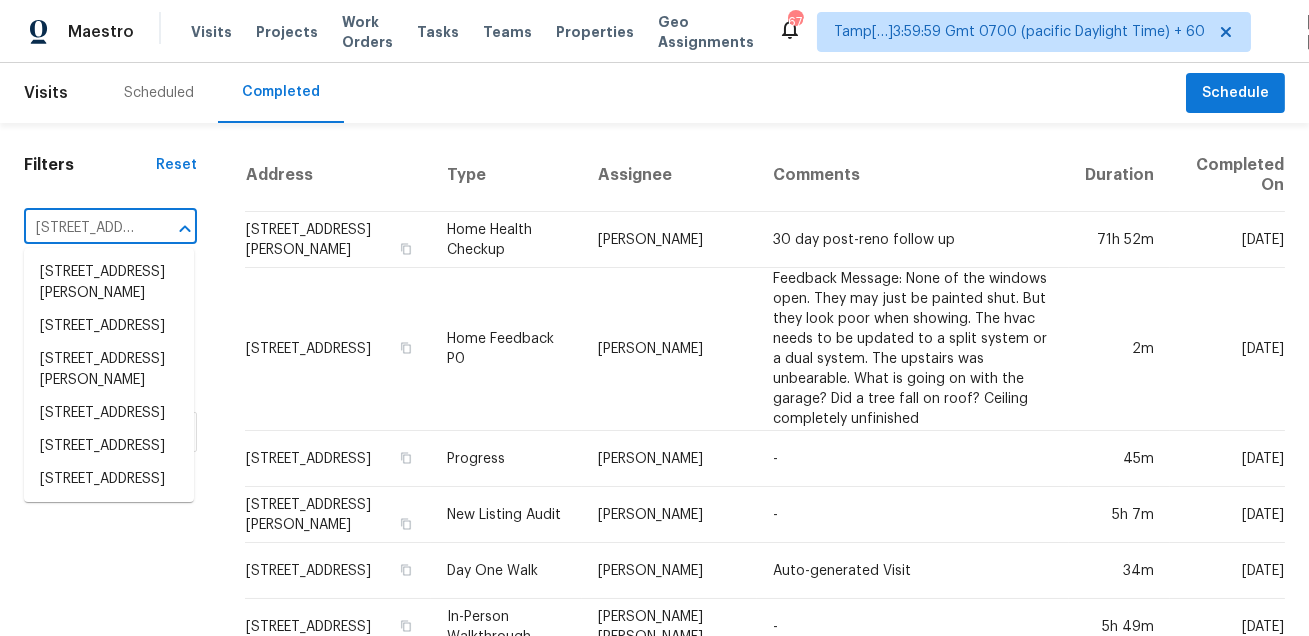 scroll, scrollTop: 0, scrollLeft: 191, axis: horizontal 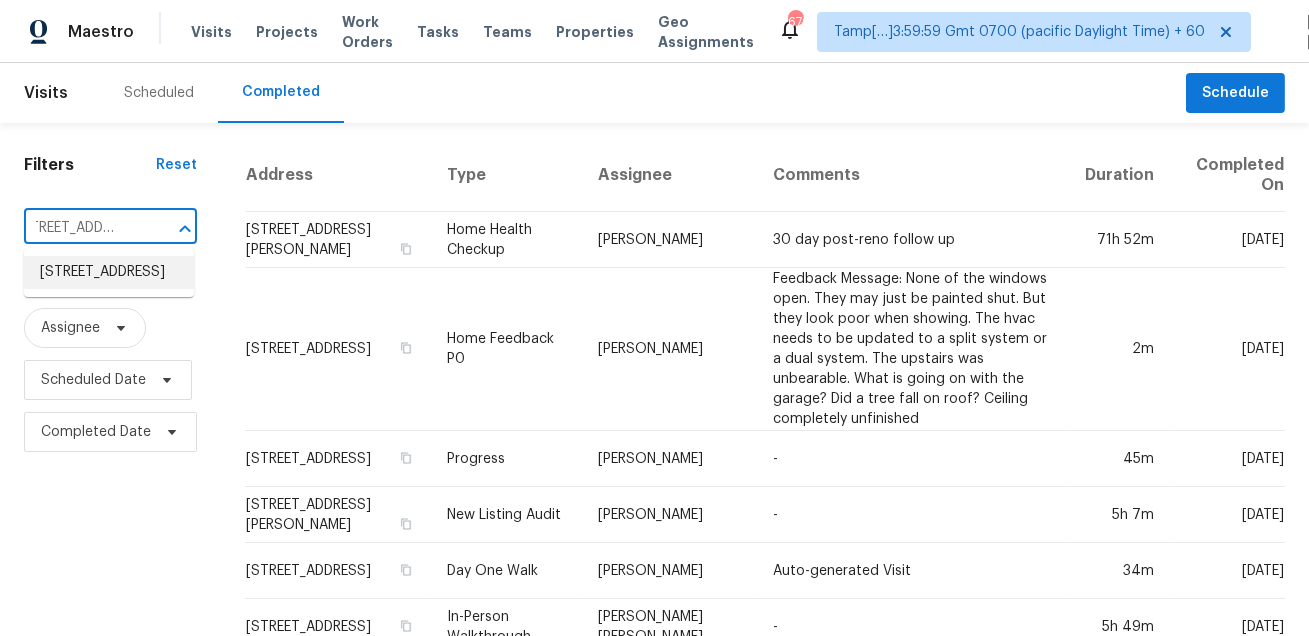 click on "929 Cardinal Ridge Ave, Fort Worth, TX 76115" at bounding box center (109, 272) 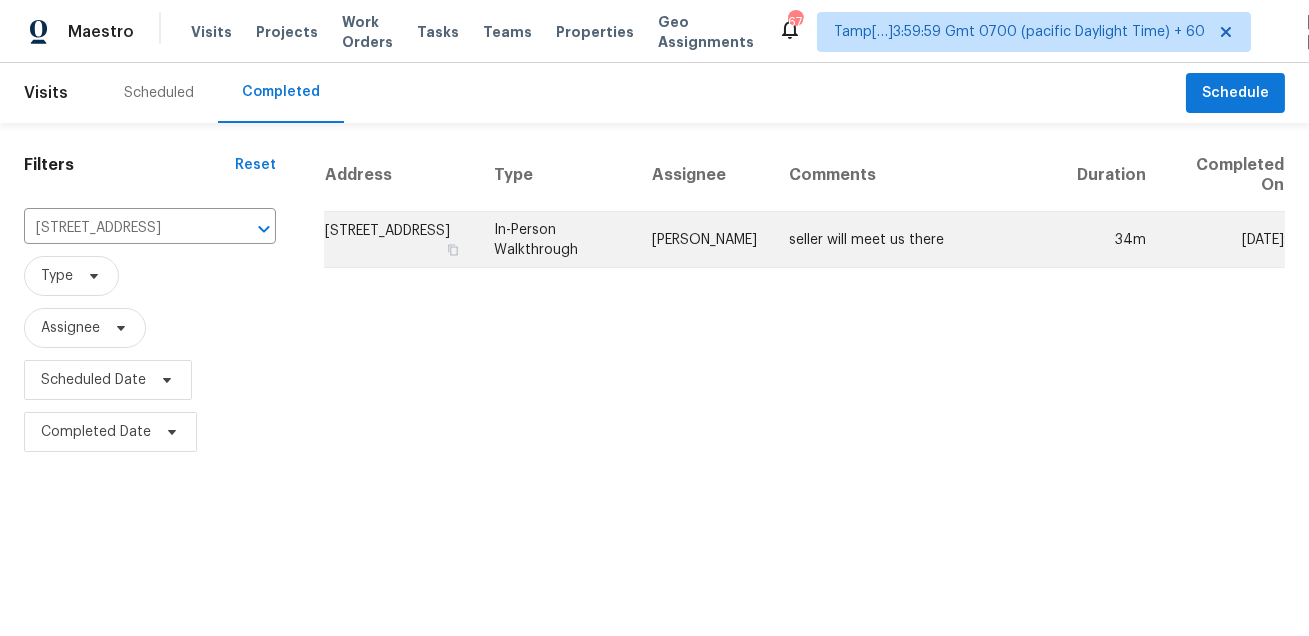 click on "Todd Jorgenson" at bounding box center (704, 240) 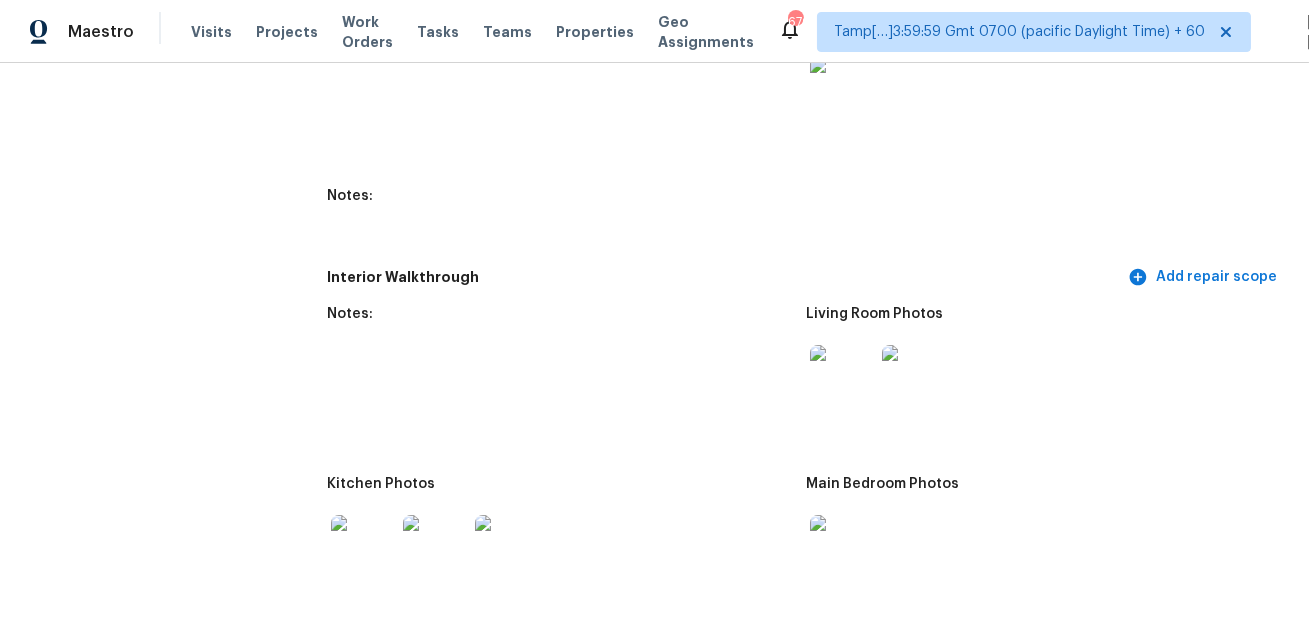 scroll, scrollTop: 3300, scrollLeft: 0, axis: vertical 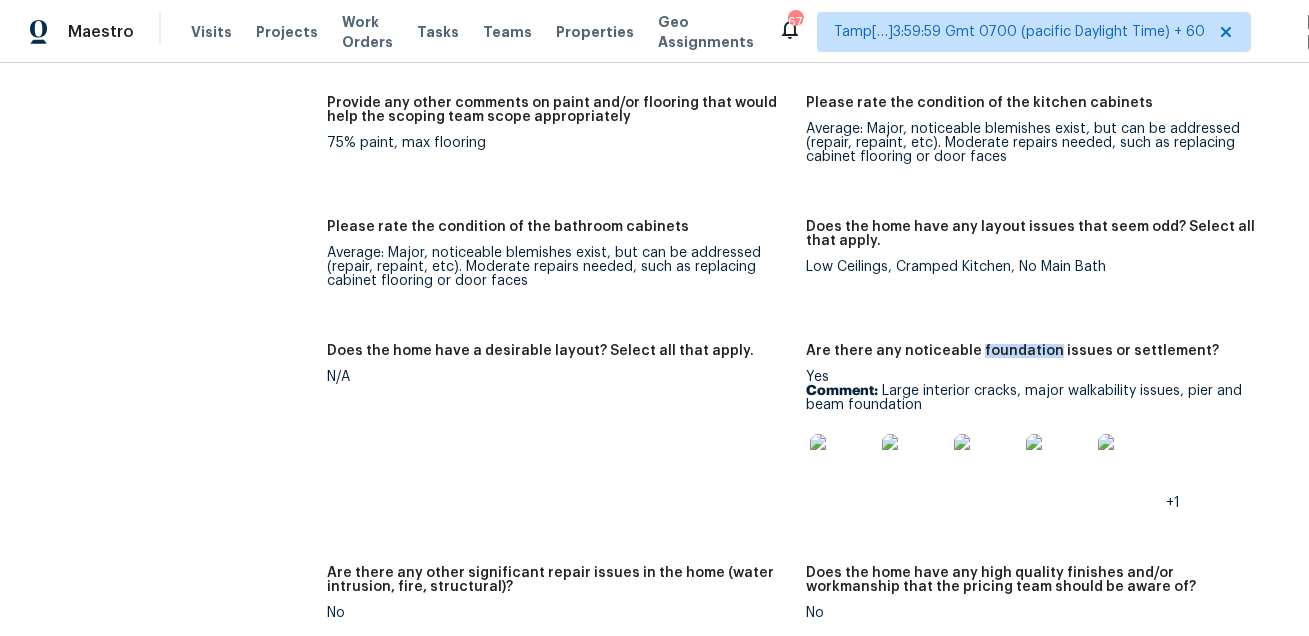 click on "Does the home have any layout issues that seem odd? Select all that apply. Low Ceilings, Cramped Kitchen, No Main Bath" at bounding box center [1045, 270] 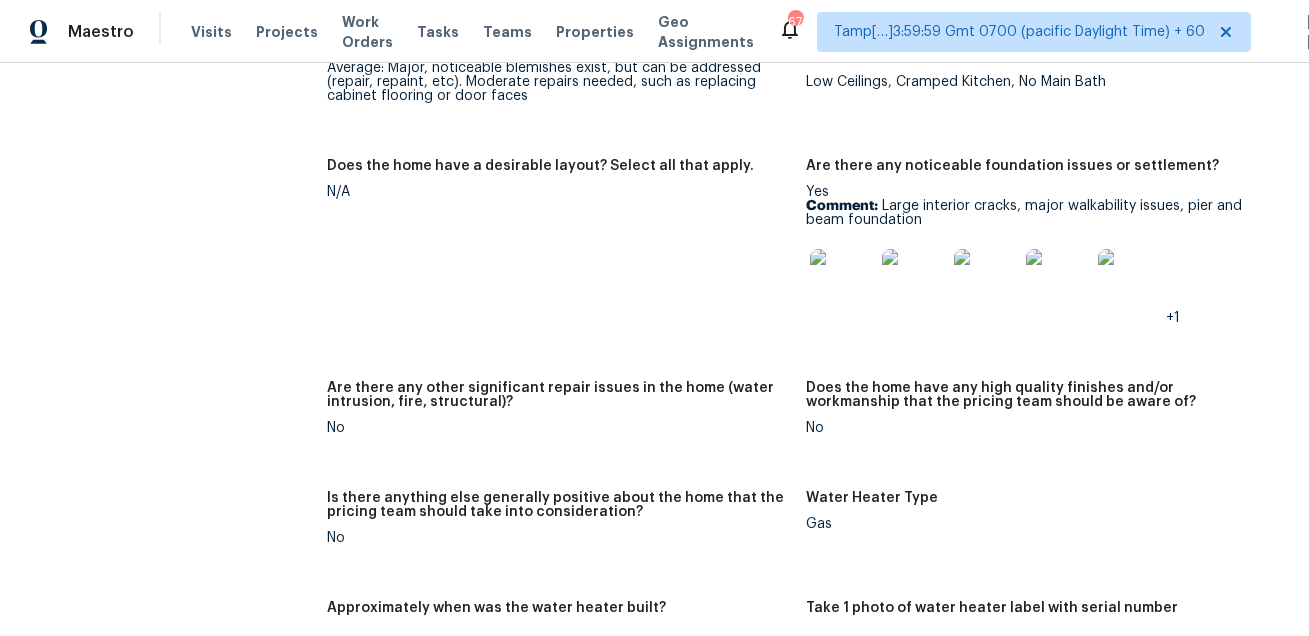 scroll, scrollTop: 3499, scrollLeft: 0, axis: vertical 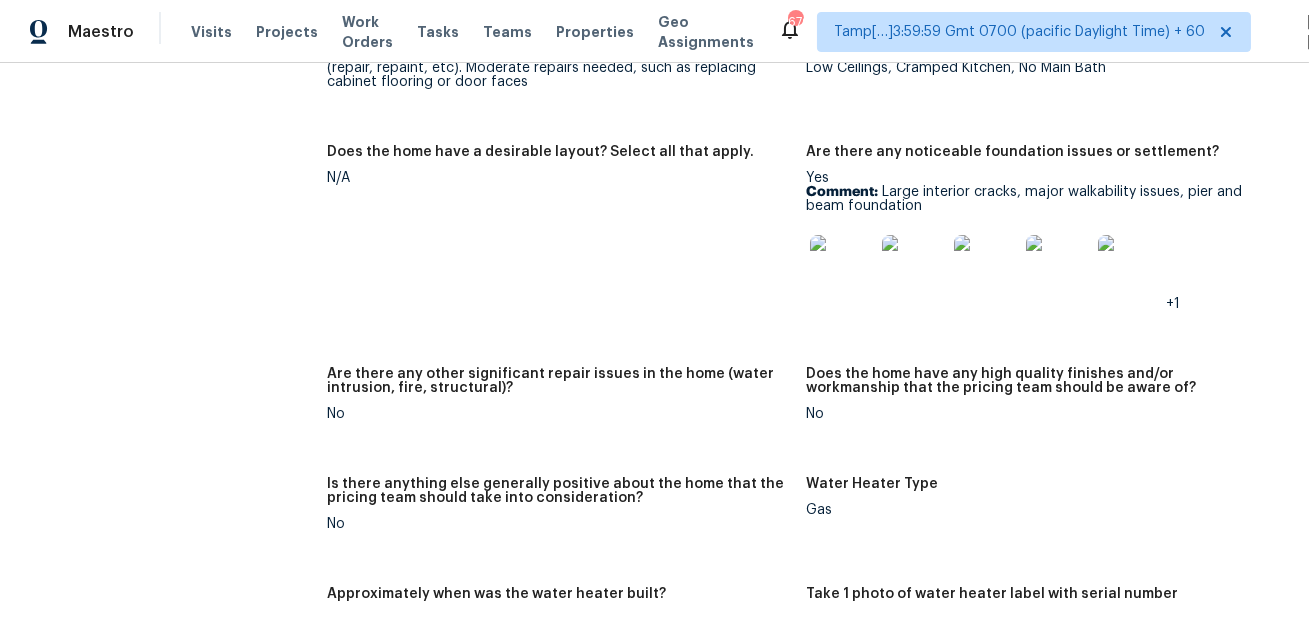 click at bounding box center (842, 267) 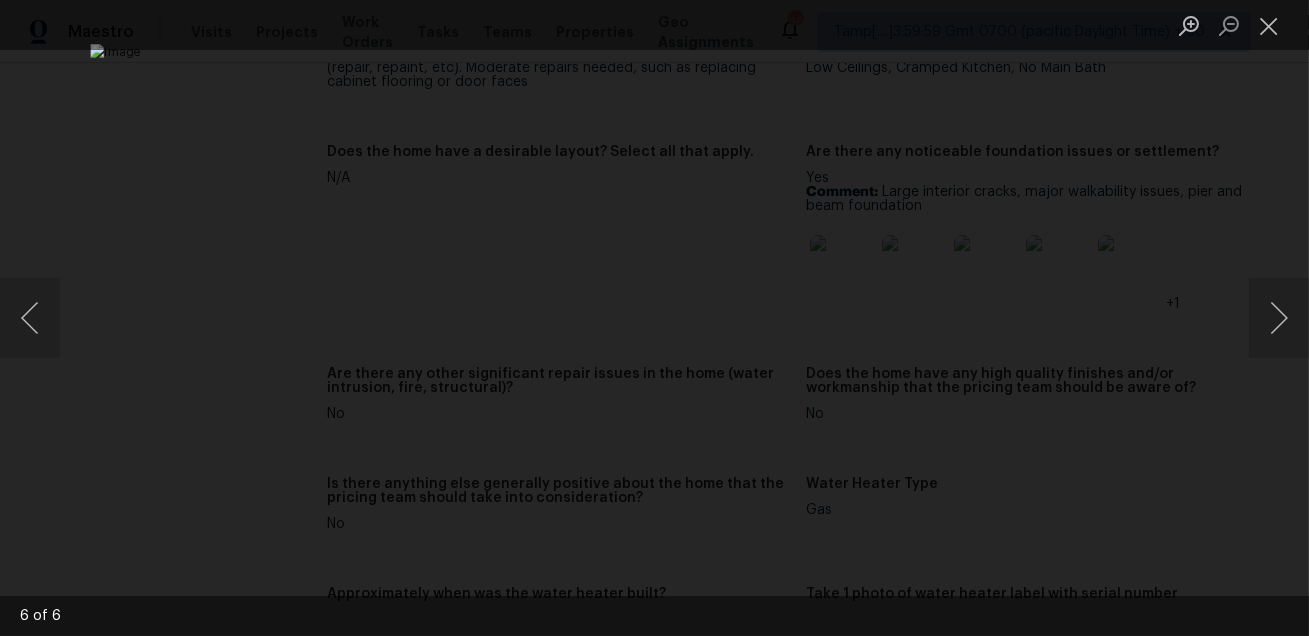 click at bounding box center (654, 318) 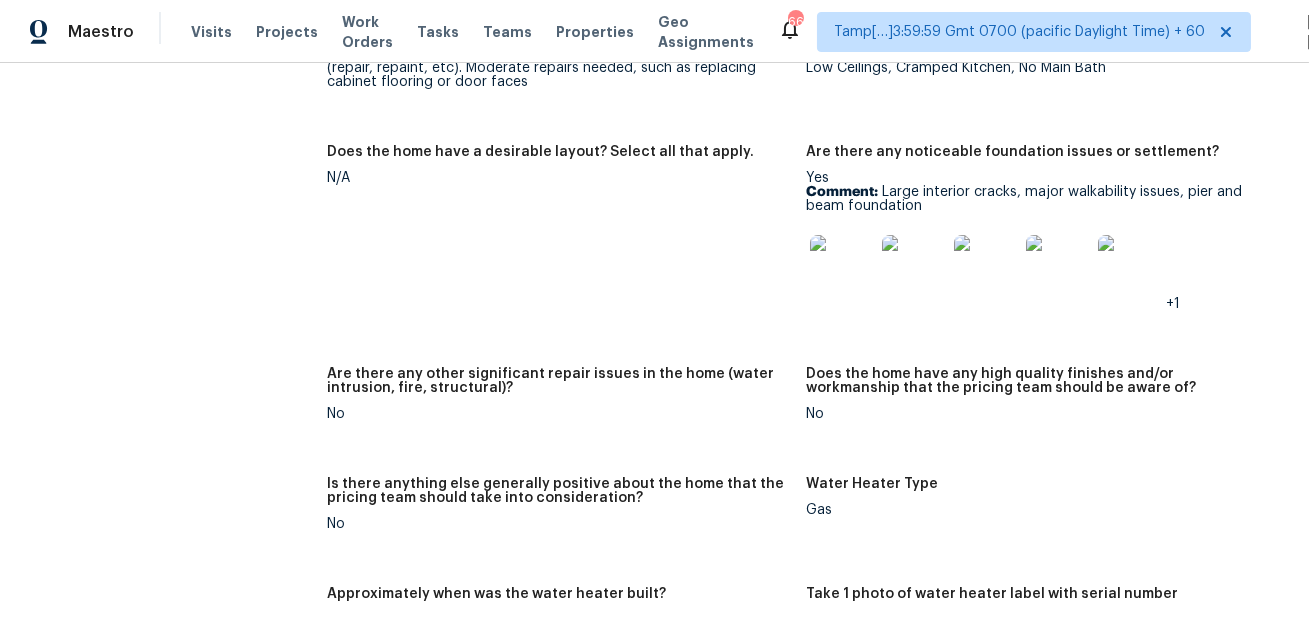 click on "Comment:   Large interior cracks, major walkability issues, pier and beam foundation" at bounding box center (1037, 199) 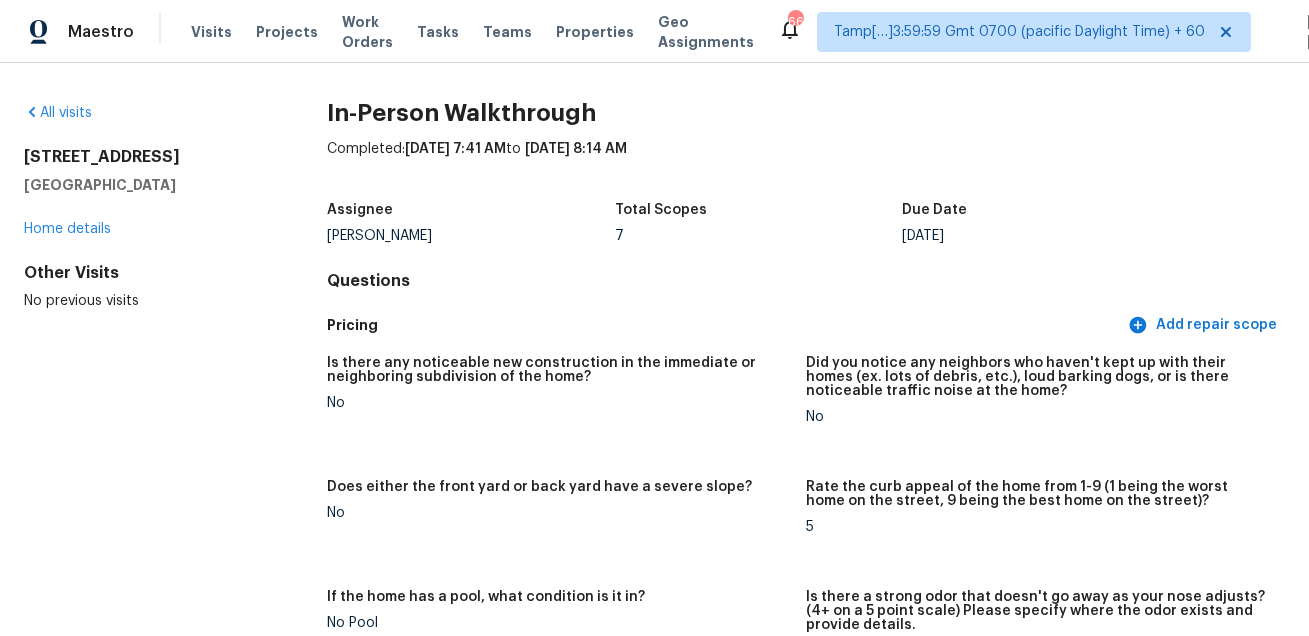 scroll, scrollTop: 3176, scrollLeft: 0, axis: vertical 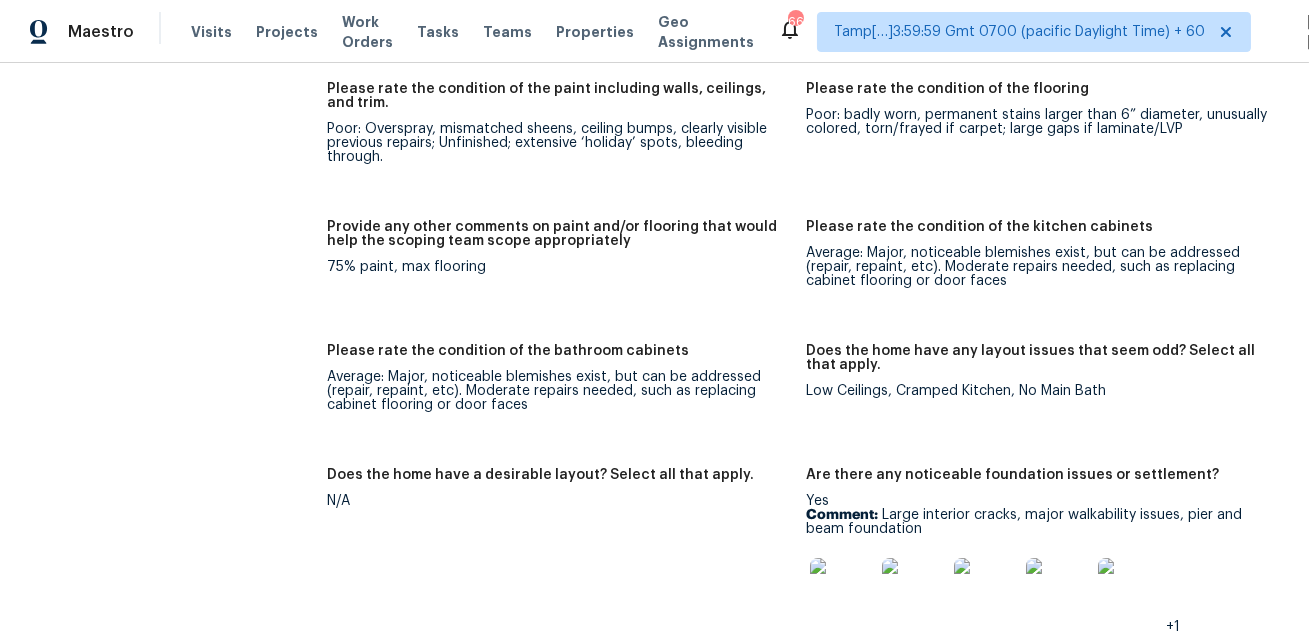 click on "Please rate the condition of the kitchen cabinets Average: Major, noticeable blemishes exist, but can be addressed (repair, repaint, etc). Moderate repairs needed, such as replacing cabinet flooring or door faces" at bounding box center [1045, 270] 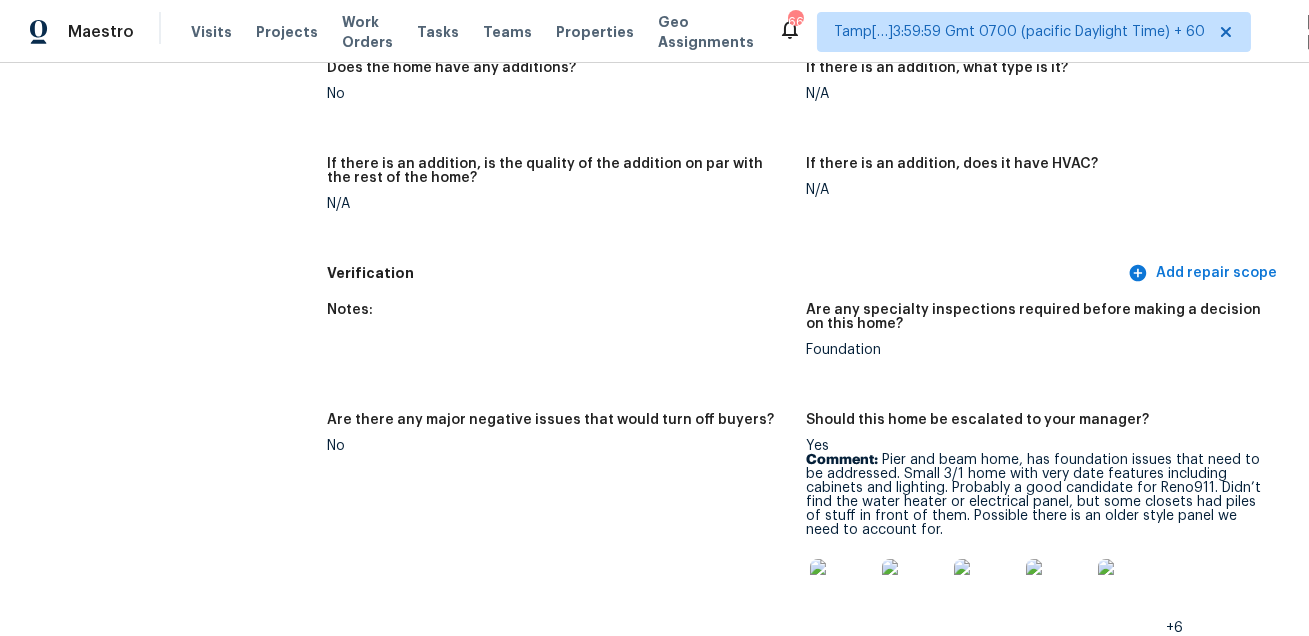 scroll, scrollTop: 5689, scrollLeft: 0, axis: vertical 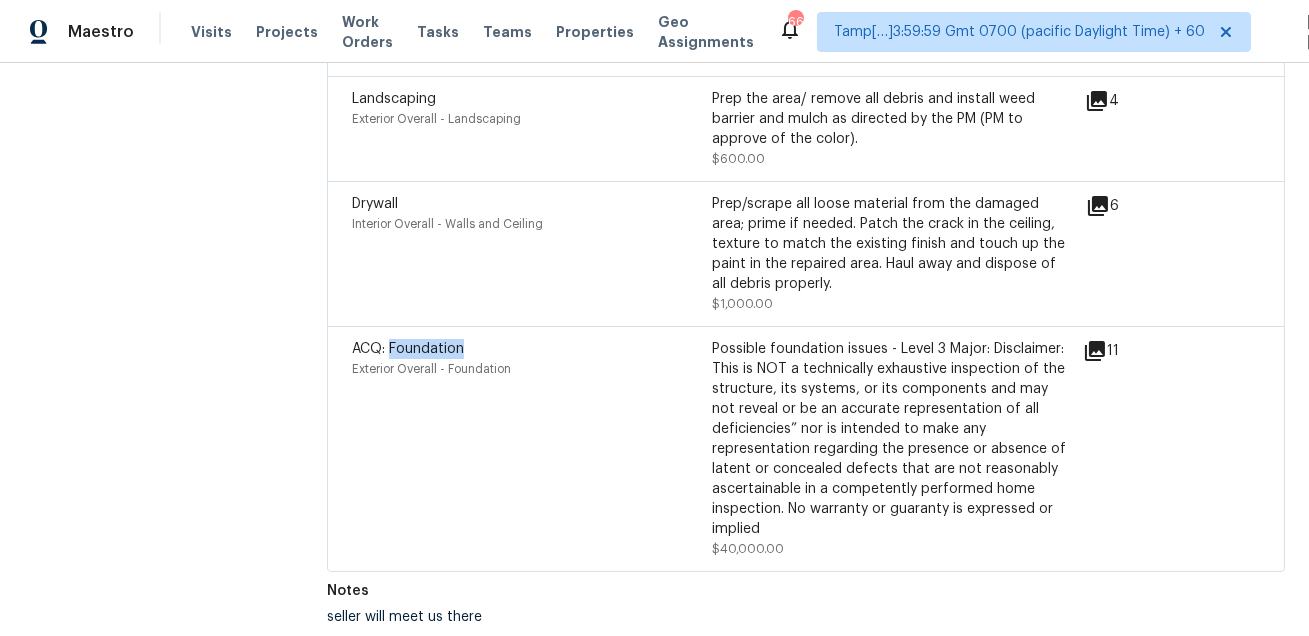 click on "Prep/scrape all loose material from the damaged area; prime if needed. Patch the crack in the ceiling, texture to match the existing finish and touch up the paint in the repaired area. Haul away and dispose of all debris properly." at bounding box center (892, 244) 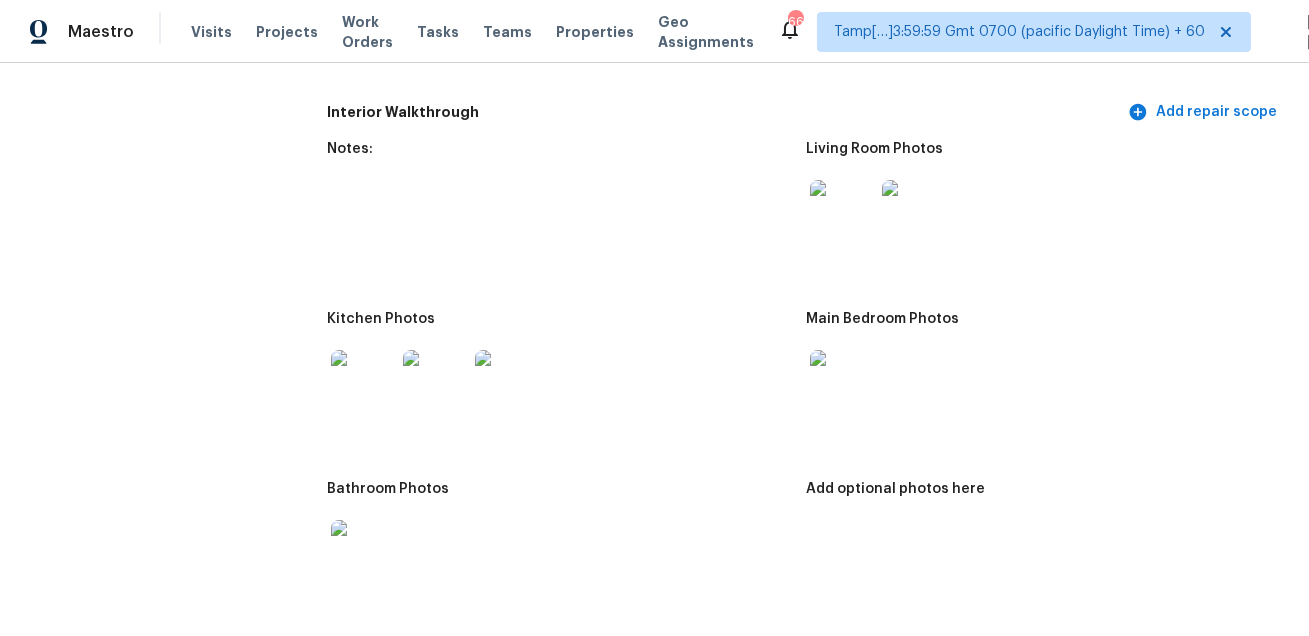 scroll, scrollTop: 2521, scrollLeft: 0, axis: vertical 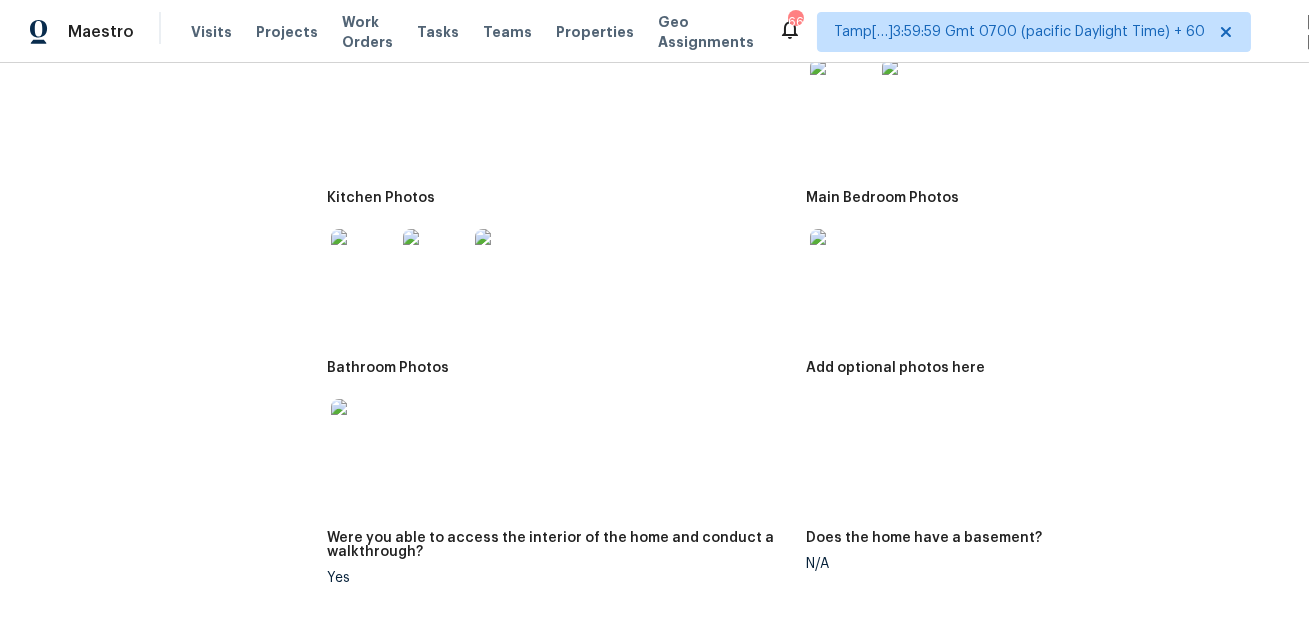 click at bounding box center (842, 91) 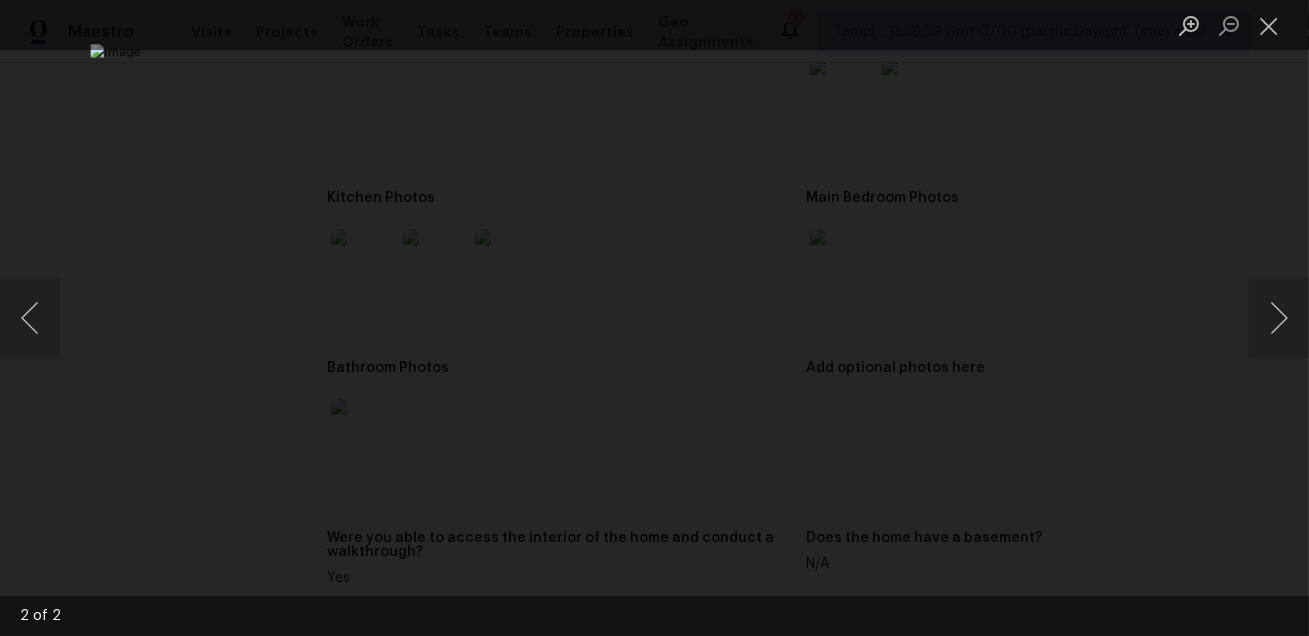 click at bounding box center (654, 318) 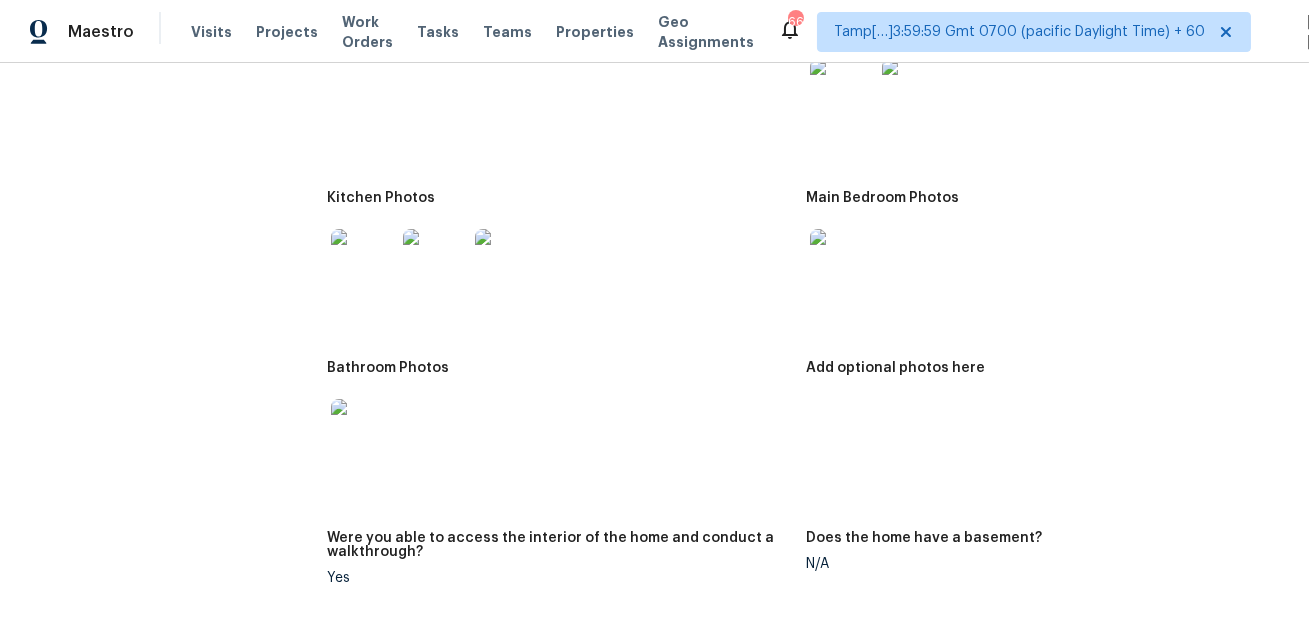 click at bounding box center (363, 261) 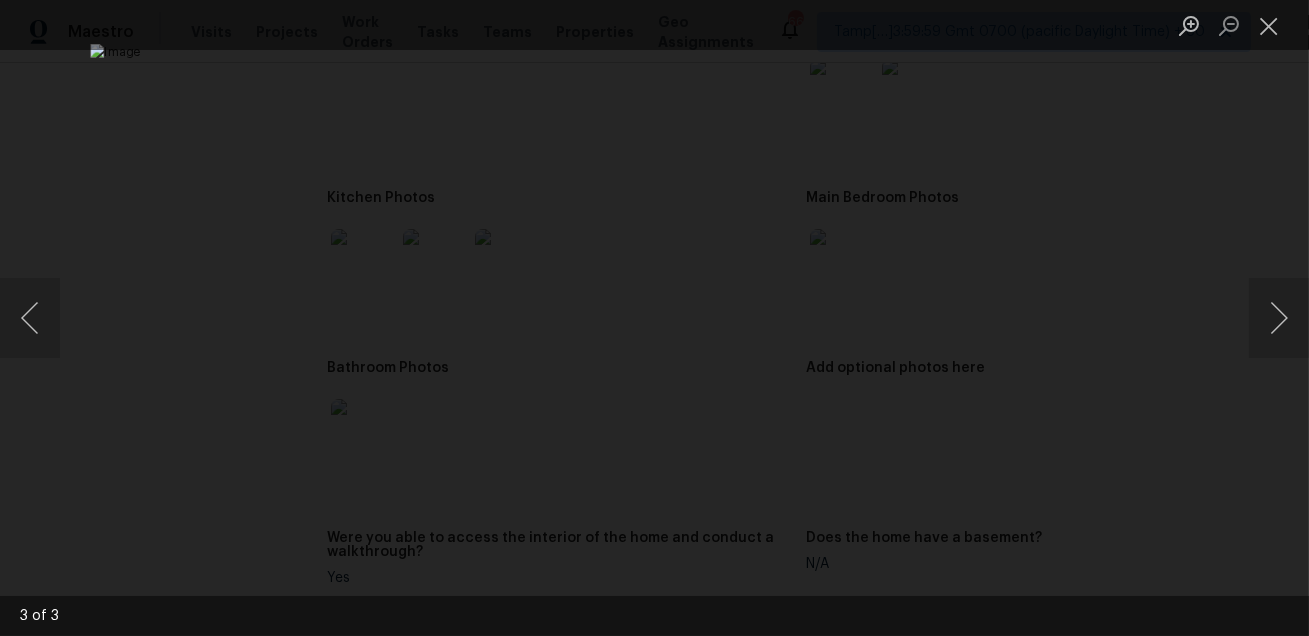 click at bounding box center (654, 318) 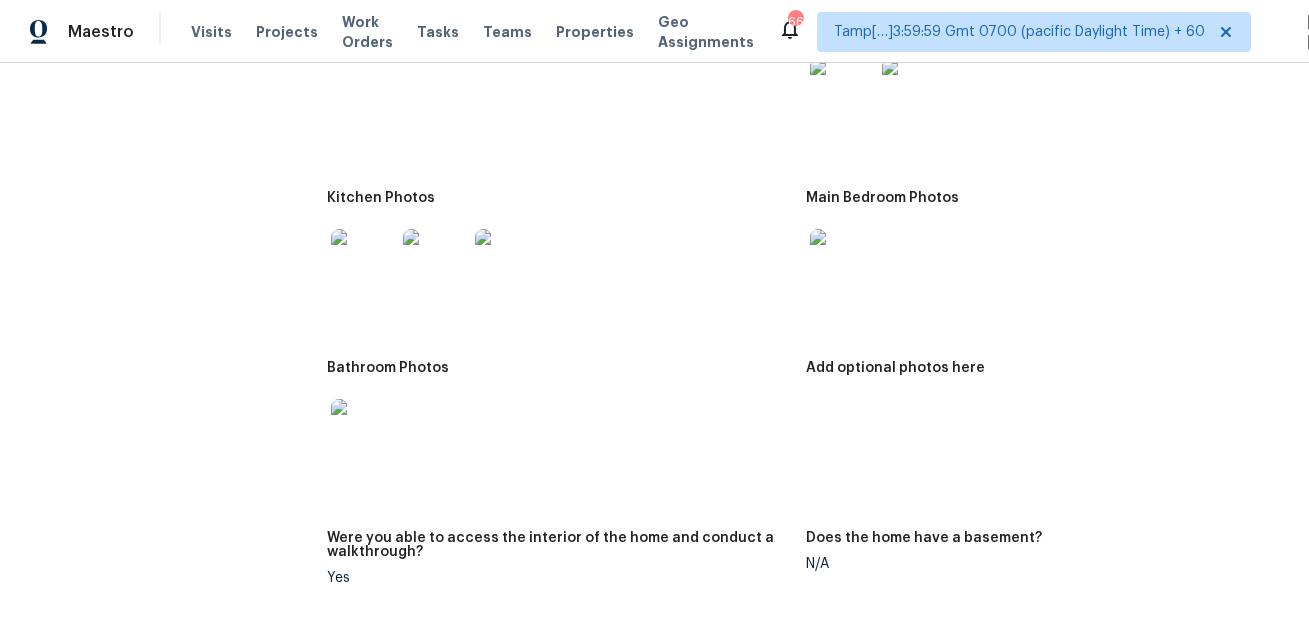 click at bounding box center [363, 431] 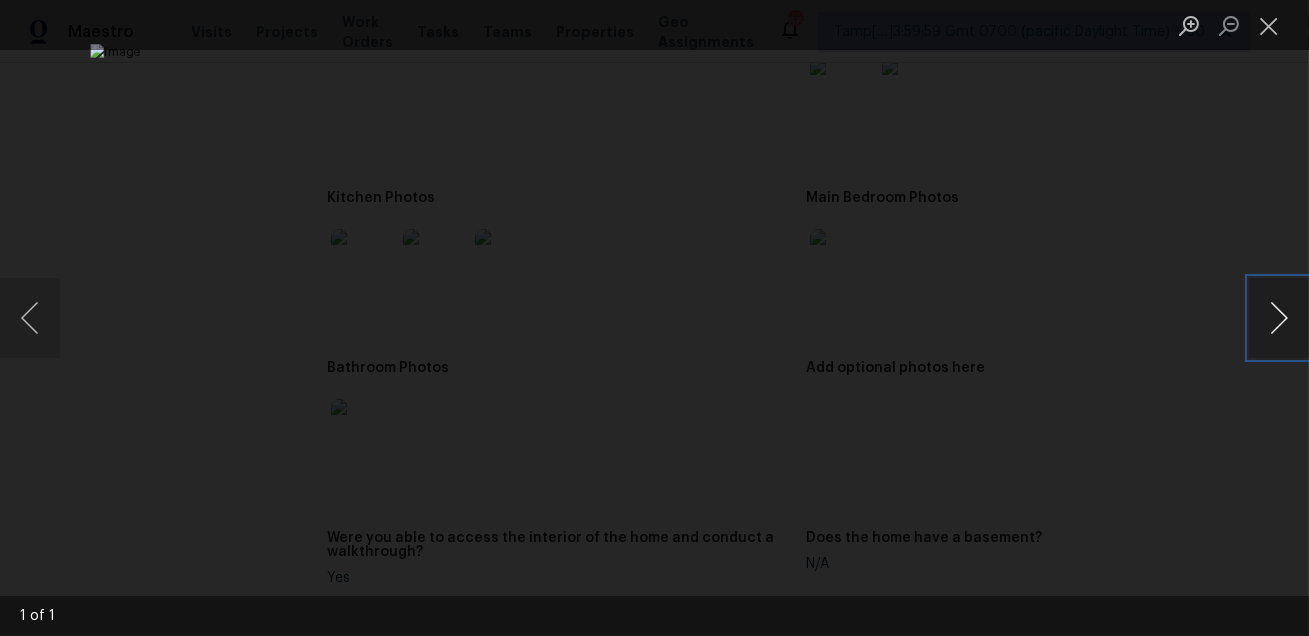 click at bounding box center (1279, 318) 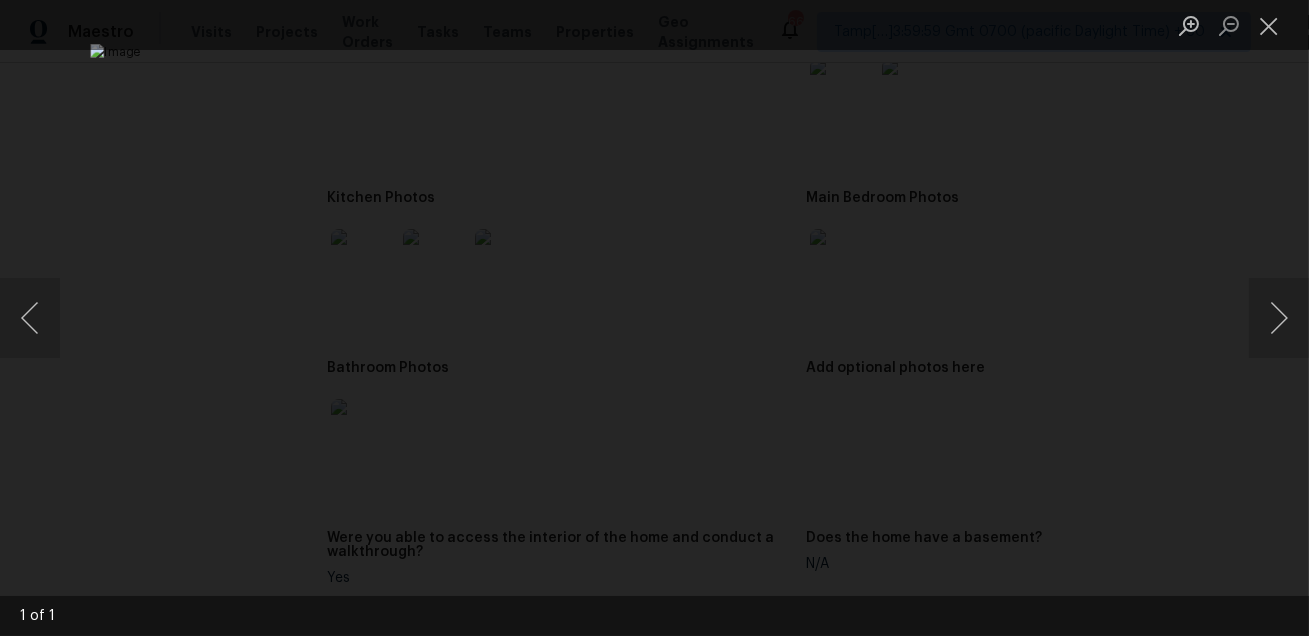 click at bounding box center [654, 318] 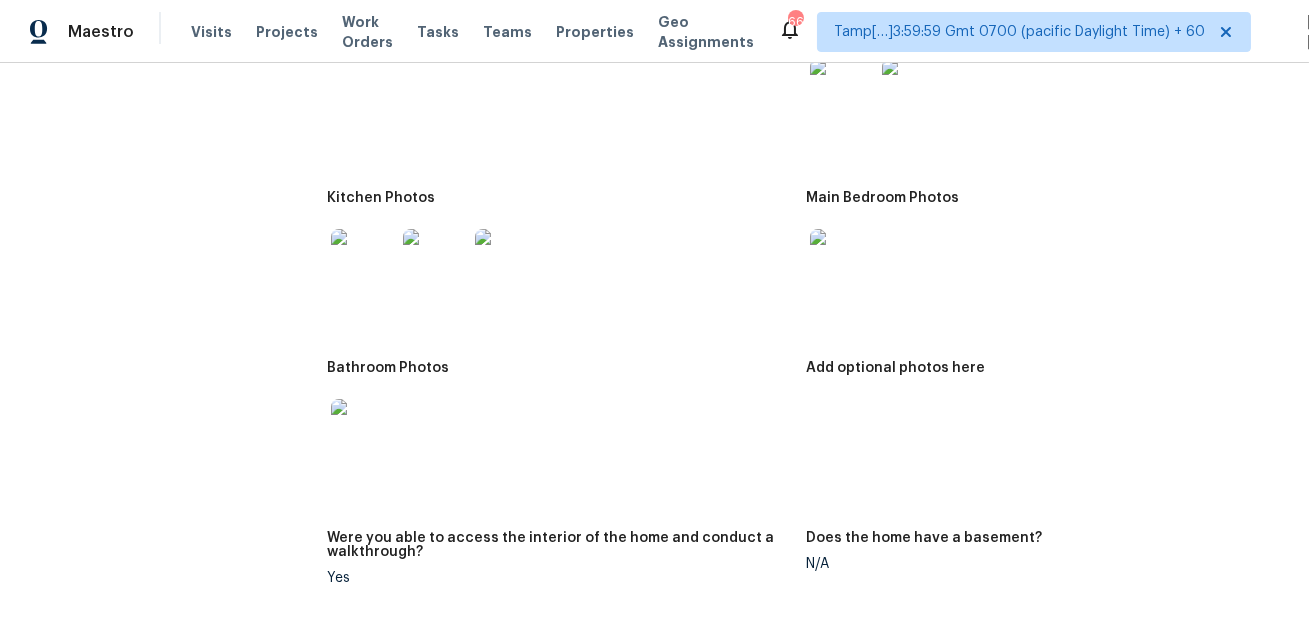 click at bounding box center [558, 261] 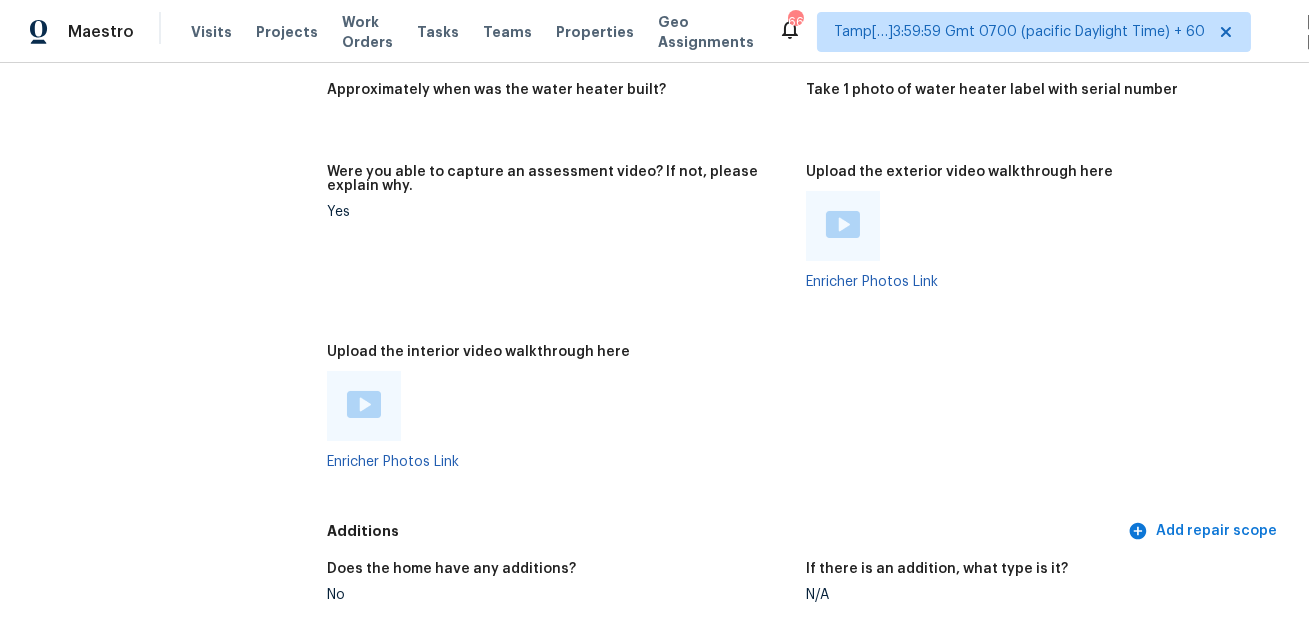 scroll, scrollTop: 4195, scrollLeft: 0, axis: vertical 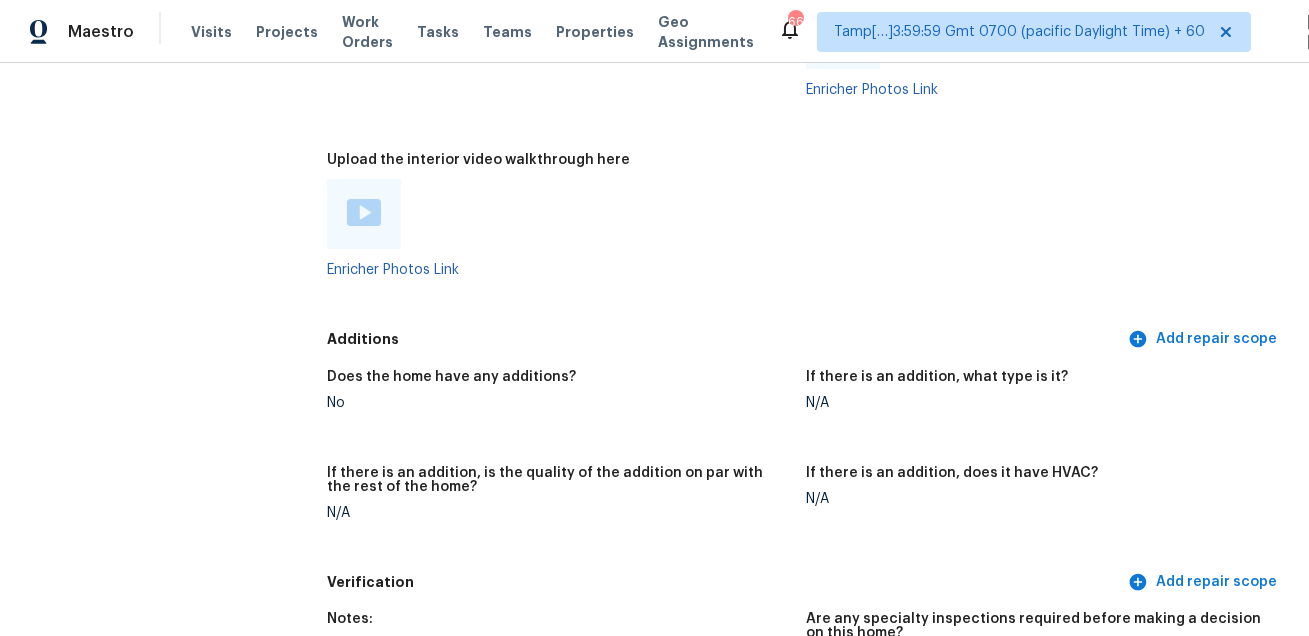 click at bounding box center (364, 214) 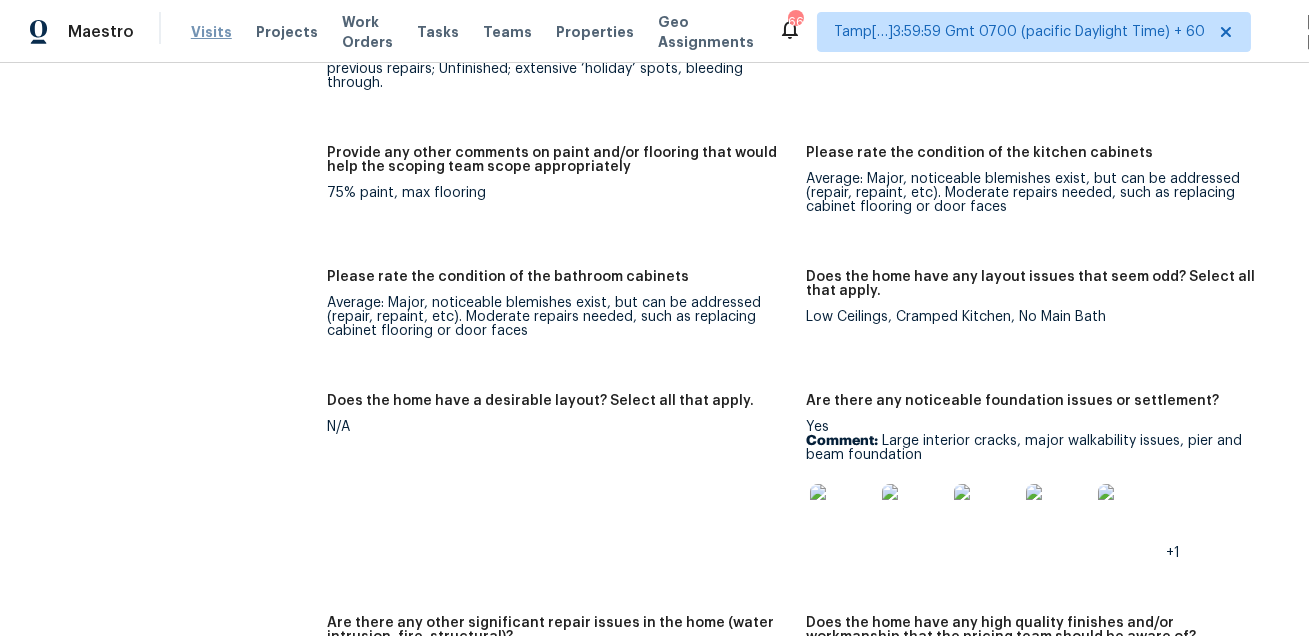 click on "Visits" at bounding box center [211, 32] 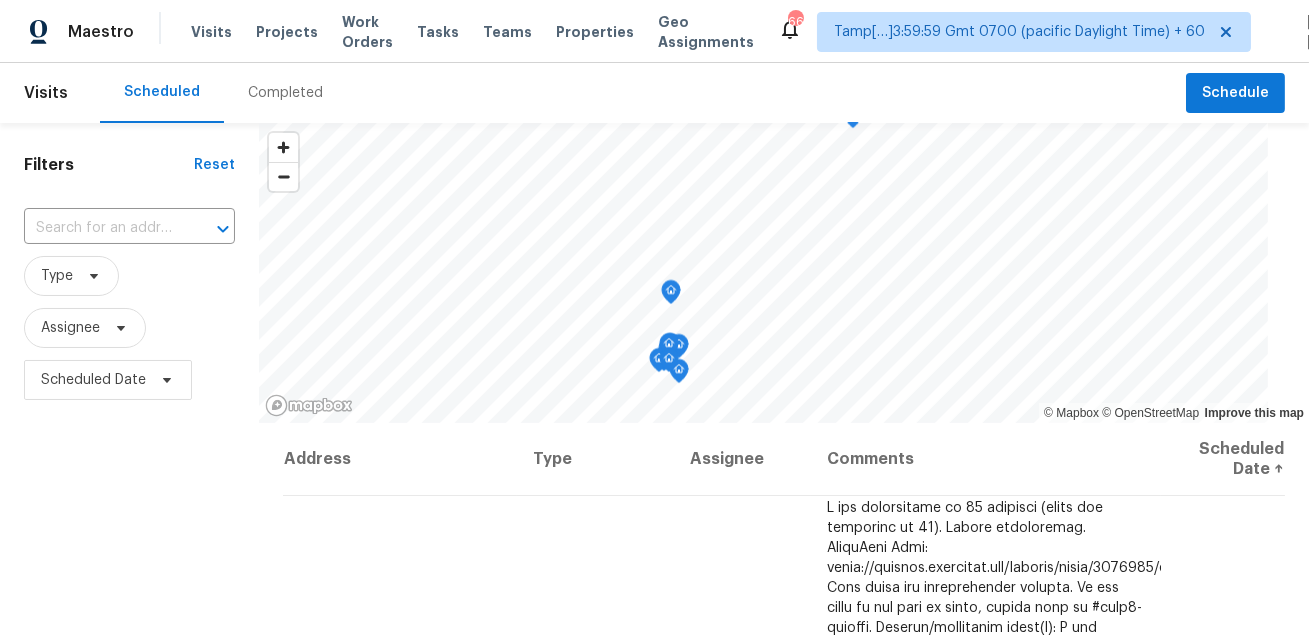 click on "Completed" at bounding box center [285, 93] 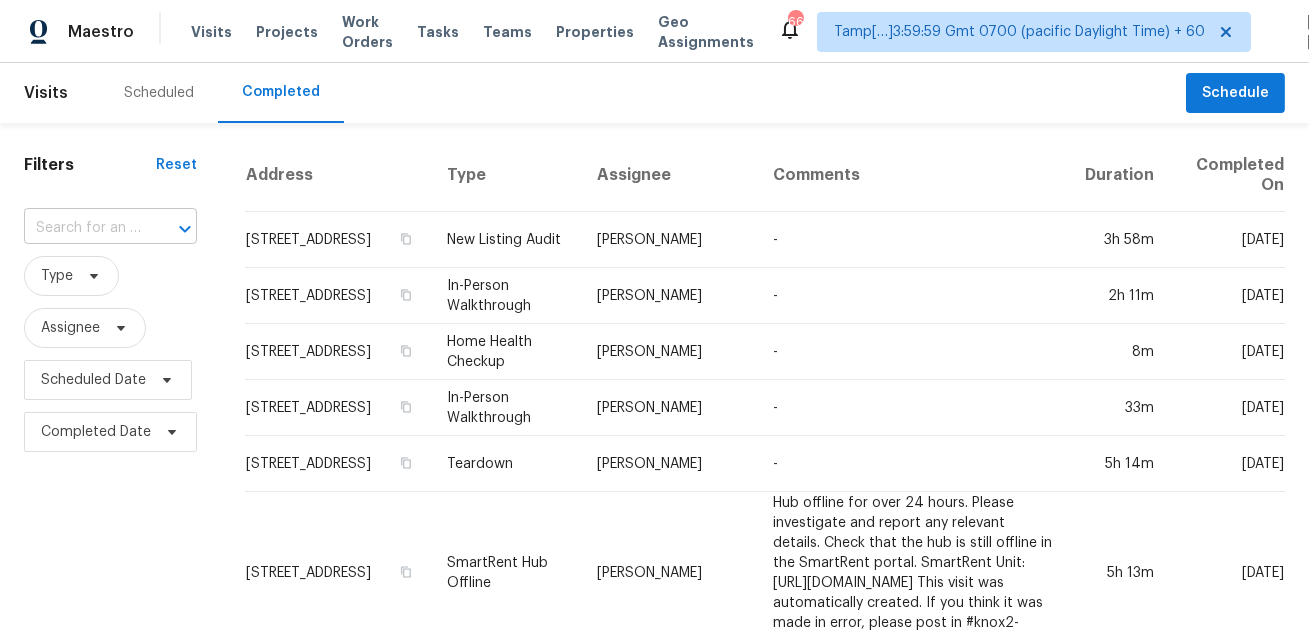 click at bounding box center [82, 228] 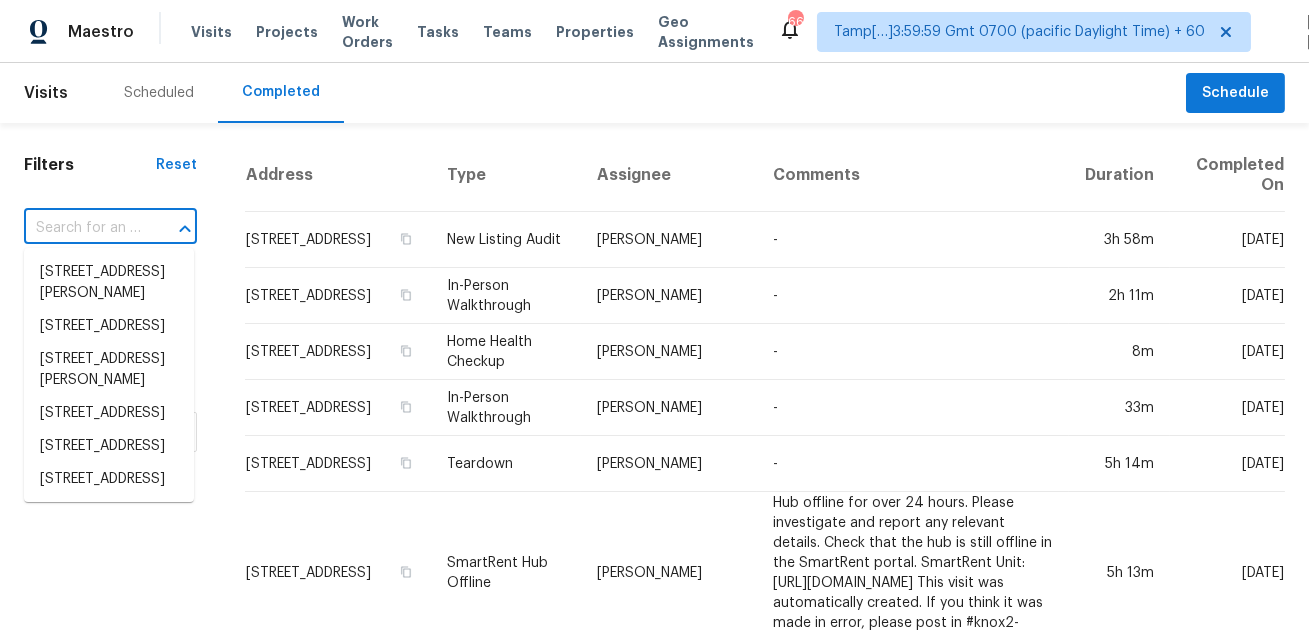 paste on "5311 Hobbs Ct NE Rio Rancho, NM, 87144" 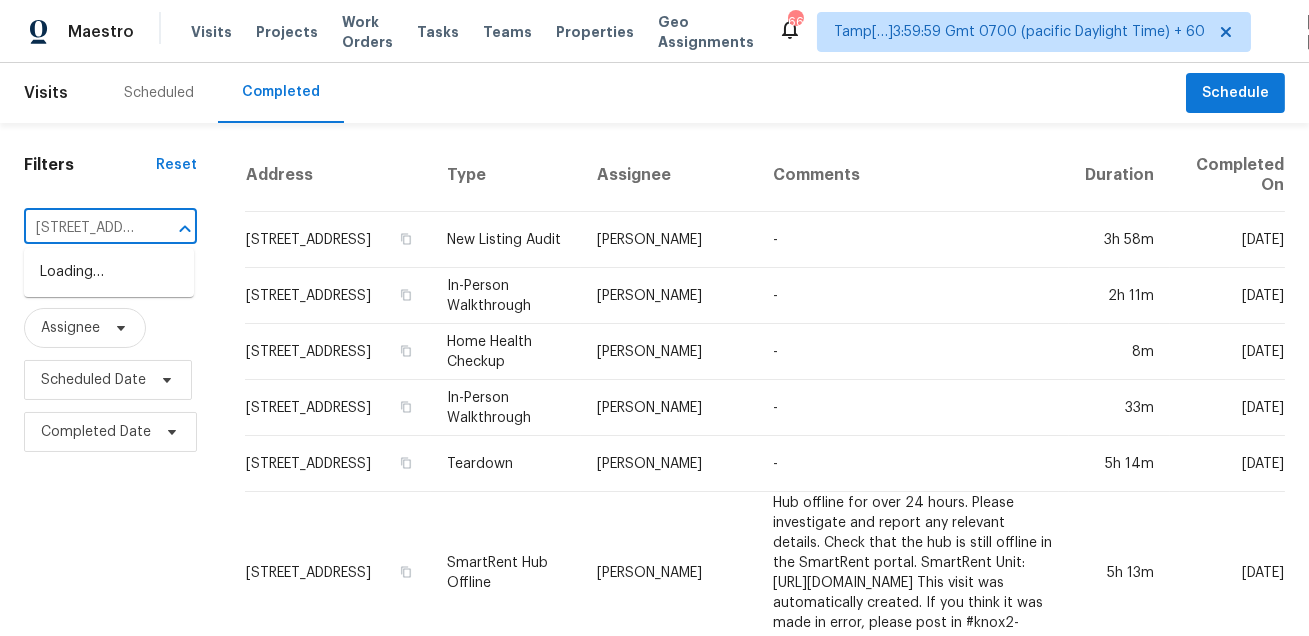 scroll, scrollTop: 0, scrollLeft: 165, axis: horizontal 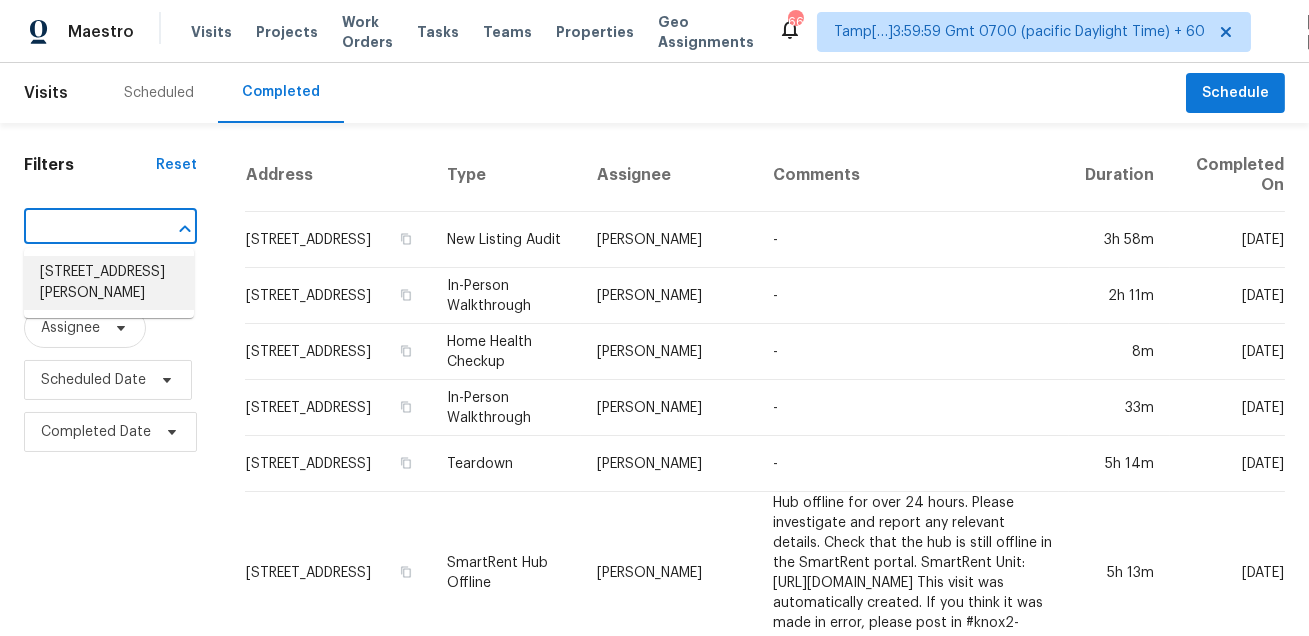 click on "5311 Hobbs Ct NE, Rio Rancho, NM 87144" at bounding box center [109, 283] 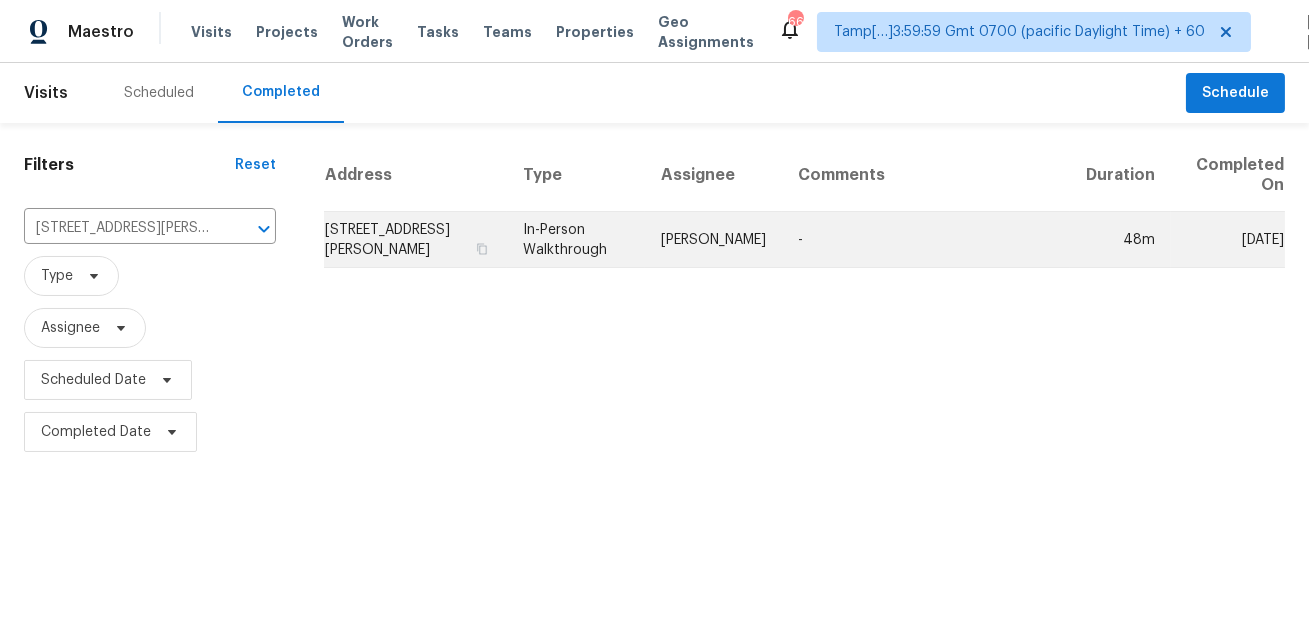 click on "-" at bounding box center (926, 240) 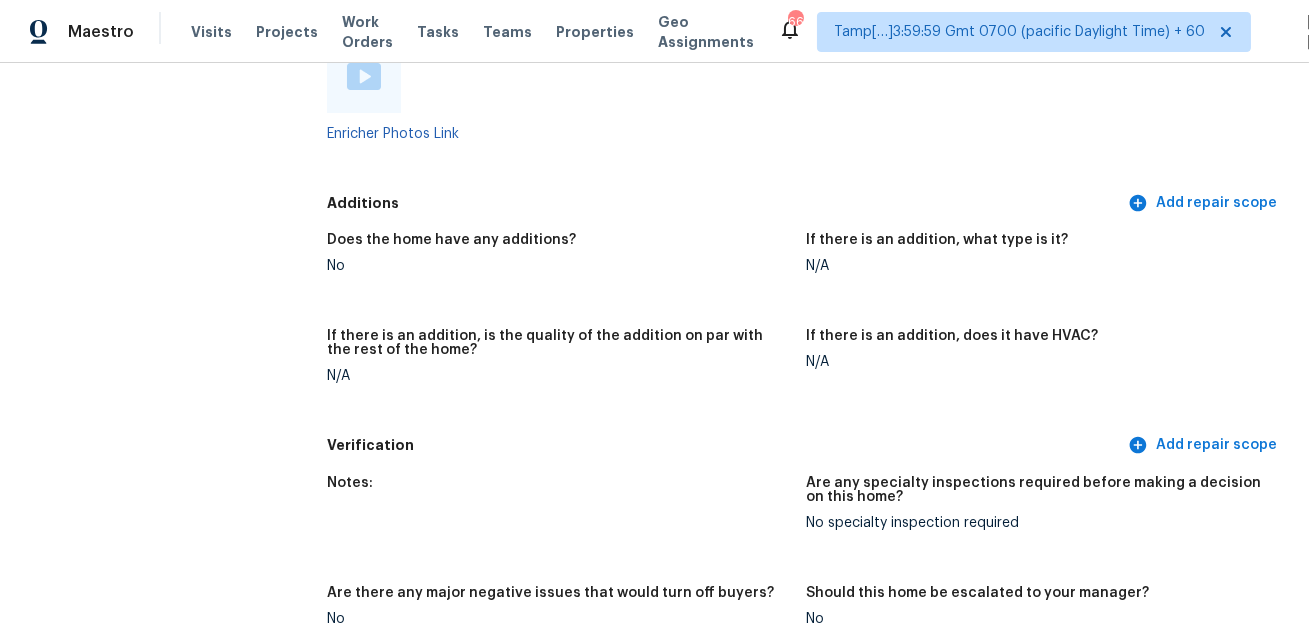 scroll, scrollTop: 4062, scrollLeft: 0, axis: vertical 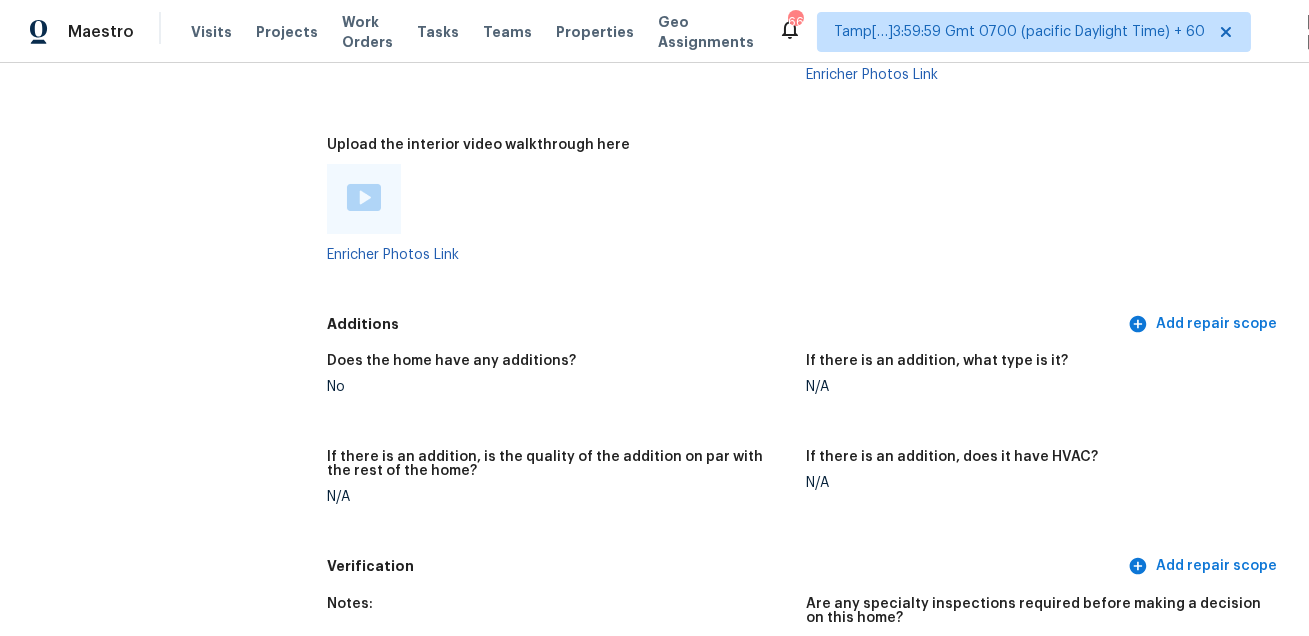 click at bounding box center [364, 197] 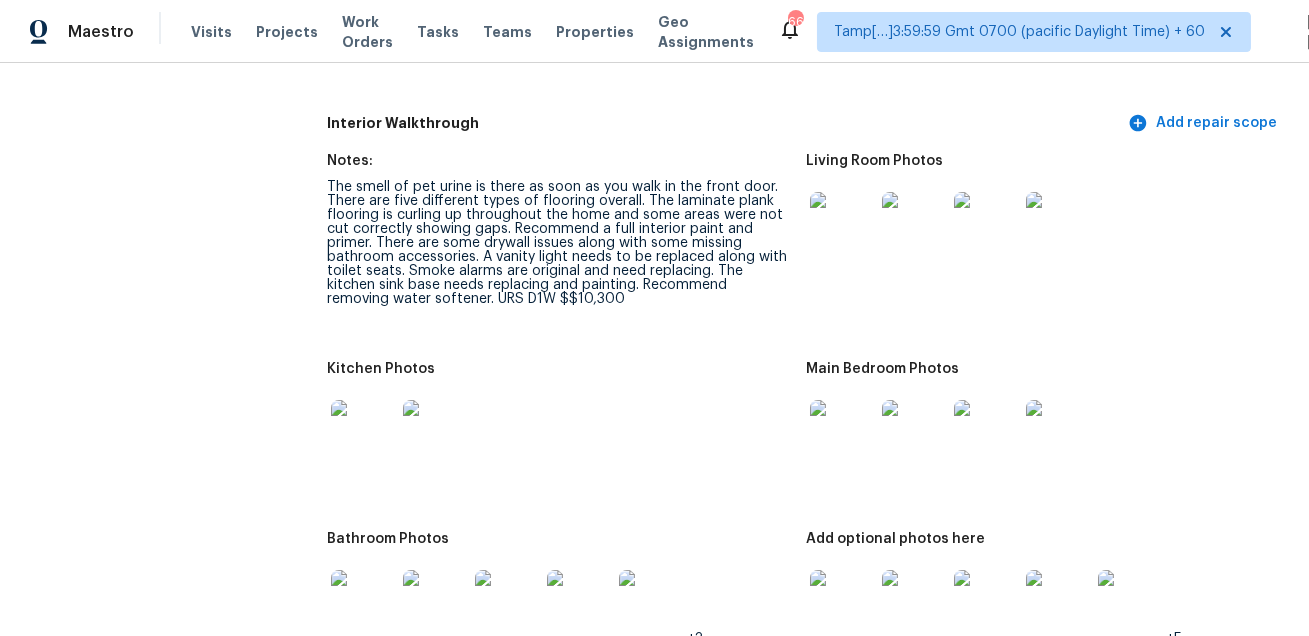 scroll, scrollTop: 2241, scrollLeft: 0, axis: vertical 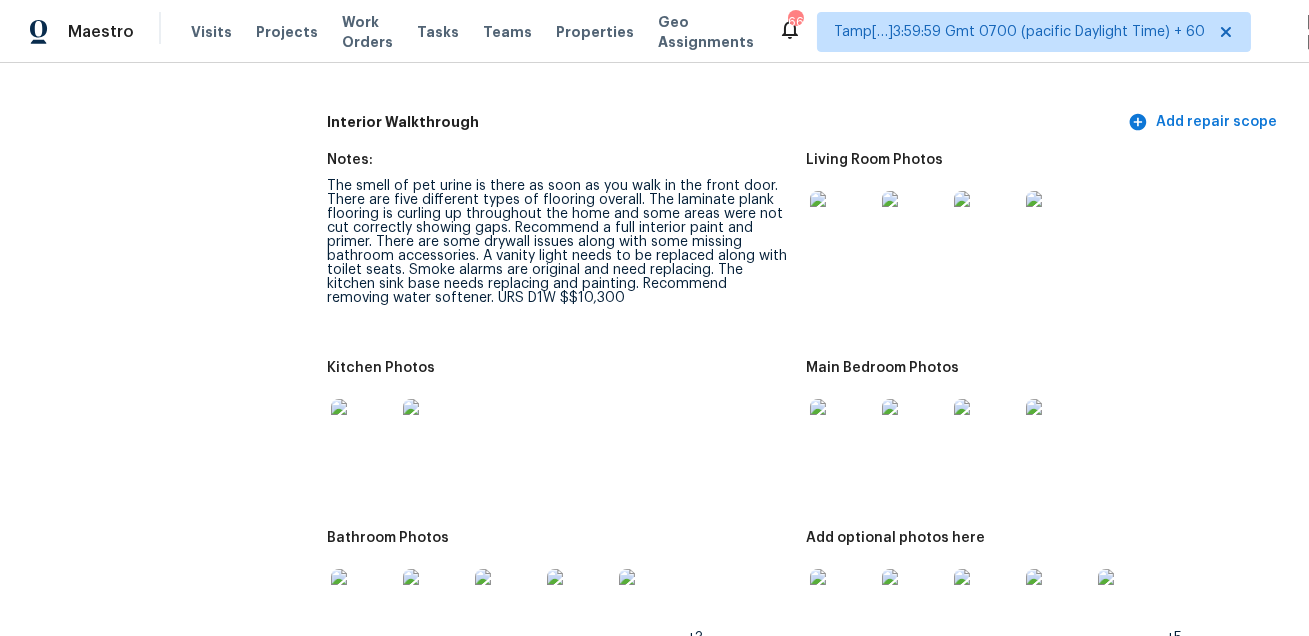 click on "Notes: The smell of pet urine is there as soon as you walk in the front door. There are five different types of flooring overall. The laminate plank flooring is curling up throughout the home and some areas were not cut correctly showing gaps. Recommend a full interior paint and primer. There are some drywall issues along with some missing bathroom accessories. A vanity light needs to be replaced along with toilet seats. Smoke alarms are original and need replacing. The kitchen sink base needs replacing and painting. Recommend removing water softener.
URS D1W $$10,300 Living Room Photos Kitchen Photos Main Bedroom Photos Bathroom Photos  +3 Add optional photos here  +5 Were you able to access the interior of the home and conduct a walkthrough? Yes Does the home have a basement? N/A What percentage of the basement is finished? Is there HVAC present in the basement? N/A Please rate the condition of the paint including walls, ceilings, and trim. Please rate the condition of the flooring N/A N/A No No No No Gas" at bounding box center [806, 1134] 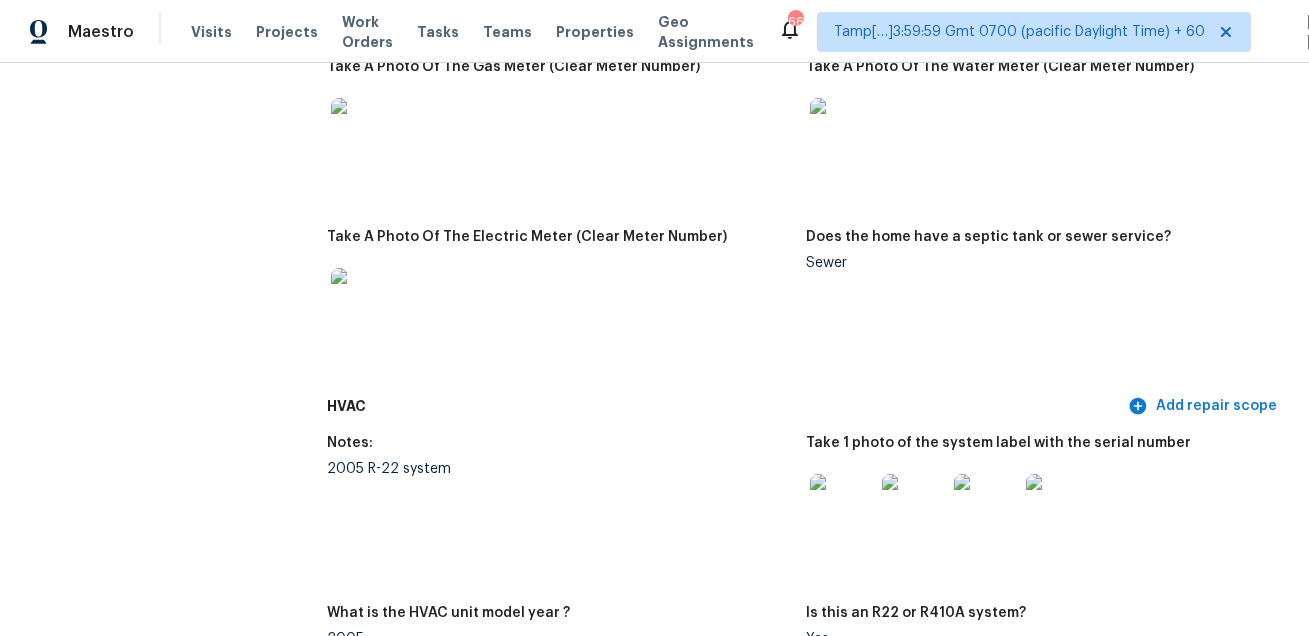 scroll, scrollTop: 1688, scrollLeft: 0, axis: vertical 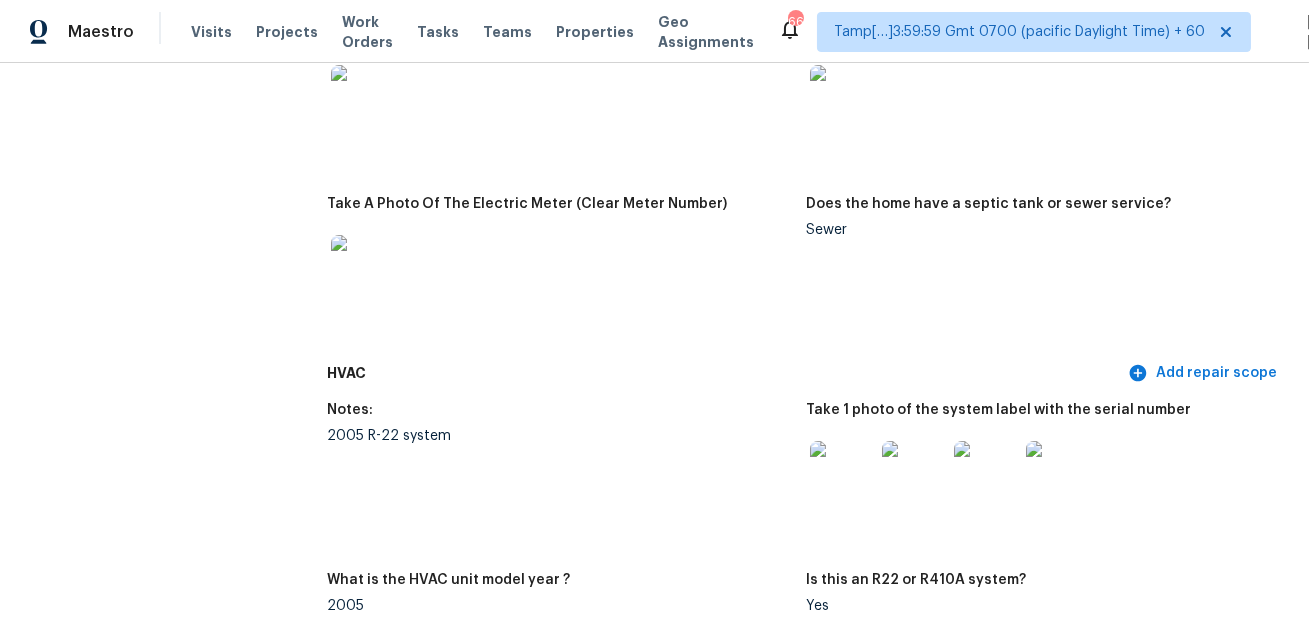click at bounding box center (558, 267) 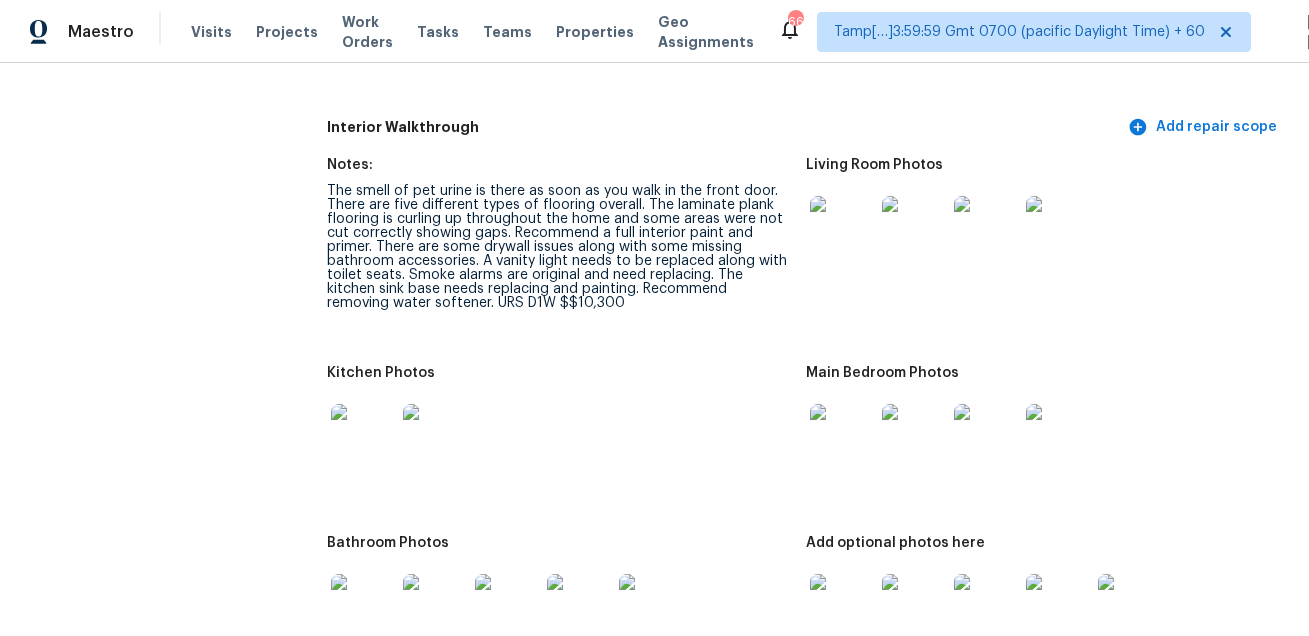 scroll, scrollTop: 2495, scrollLeft: 0, axis: vertical 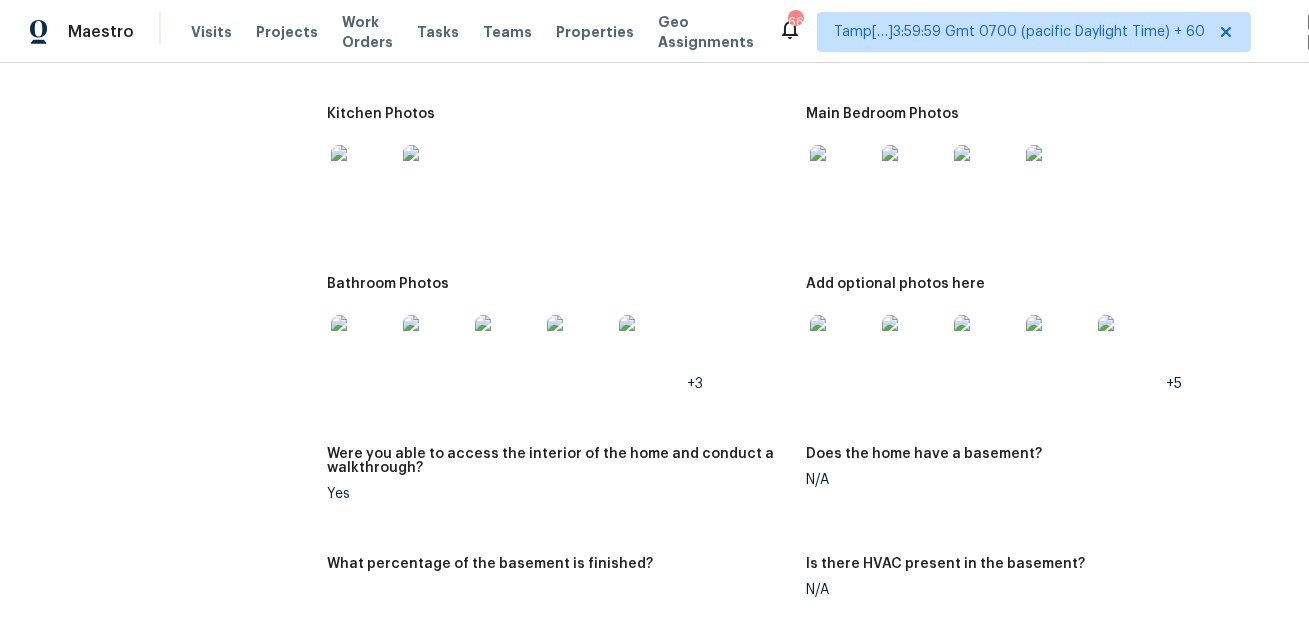 click at bounding box center (363, 177) 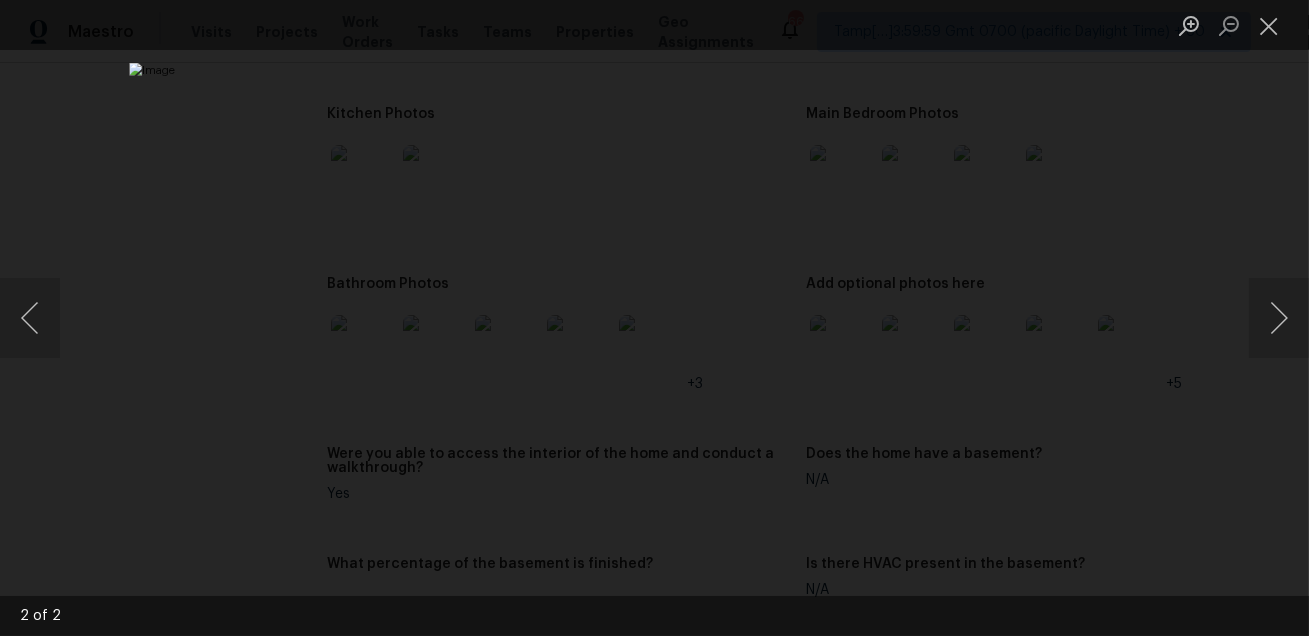 click at bounding box center (654, 318) 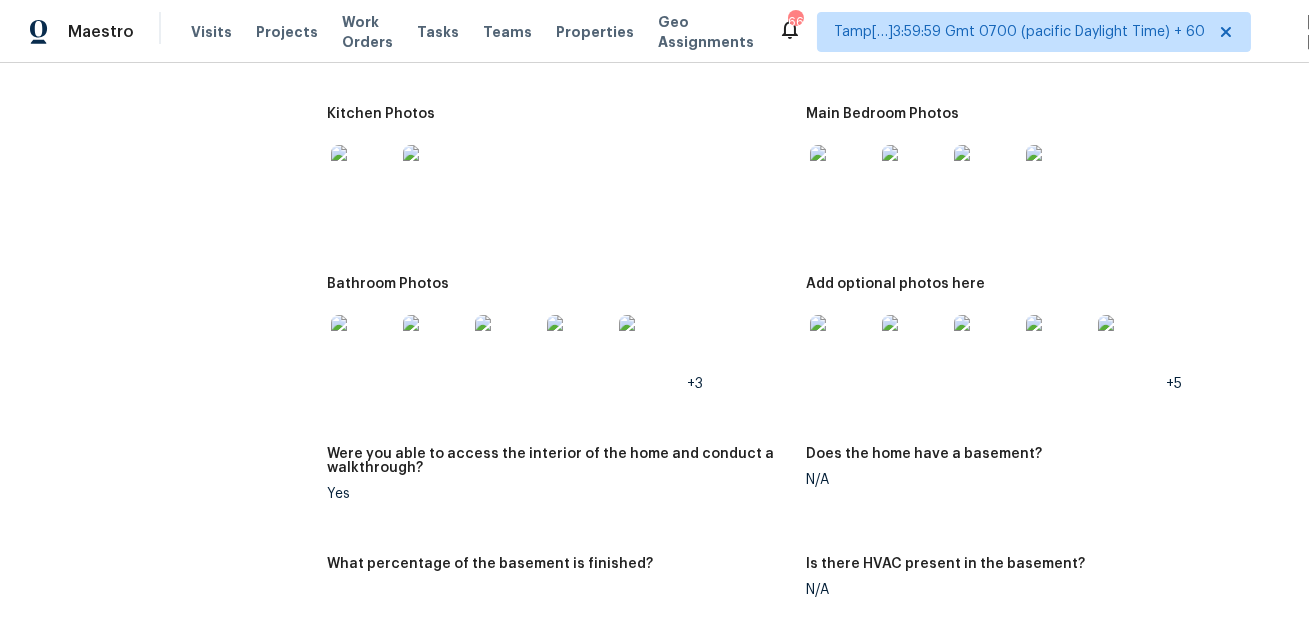 click at bounding box center [558, 177] 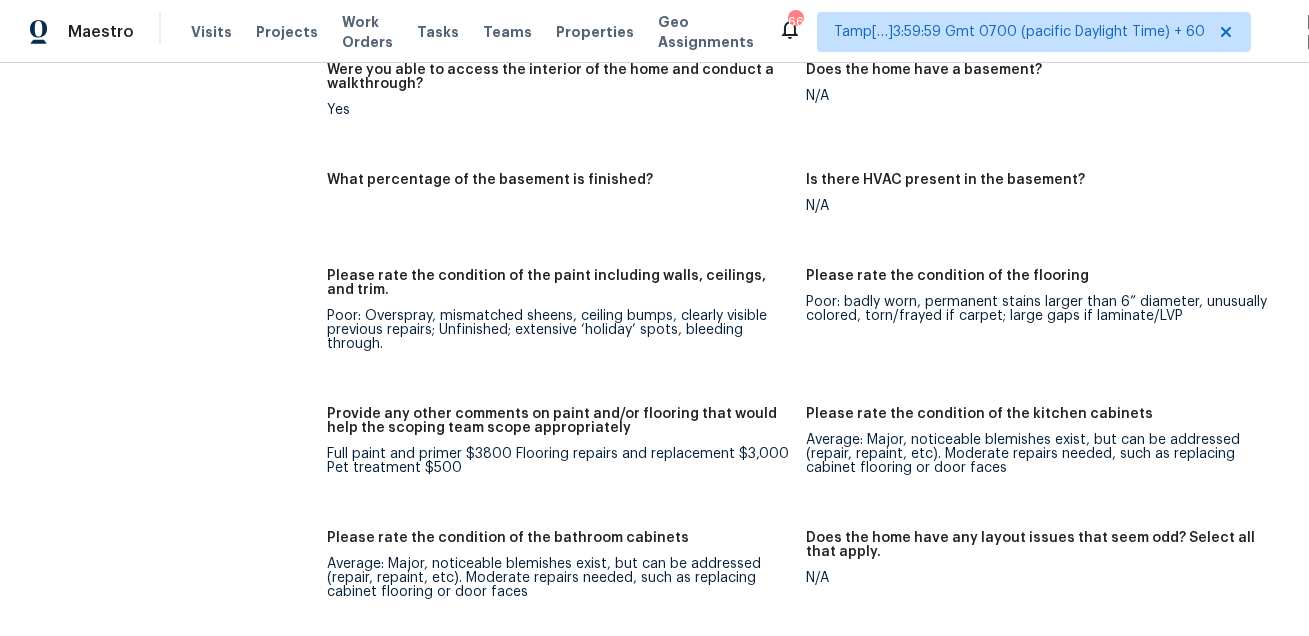 scroll, scrollTop: 2874, scrollLeft: 0, axis: vertical 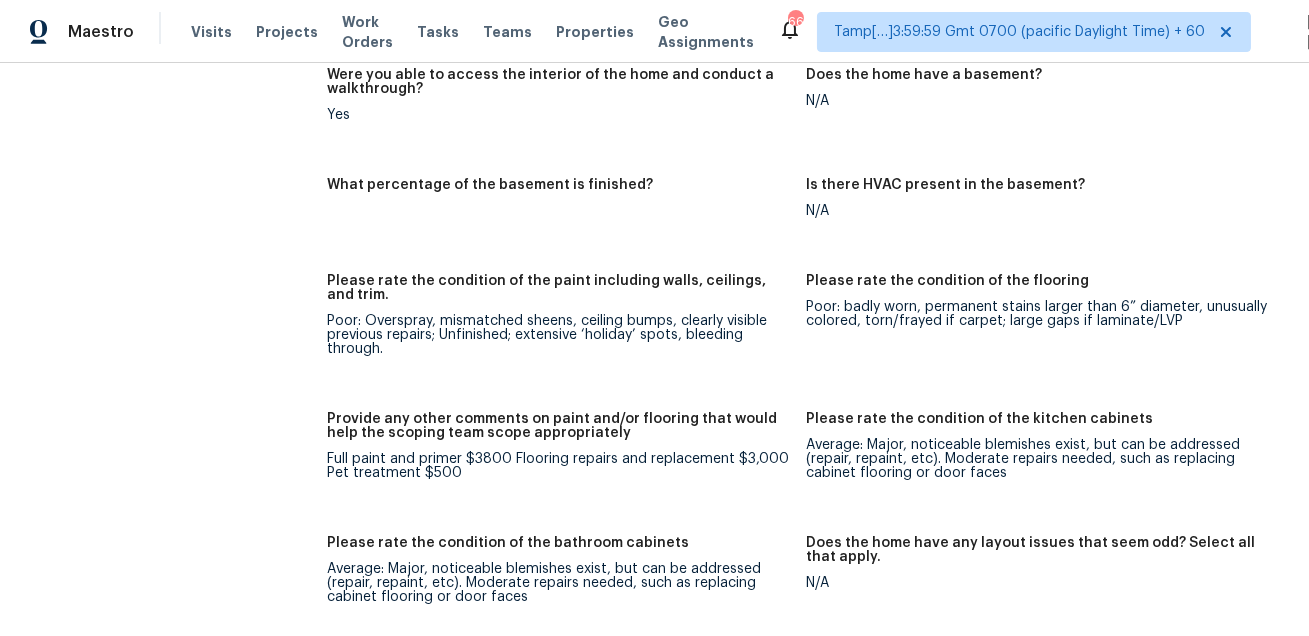 click on "Is there HVAC present in the basement?" at bounding box center [1037, 191] 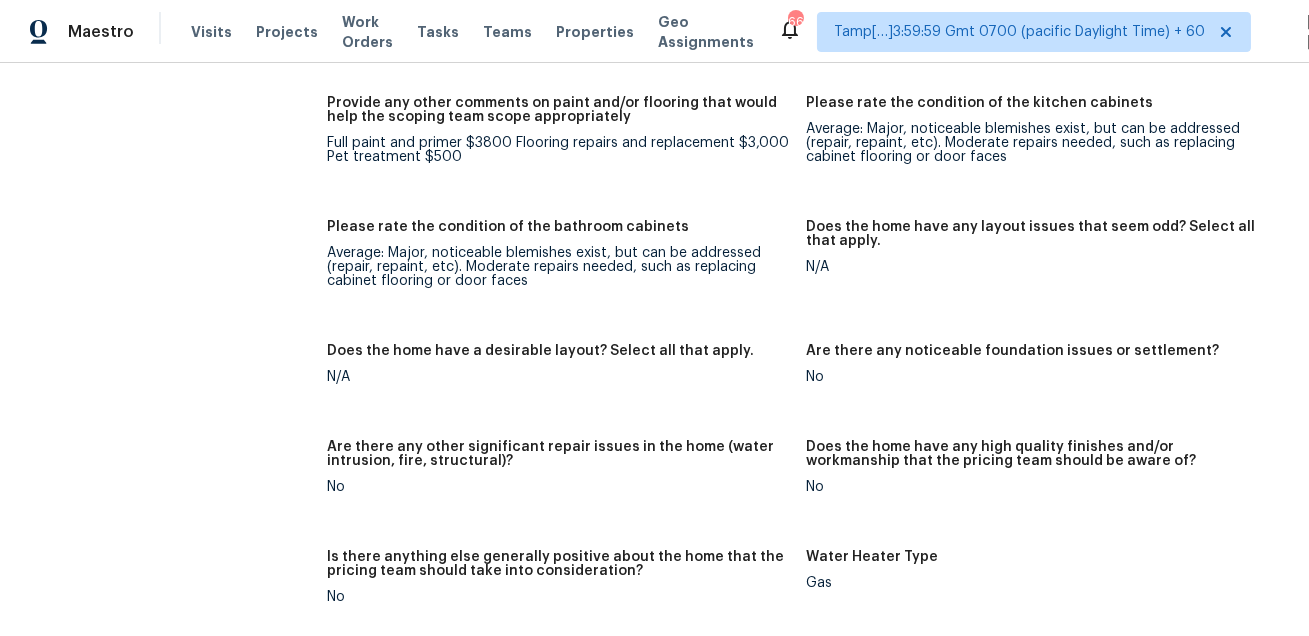 scroll, scrollTop: 4425, scrollLeft: 0, axis: vertical 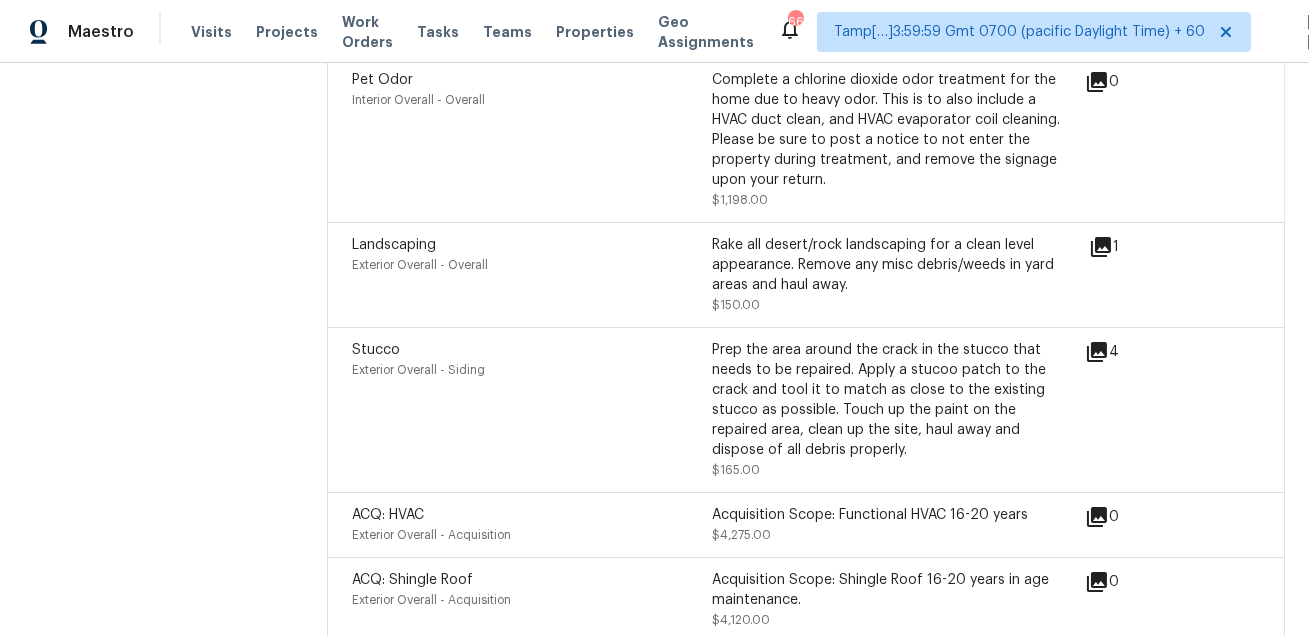 click 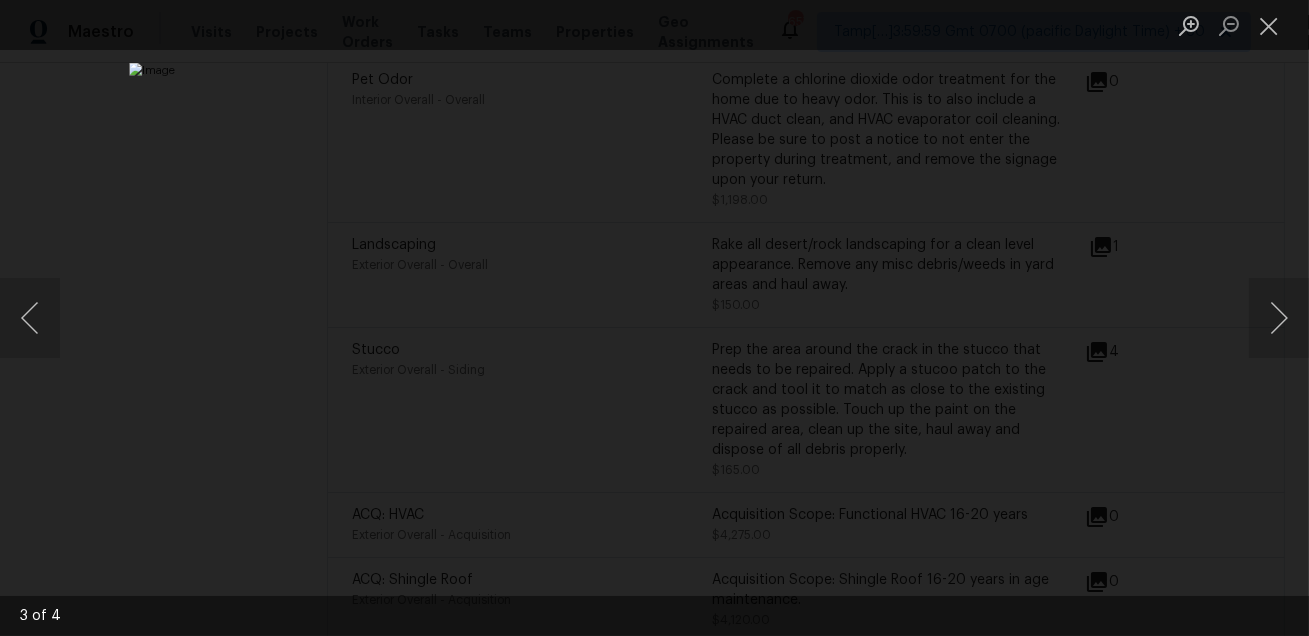 click at bounding box center (654, 318) 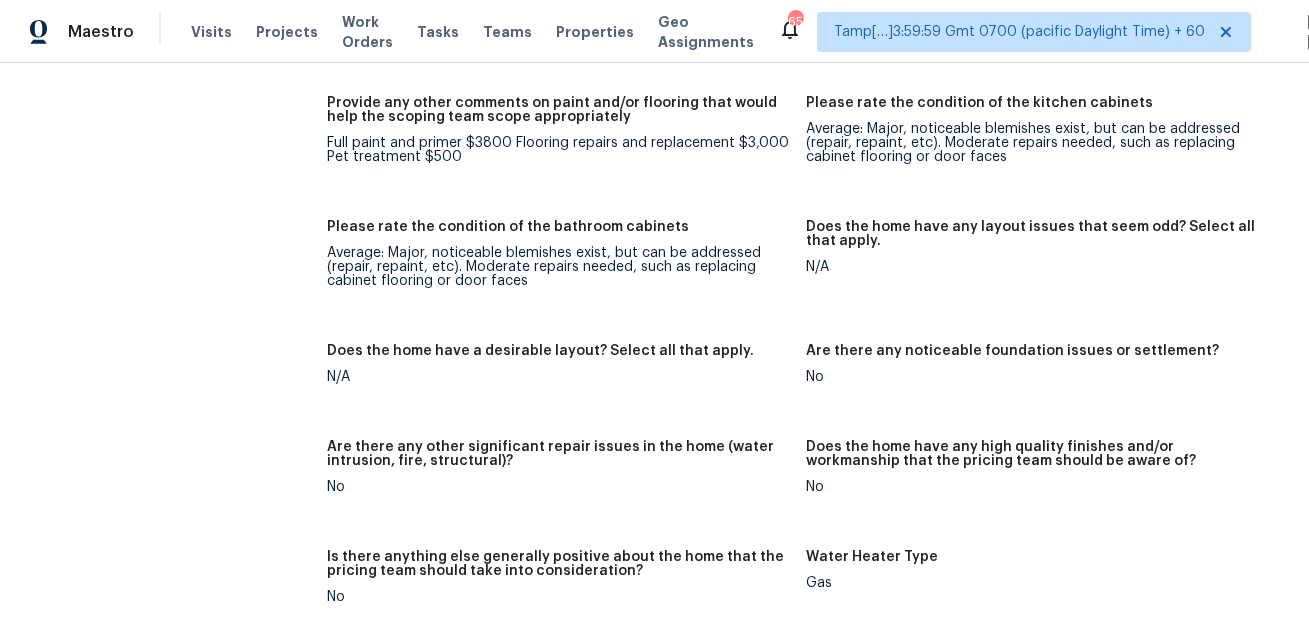 scroll, scrollTop: 5076, scrollLeft: 0, axis: vertical 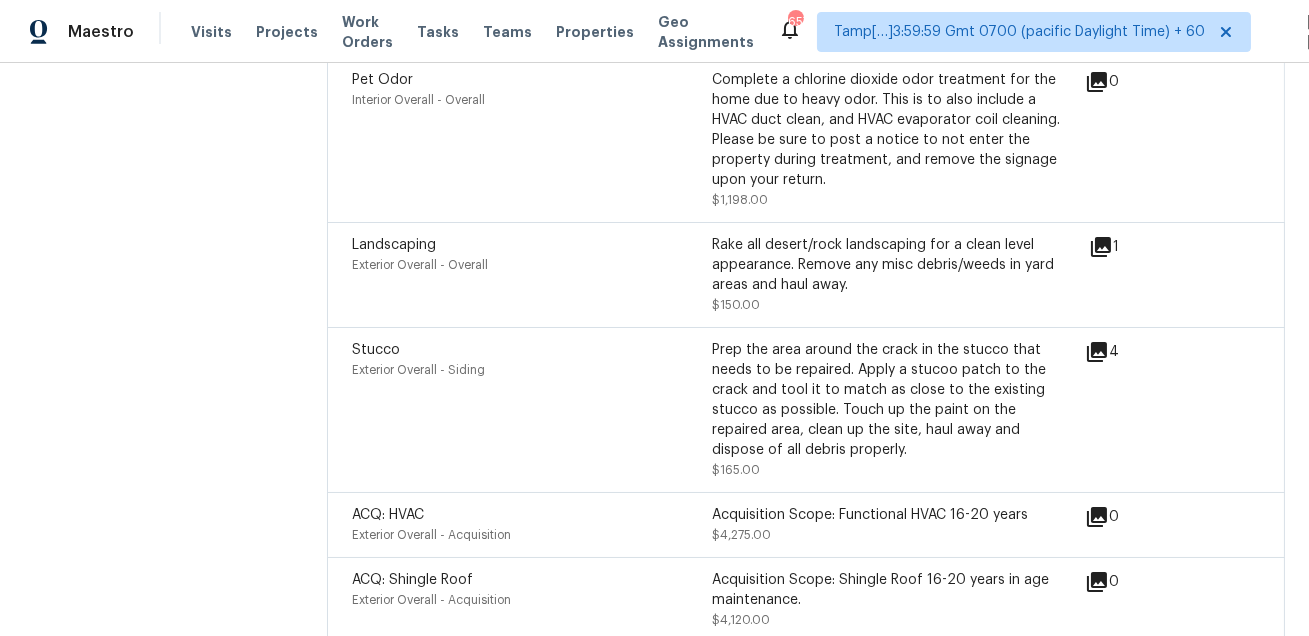click on "All visits 5311 Hobbs Ct NE Rio Rancho, NM 87144 Home details Other Visits No previous visits" at bounding box center (143, -1995) 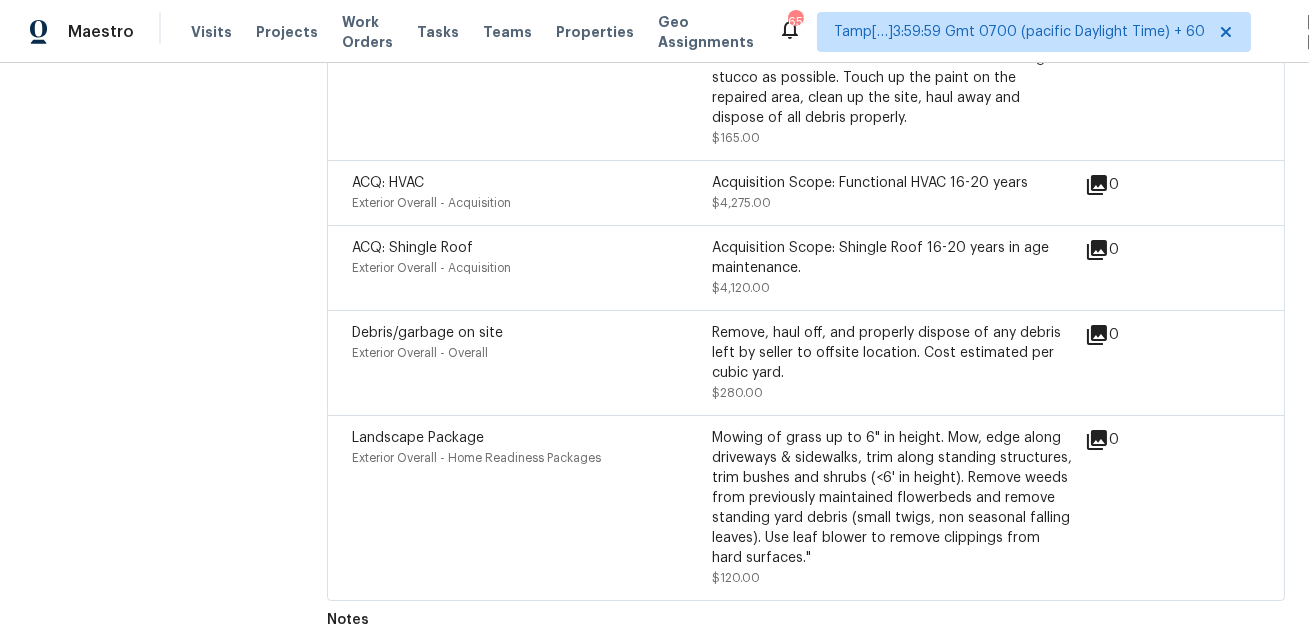 scroll, scrollTop: 5424, scrollLeft: 0, axis: vertical 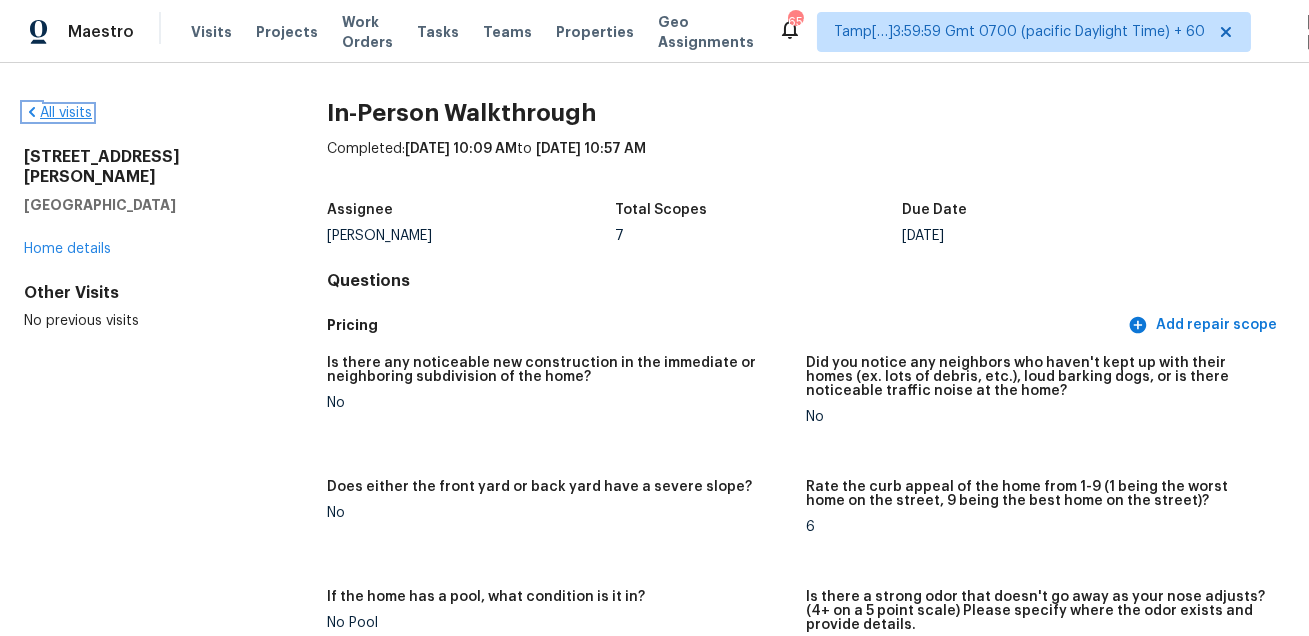 click on "All visits" at bounding box center [58, 113] 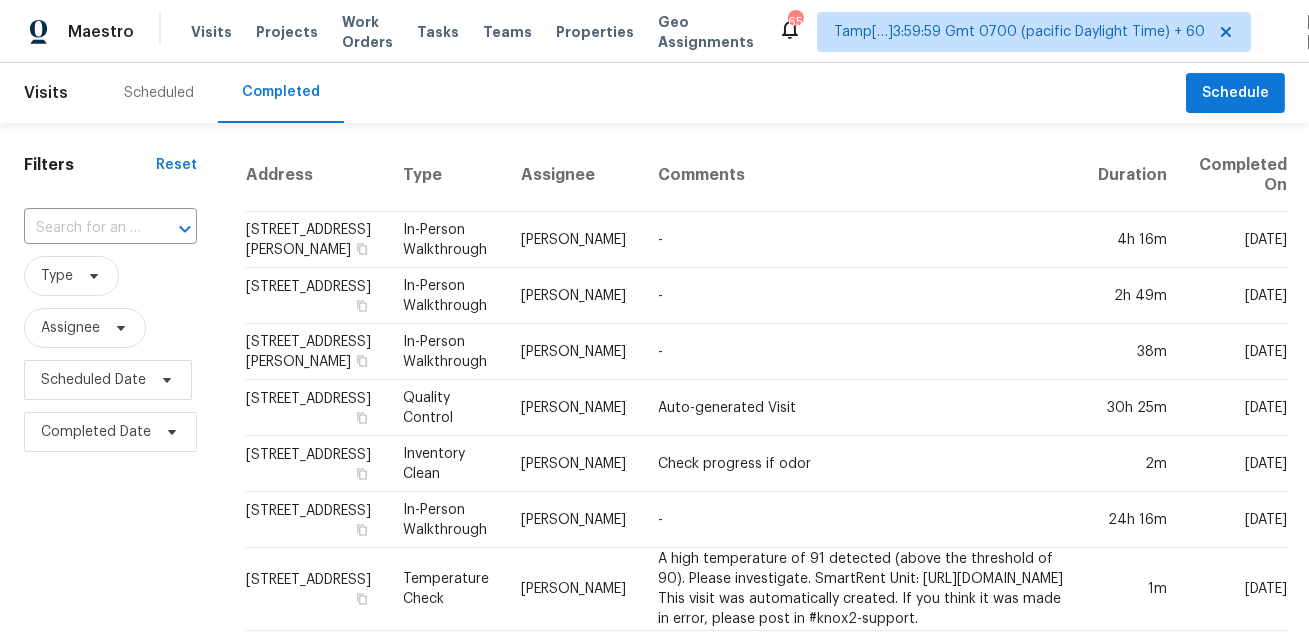 click on "​" at bounding box center (110, 228) 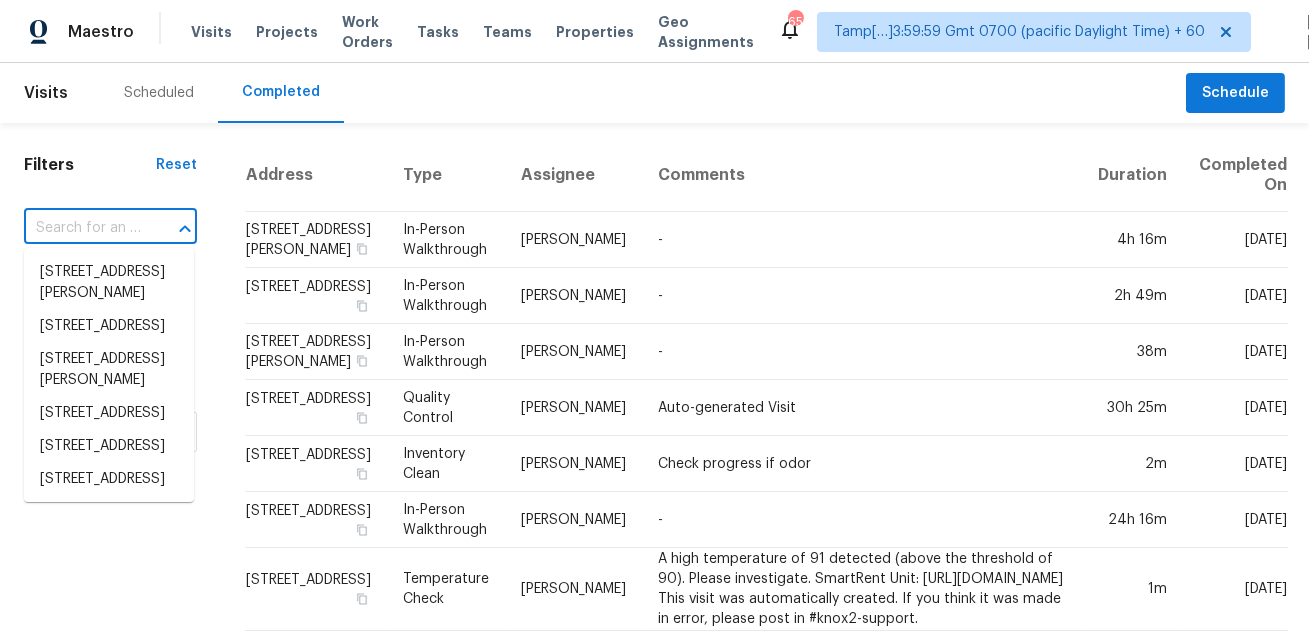 click at bounding box center [82, 228] 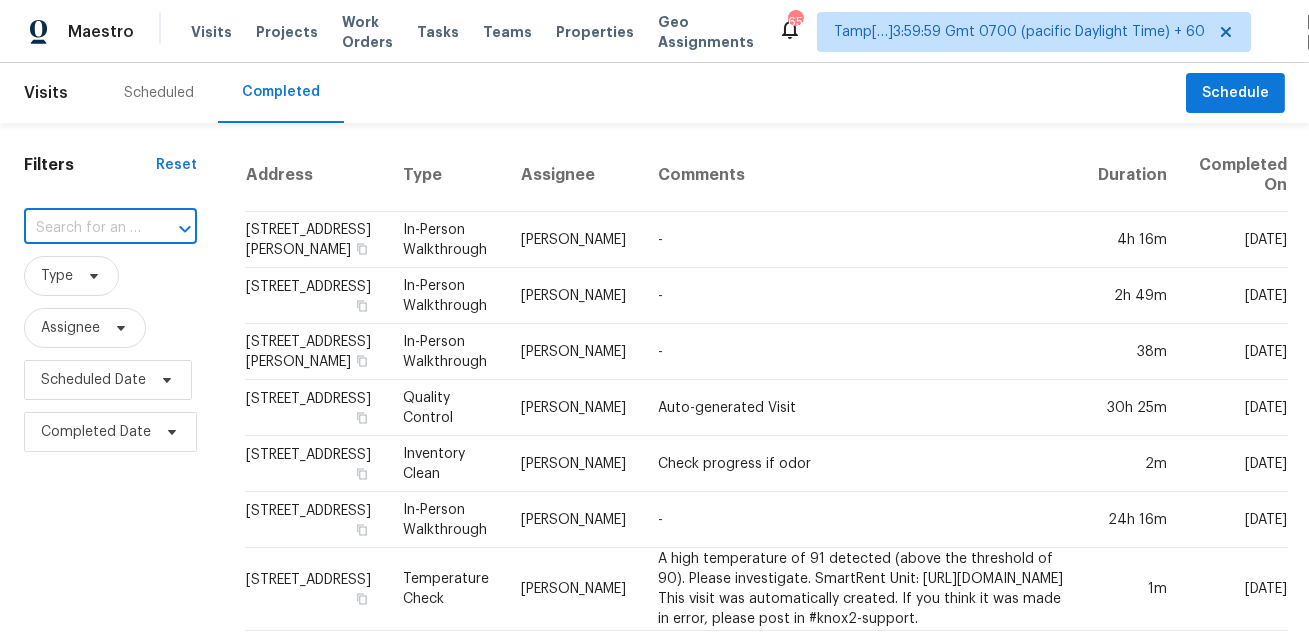 paste on "94915 Windflower Trl, Fernandina Beach, FL 32034" 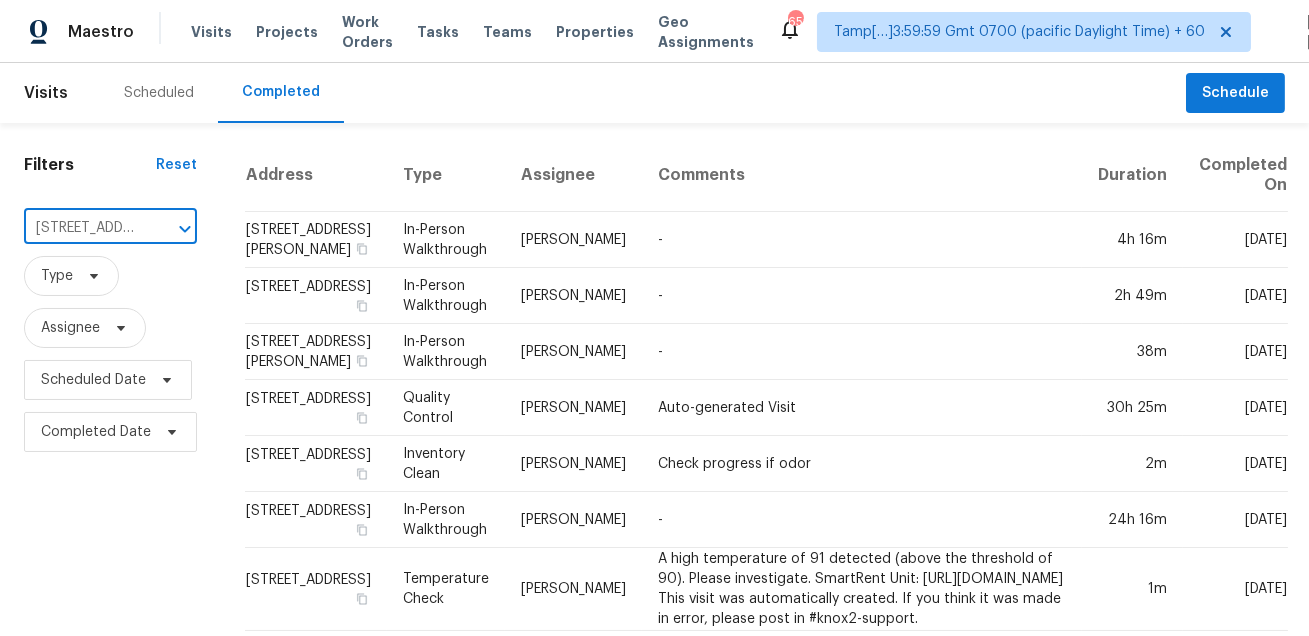 scroll, scrollTop: 0, scrollLeft: 229, axis: horizontal 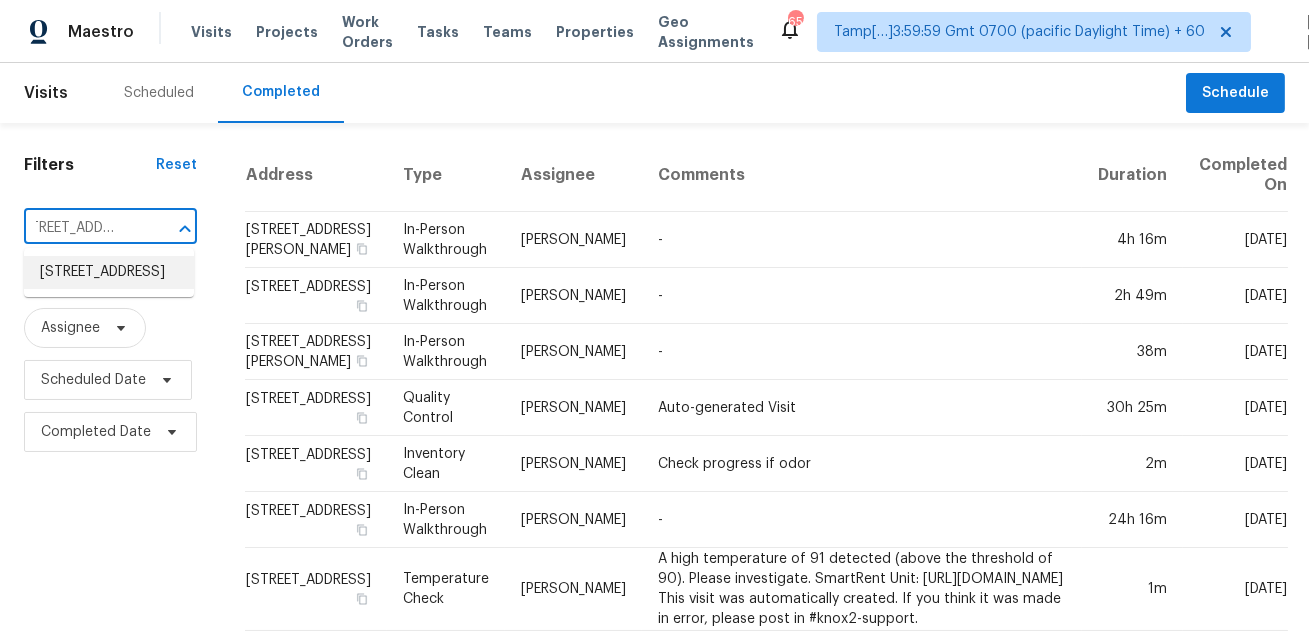 click on "94915 Windflower Trl, Fernandina Beach, FL 32034" at bounding box center (109, 272) 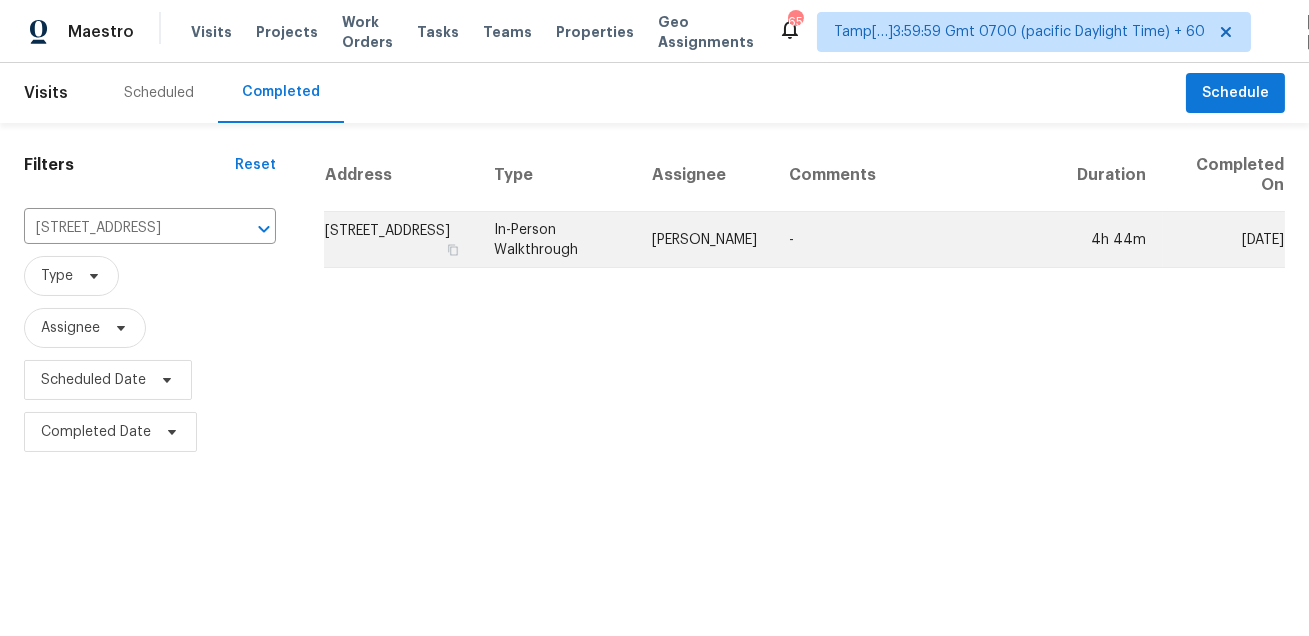 click on "Melissa Mossbrooks" at bounding box center (704, 240) 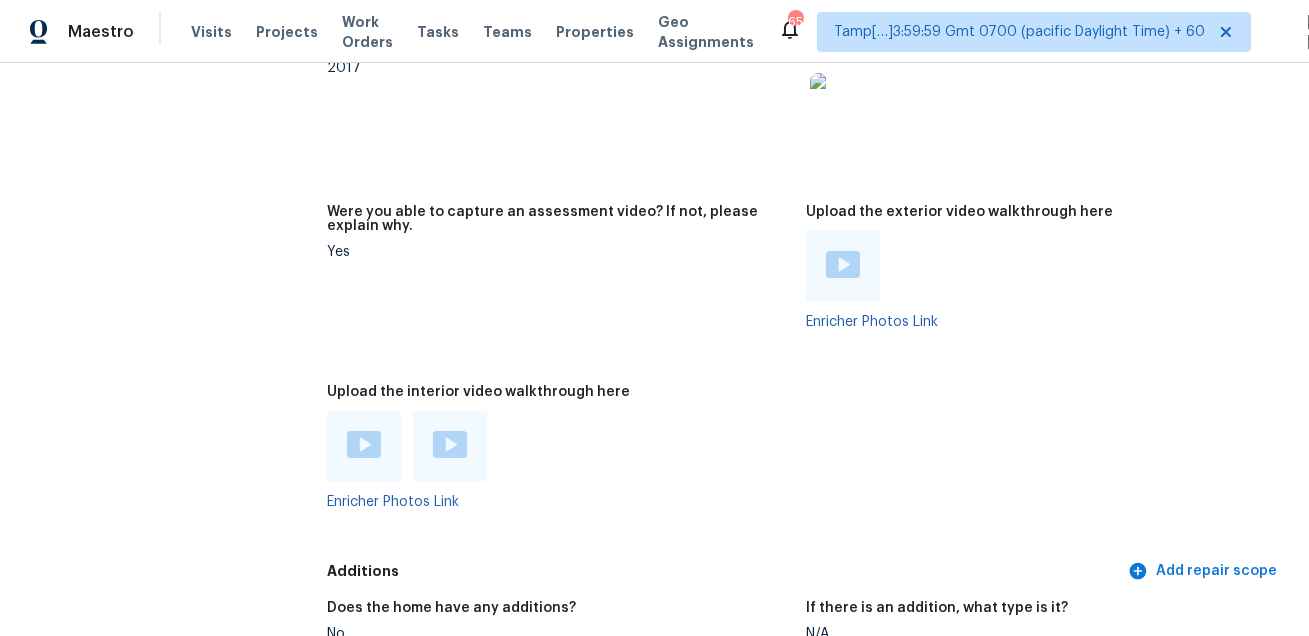 scroll, scrollTop: 3848, scrollLeft: 0, axis: vertical 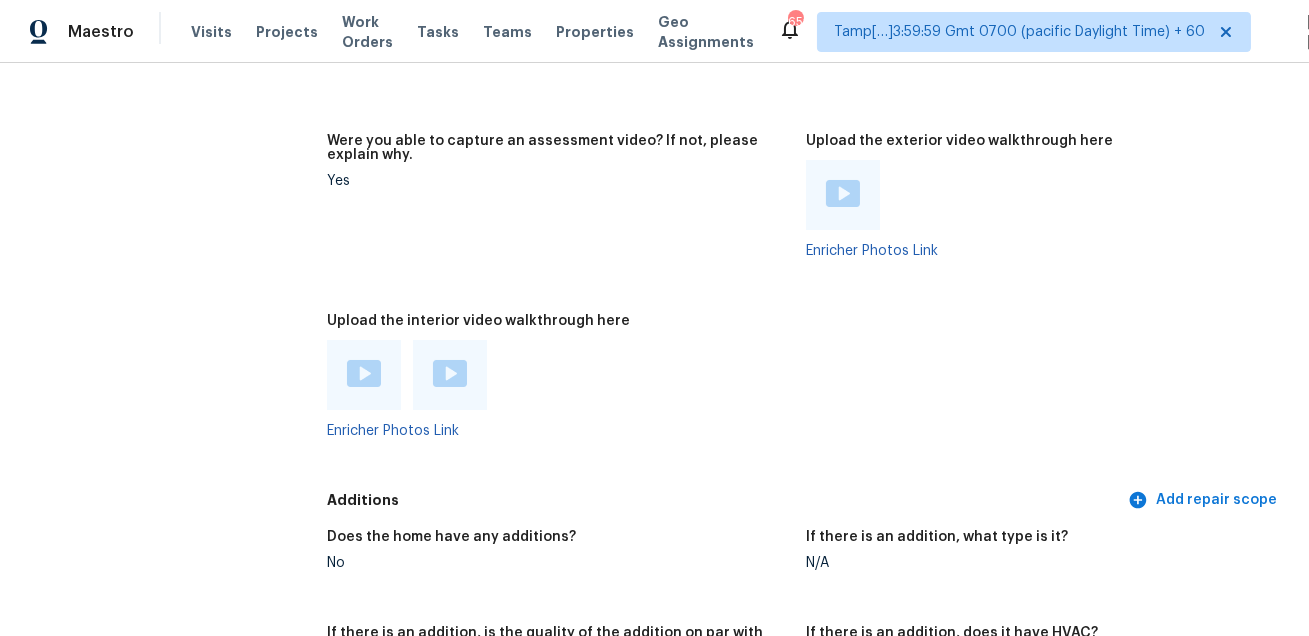 click at bounding box center [364, 373] 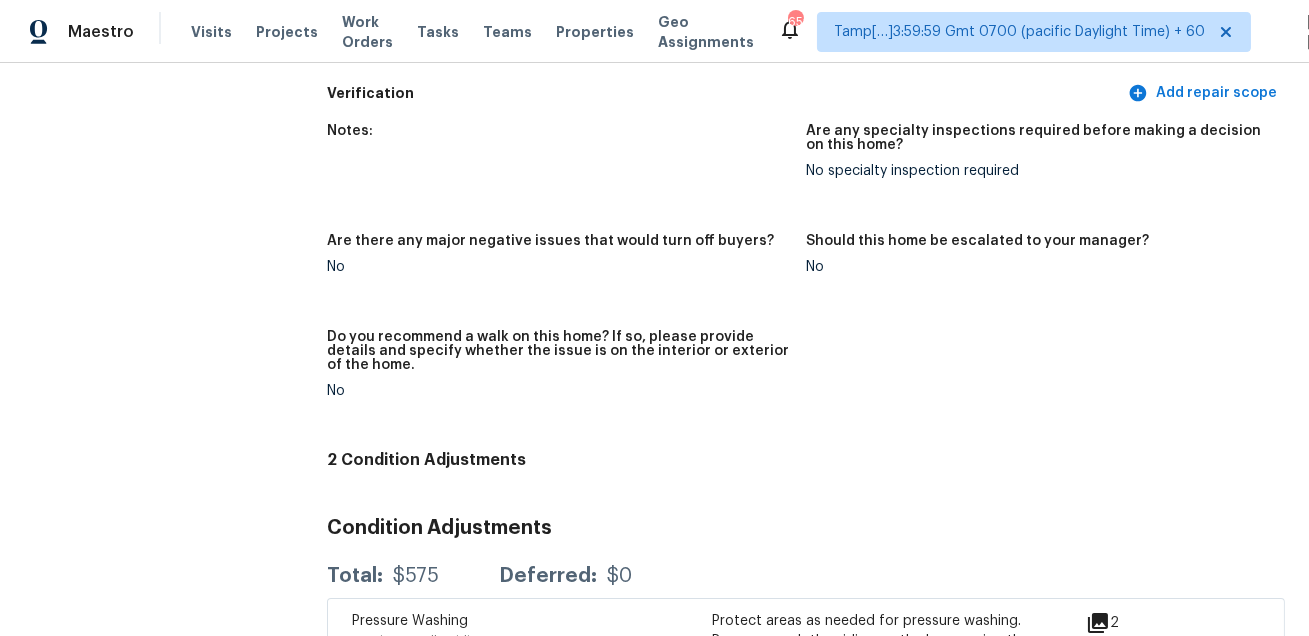 scroll, scrollTop: 1914, scrollLeft: 0, axis: vertical 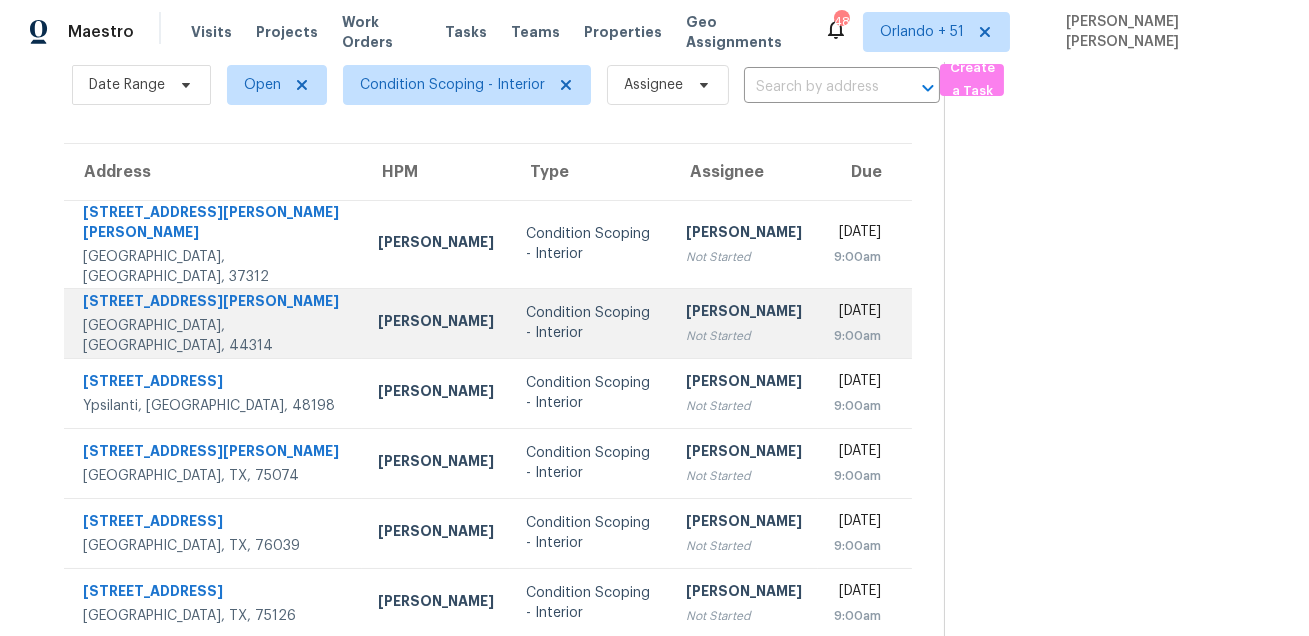 click on "[STREET_ADDRESS][PERSON_NAME]" at bounding box center (214, 303) 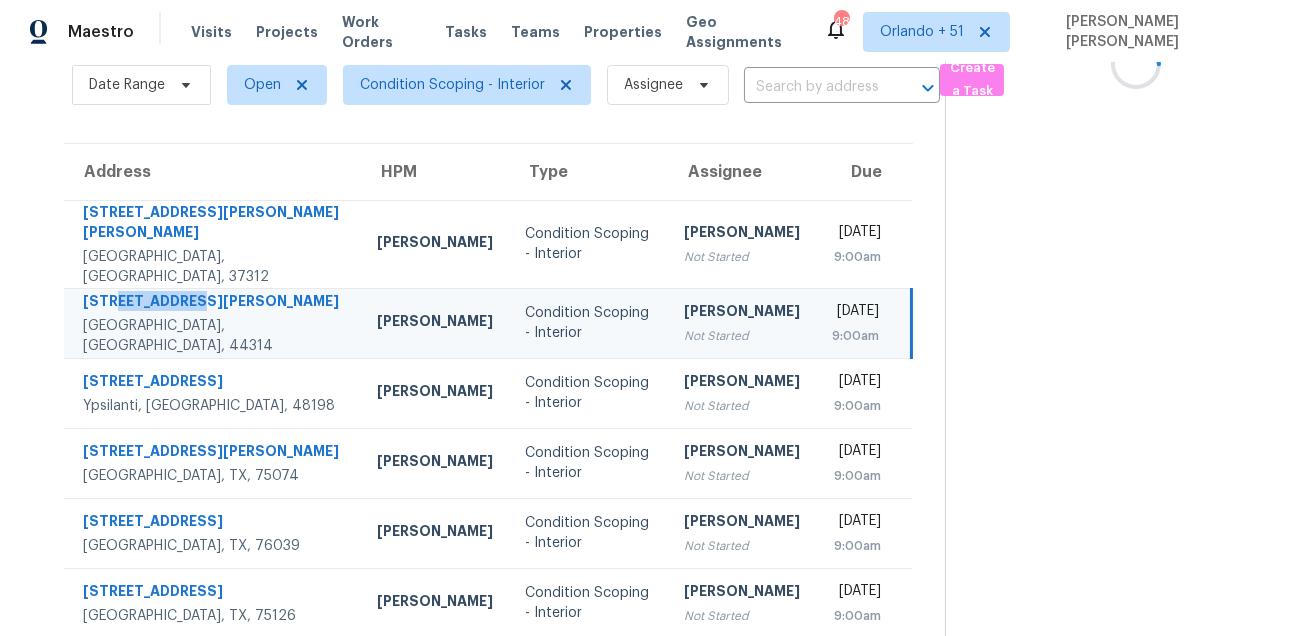 click on "[STREET_ADDRESS][PERSON_NAME]" at bounding box center (214, 303) 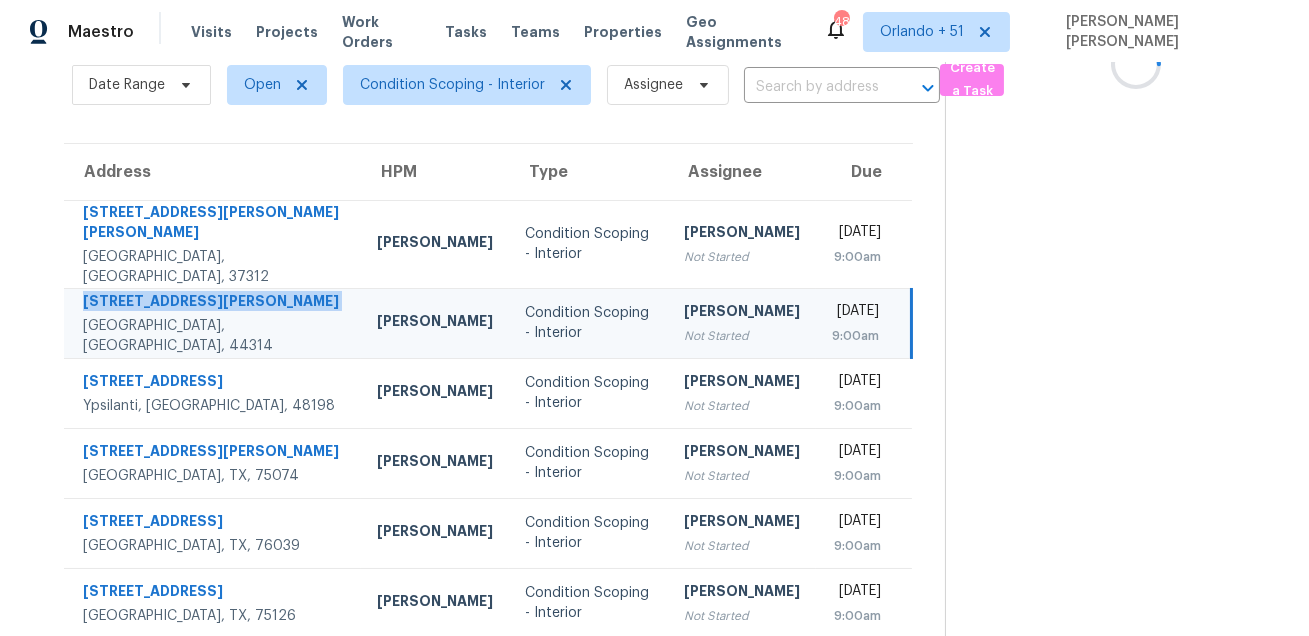 copy on "[STREET_ADDRESS][PERSON_NAME]" 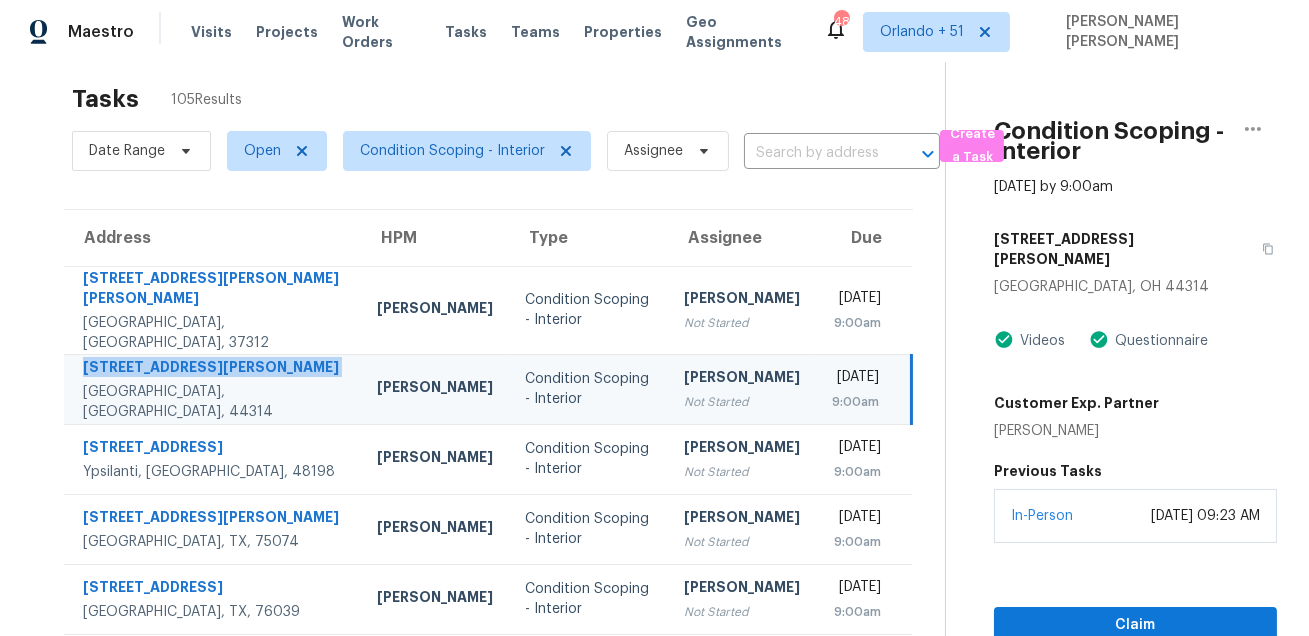 scroll, scrollTop: 0, scrollLeft: 0, axis: both 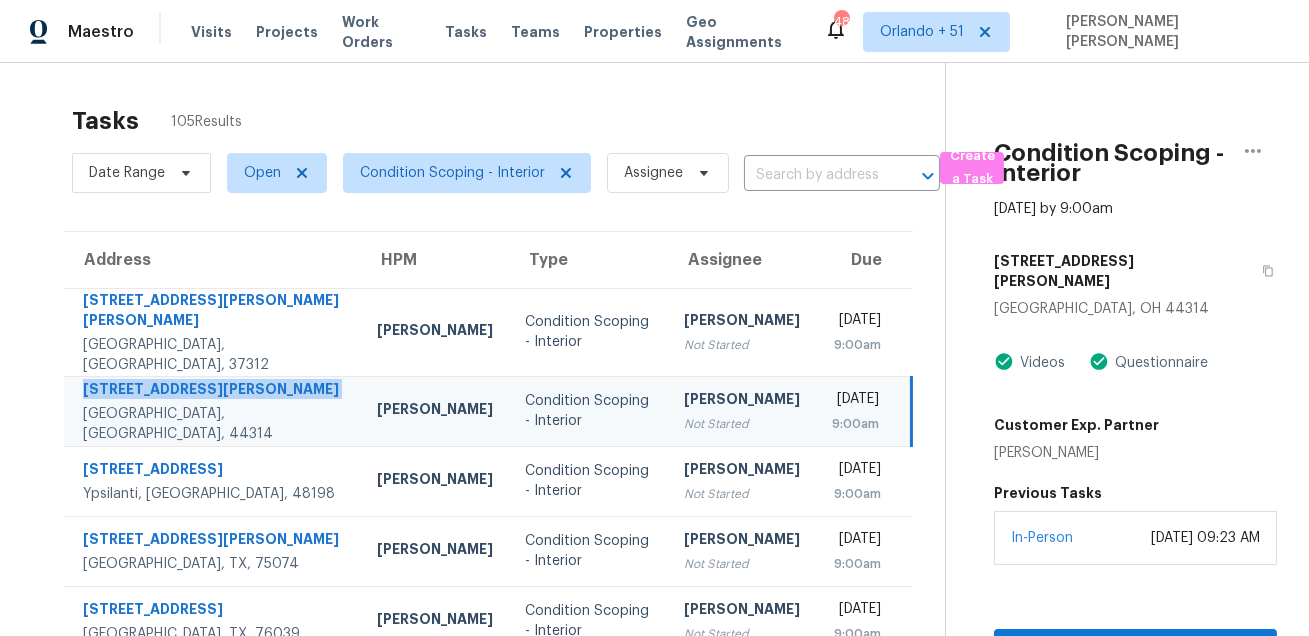 click on "[PERSON_NAME]" at bounding box center [742, 401] 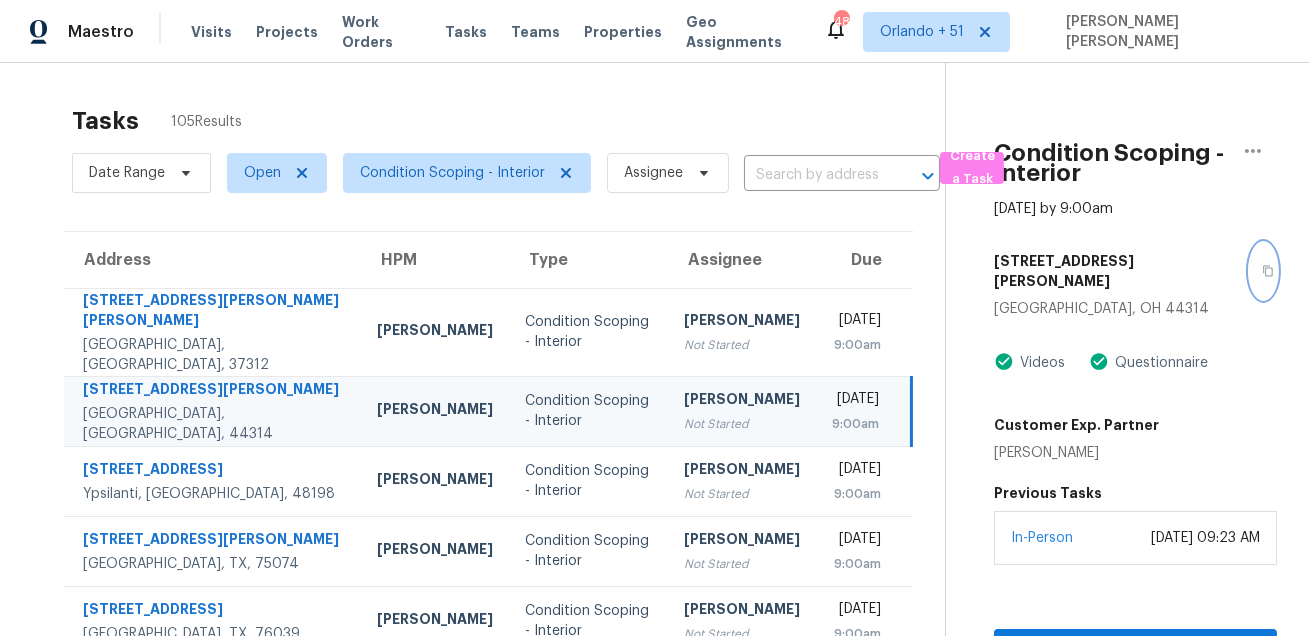 click 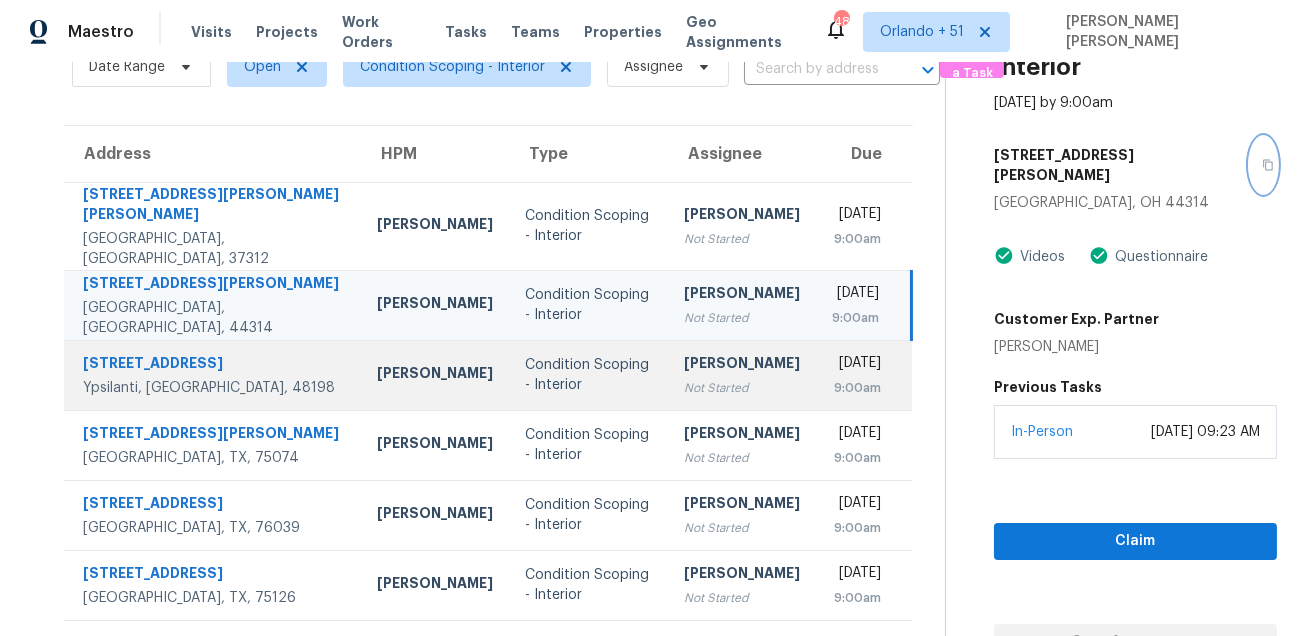 scroll, scrollTop: 125, scrollLeft: 0, axis: vertical 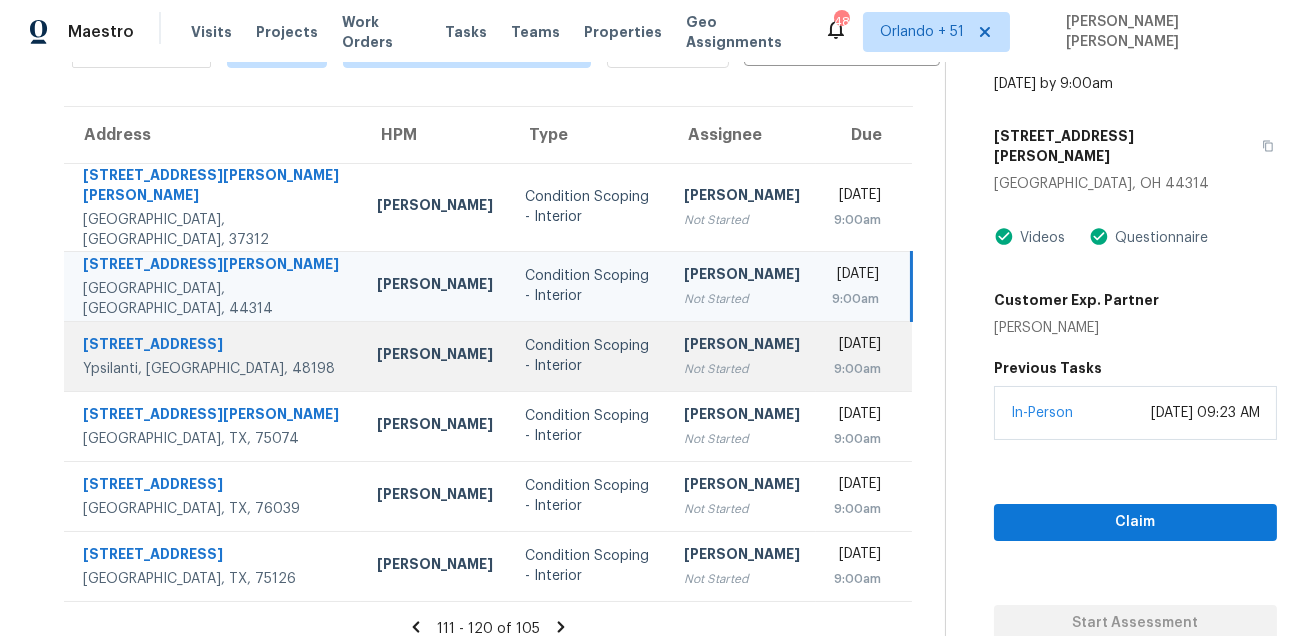 click on "1330 Redleaf Ln" at bounding box center (214, 346) 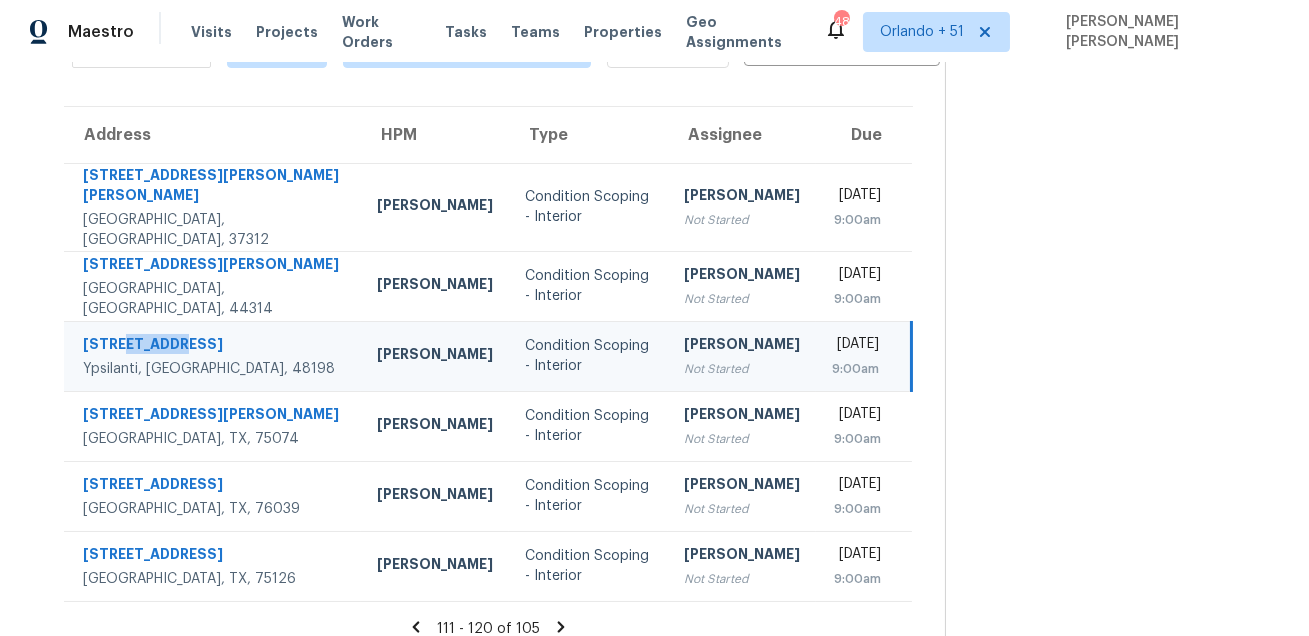 click on "1330 Redleaf Ln" at bounding box center [214, 346] 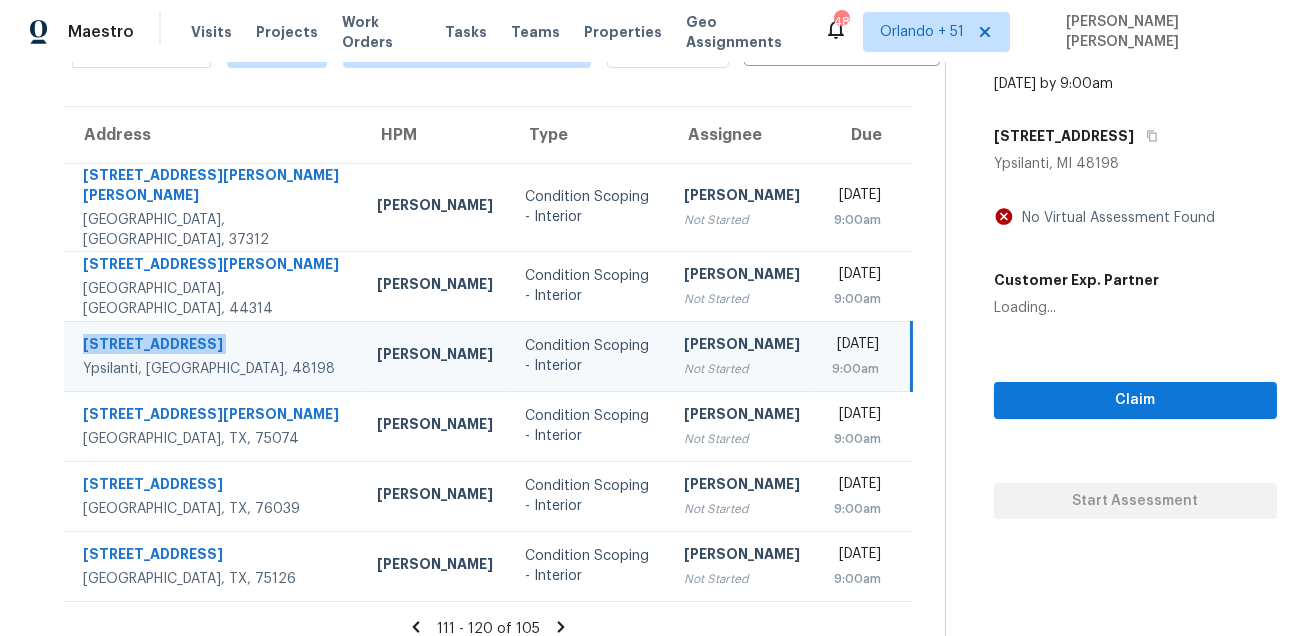 copy on "1330 Redleaf Ln" 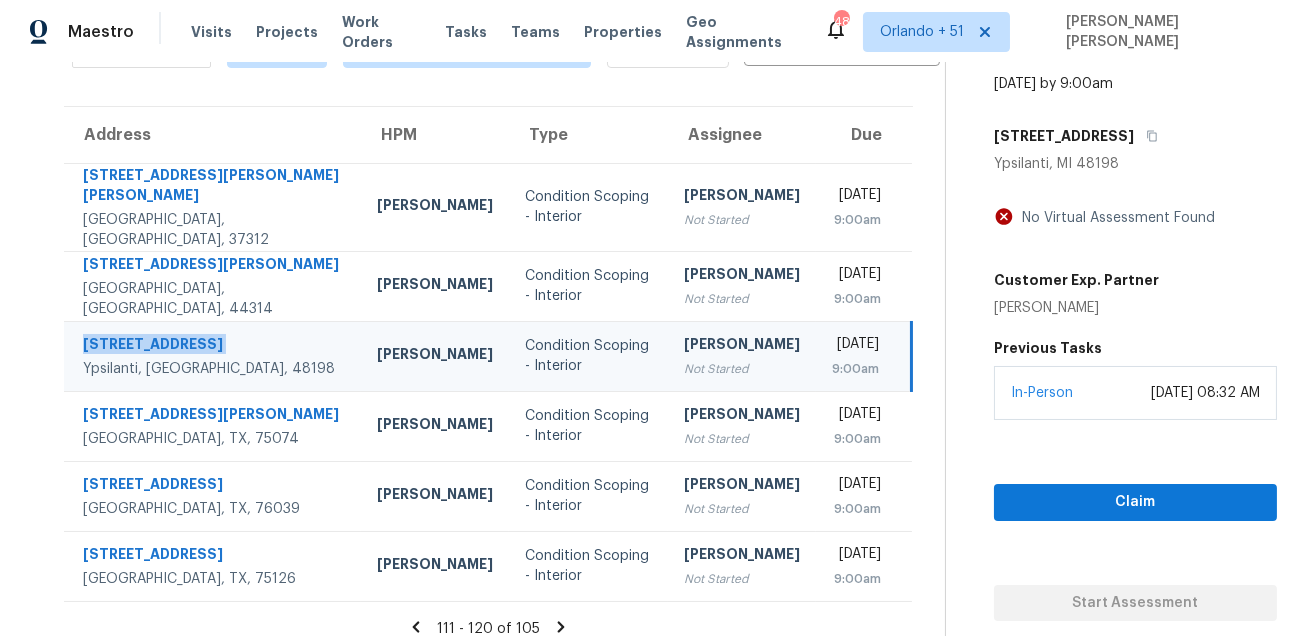 scroll, scrollTop: 74, scrollLeft: 0, axis: vertical 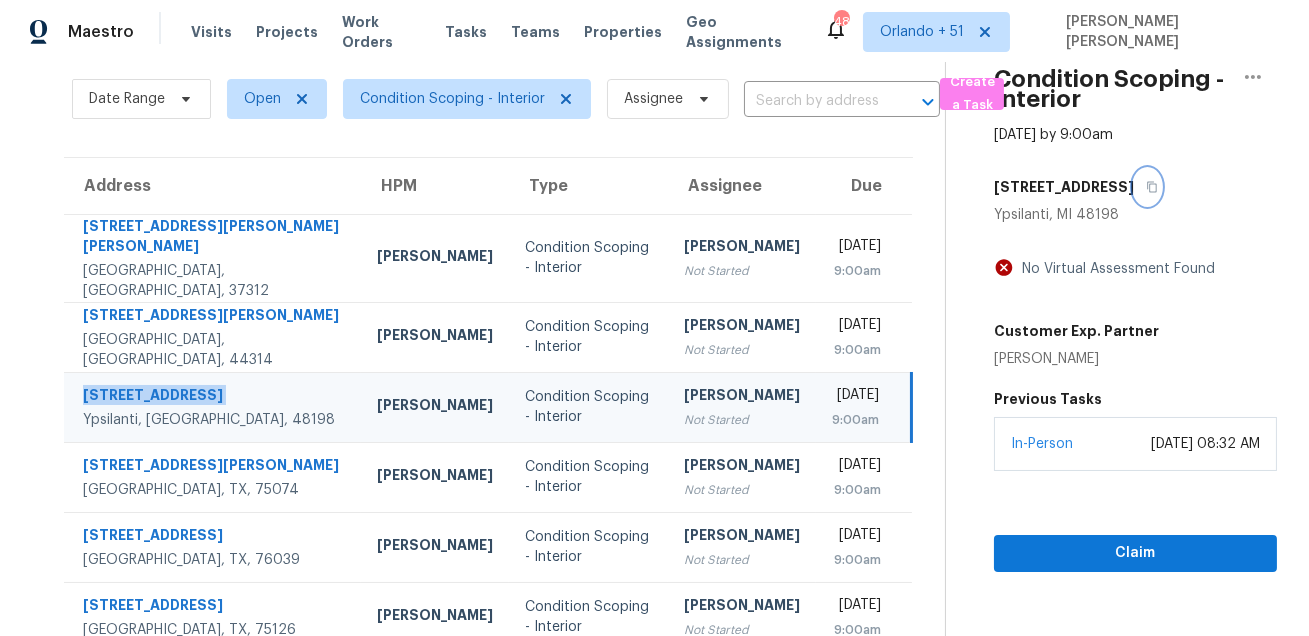 click 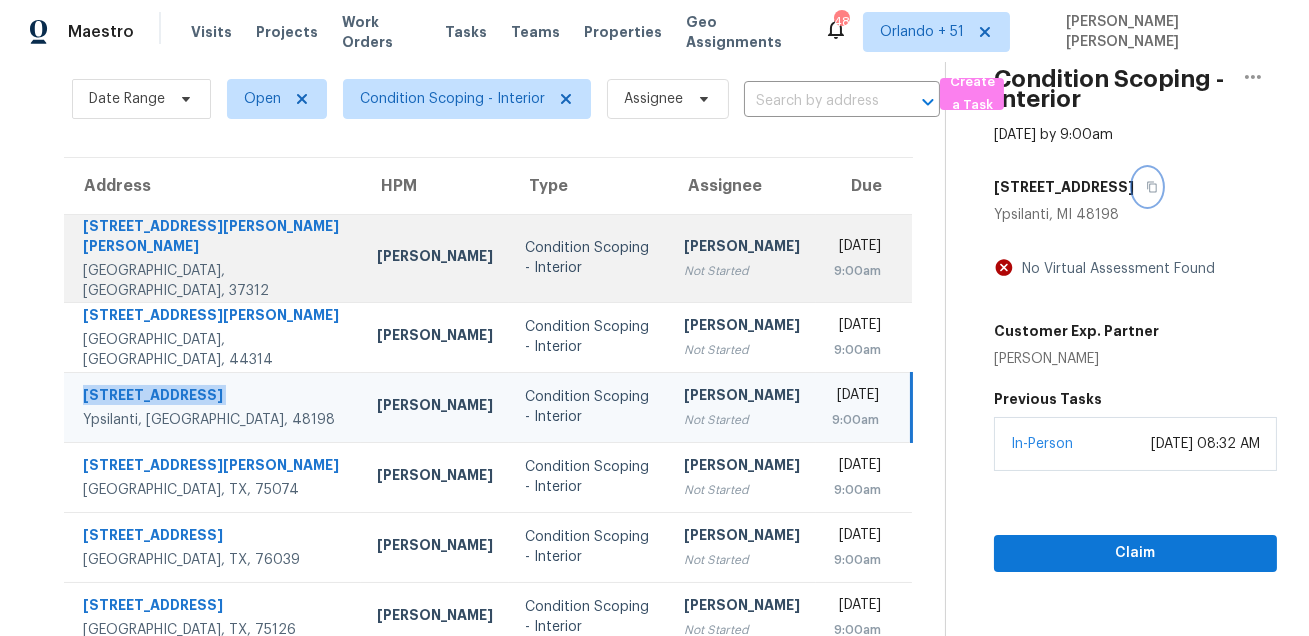 scroll, scrollTop: 125, scrollLeft: 0, axis: vertical 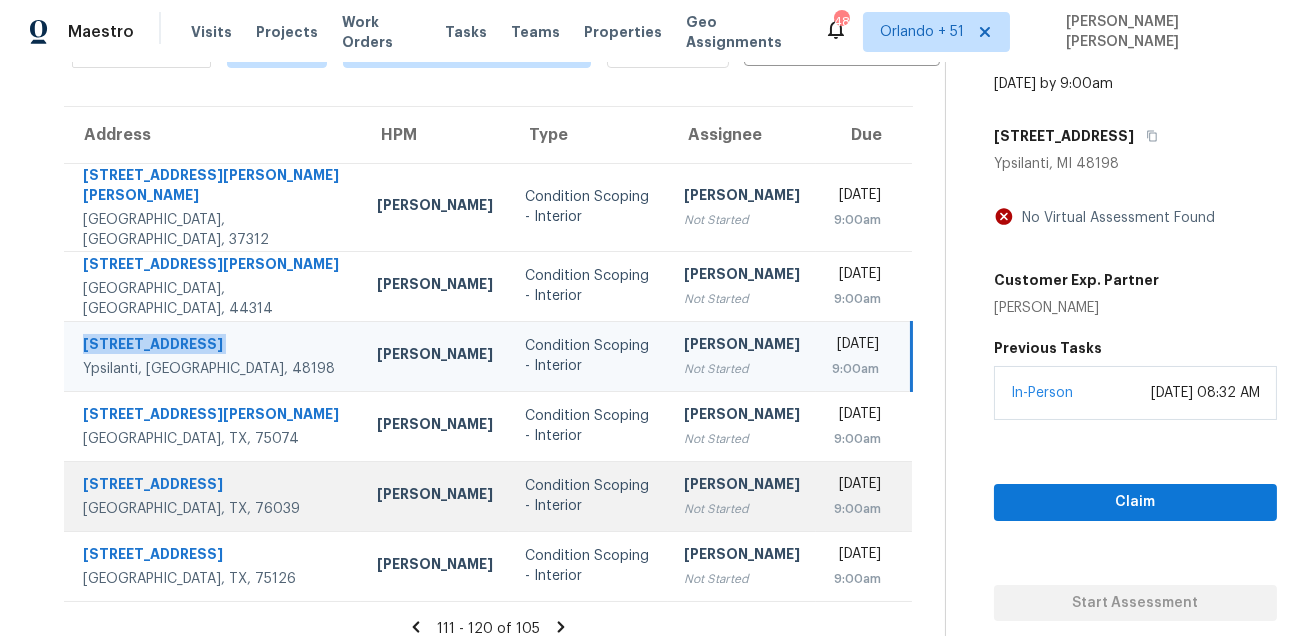 click on "706 Midway Dr W" at bounding box center [214, 486] 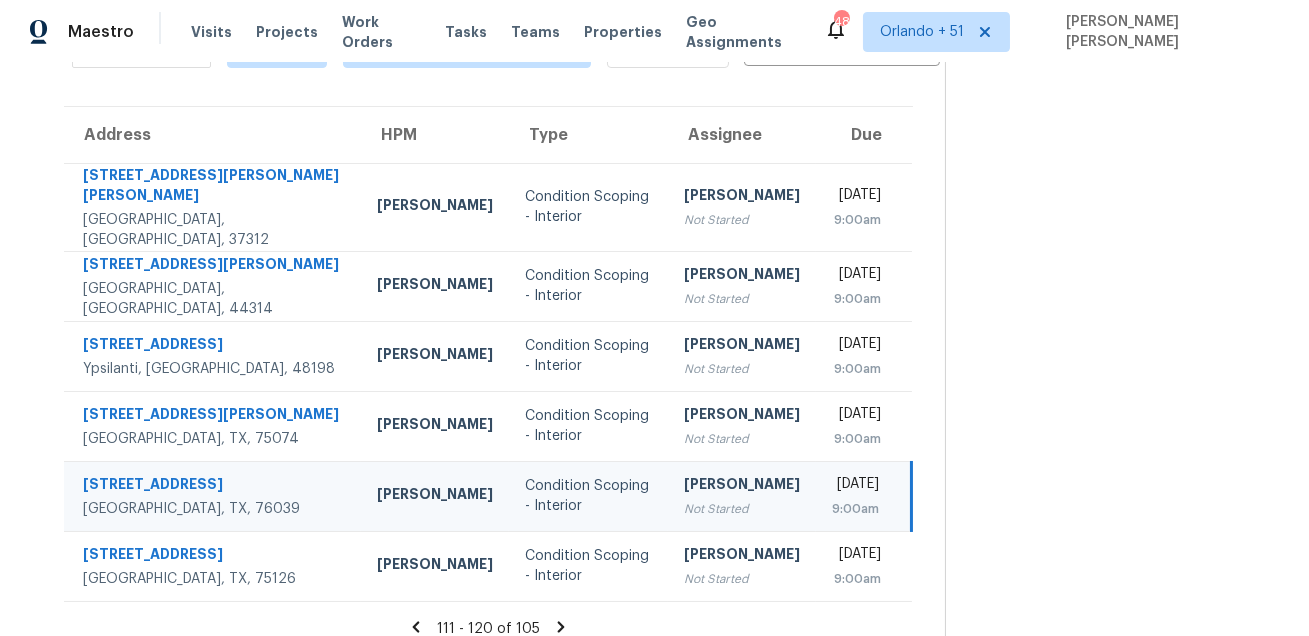 click on "706 Midway Dr W" at bounding box center (214, 486) 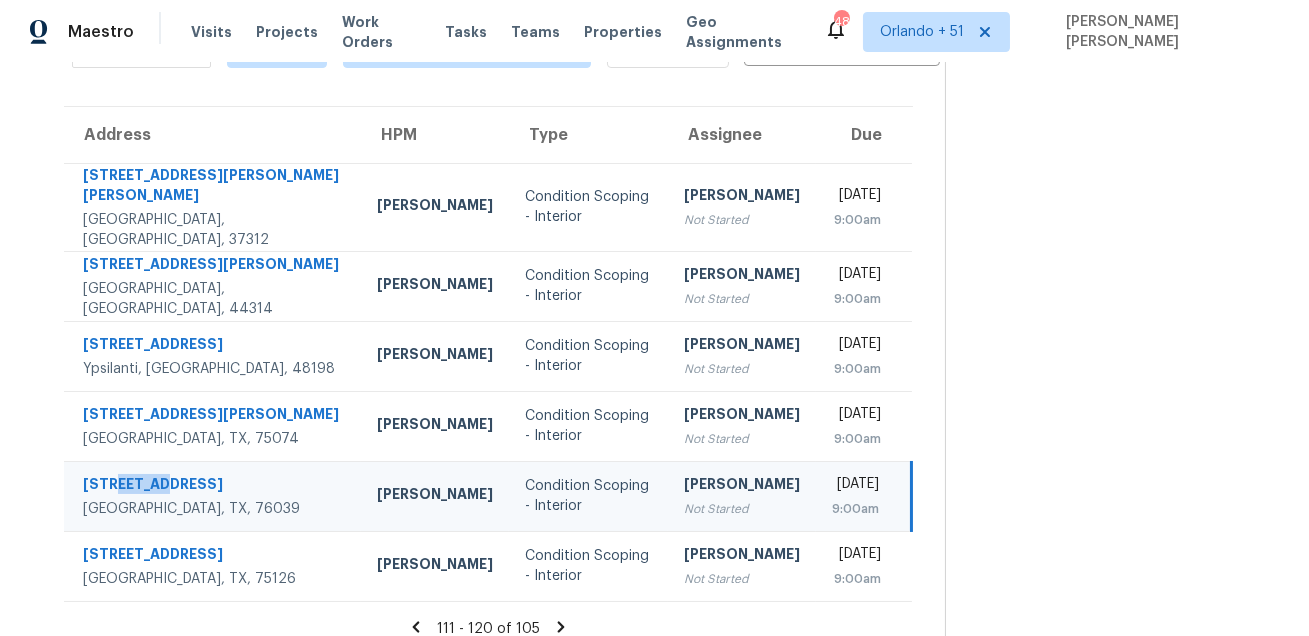 click on "706 Midway Dr W" at bounding box center [214, 486] 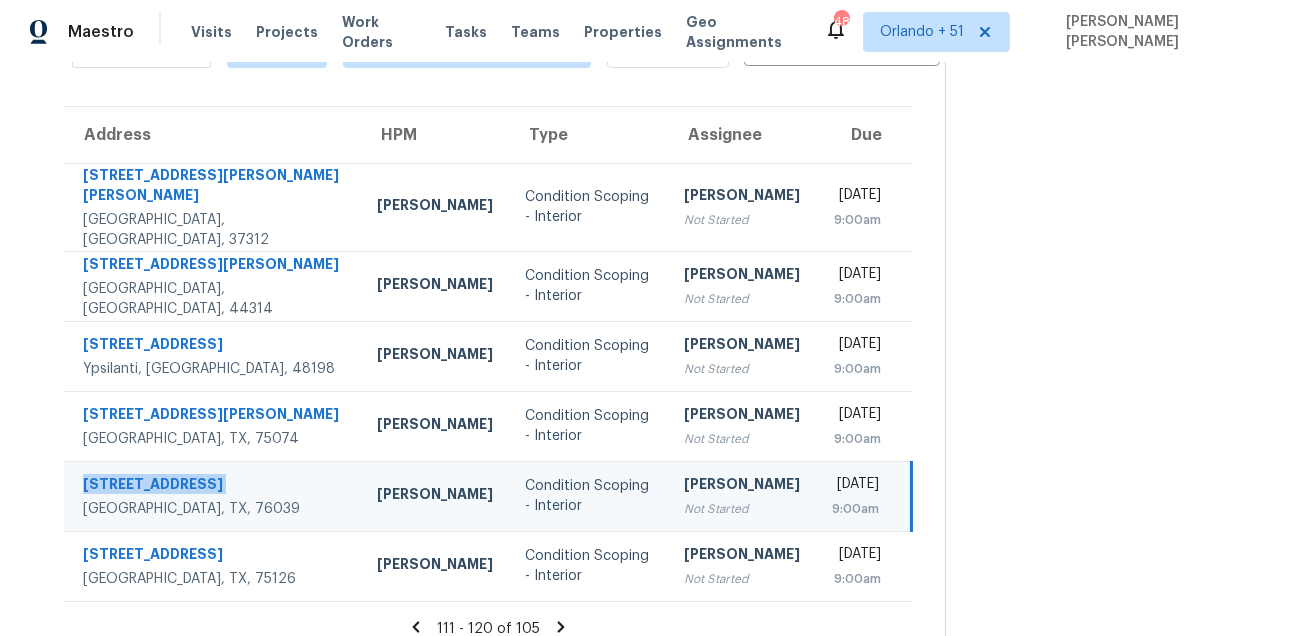 copy on "706 Midway Dr W" 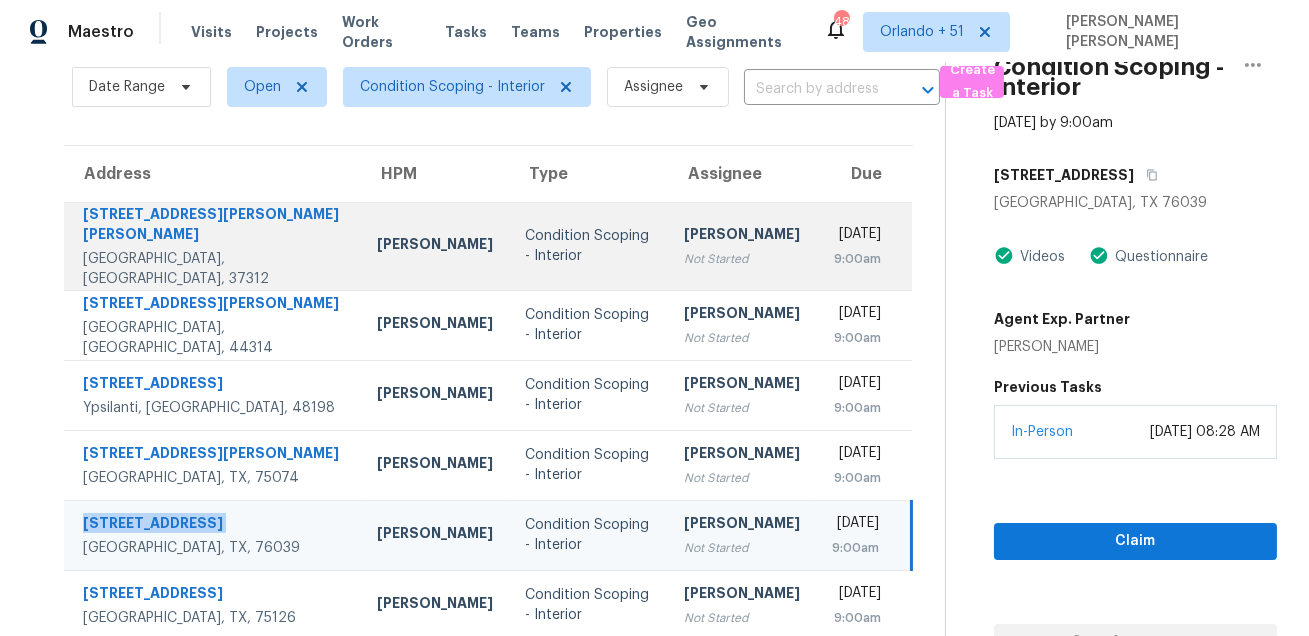 scroll, scrollTop: 0, scrollLeft: 0, axis: both 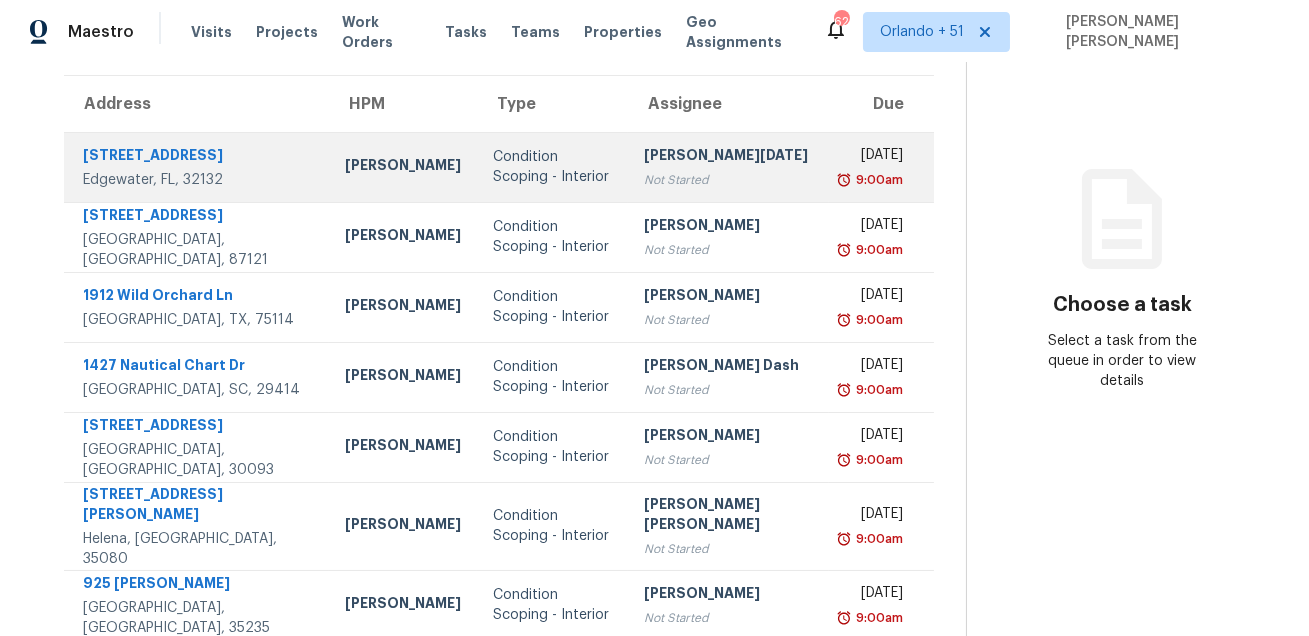 click on "[STREET_ADDRESS]" at bounding box center (198, 157) 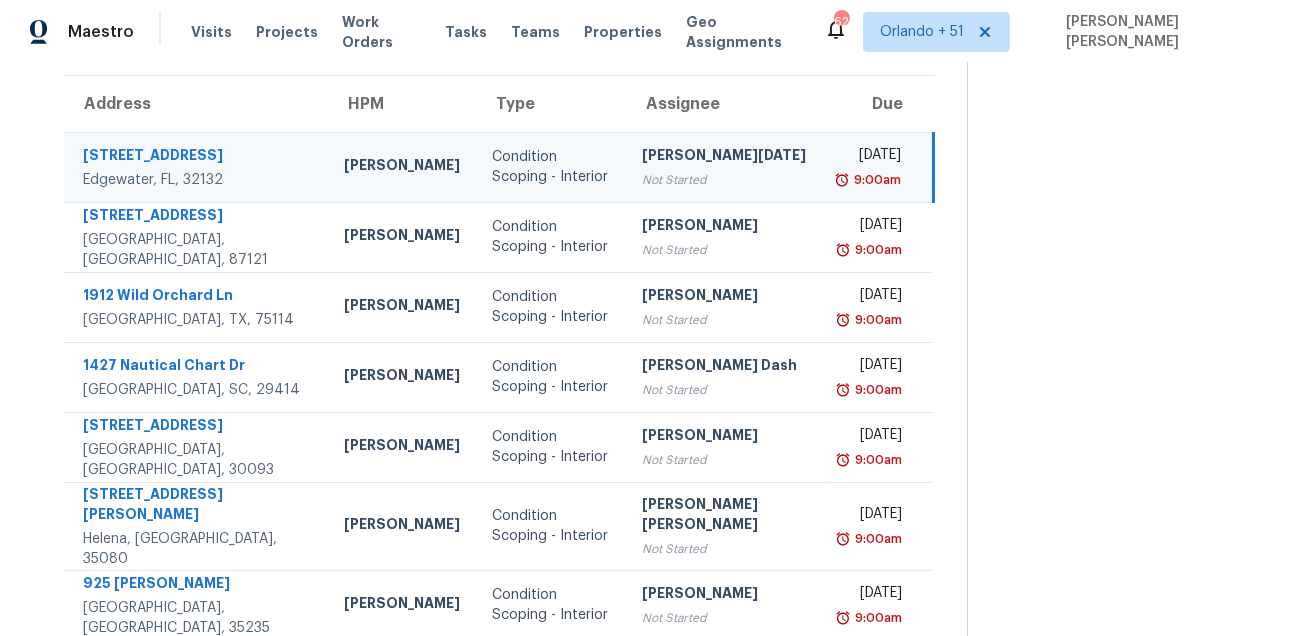 click on "[STREET_ADDRESS]" at bounding box center [197, 157] 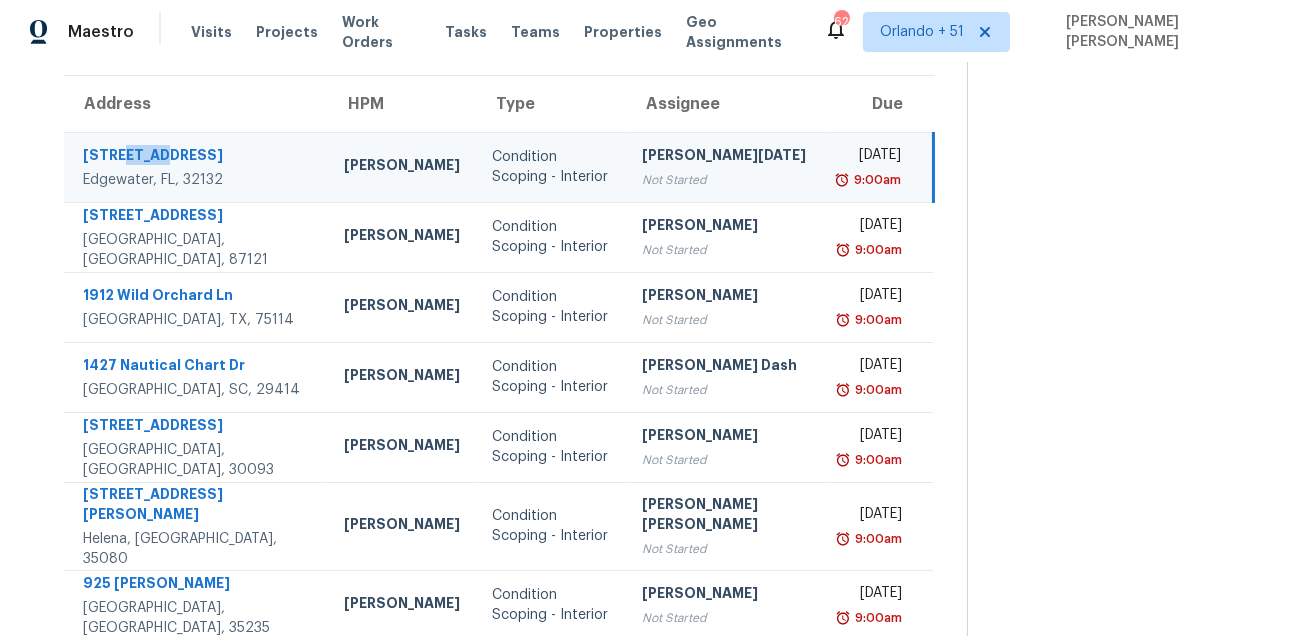 click on "[STREET_ADDRESS]" at bounding box center [197, 157] 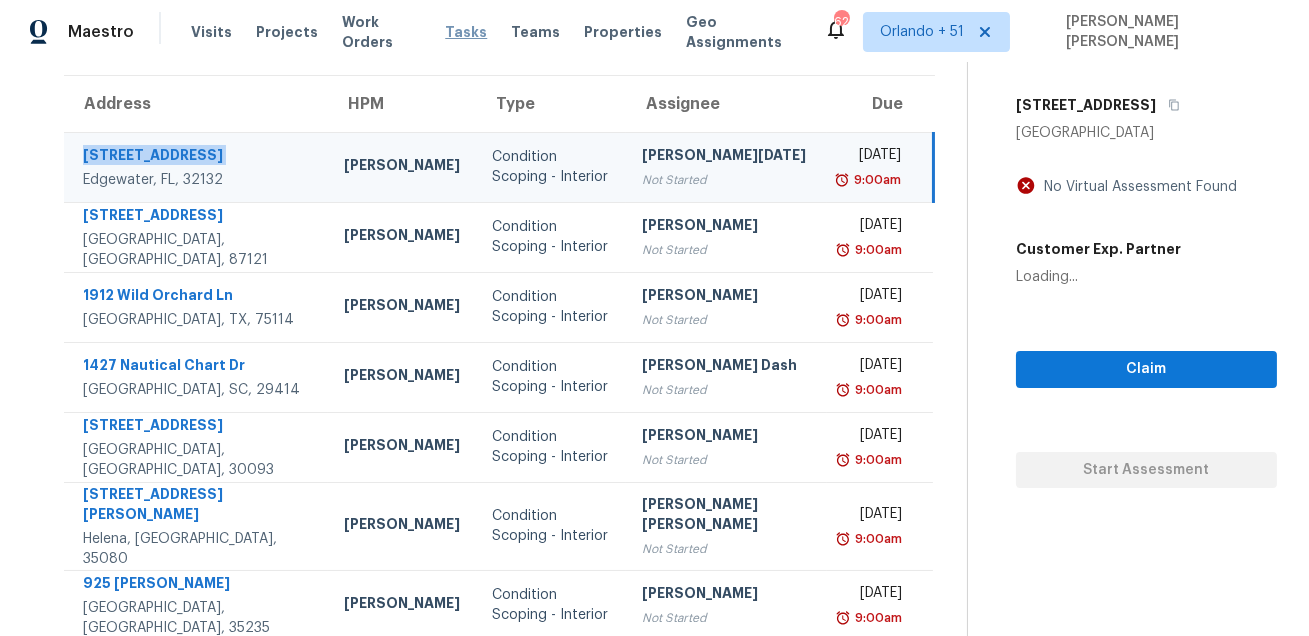copy on "[STREET_ADDRESS]" 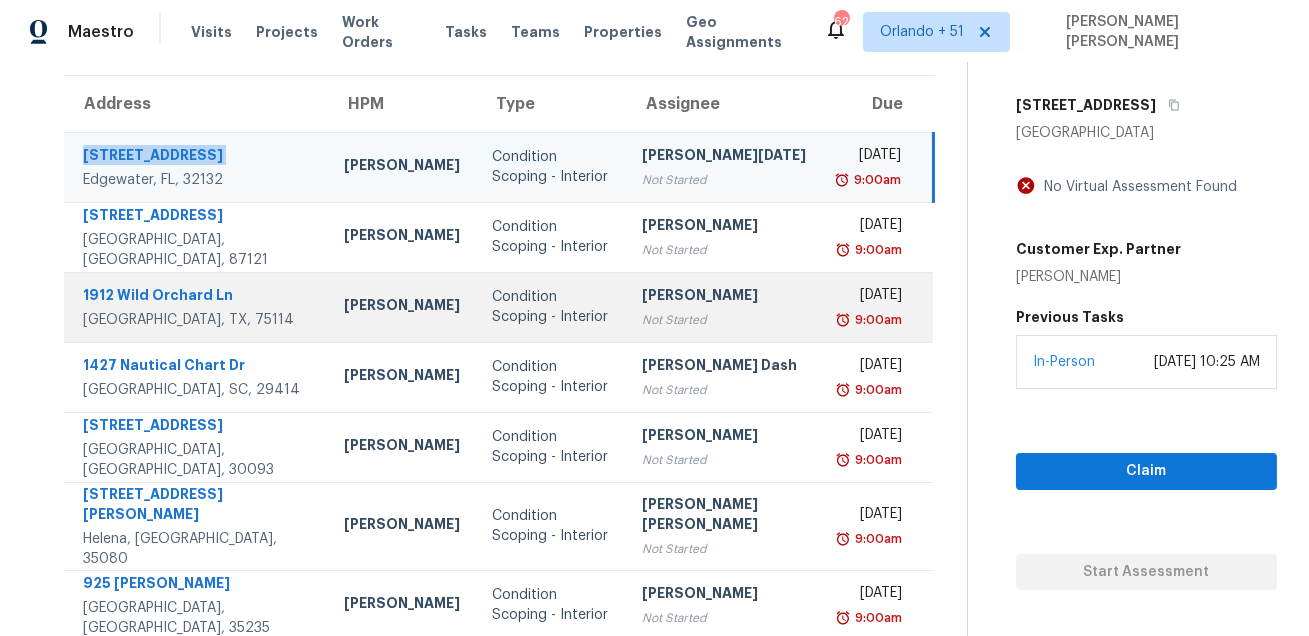 click on "1912 Wild Orchard Ln" at bounding box center [197, 297] 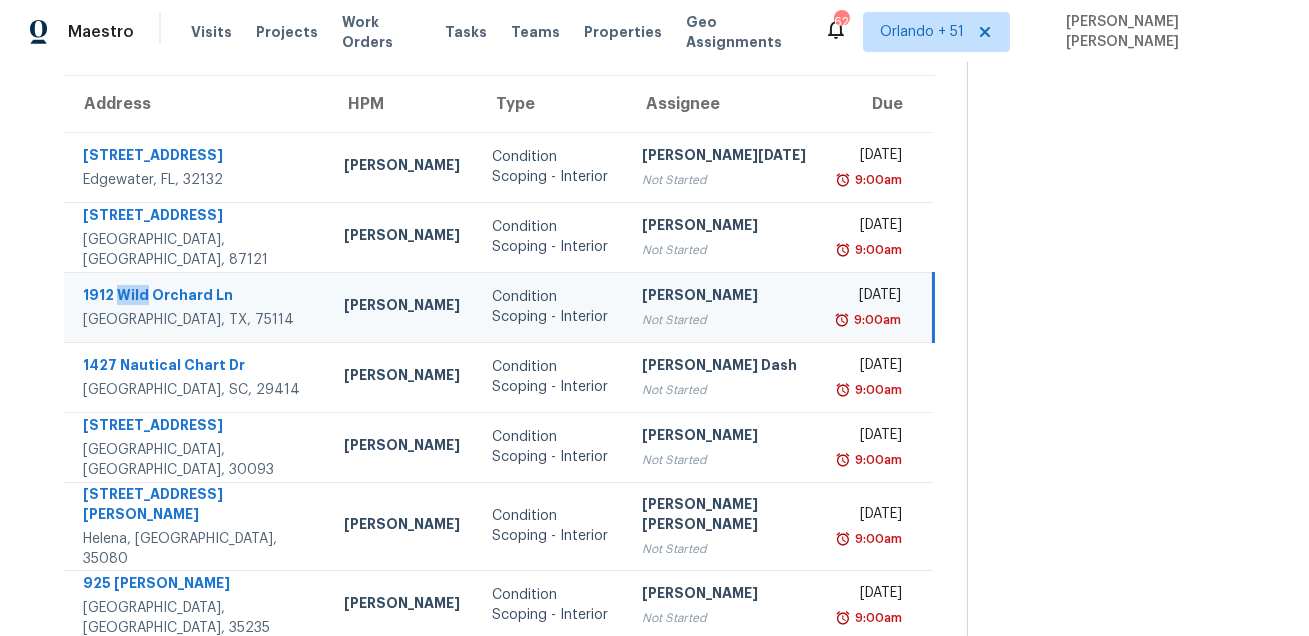 click on "1912 Wild Orchard Ln" at bounding box center [197, 297] 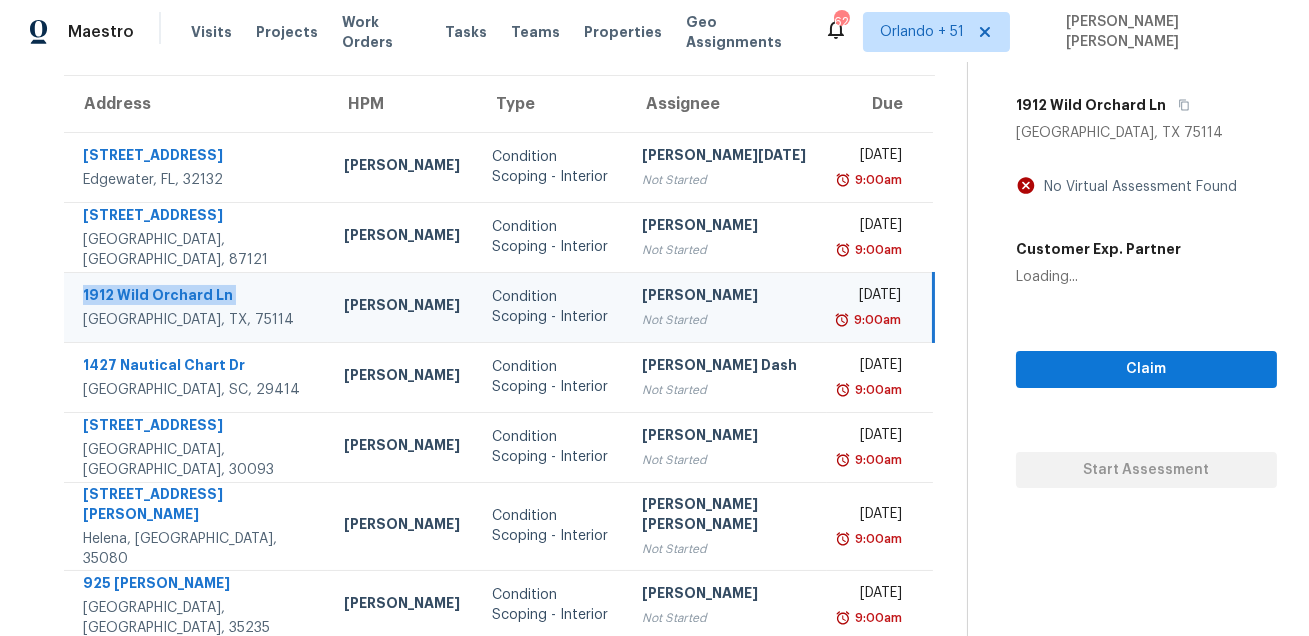 copy on "1912 Wild Orchard Ln" 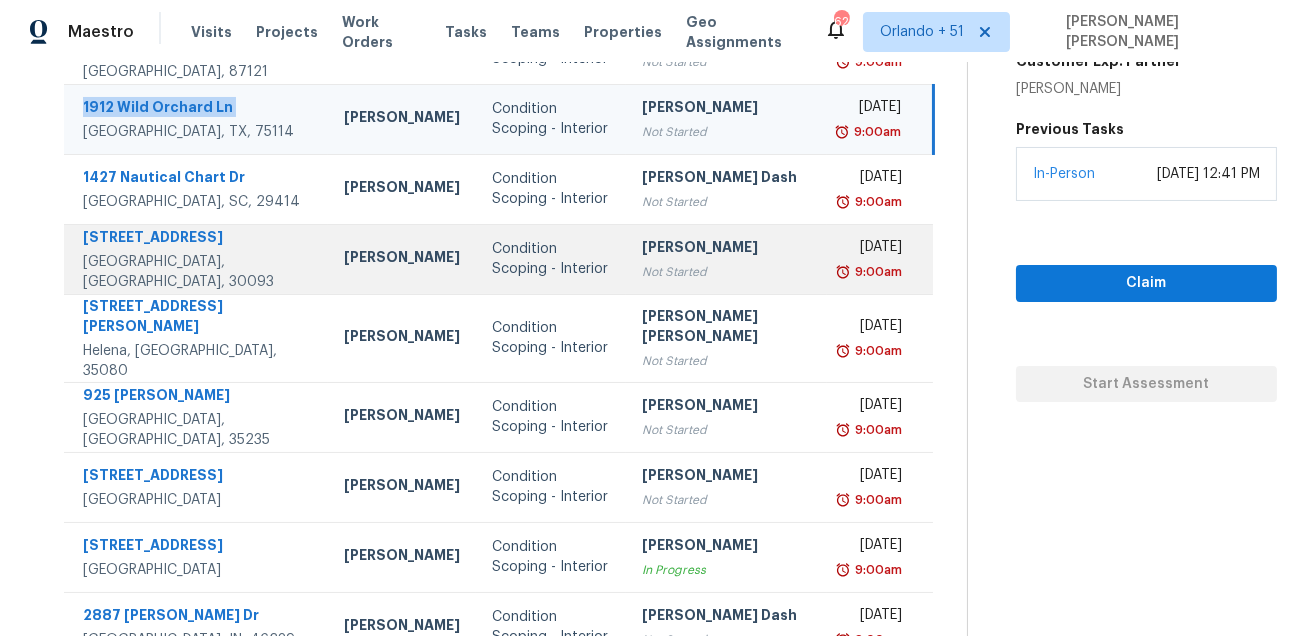 scroll, scrollTop: 0, scrollLeft: 0, axis: both 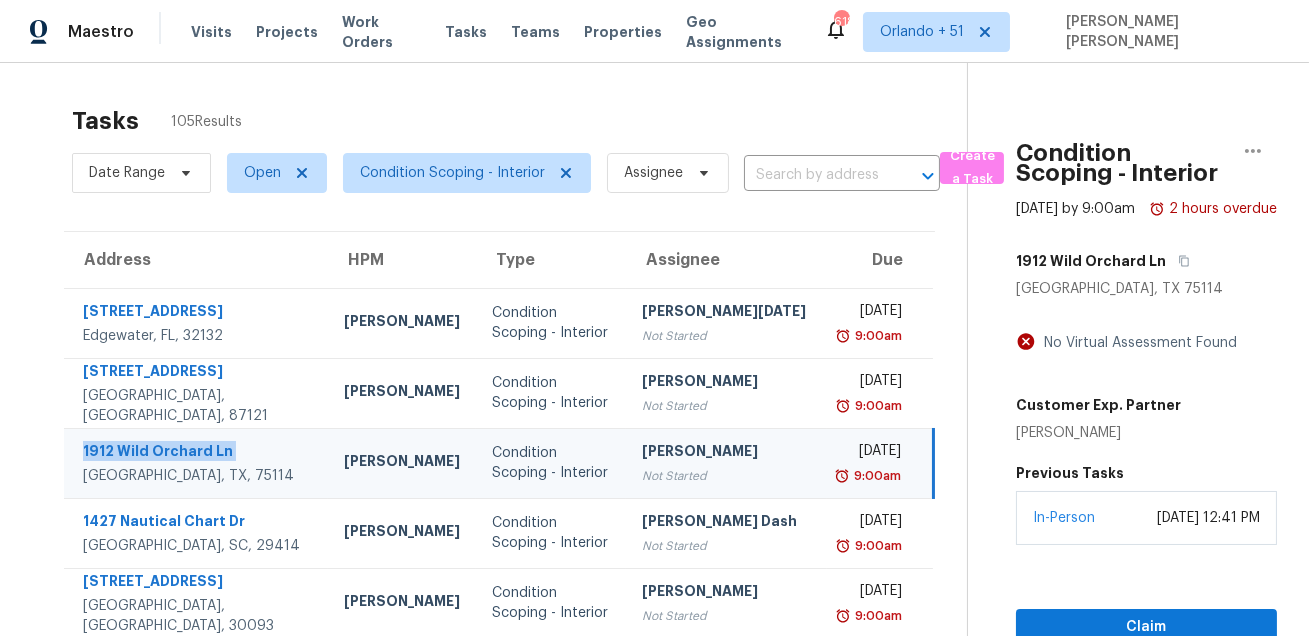 click on "Tasks 105  Results" at bounding box center (519, 121) 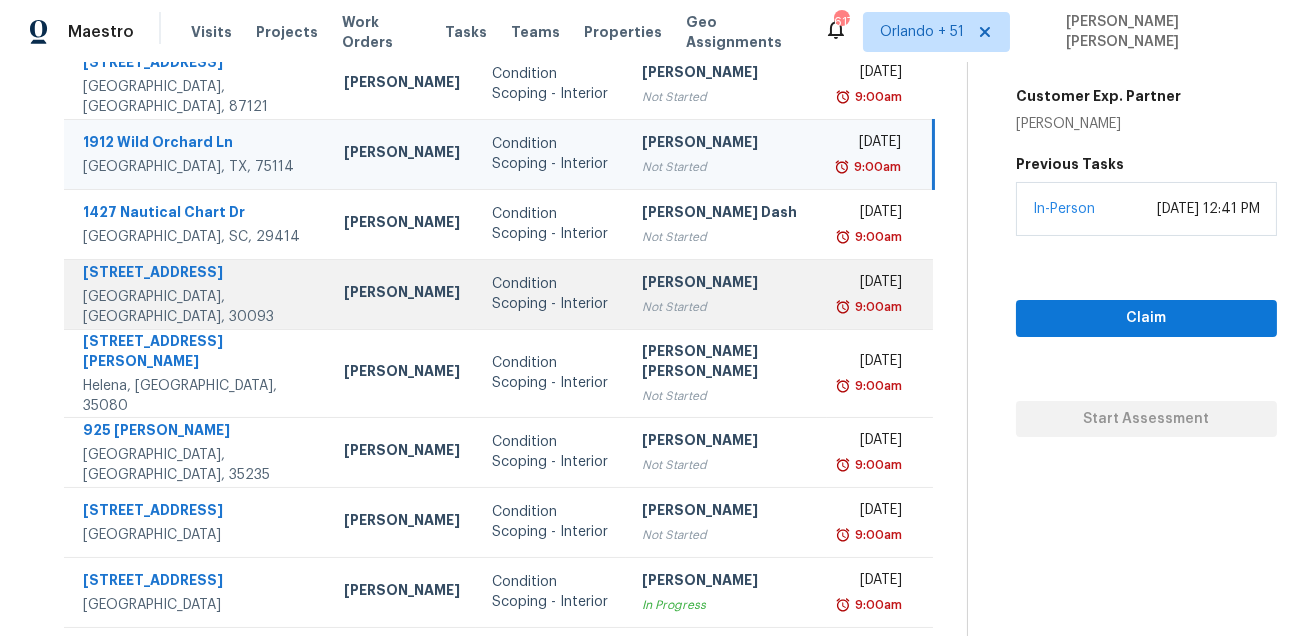 scroll, scrollTop: 331, scrollLeft: 0, axis: vertical 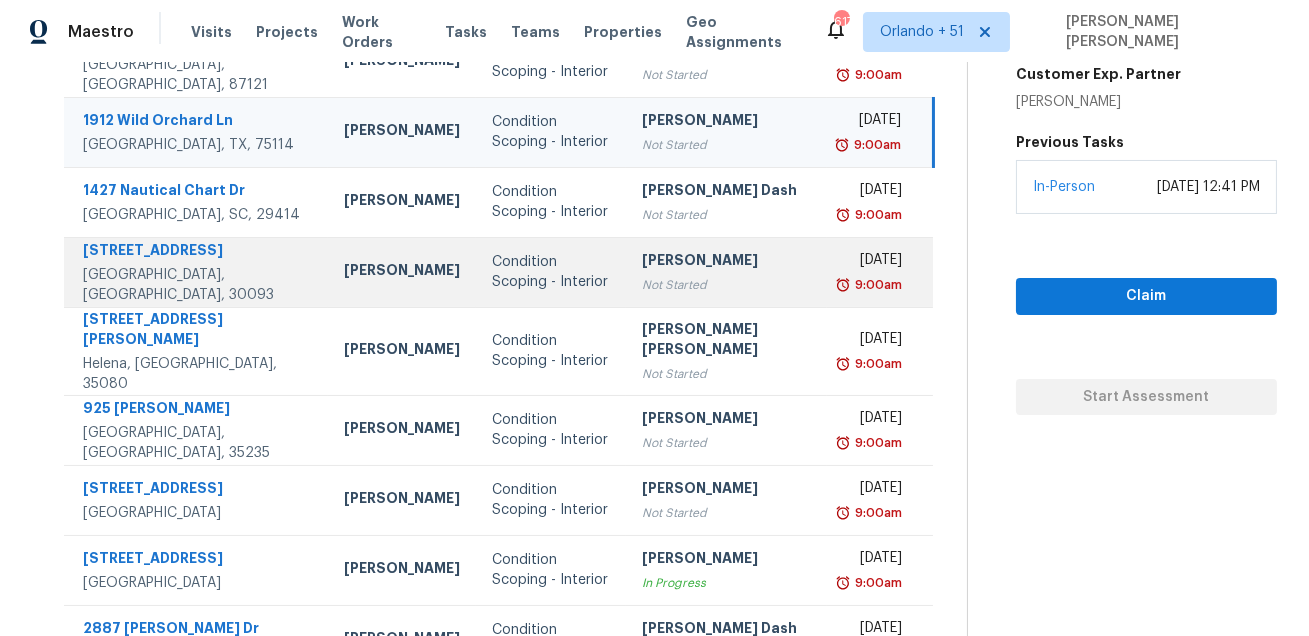 click on "[STREET_ADDRESS]" at bounding box center (197, 252) 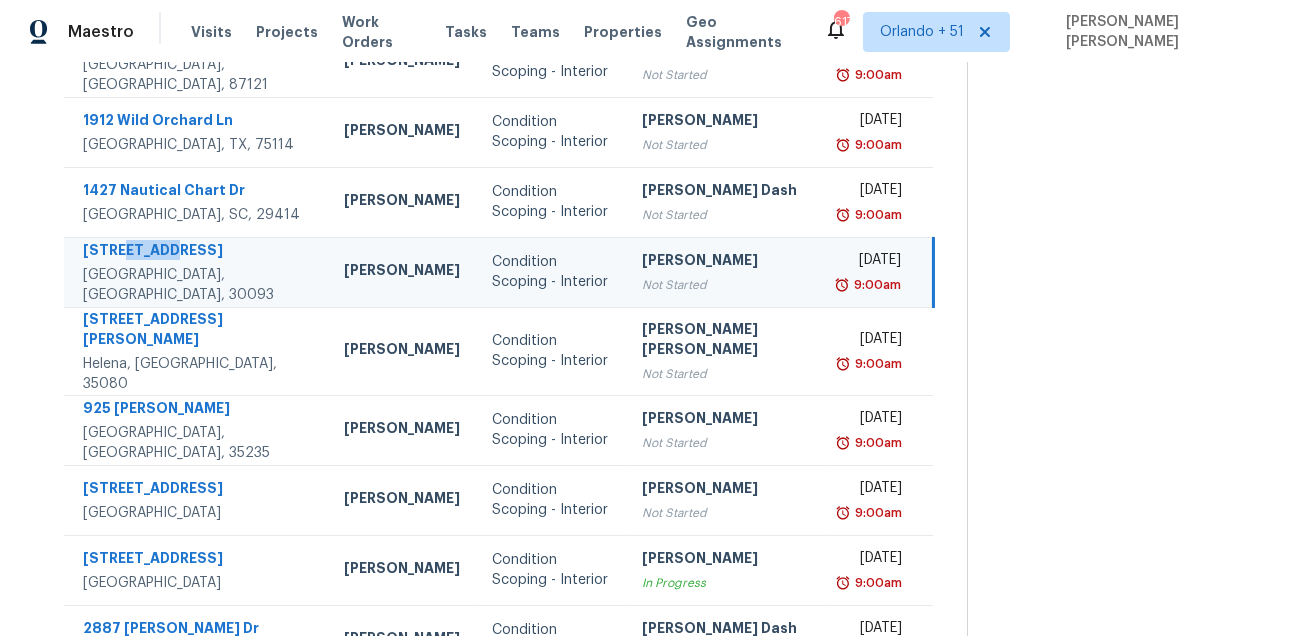 click on "[STREET_ADDRESS]" at bounding box center [197, 252] 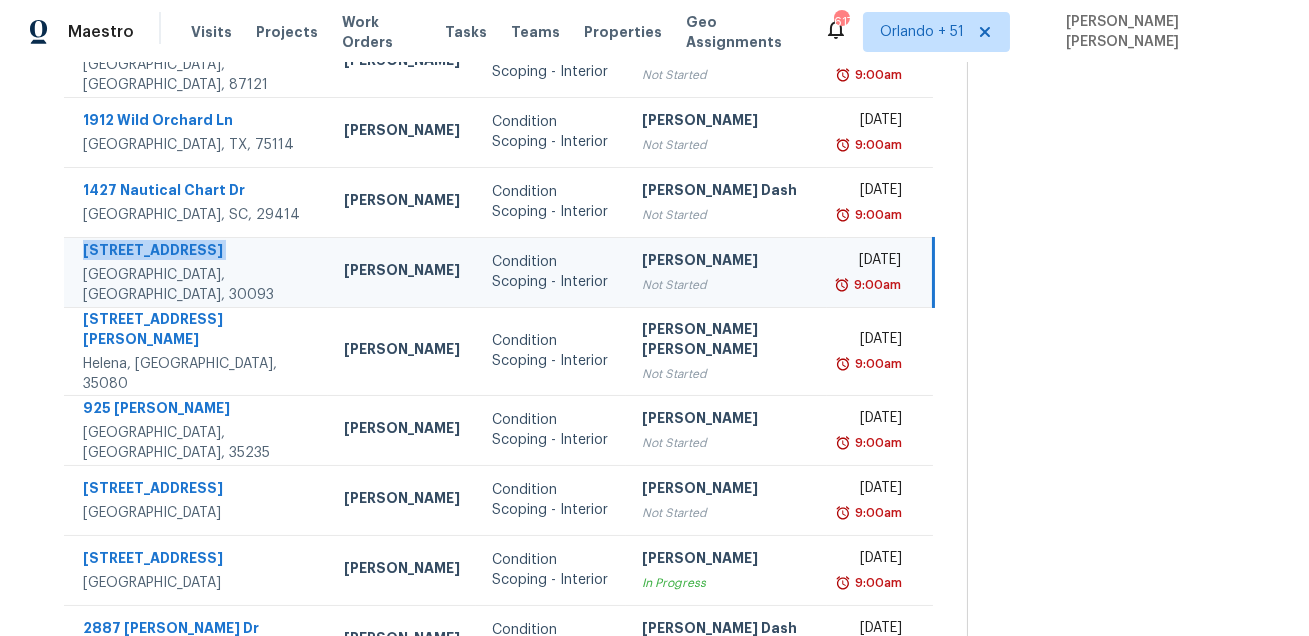 copy on "[STREET_ADDRESS]" 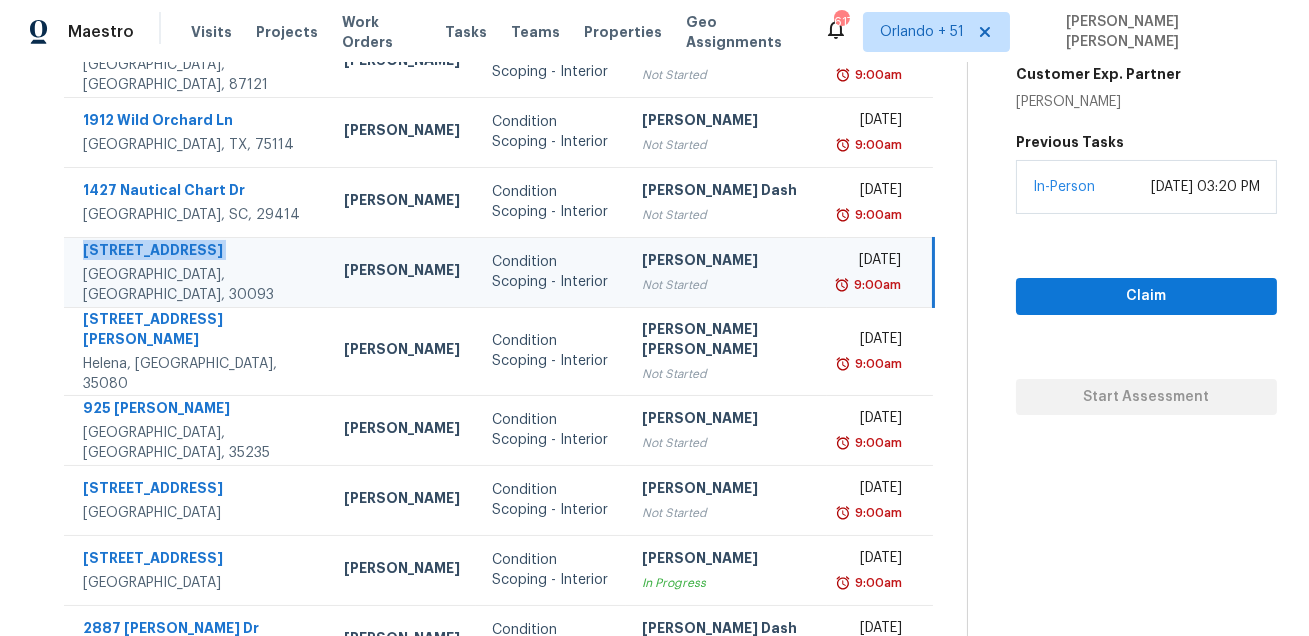 scroll, scrollTop: 440, scrollLeft: 0, axis: vertical 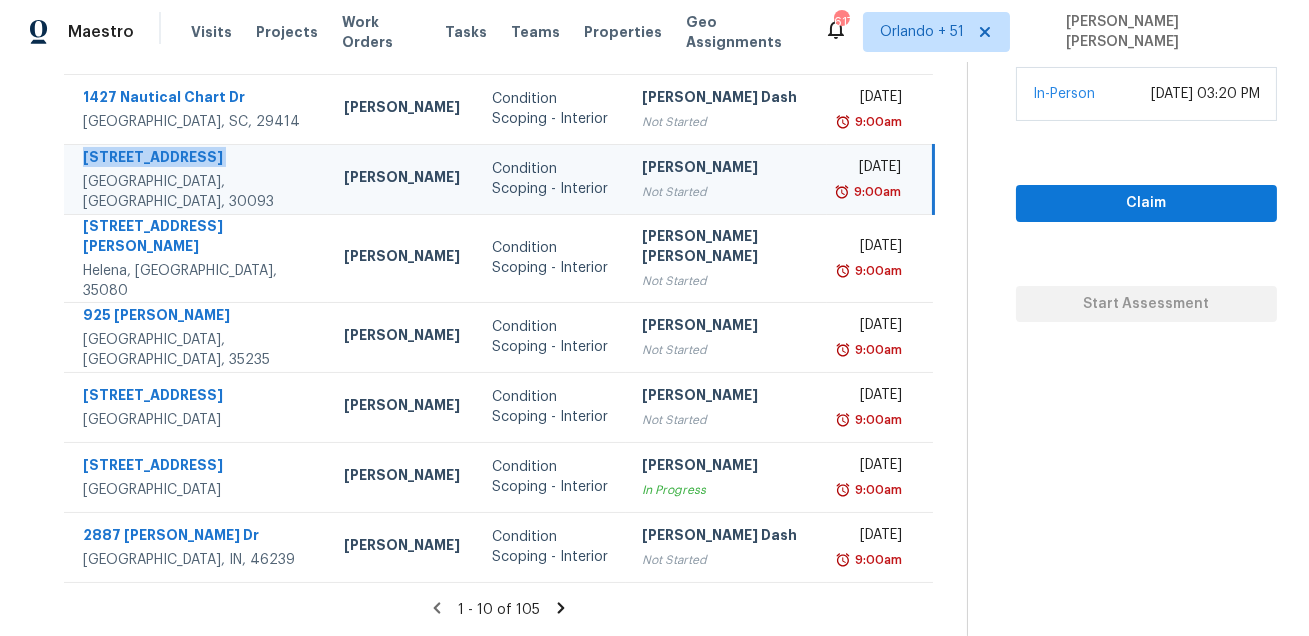 click 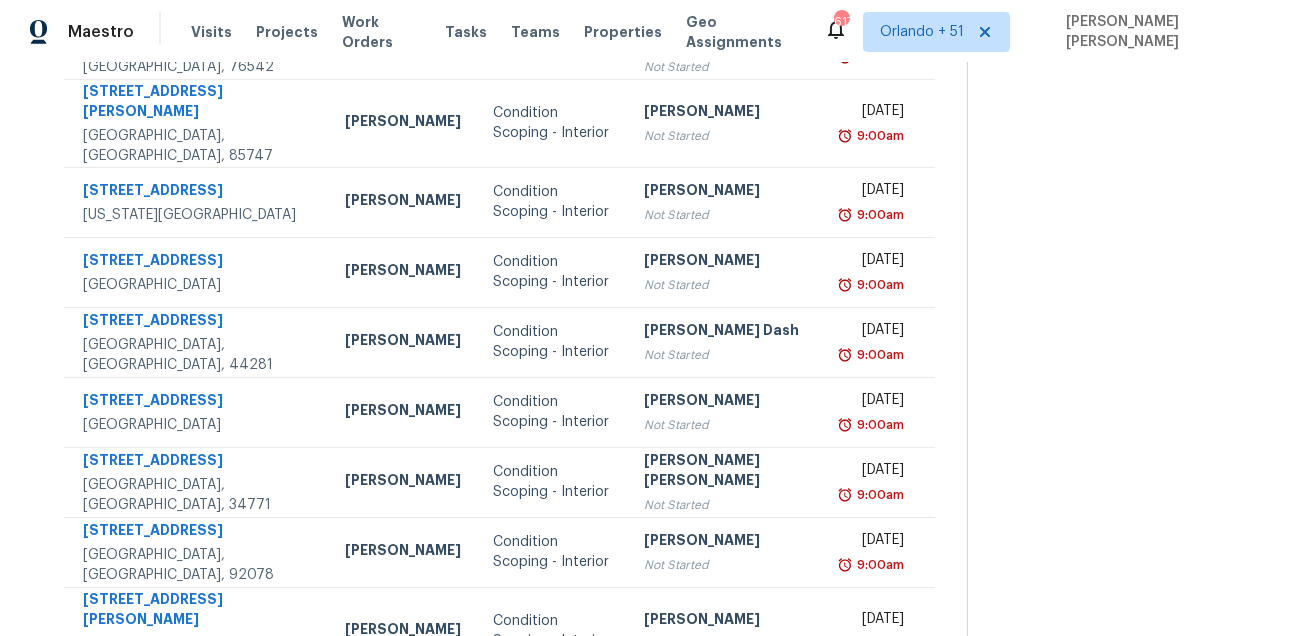 scroll, scrollTop: 350, scrollLeft: 0, axis: vertical 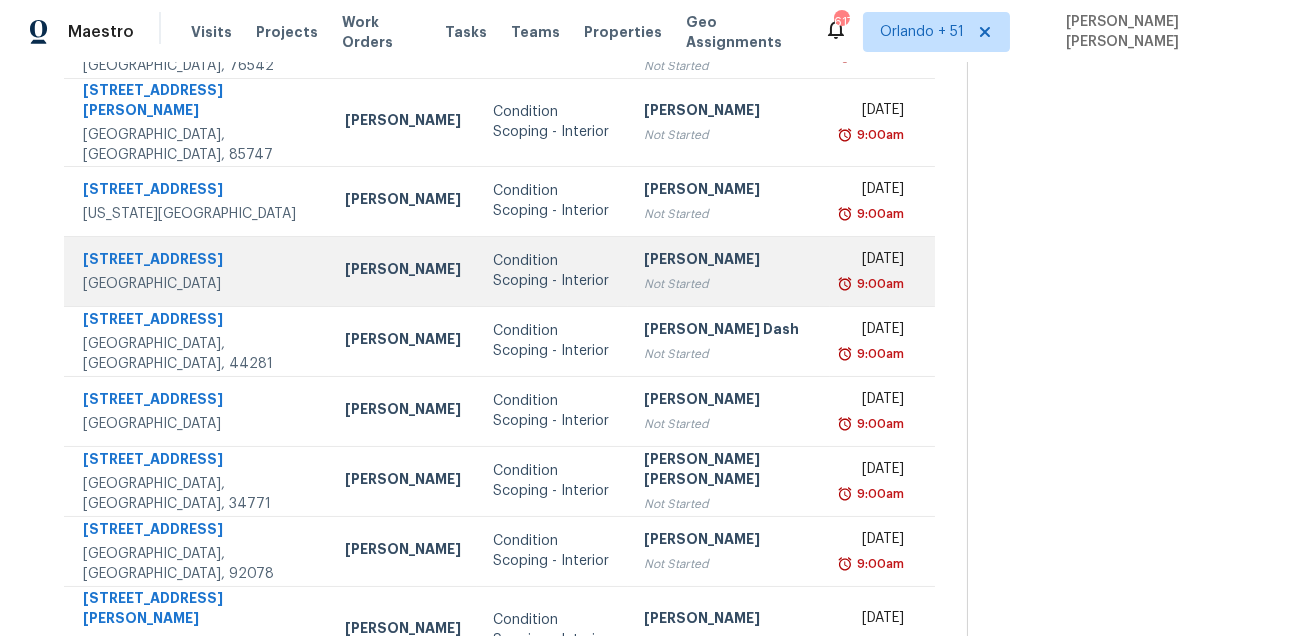 click on "[STREET_ADDRESS]" at bounding box center (198, 261) 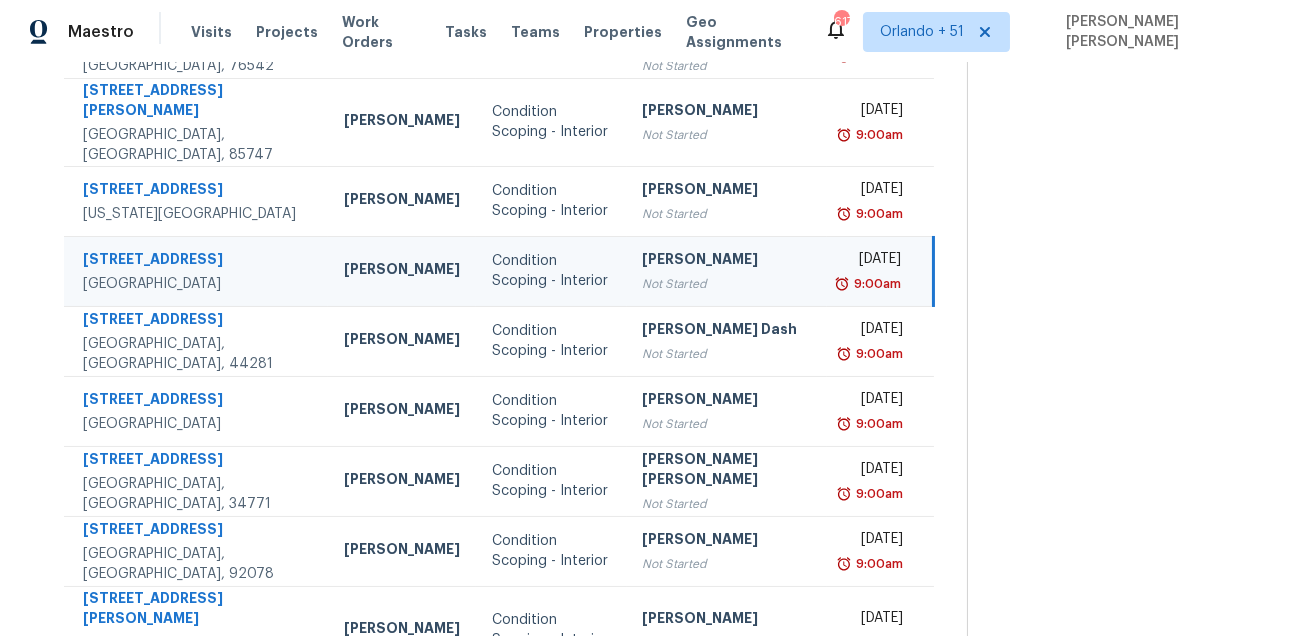 click on "[STREET_ADDRESS]" at bounding box center [197, 261] 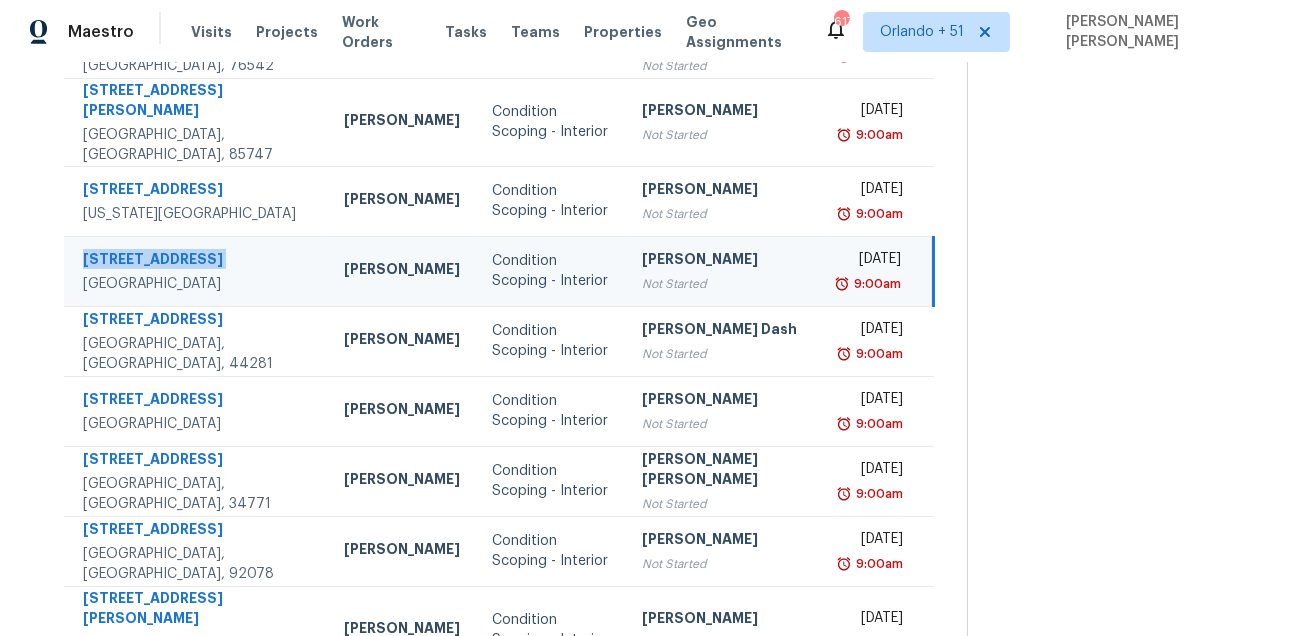 copy on "[STREET_ADDRESS]" 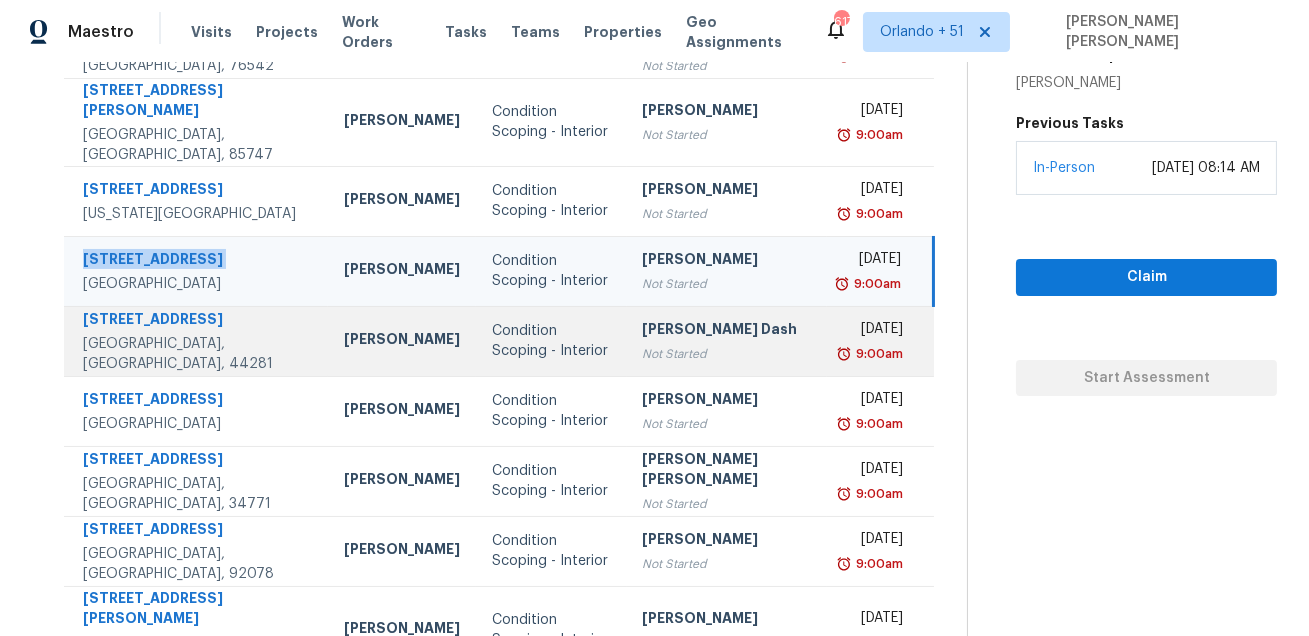 scroll, scrollTop: 405, scrollLeft: 0, axis: vertical 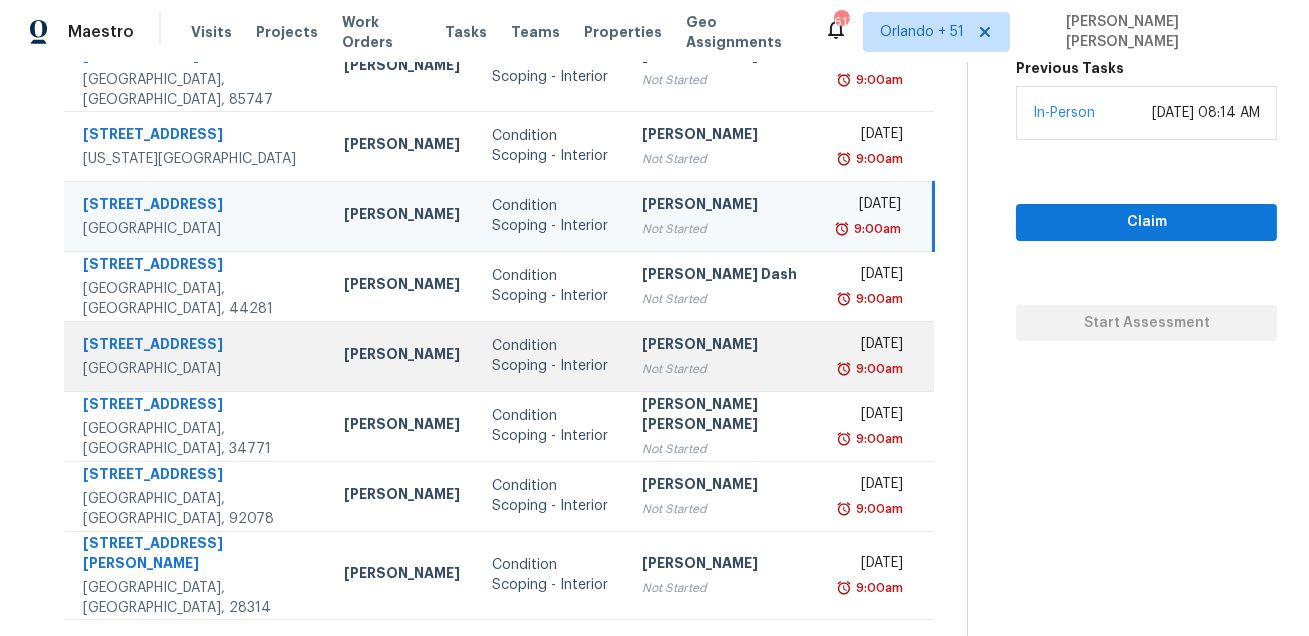 click on "[STREET_ADDRESS]" at bounding box center [197, 346] 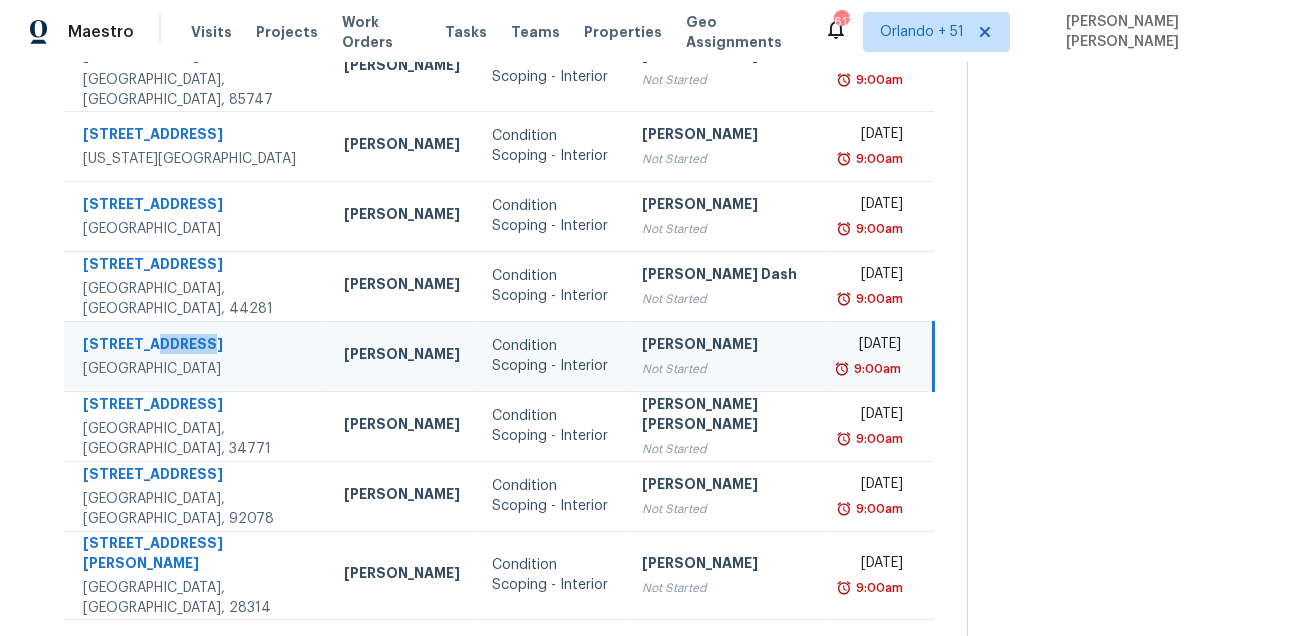 click on "[STREET_ADDRESS]" at bounding box center (197, 346) 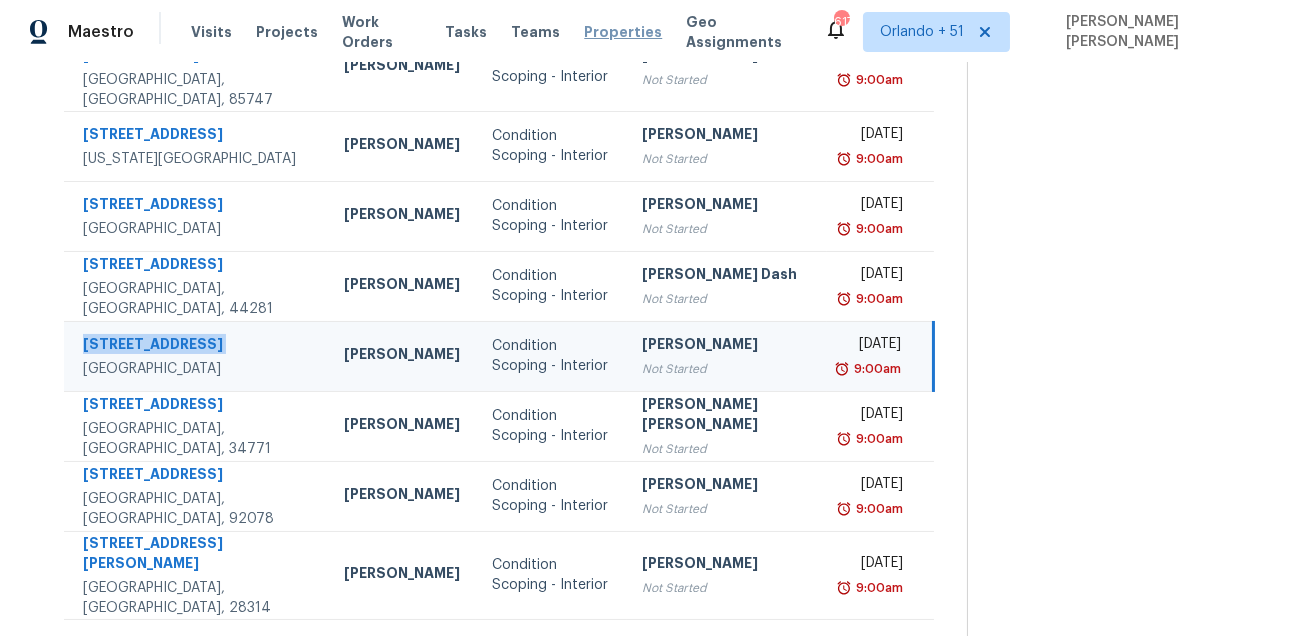 copy on "[STREET_ADDRESS]" 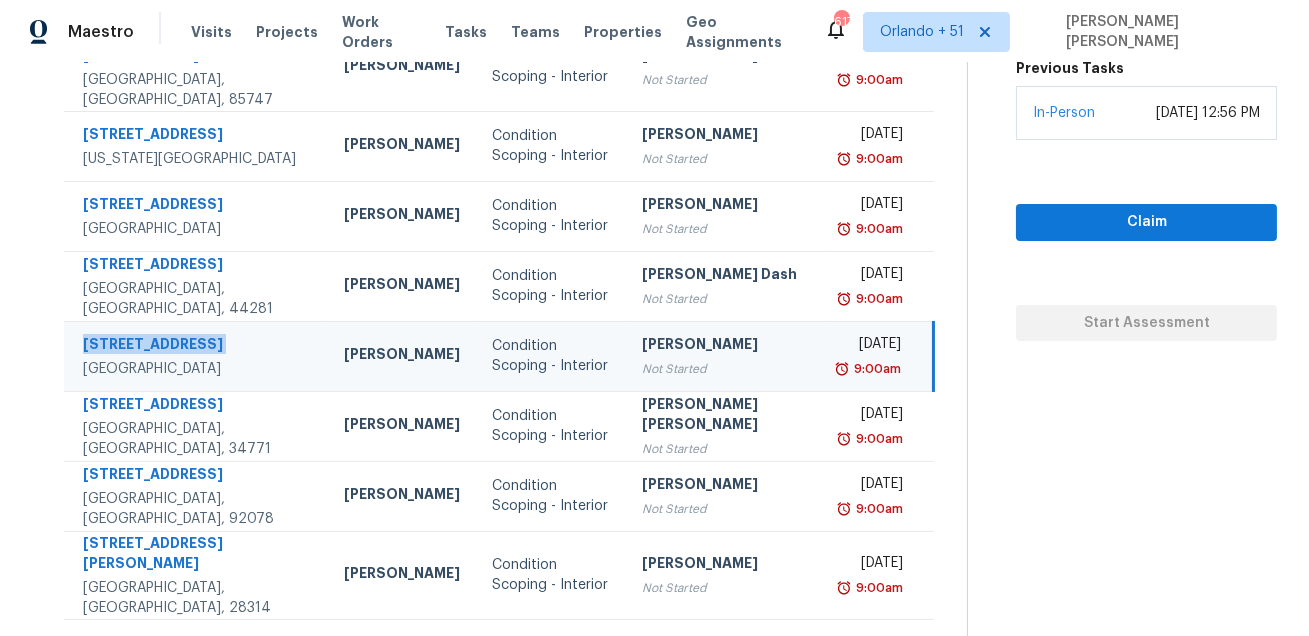 click 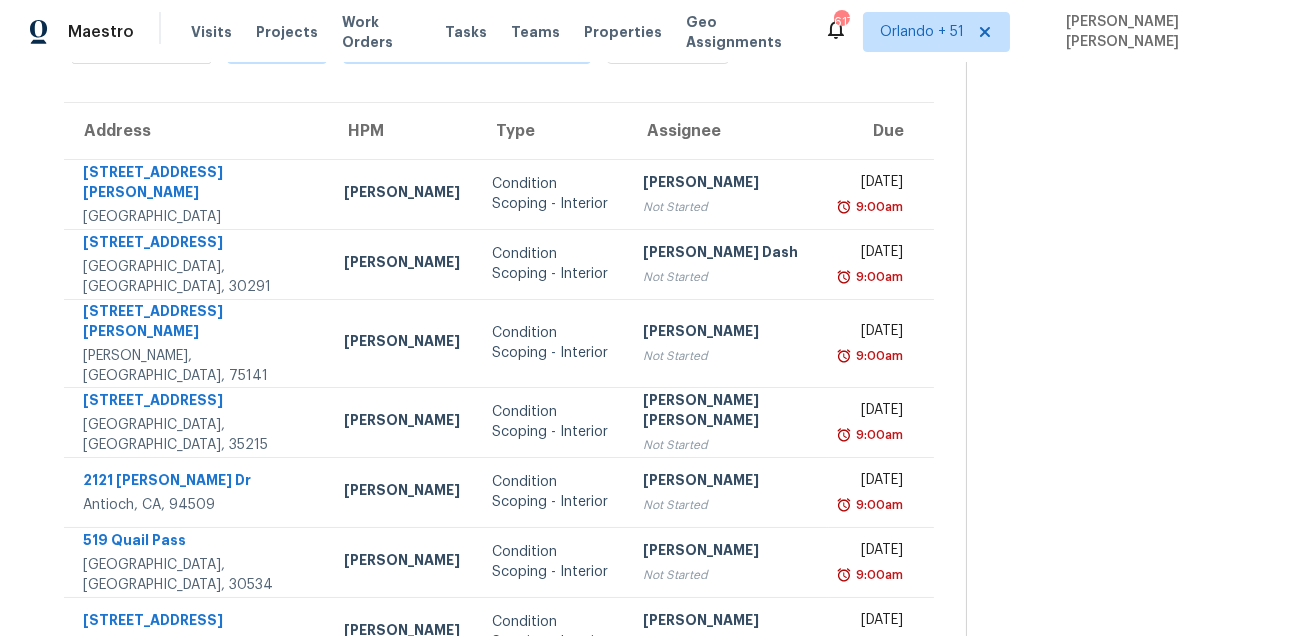 scroll, scrollTop: 125, scrollLeft: 0, axis: vertical 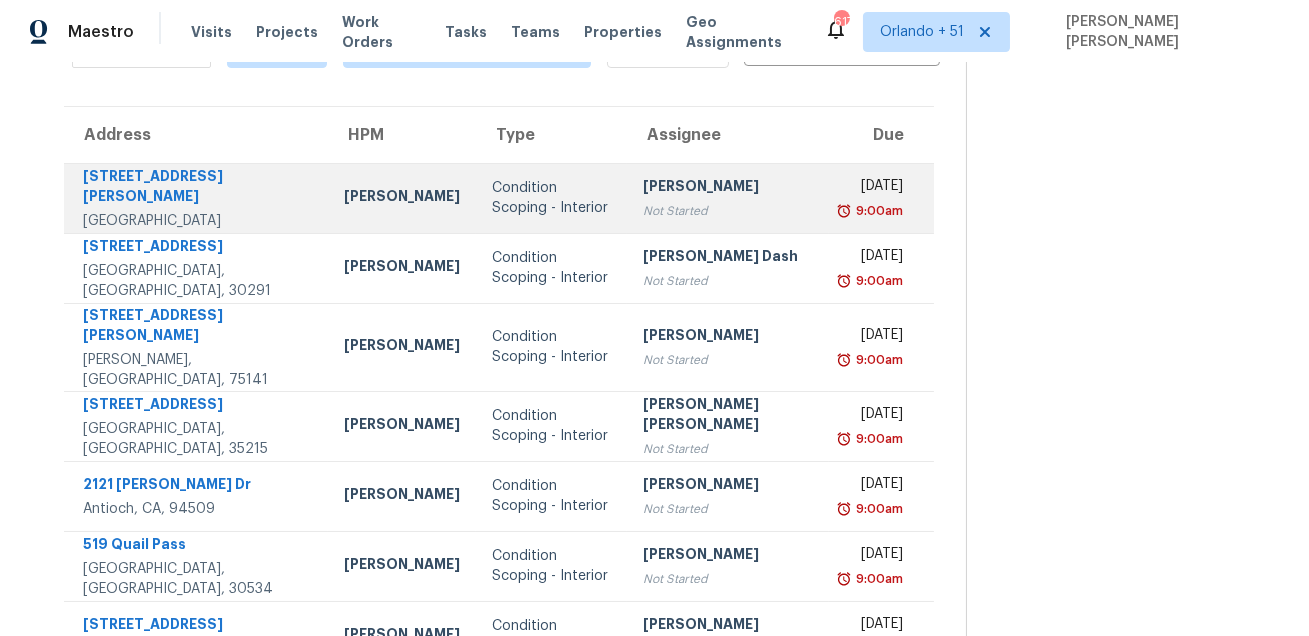 click on "[STREET_ADDRESS][PERSON_NAME]" at bounding box center [197, 188] 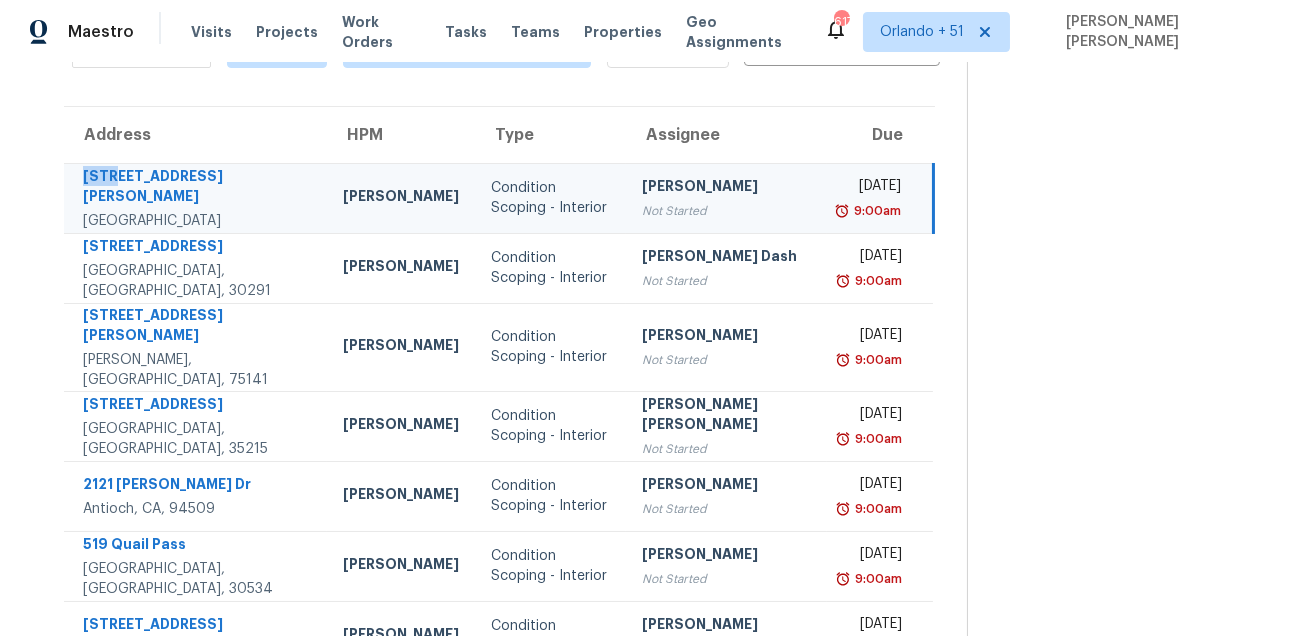 click on "[STREET_ADDRESS][PERSON_NAME]" at bounding box center (197, 188) 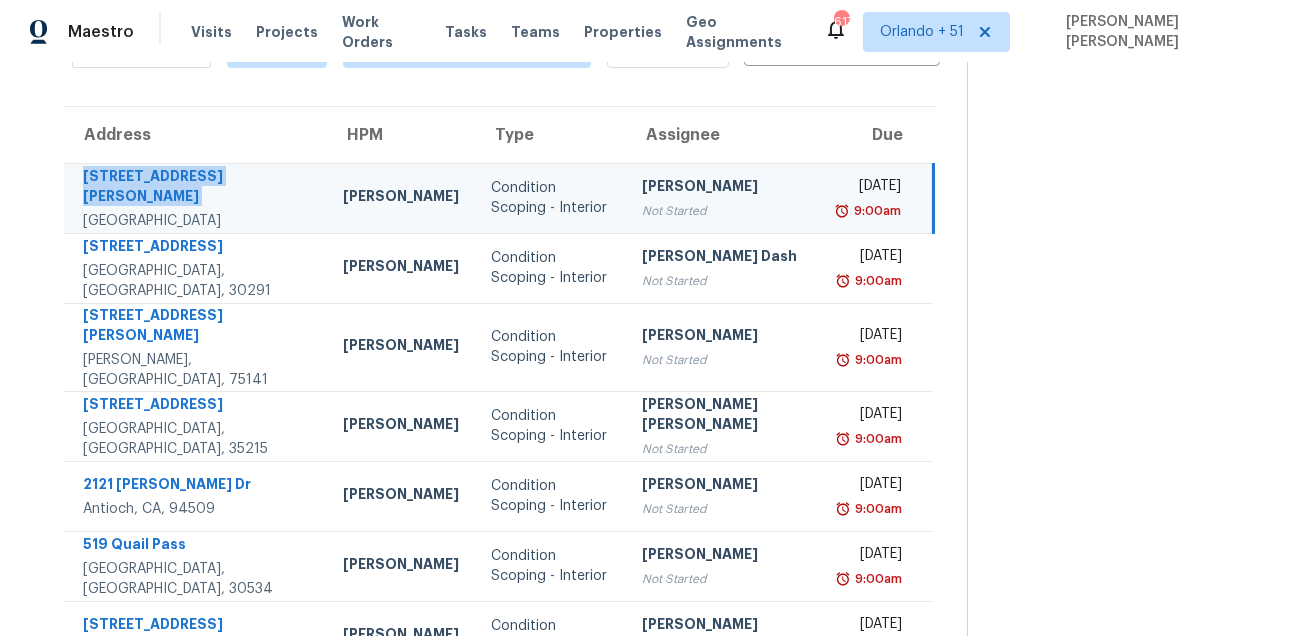 copy on "[STREET_ADDRESS][PERSON_NAME]" 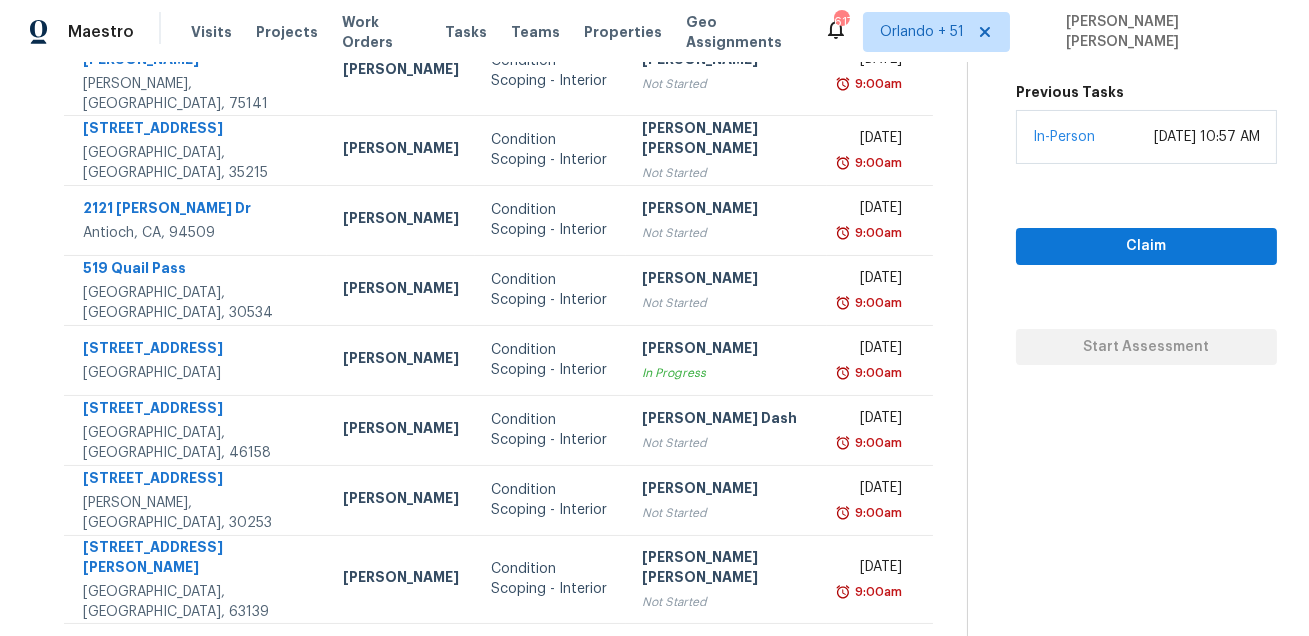 scroll, scrollTop: 405, scrollLeft: 0, axis: vertical 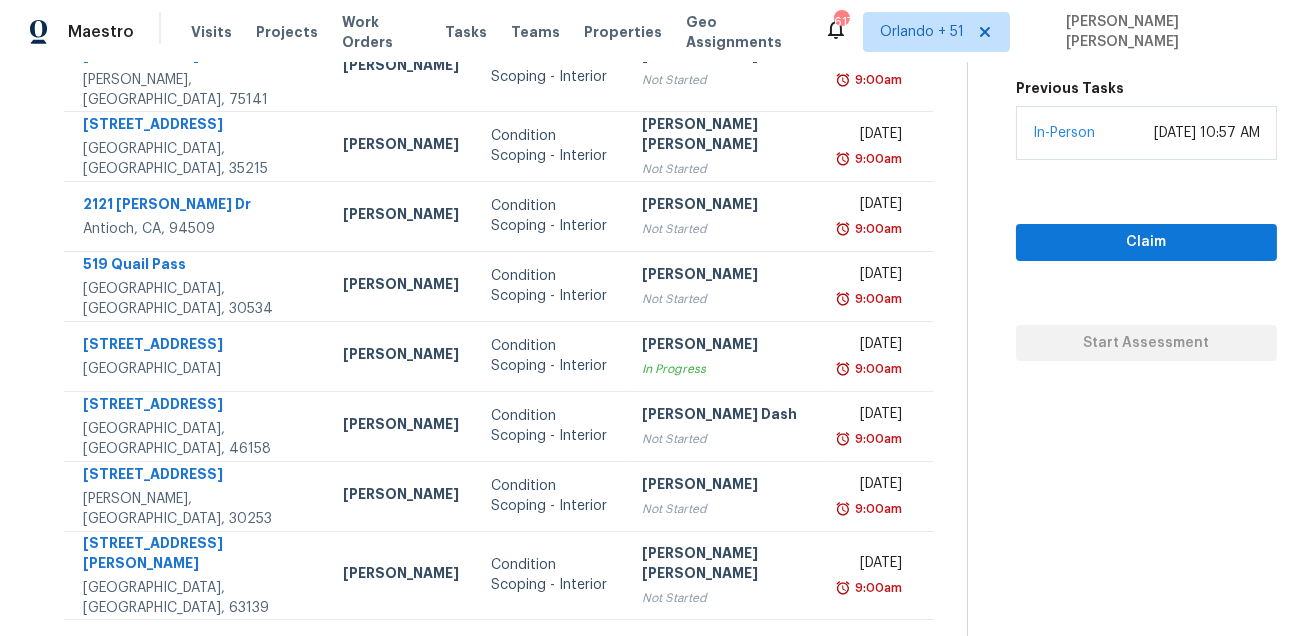 click 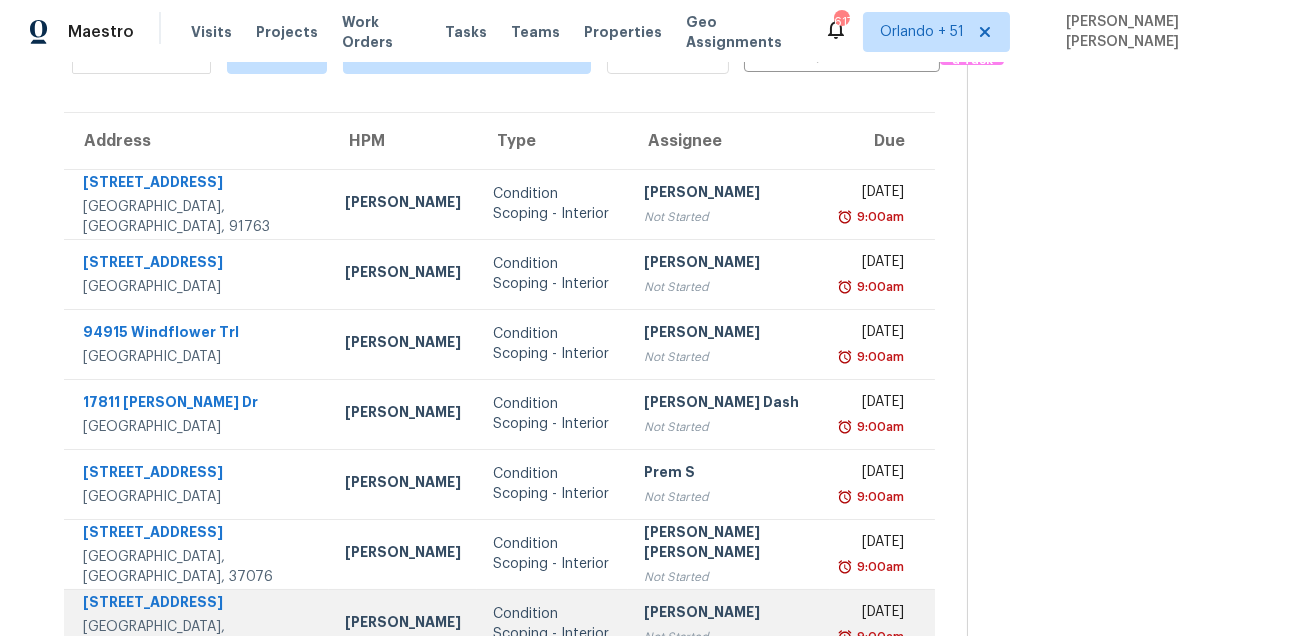 scroll, scrollTop: 118, scrollLeft: 0, axis: vertical 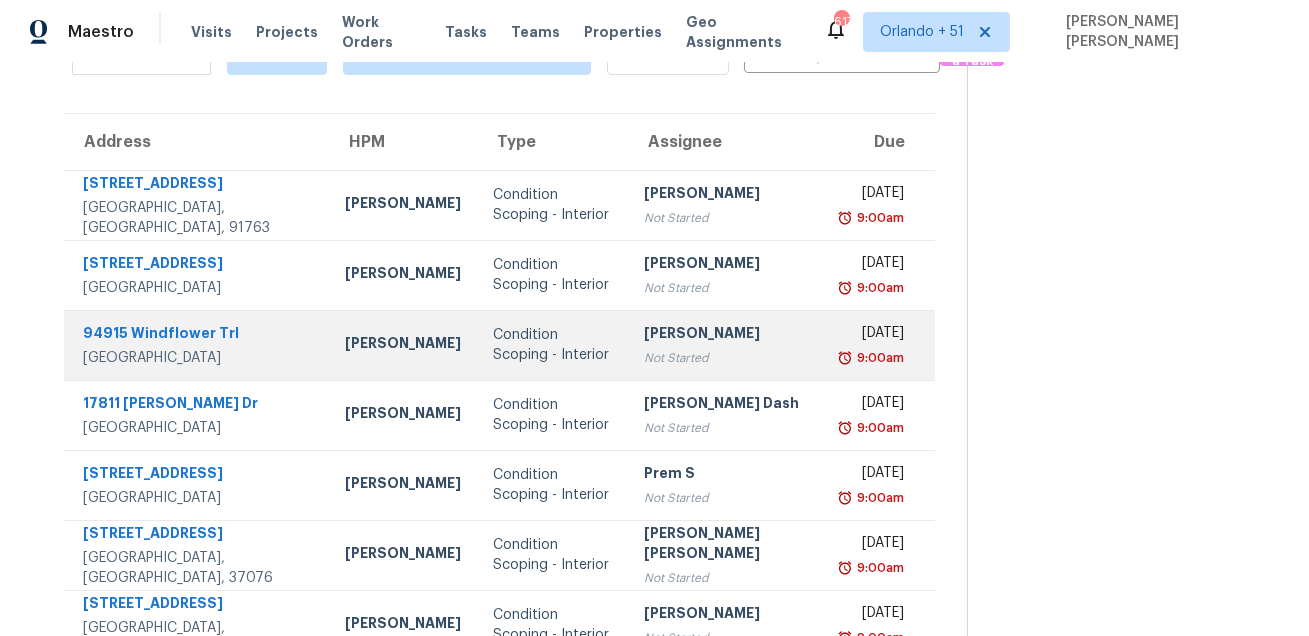 click on "94915 Windflower Trl" at bounding box center (198, 335) 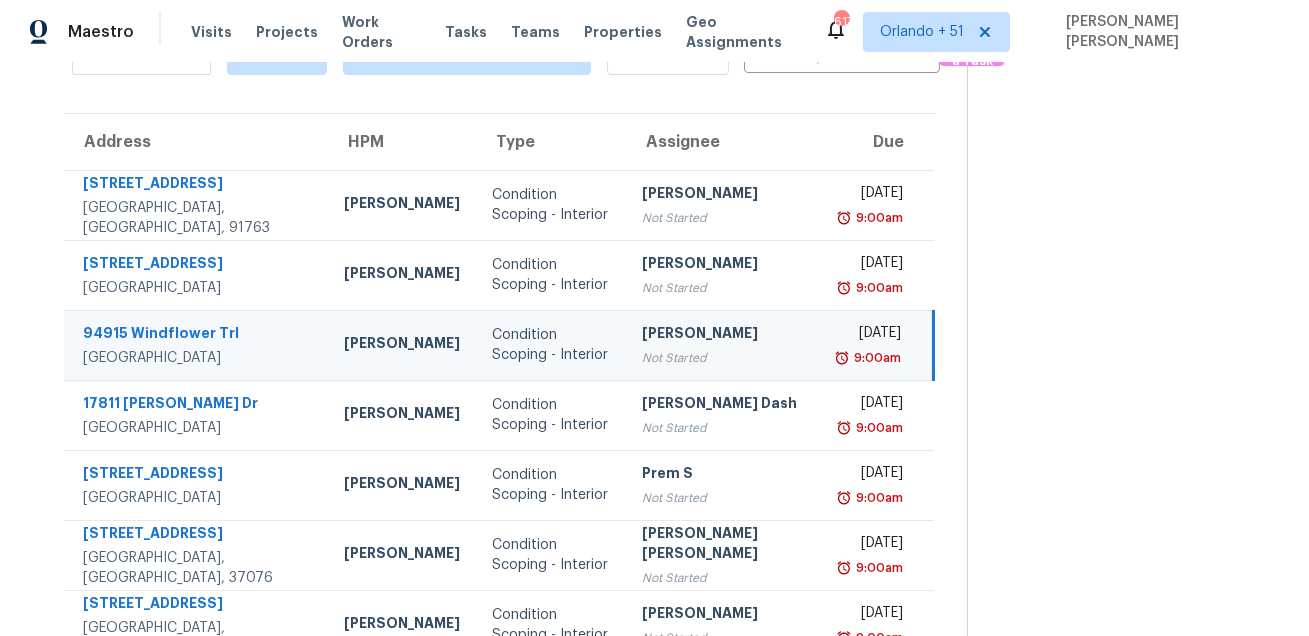 click on "94915 Windflower Trl" at bounding box center (197, 335) 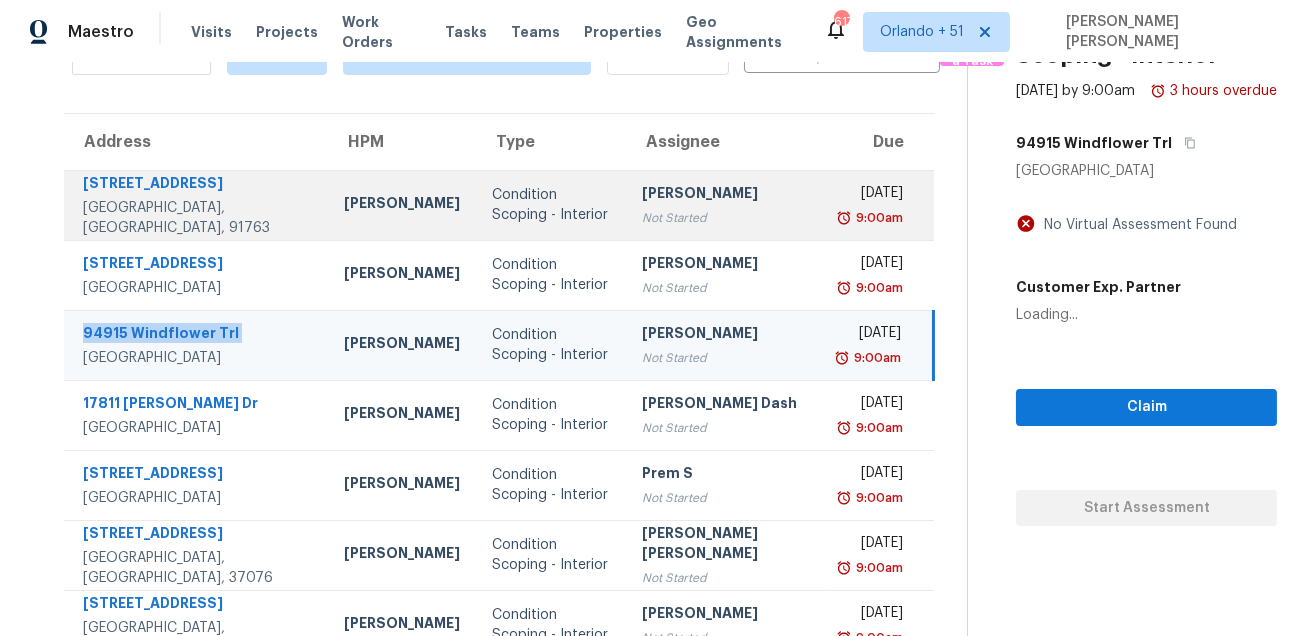copy on "94915 Windflower Trl" 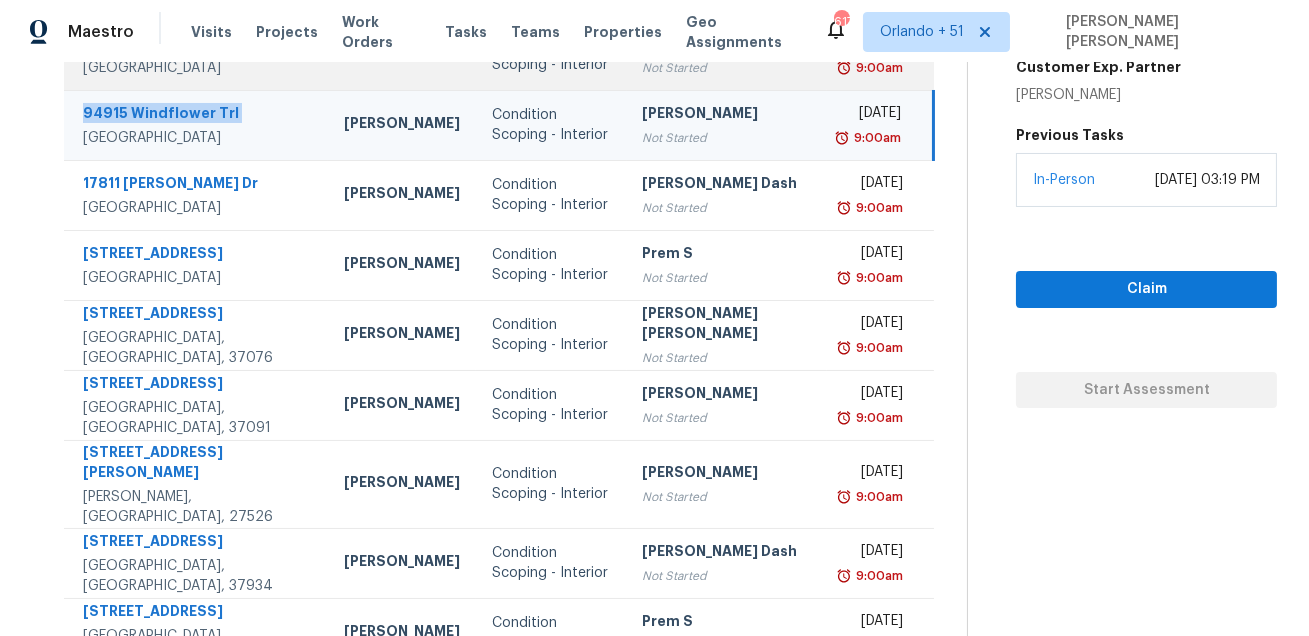 scroll, scrollTop: 405, scrollLeft: 0, axis: vertical 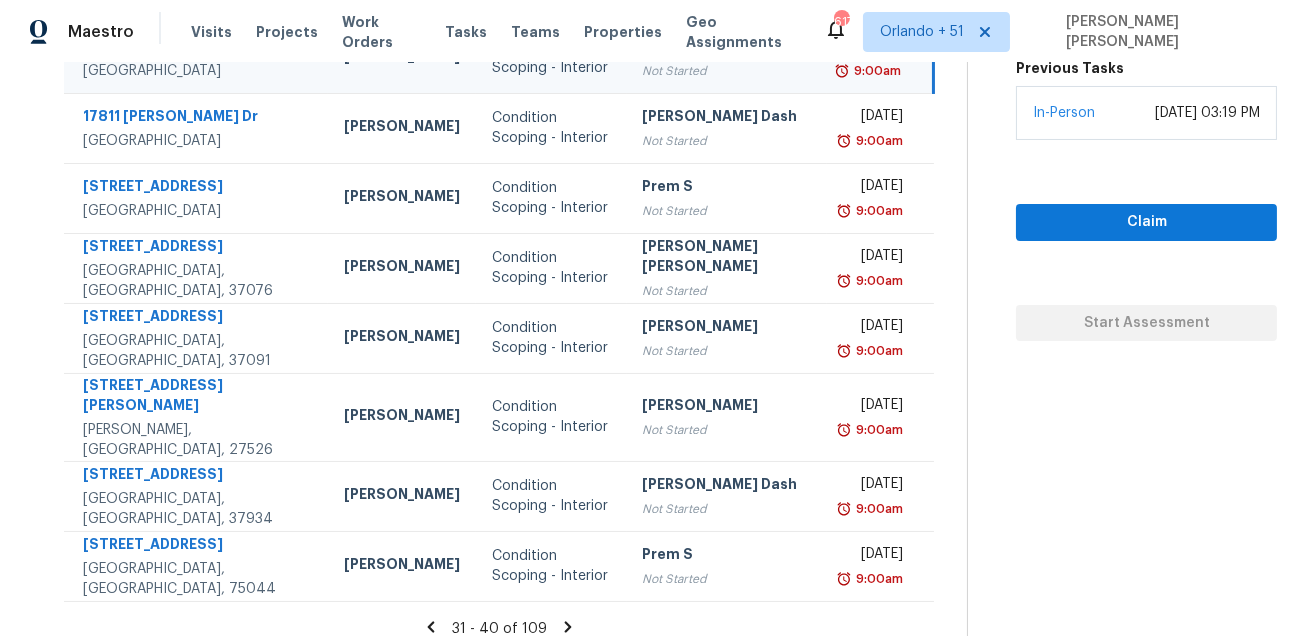 click 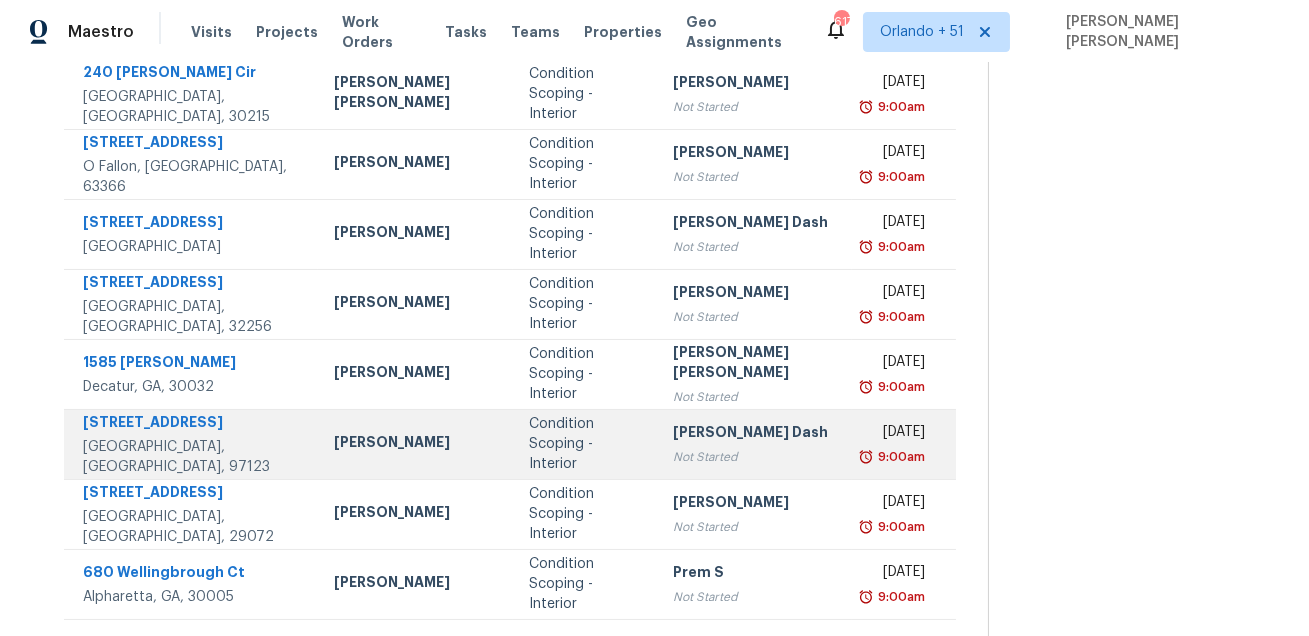 scroll, scrollTop: 440, scrollLeft: 0, axis: vertical 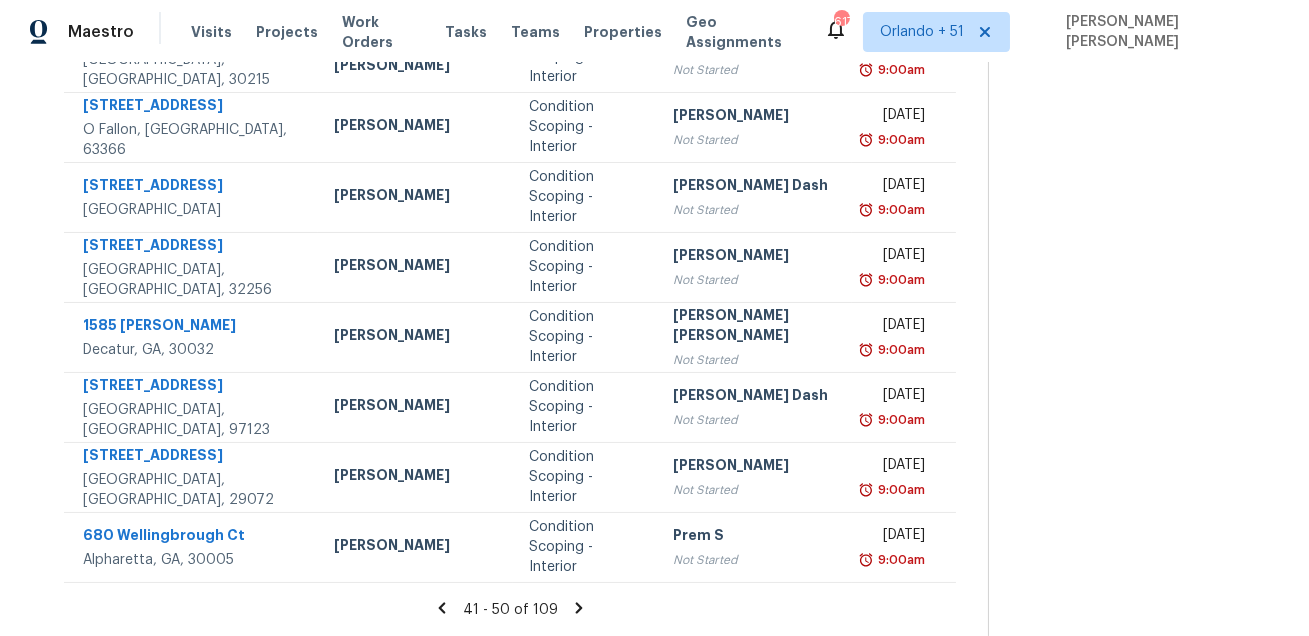 click 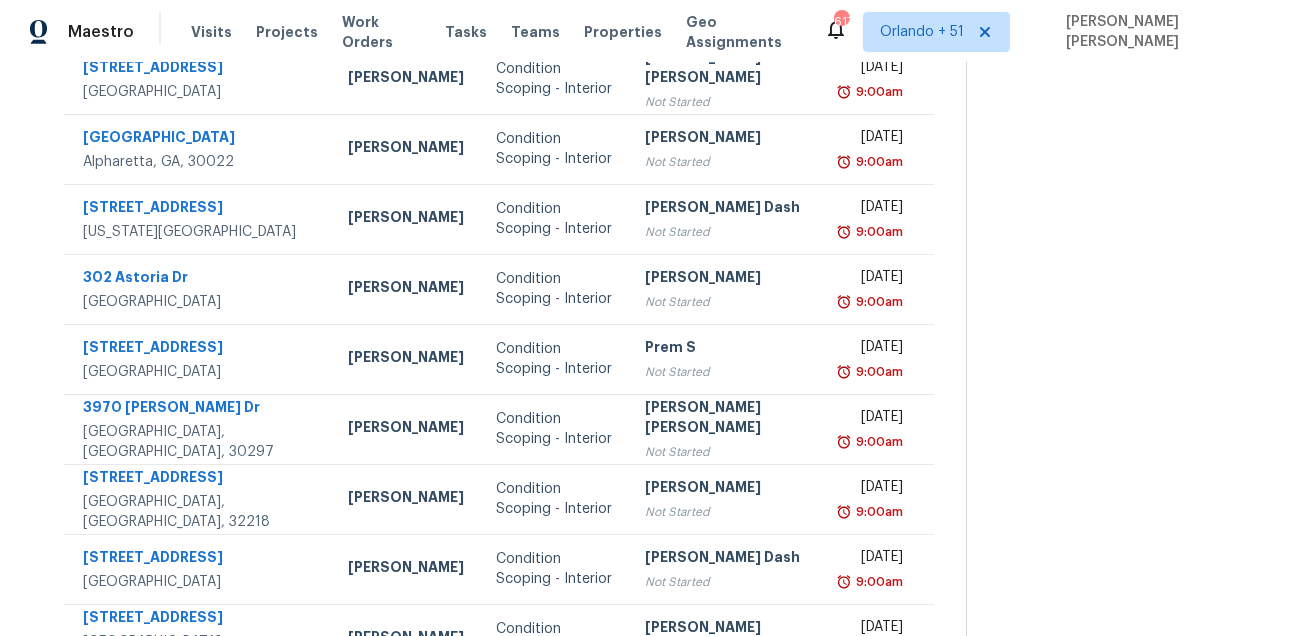 scroll, scrollTop: 315, scrollLeft: 0, axis: vertical 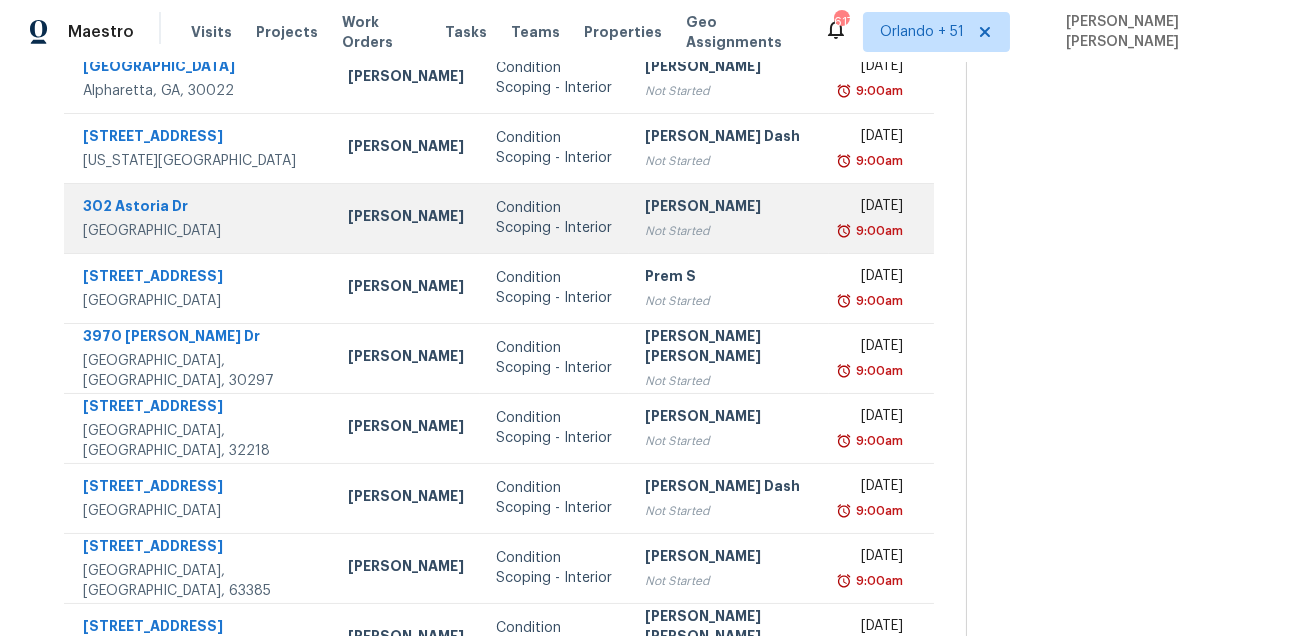 click on "302 Astoria Dr" at bounding box center (199, 208) 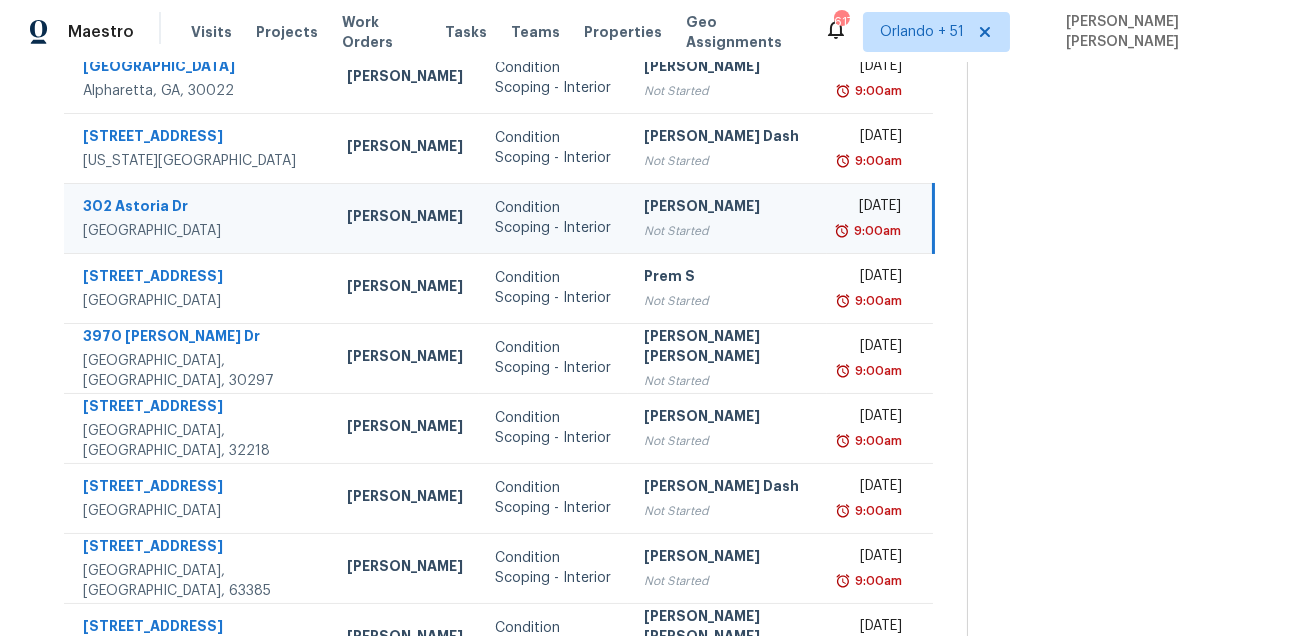 click on "302 Astoria Dr" at bounding box center [199, 208] 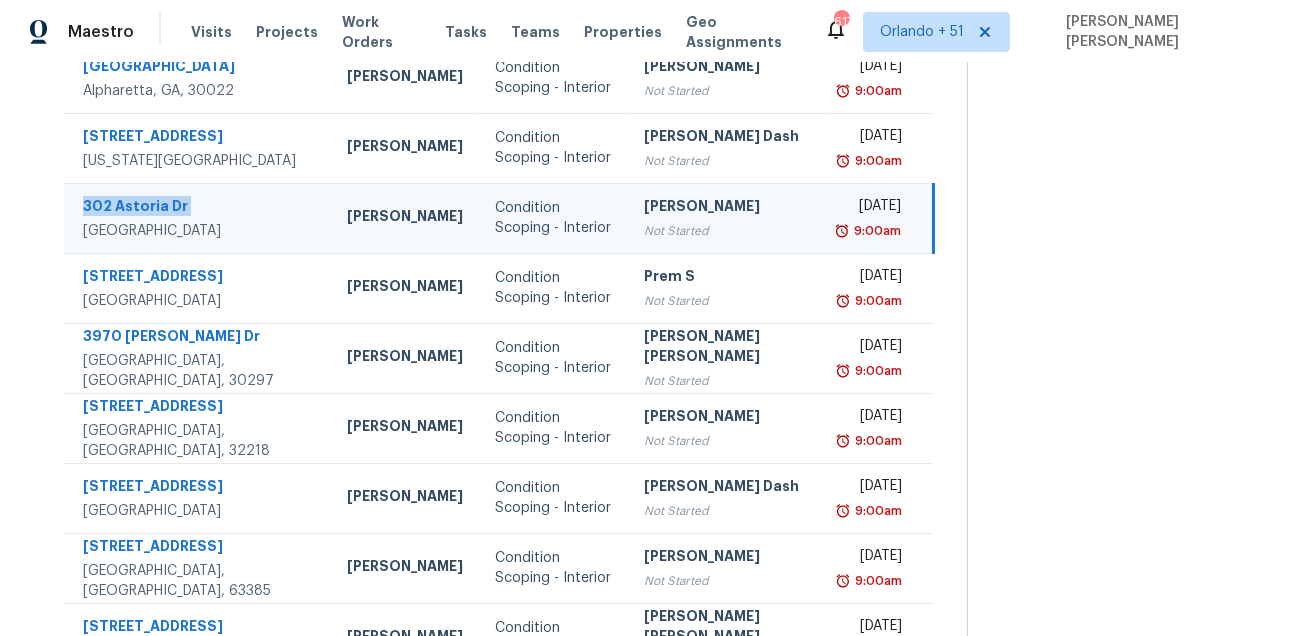 copy on "302 Astoria Dr" 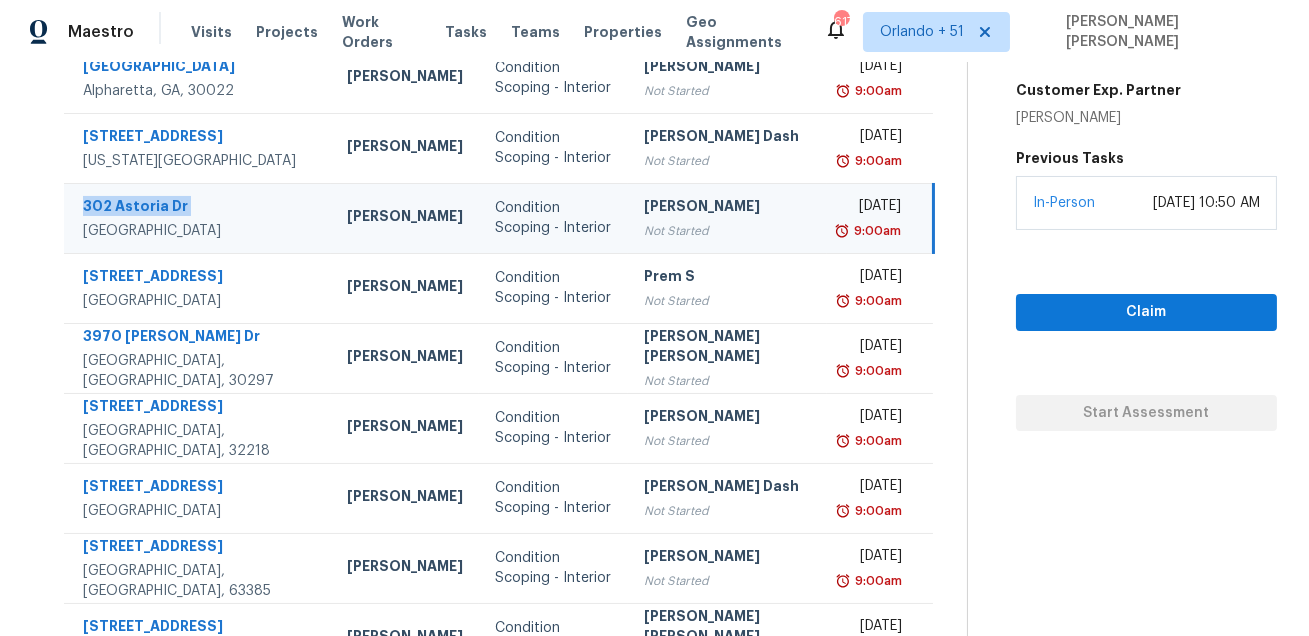 scroll, scrollTop: 422, scrollLeft: 0, axis: vertical 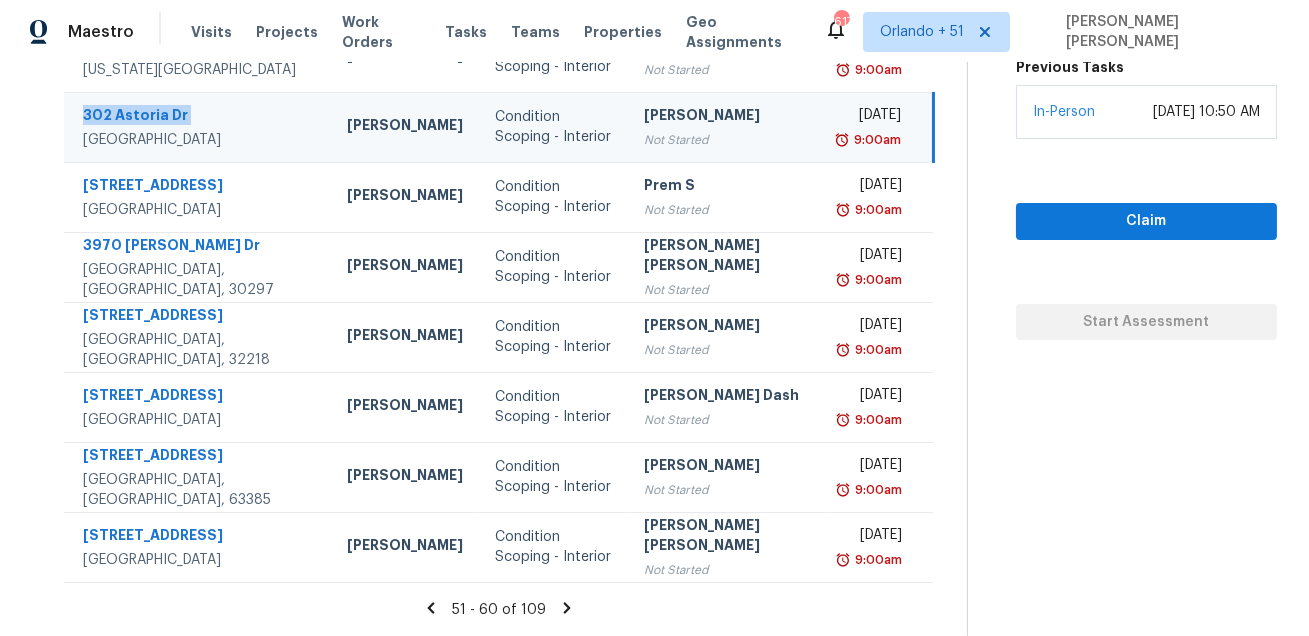 click 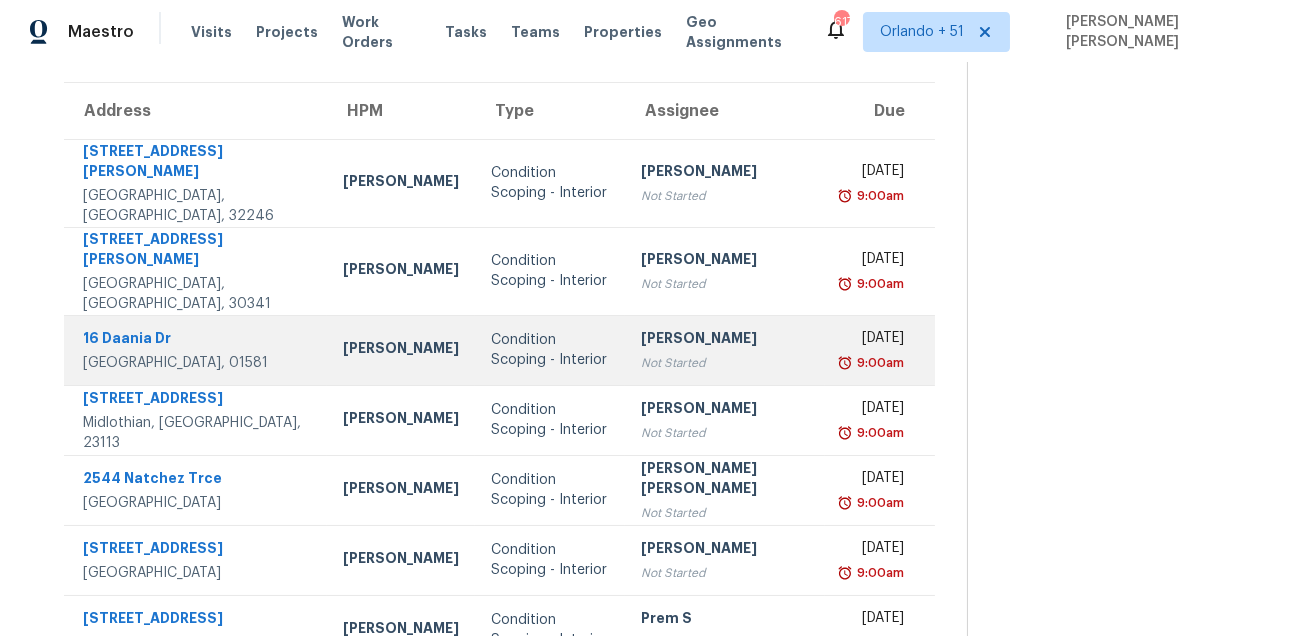 scroll, scrollTop: 228, scrollLeft: 0, axis: vertical 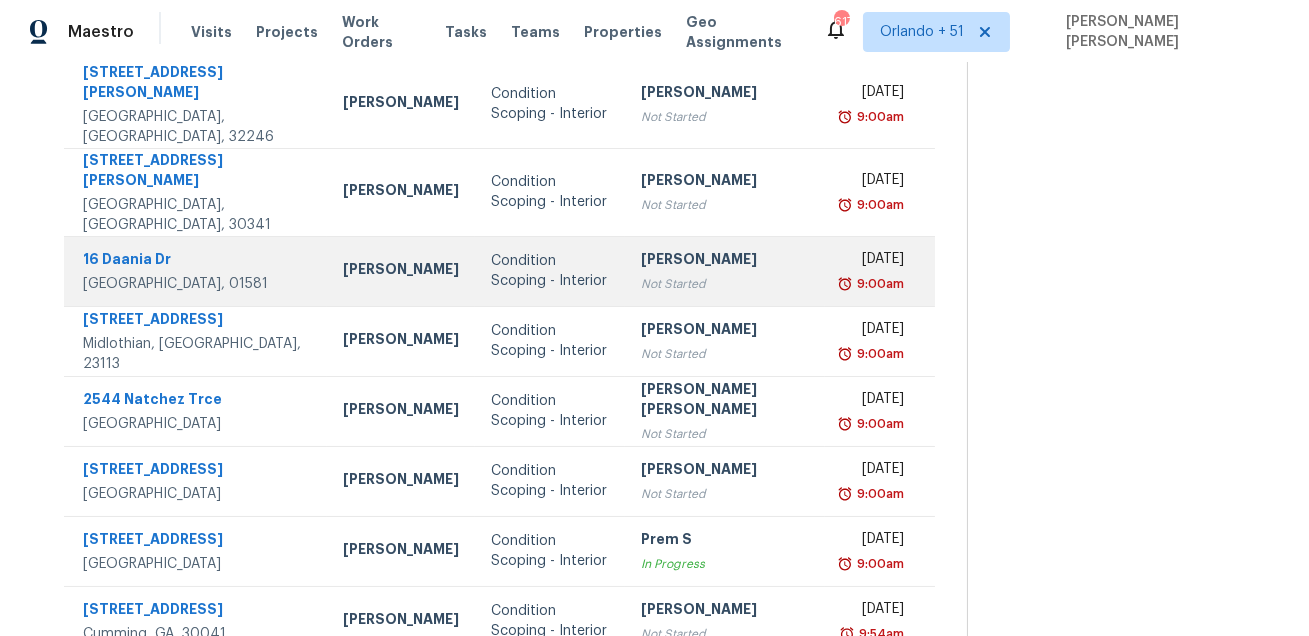 click on "16 Daania Dr" at bounding box center [197, 261] 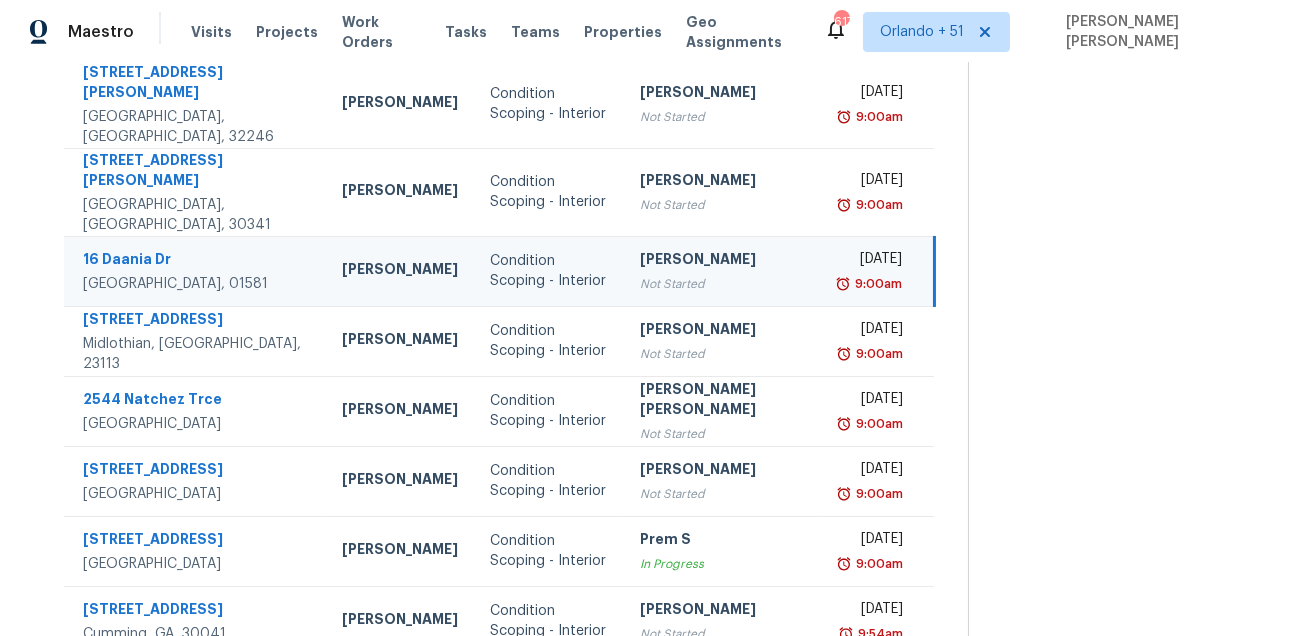 click on "16 Daania Dr" at bounding box center [196, 261] 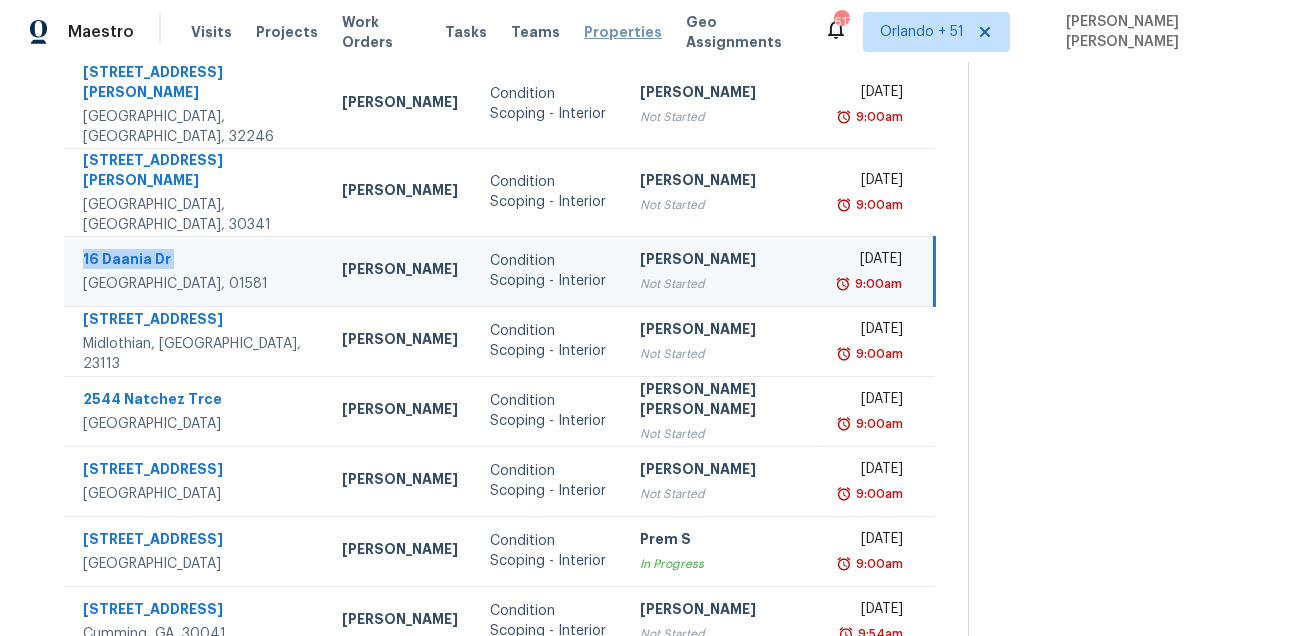 copy on "16 Daania Dr" 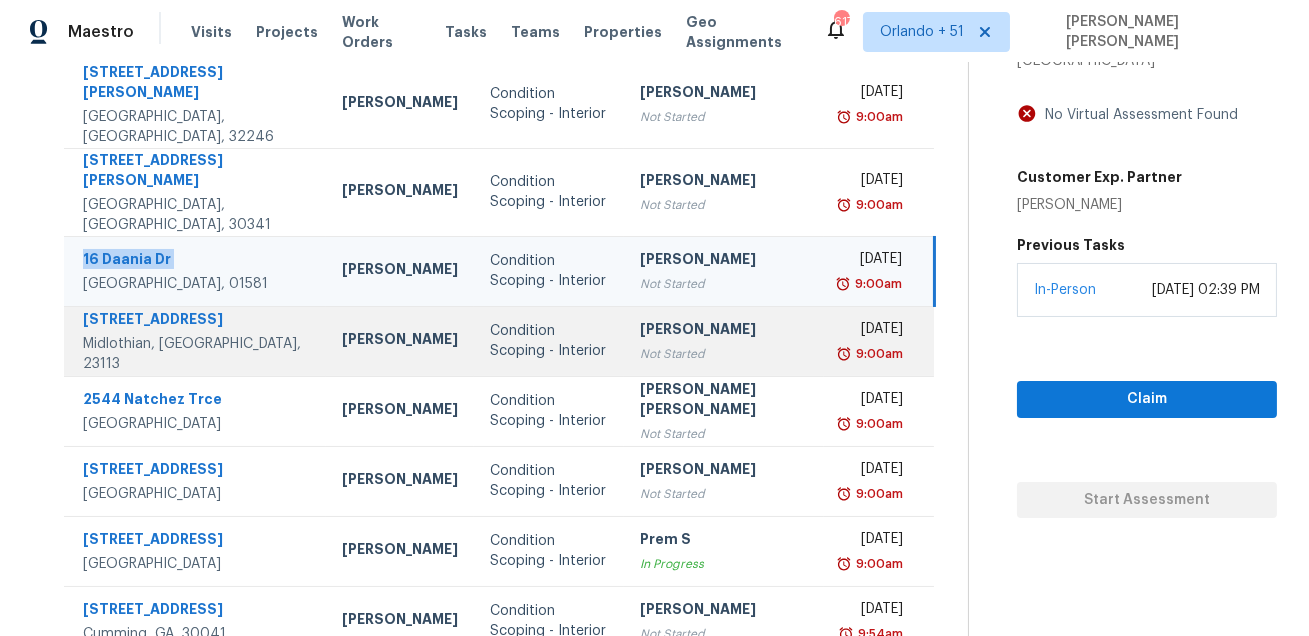 click on "[STREET_ADDRESS]" at bounding box center (196, 321) 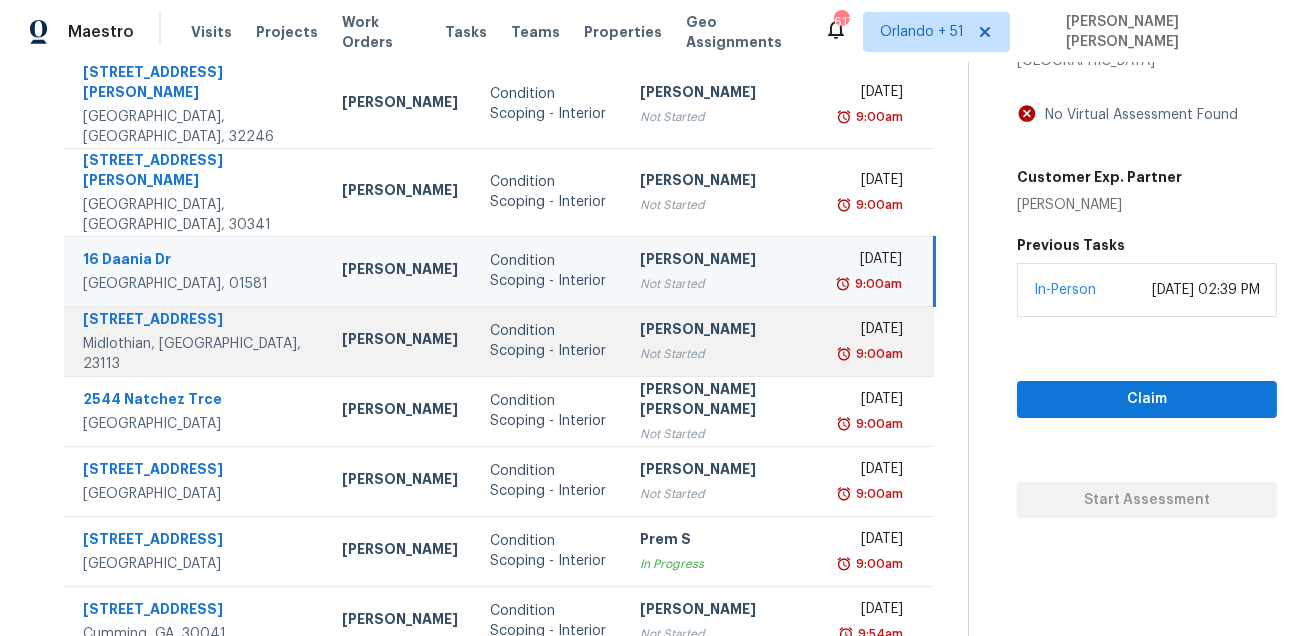 click on "[STREET_ADDRESS]" at bounding box center (196, 321) 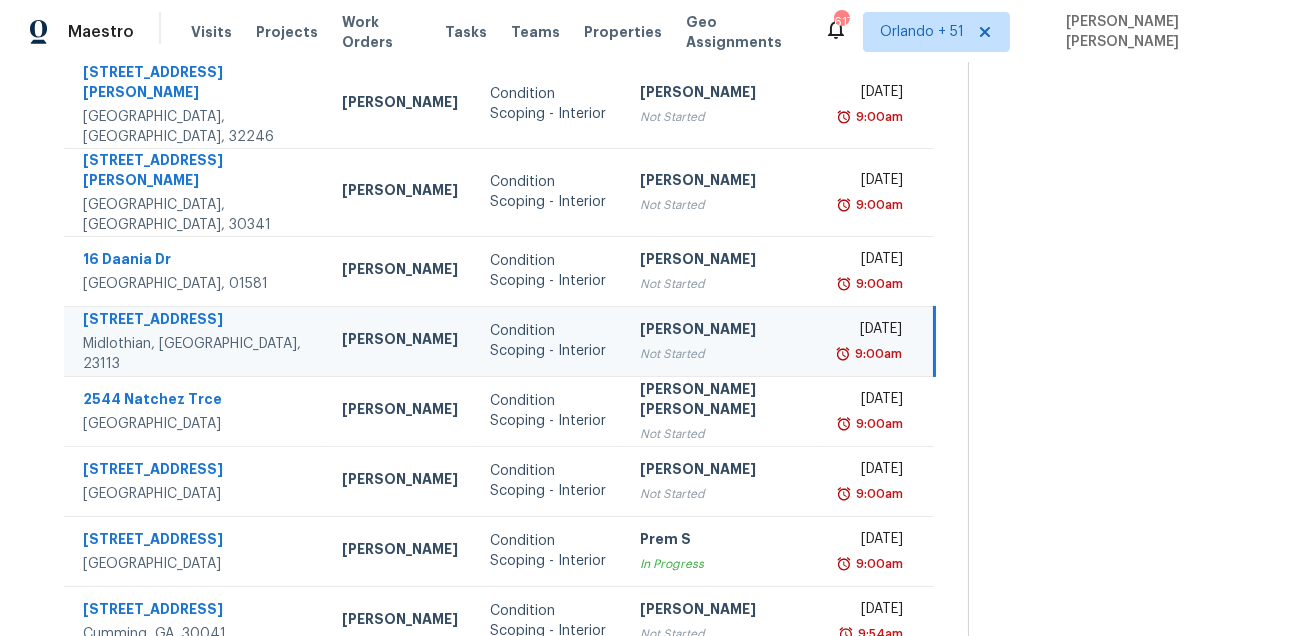 click on "[STREET_ADDRESS]" at bounding box center (196, 321) 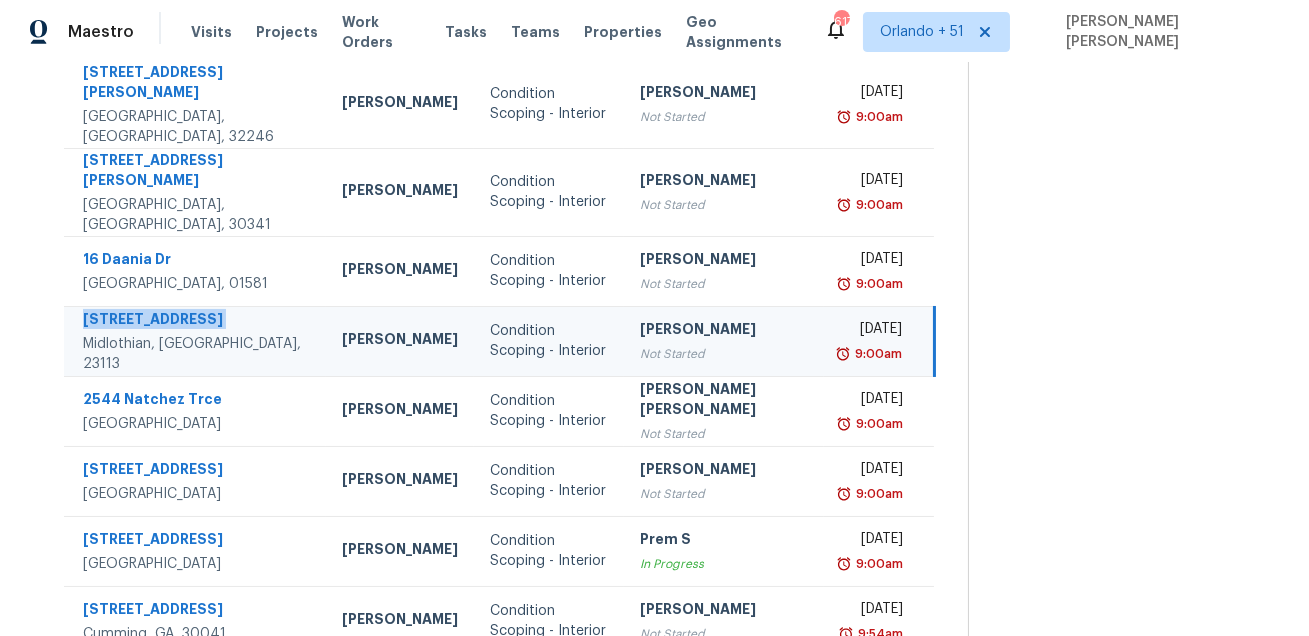copy on "[STREET_ADDRESS]" 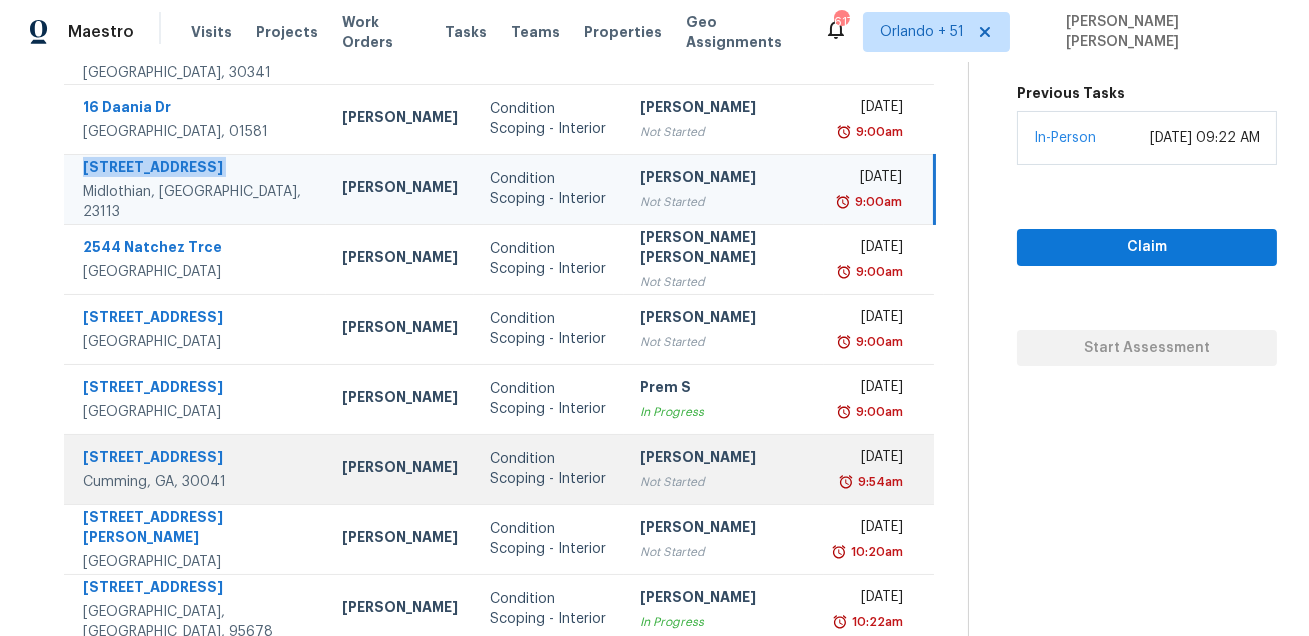 scroll, scrollTop: 405, scrollLeft: 0, axis: vertical 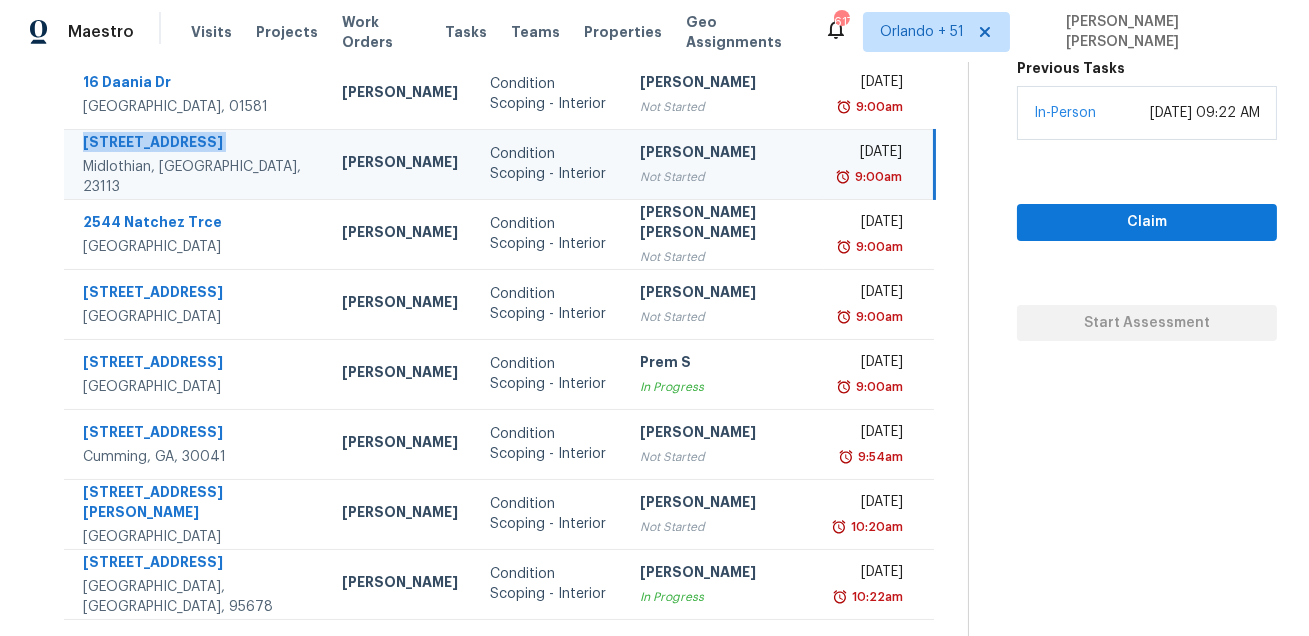 click 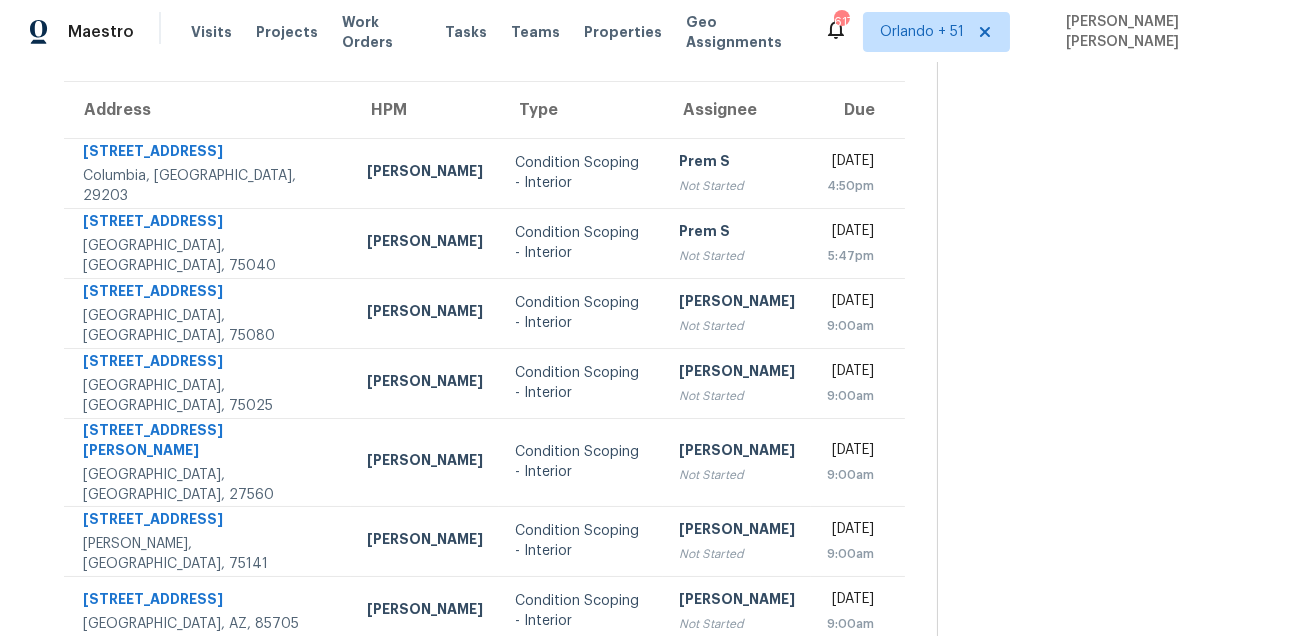 scroll, scrollTop: 0, scrollLeft: 0, axis: both 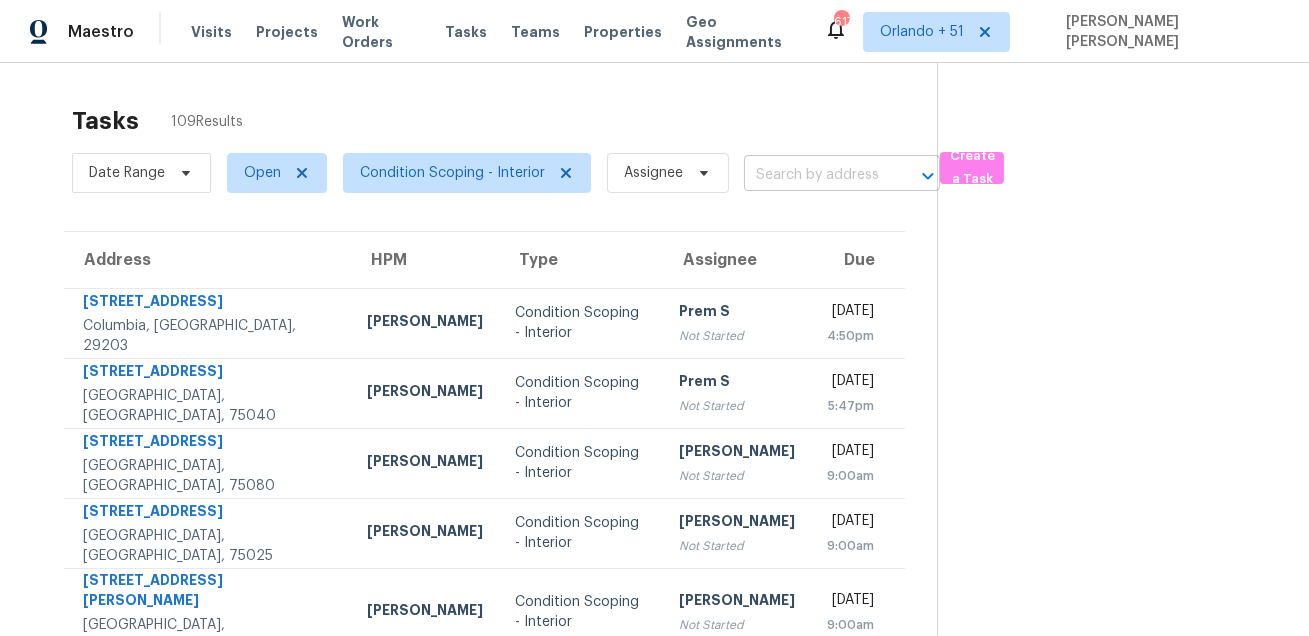 click at bounding box center [814, 175] 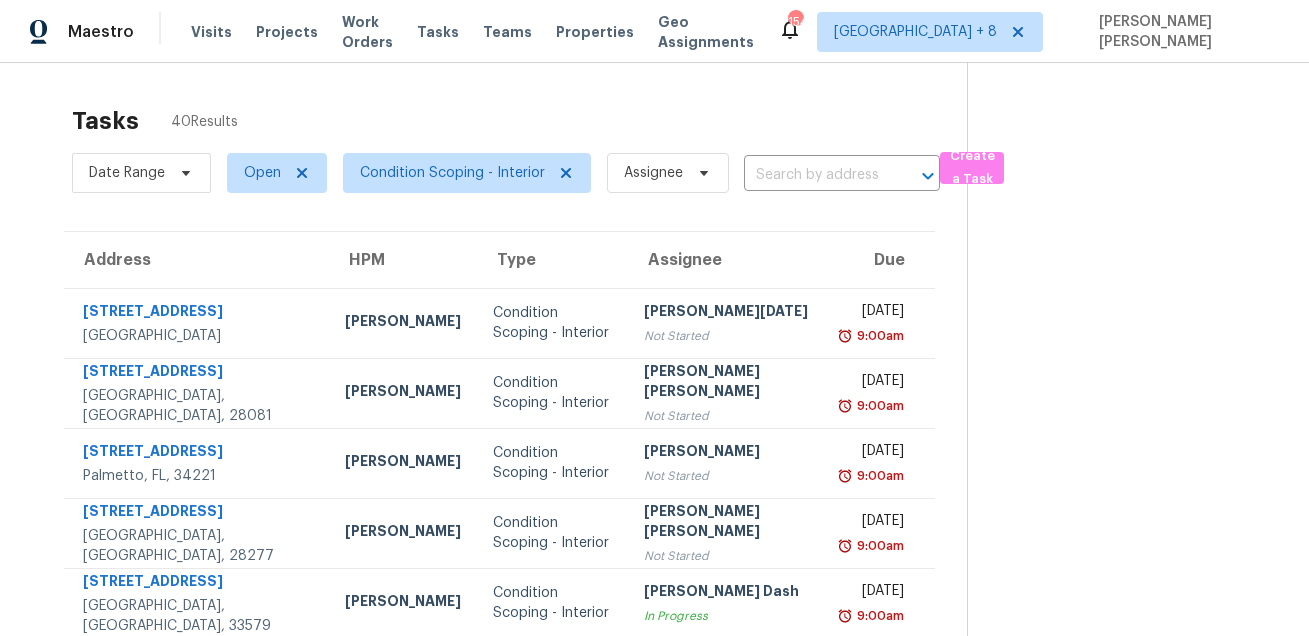 scroll, scrollTop: 0, scrollLeft: 0, axis: both 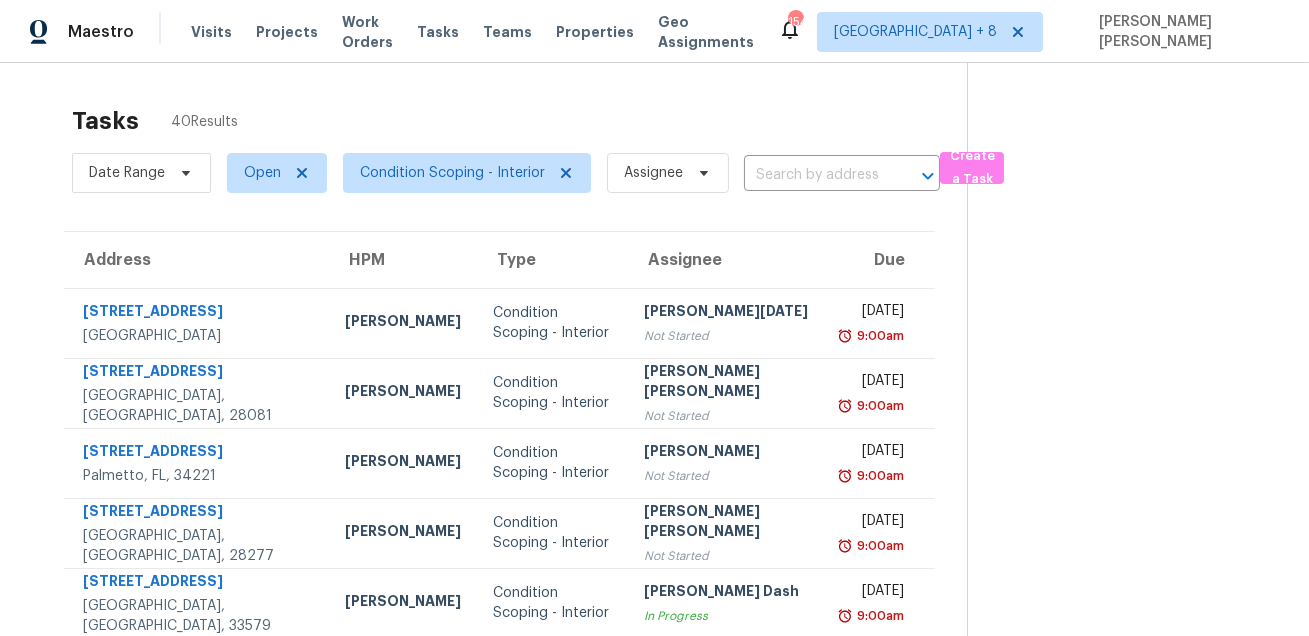 click on "Tasks 40  Results" at bounding box center (519, 121) 